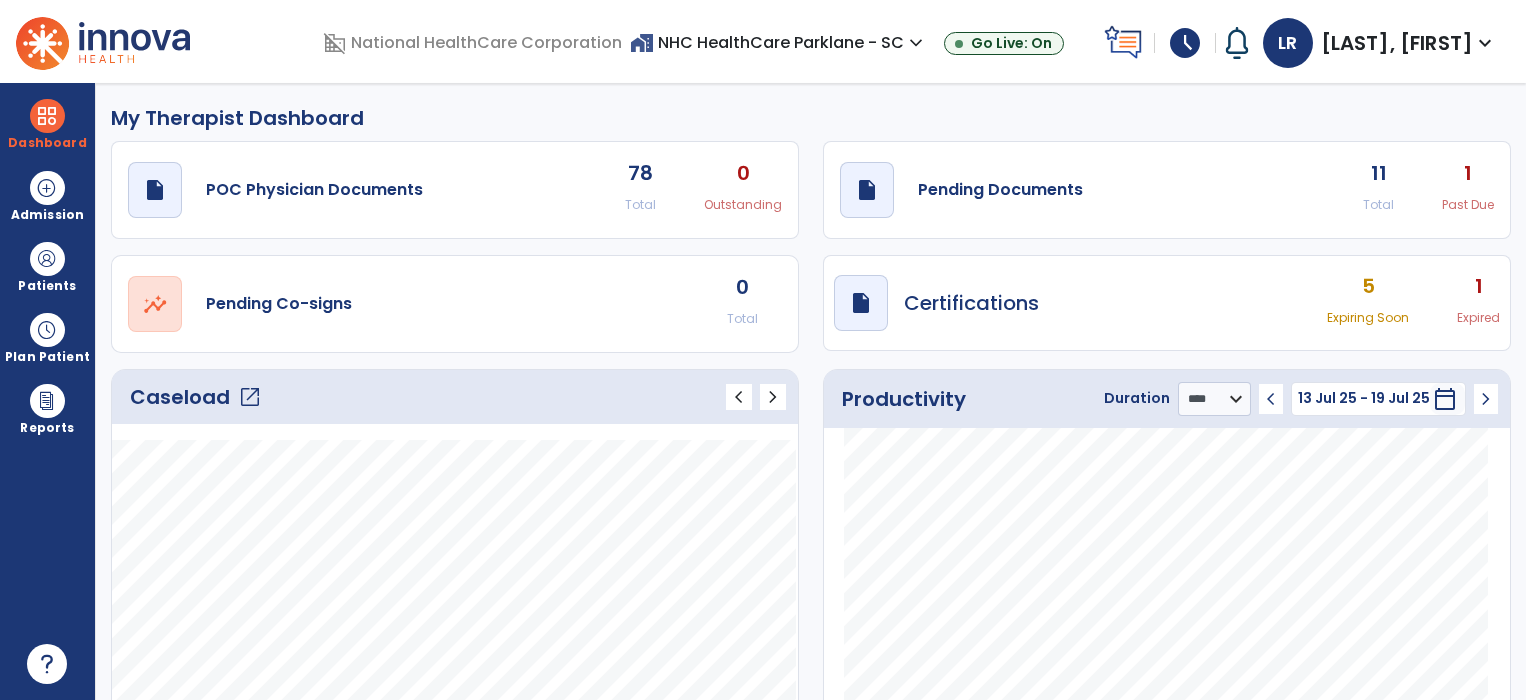 select on "****" 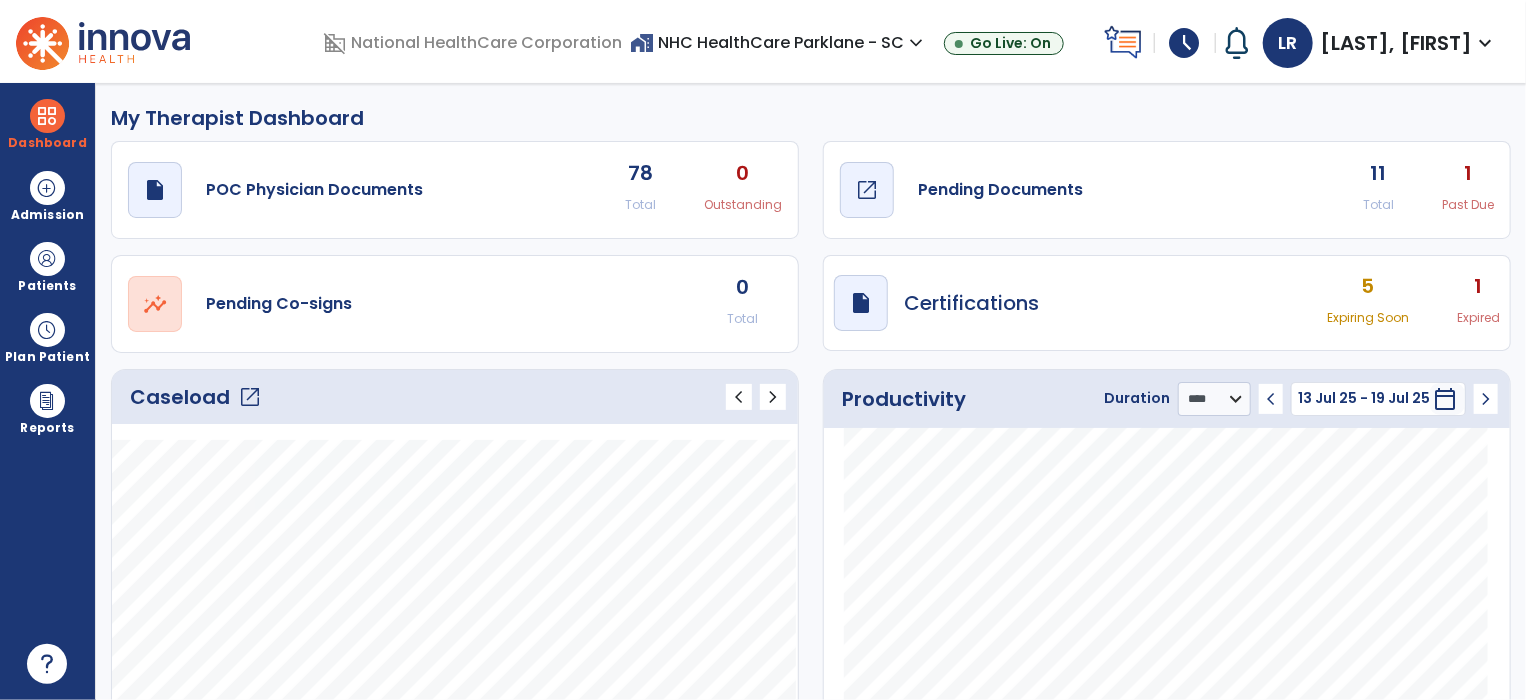 click on "Pending Documents" 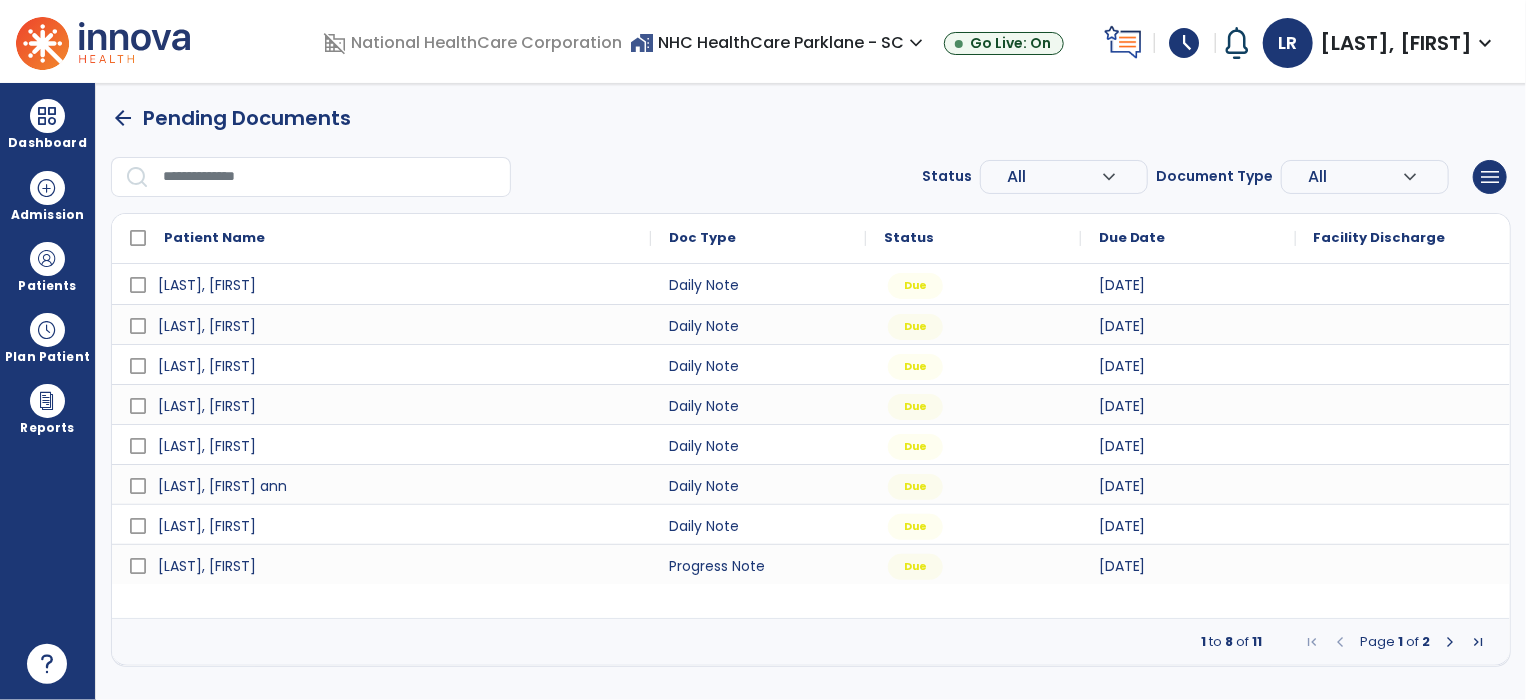 click at bounding box center [1450, 642] 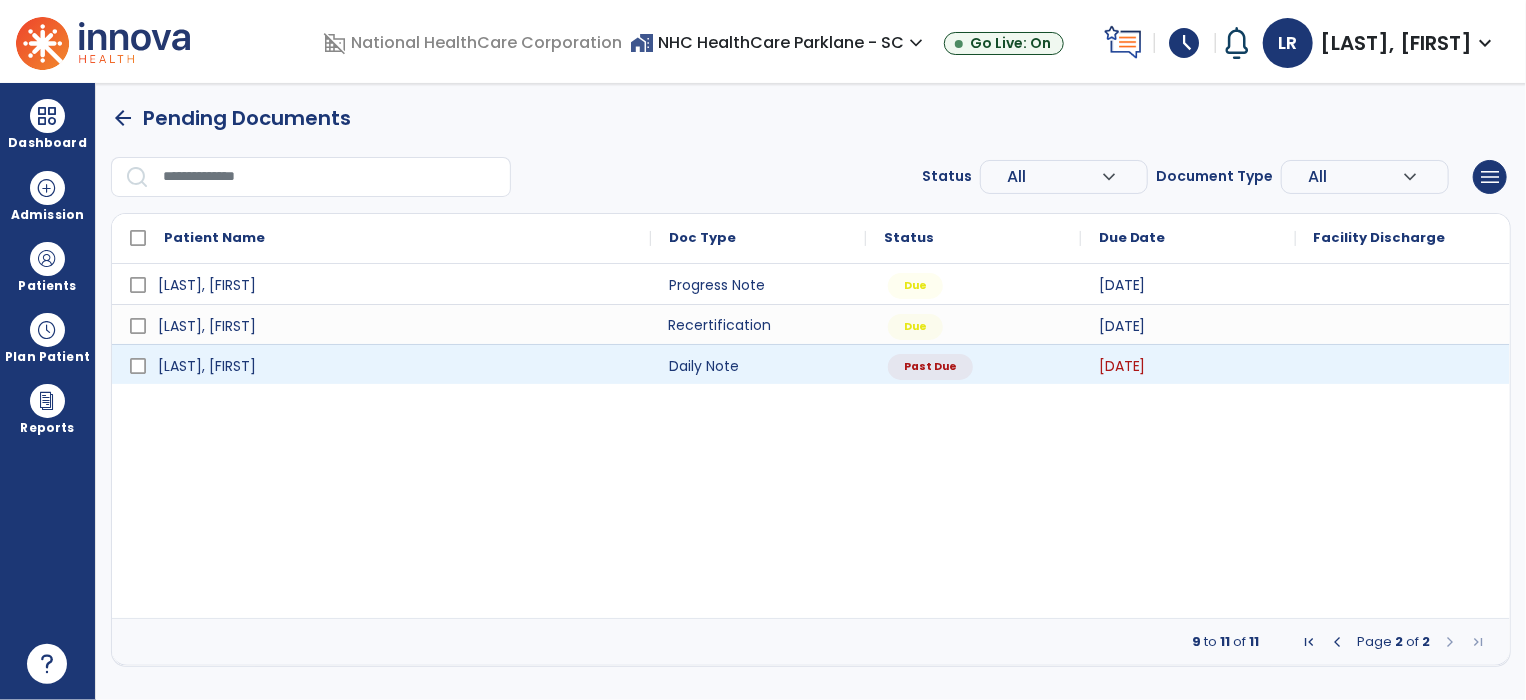 click on "Recertification" at bounding box center (758, 324) 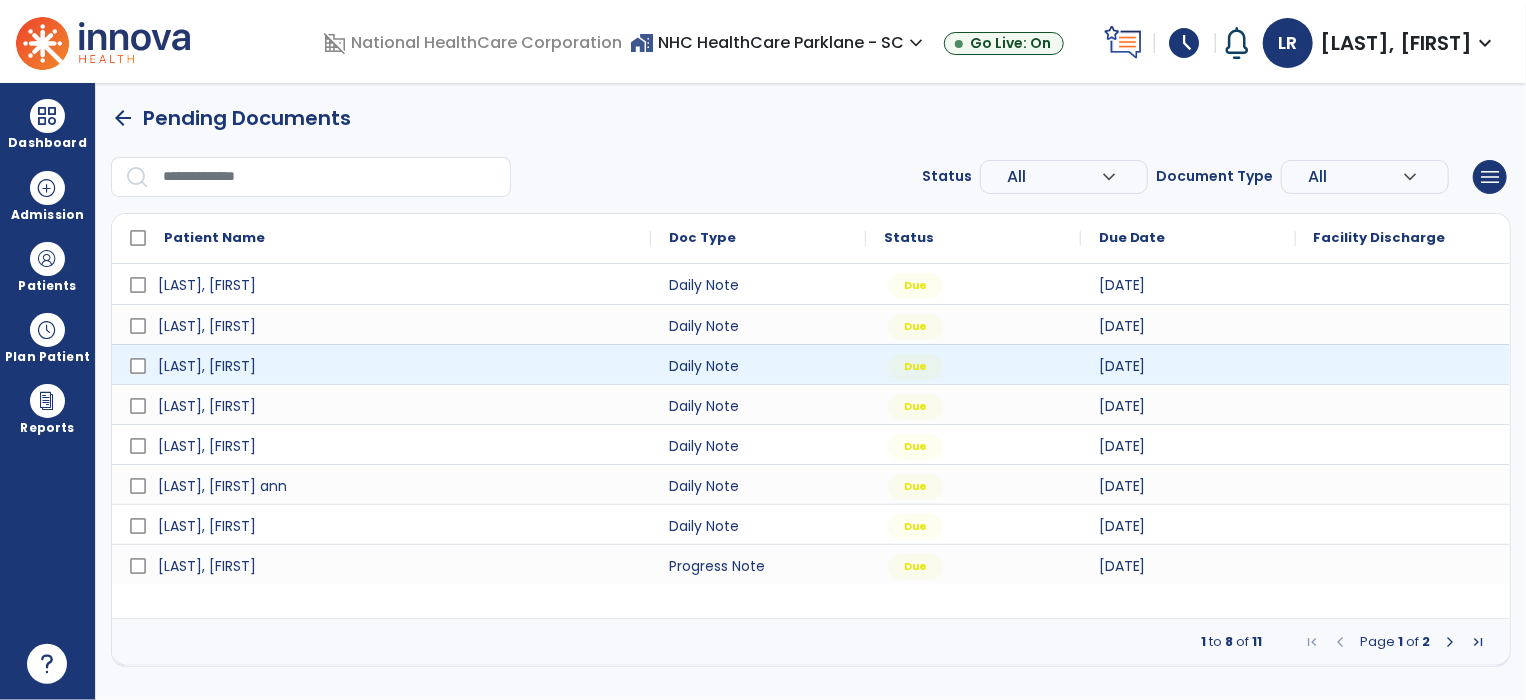 select on "**" 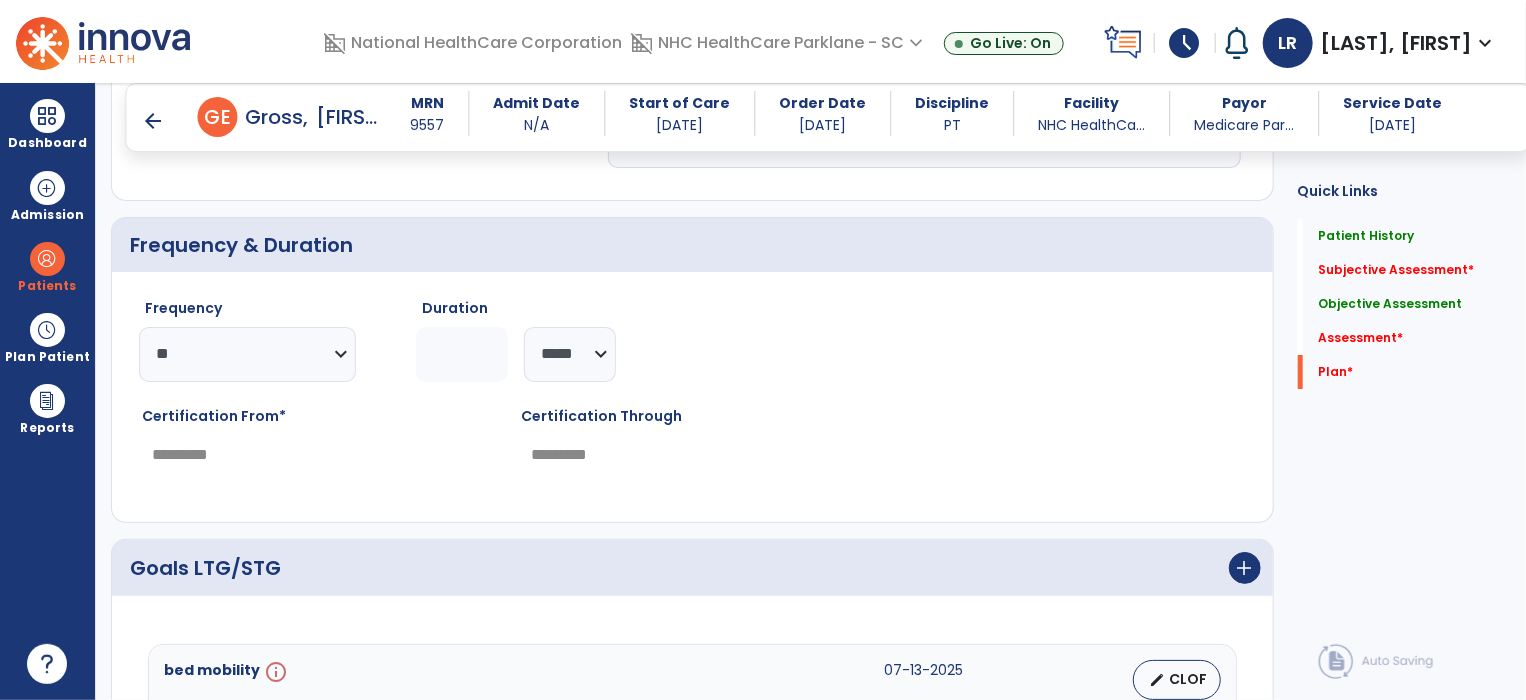 scroll, scrollTop: 3818, scrollLeft: 0, axis: vertical 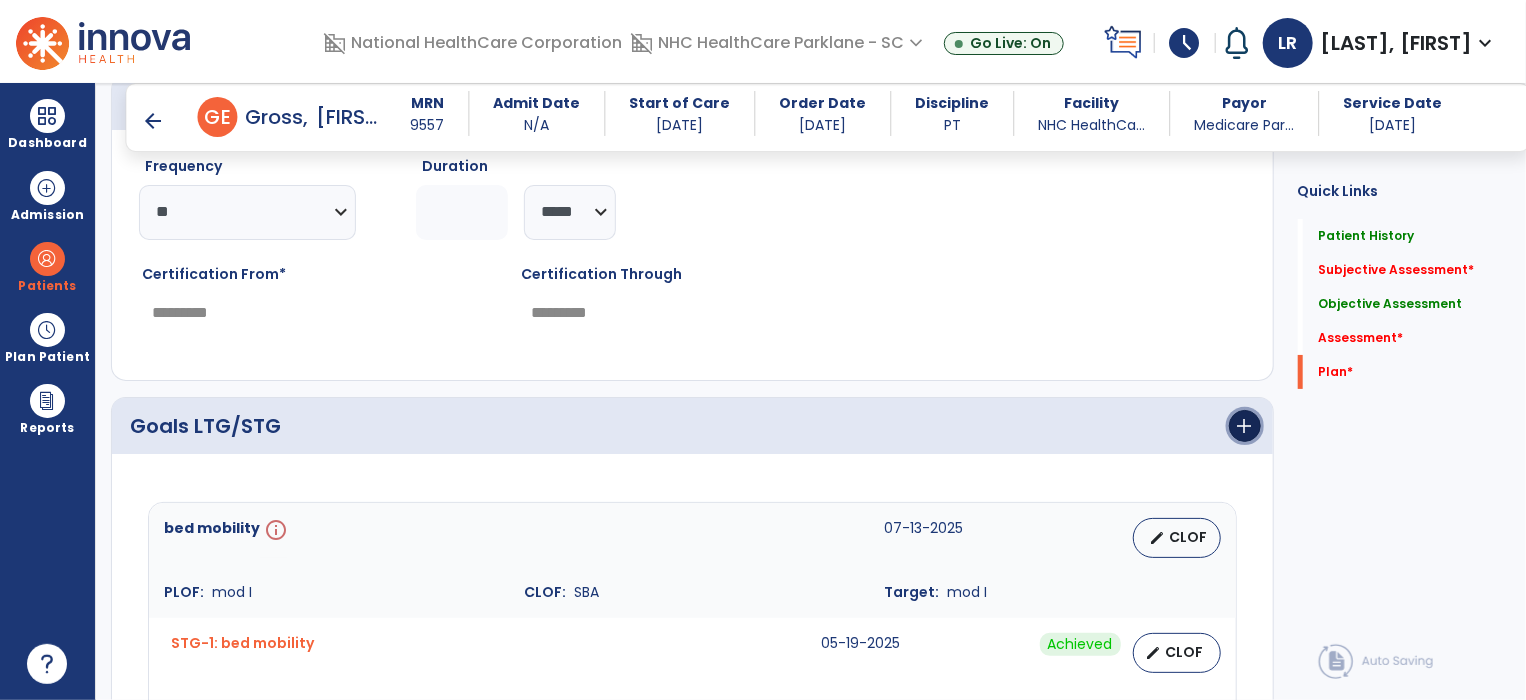 click on "add" 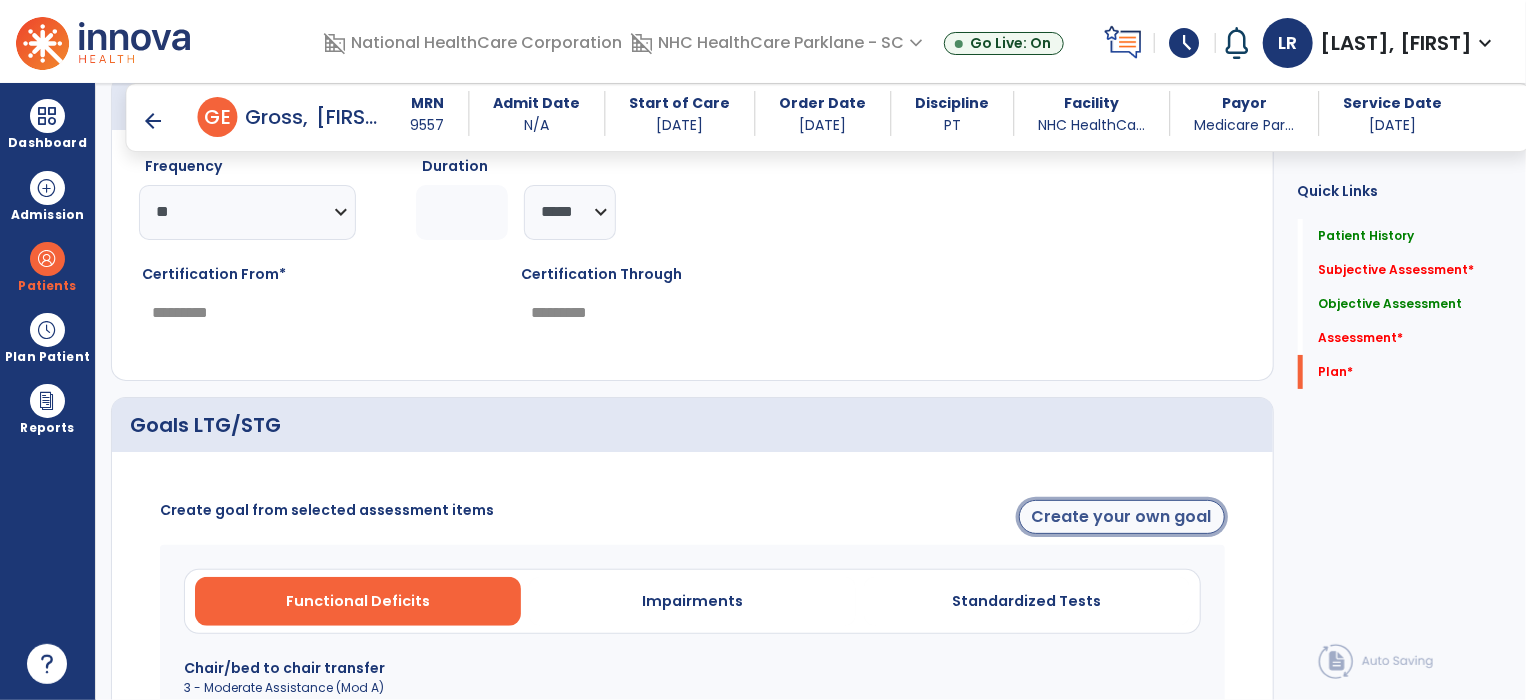 click on "Create your own goal" 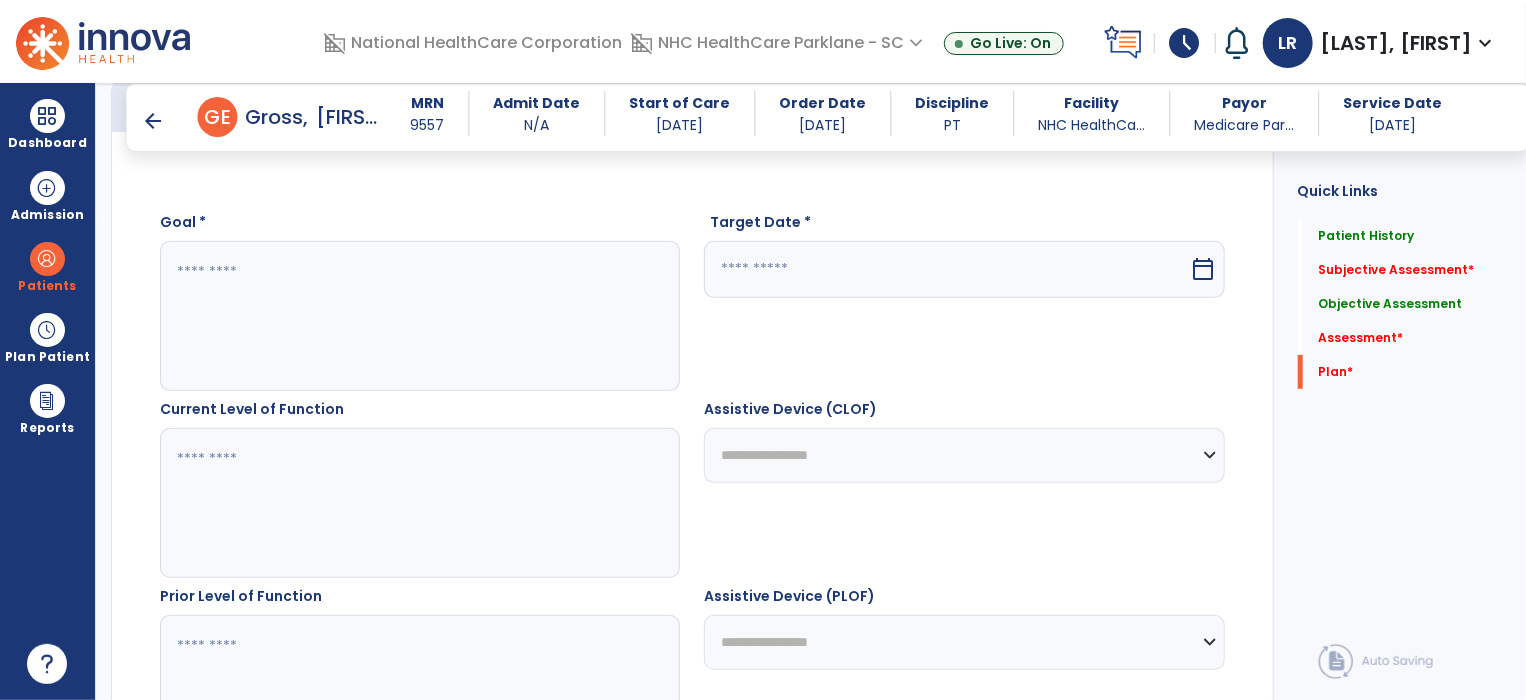 click 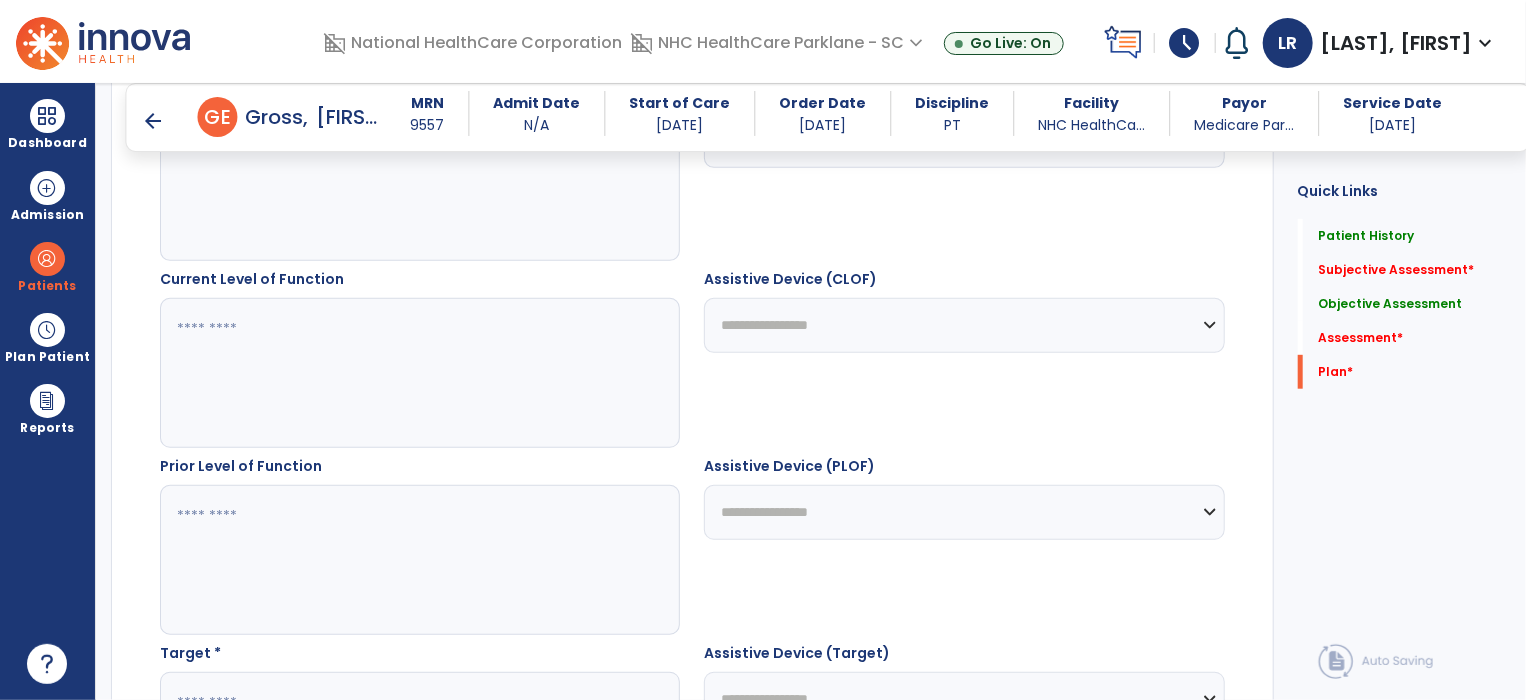scroll, scrollTop: 4268, scrollLeft: 0, axis: vertical 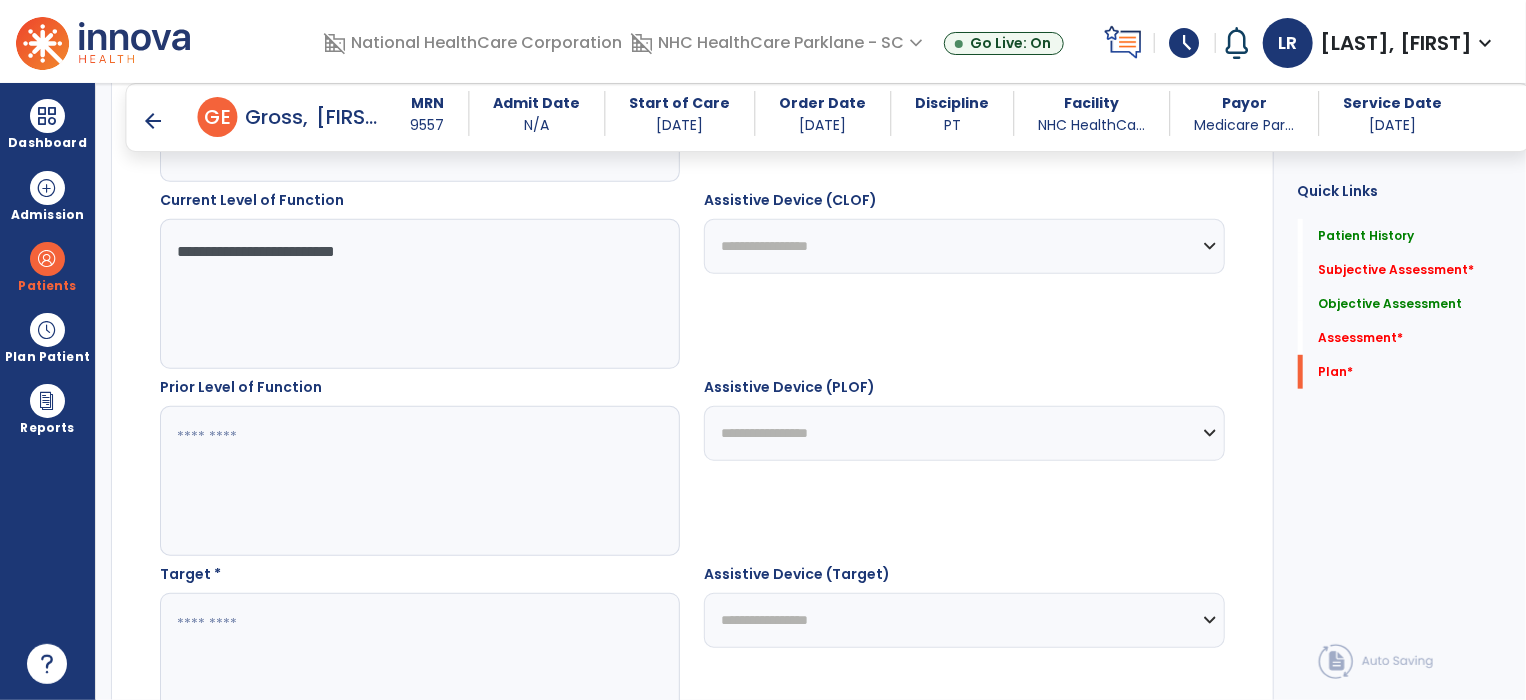 type on "**********" 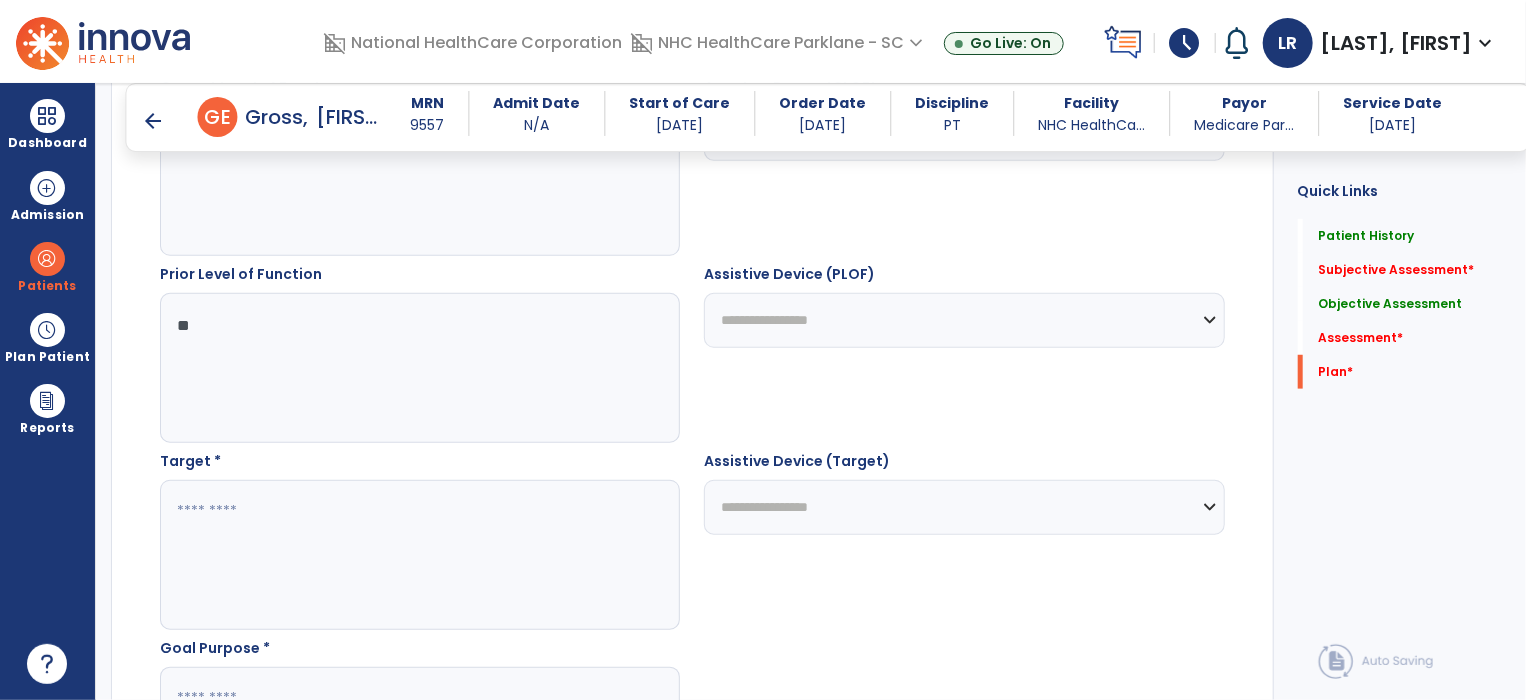 scroll, scrollTop: 4544, scrollLeft: 0, axis: vertical 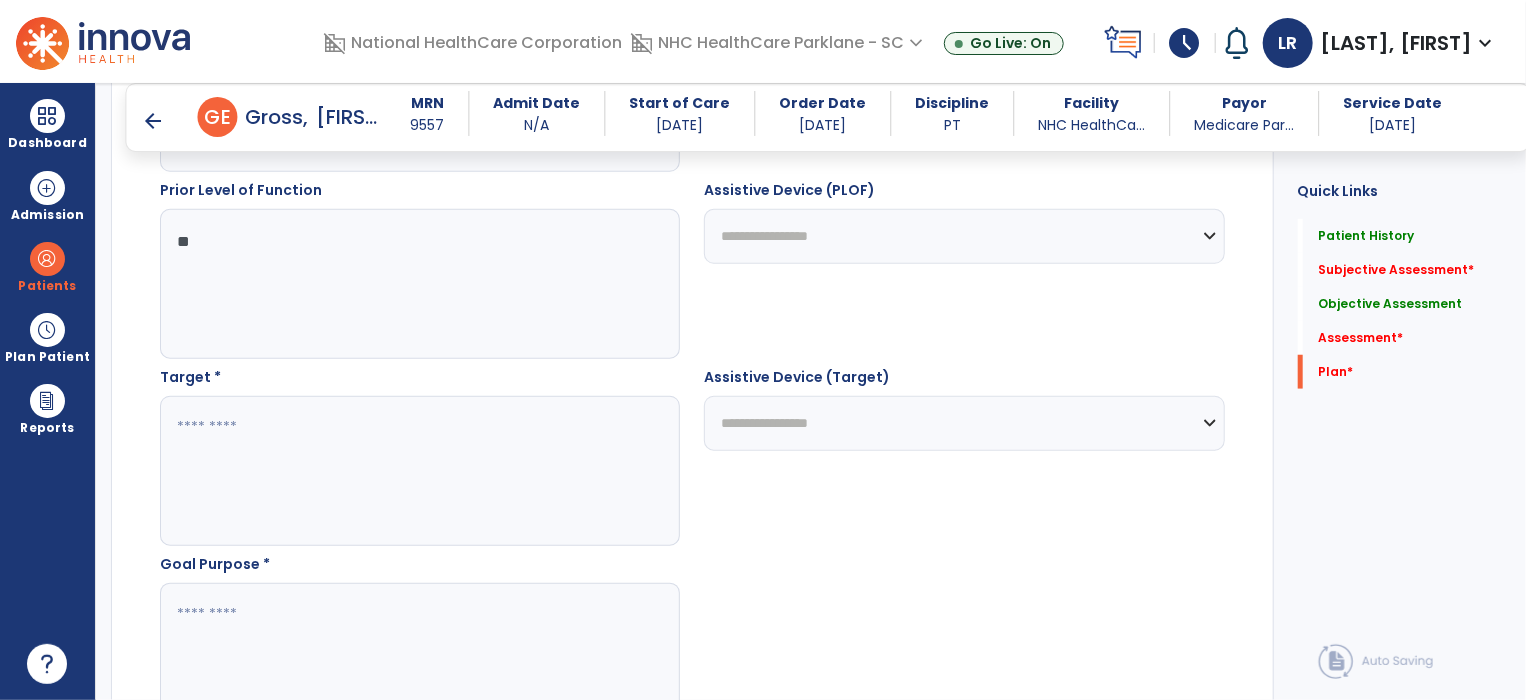 type on "**" 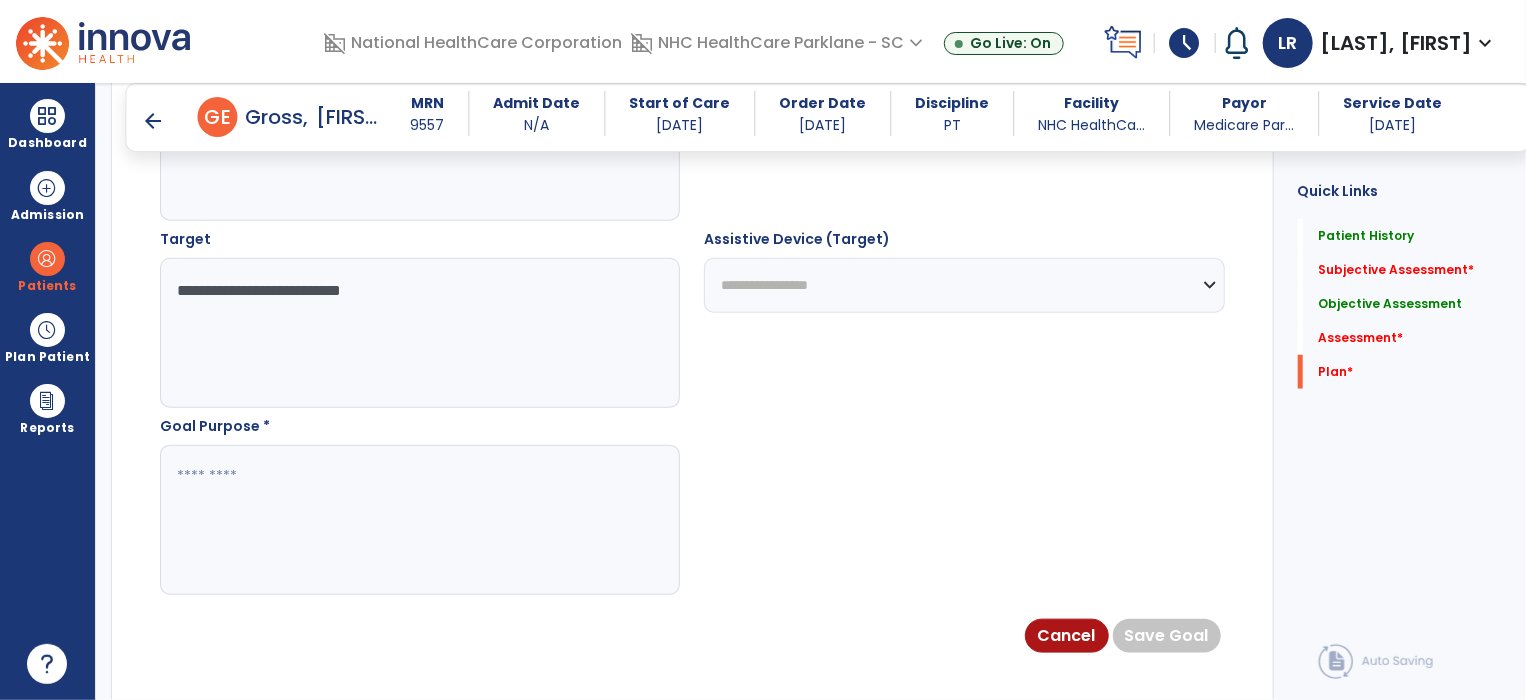 scroll, scrollTop: 4718, scrollLeft: 0, axis: vertical 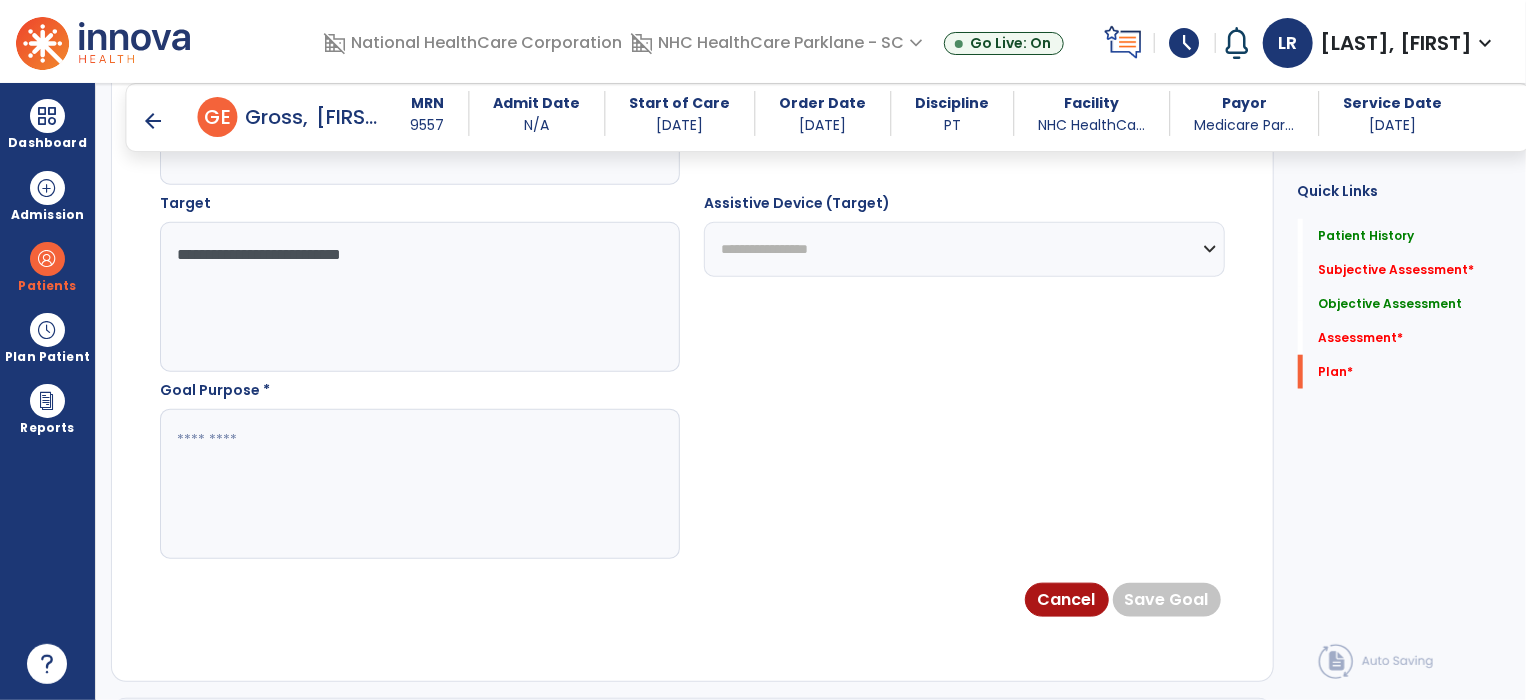 type on "**********" 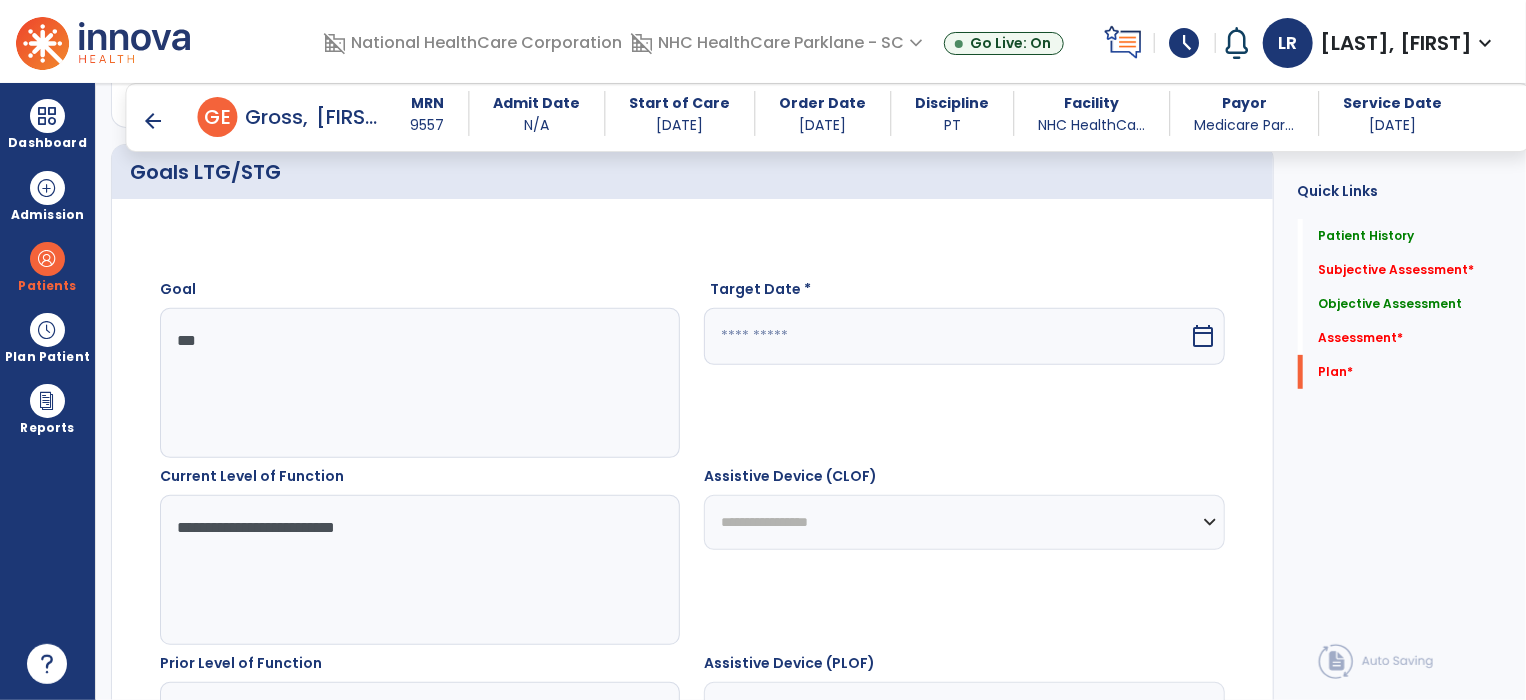scroll, scrollTop: 4072, scrollLeft: 0, axis: vertical 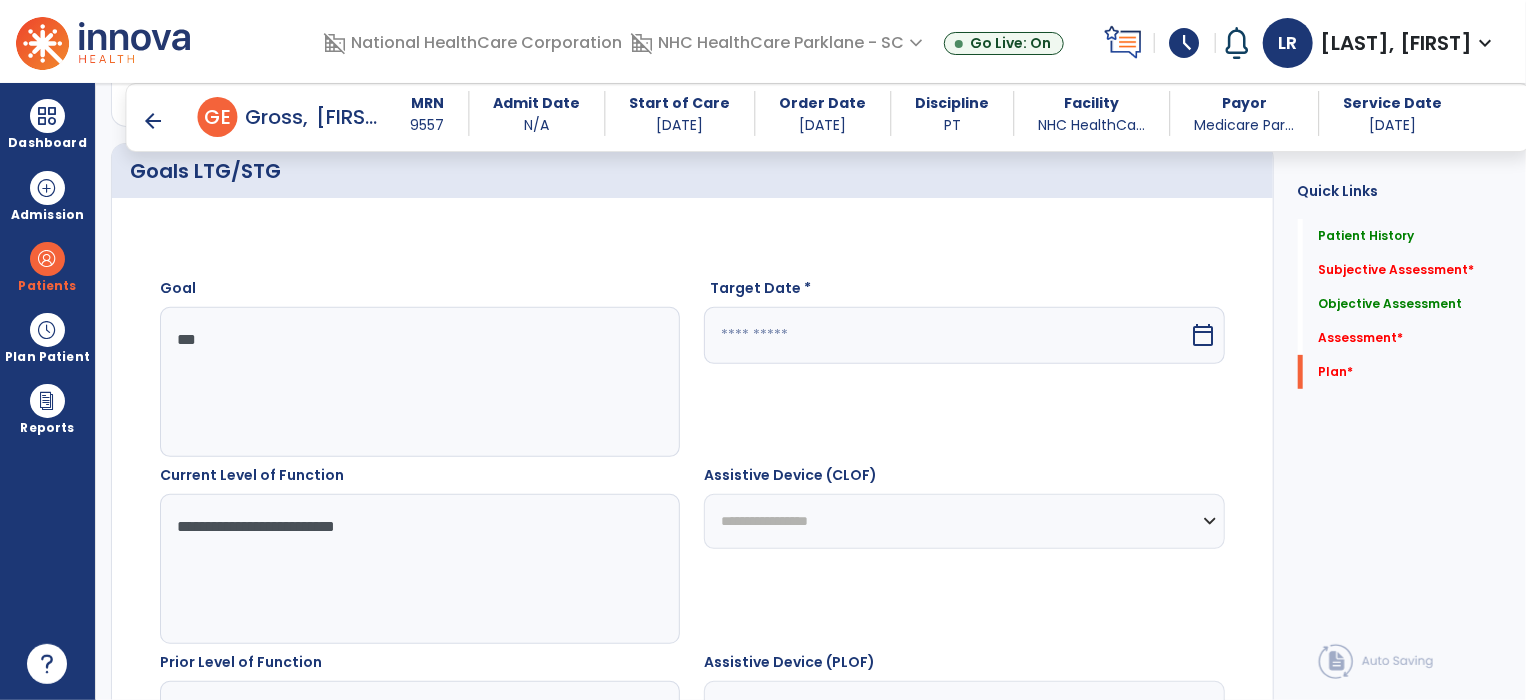type on "**********" 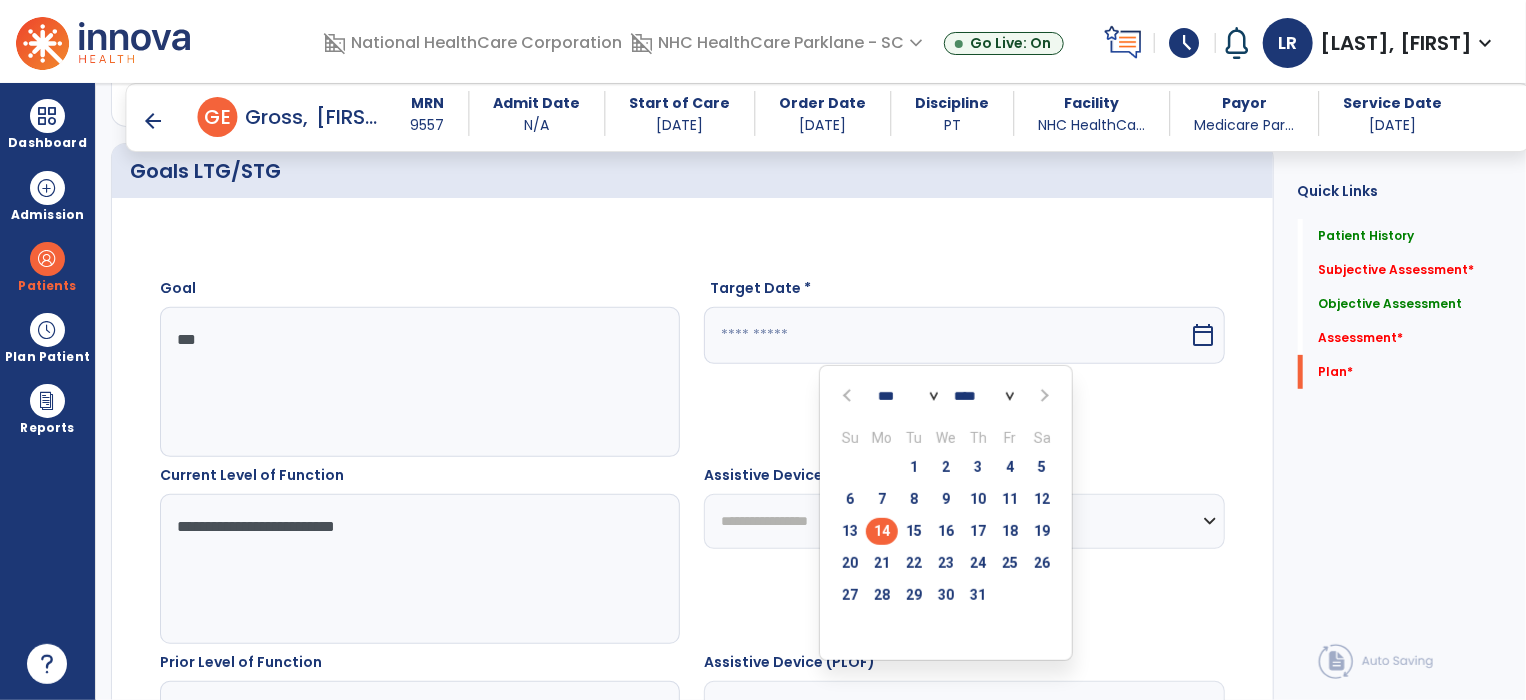 click on "*** *** *** *** *** *** *** *** *** *** *** ***" at bounding box center (908, 396) 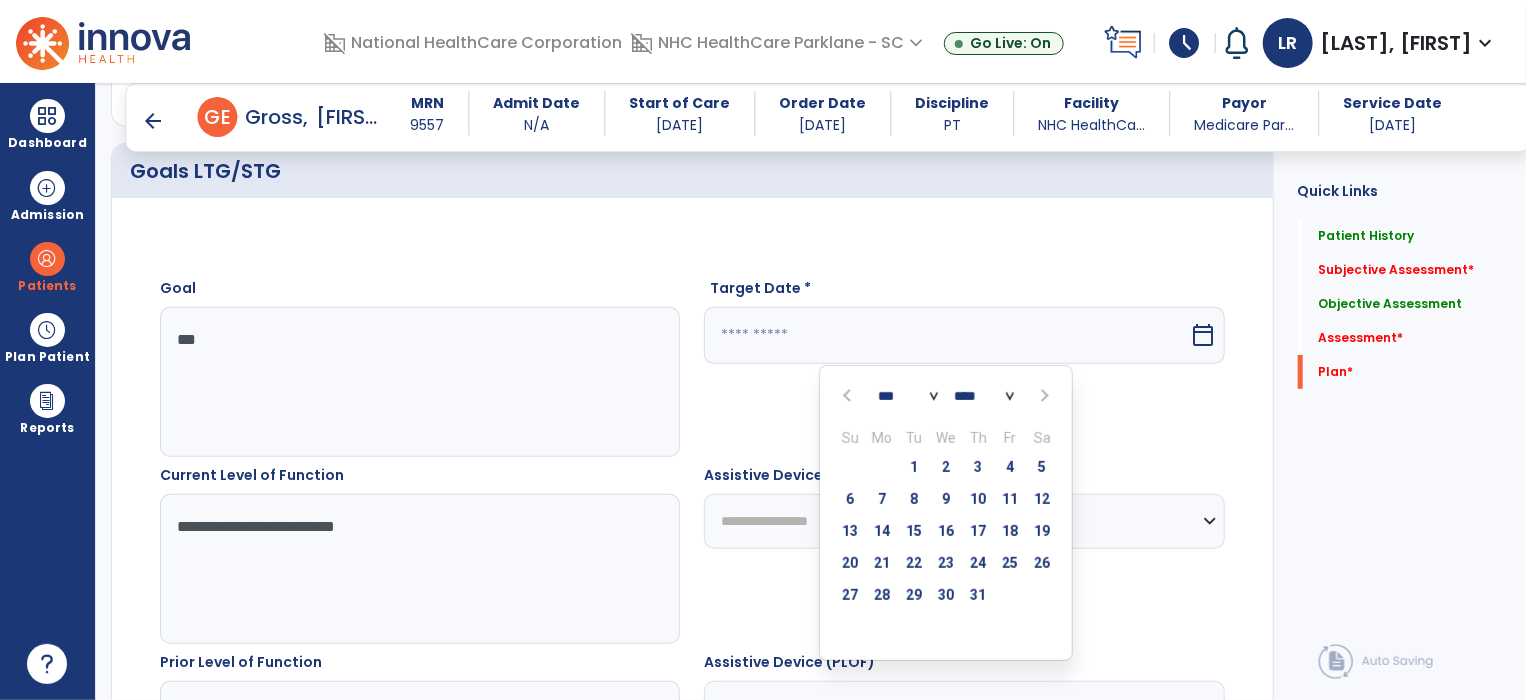select on "**" 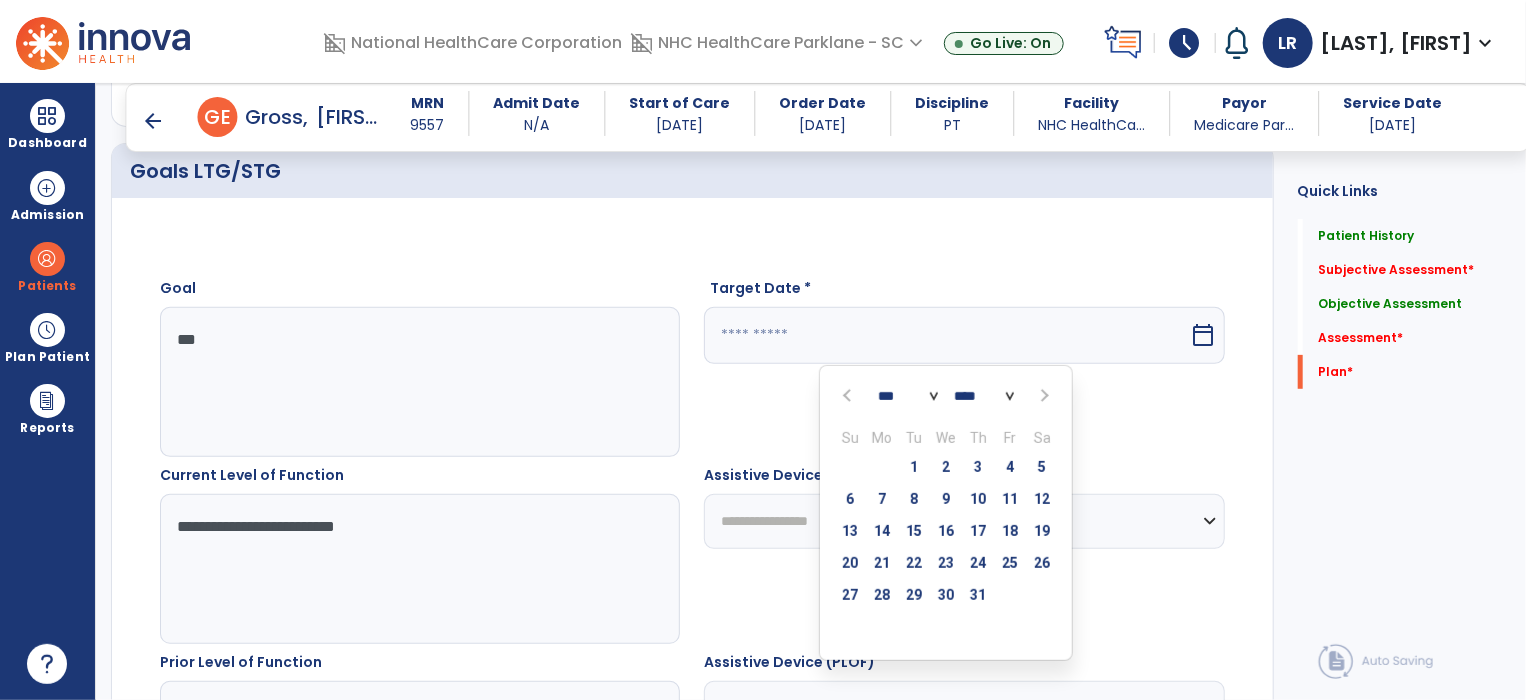 click on "*** *** *** *** *** *** *** *** *** *** *** ***" at bounding box center [908, 396] 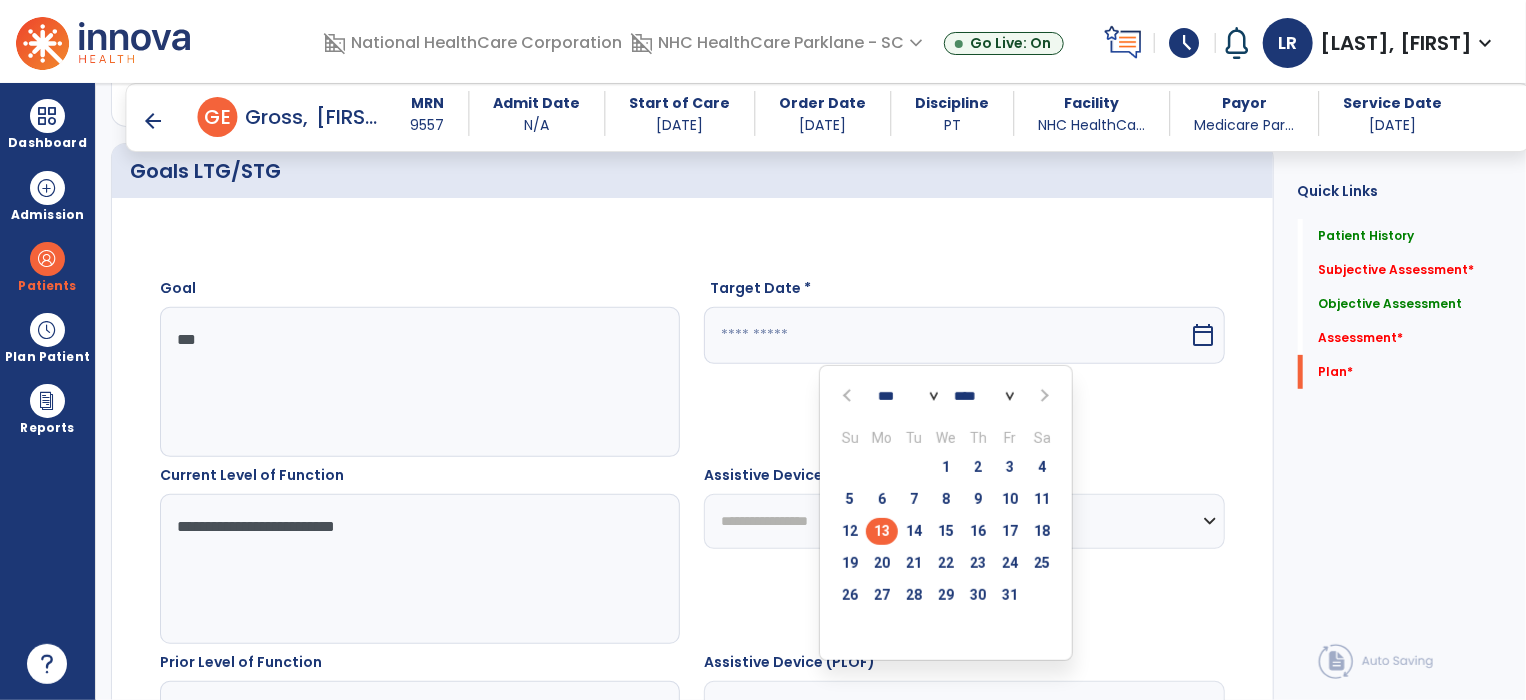 click on "13" at bounding box center (882, 531) 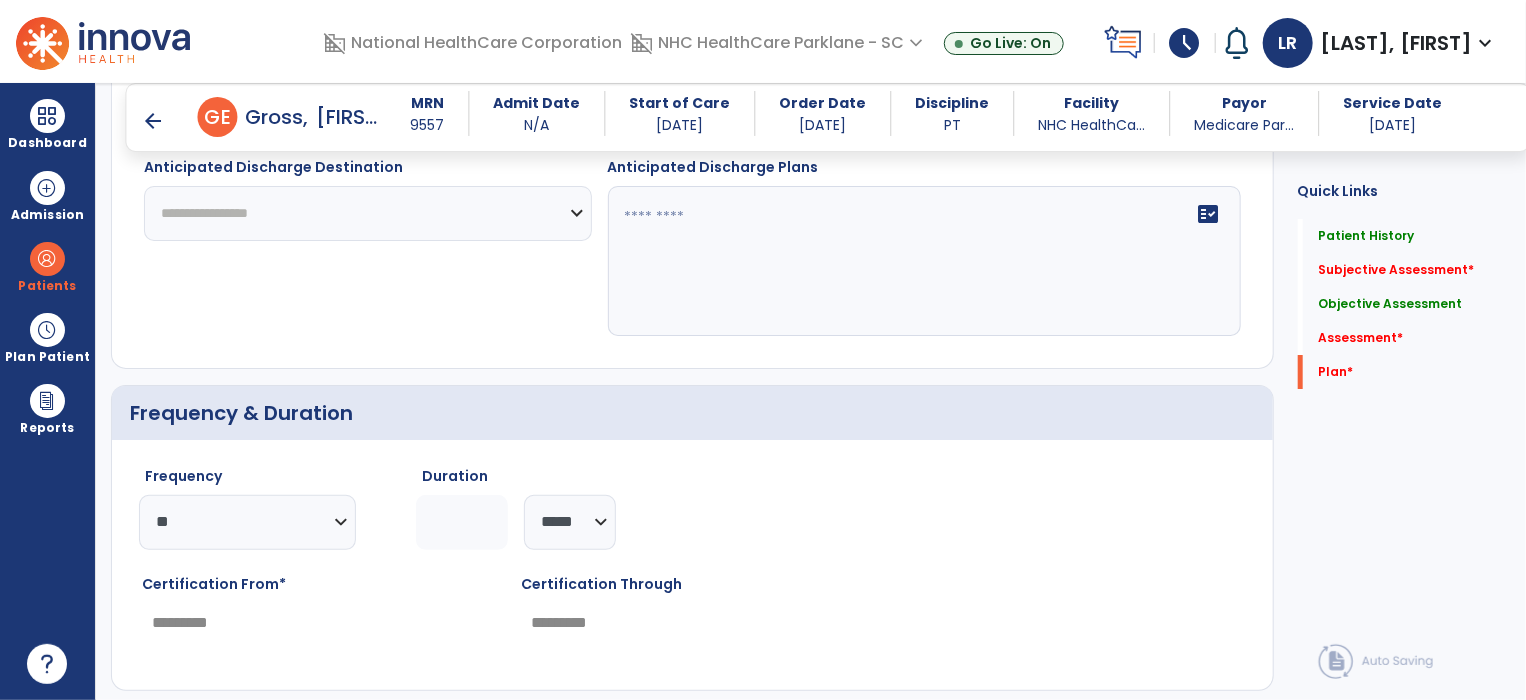 scroll, scrollTop: 3538, scrollLeft: 0, axis: vertical 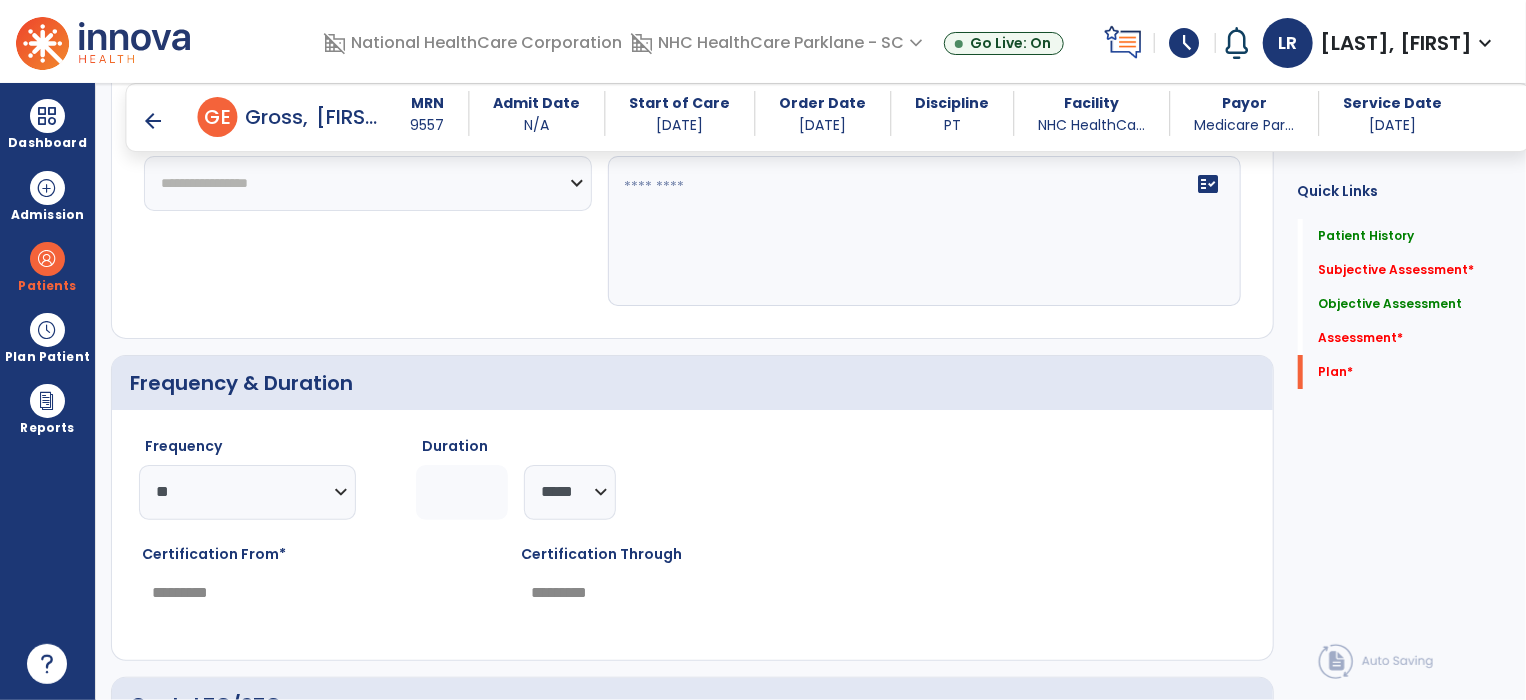 click on "********* ** ** ** ** ** ** **" 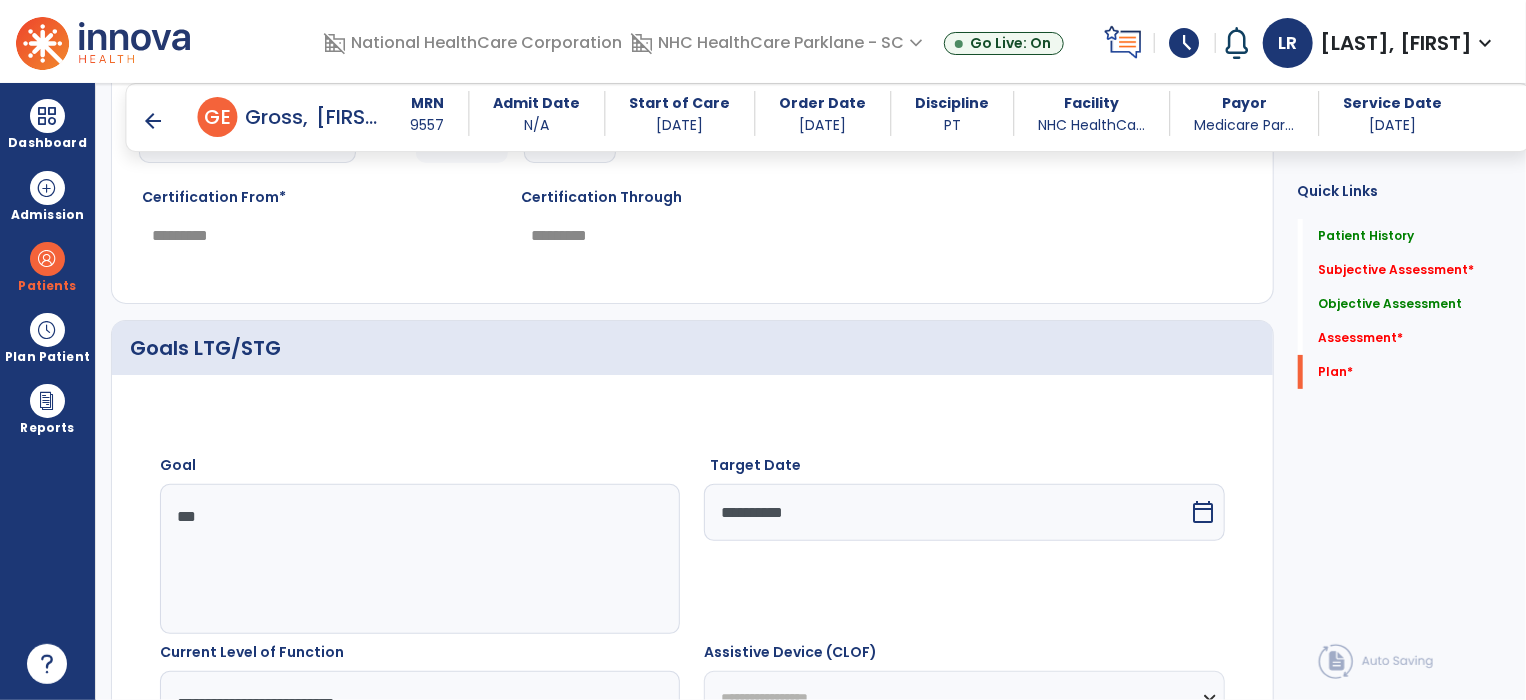 scroll, scrollTop: 3943, scrollLeft: 0, axis: vertical 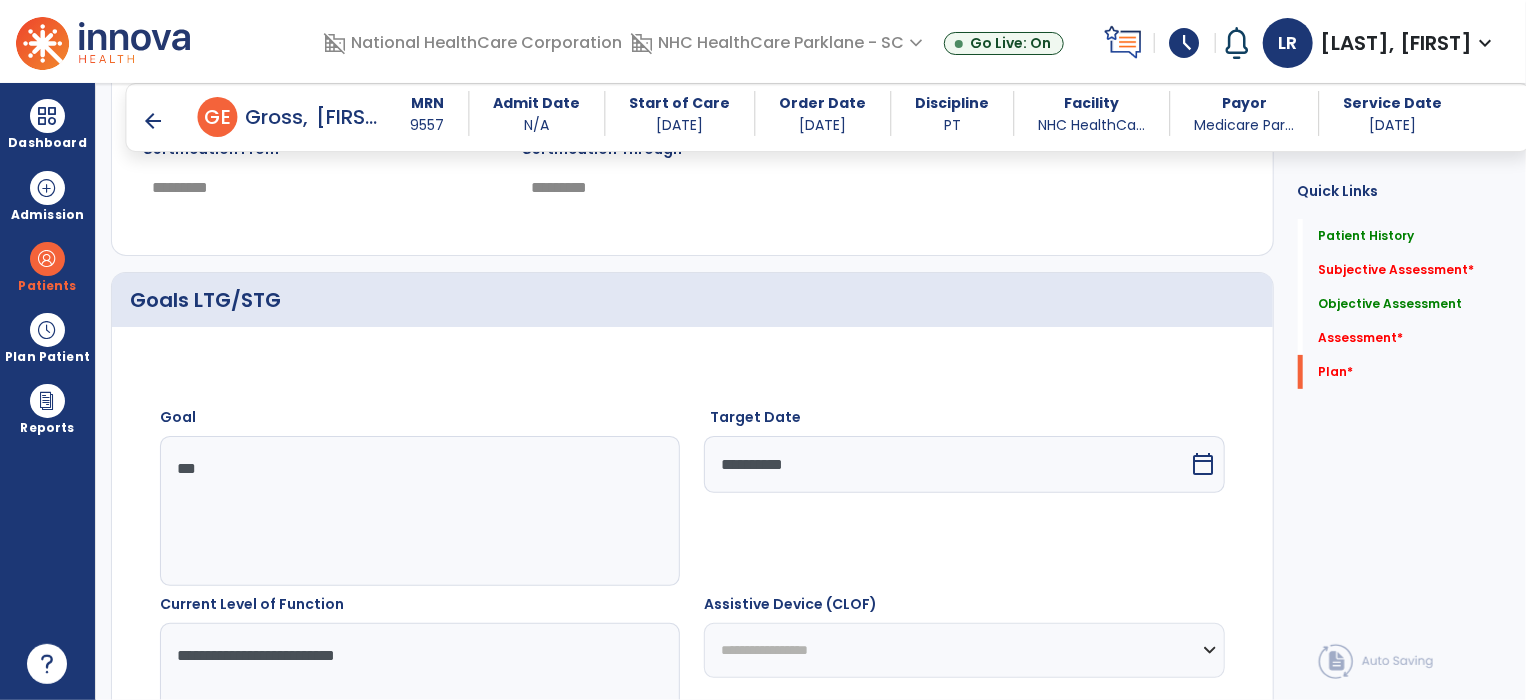 click on "calendar_today" at bounding box center (1204, 464) 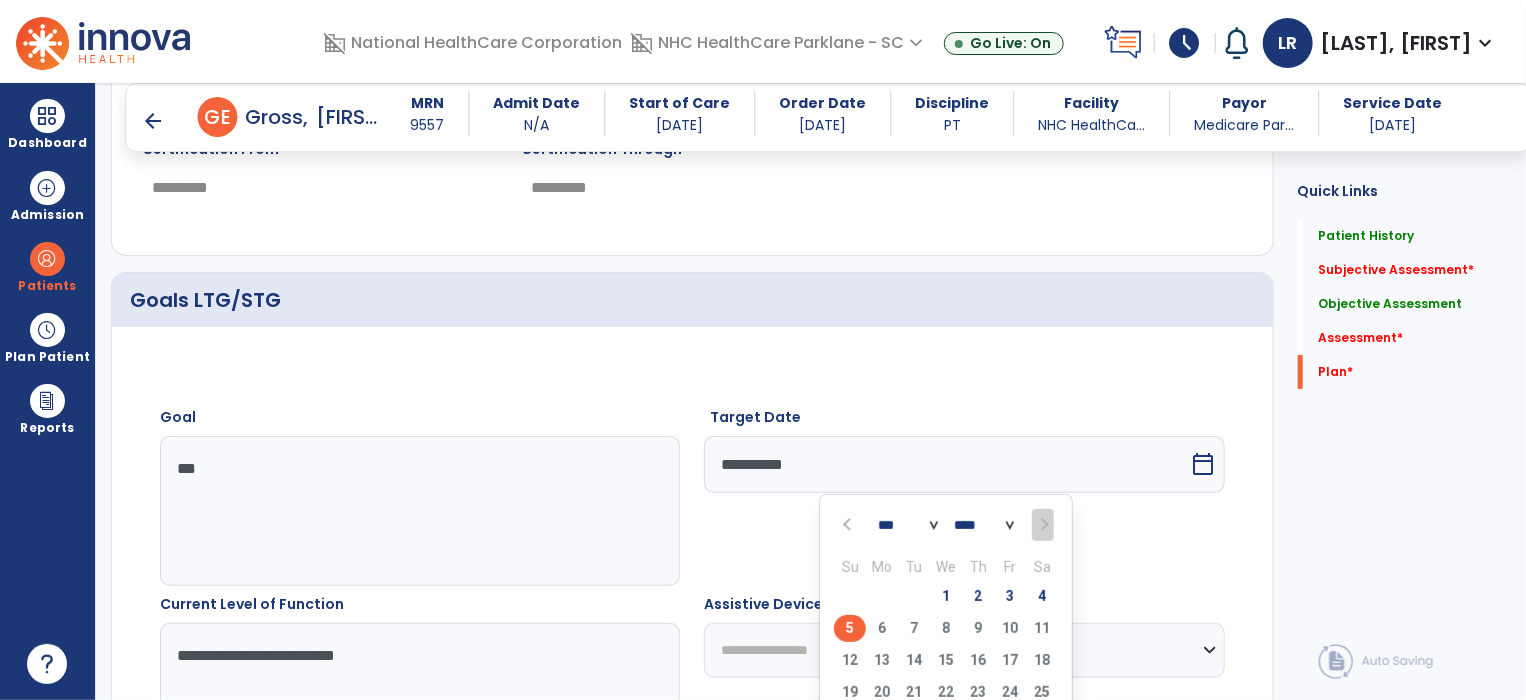 click on "5" at bounding box center (850, 628) 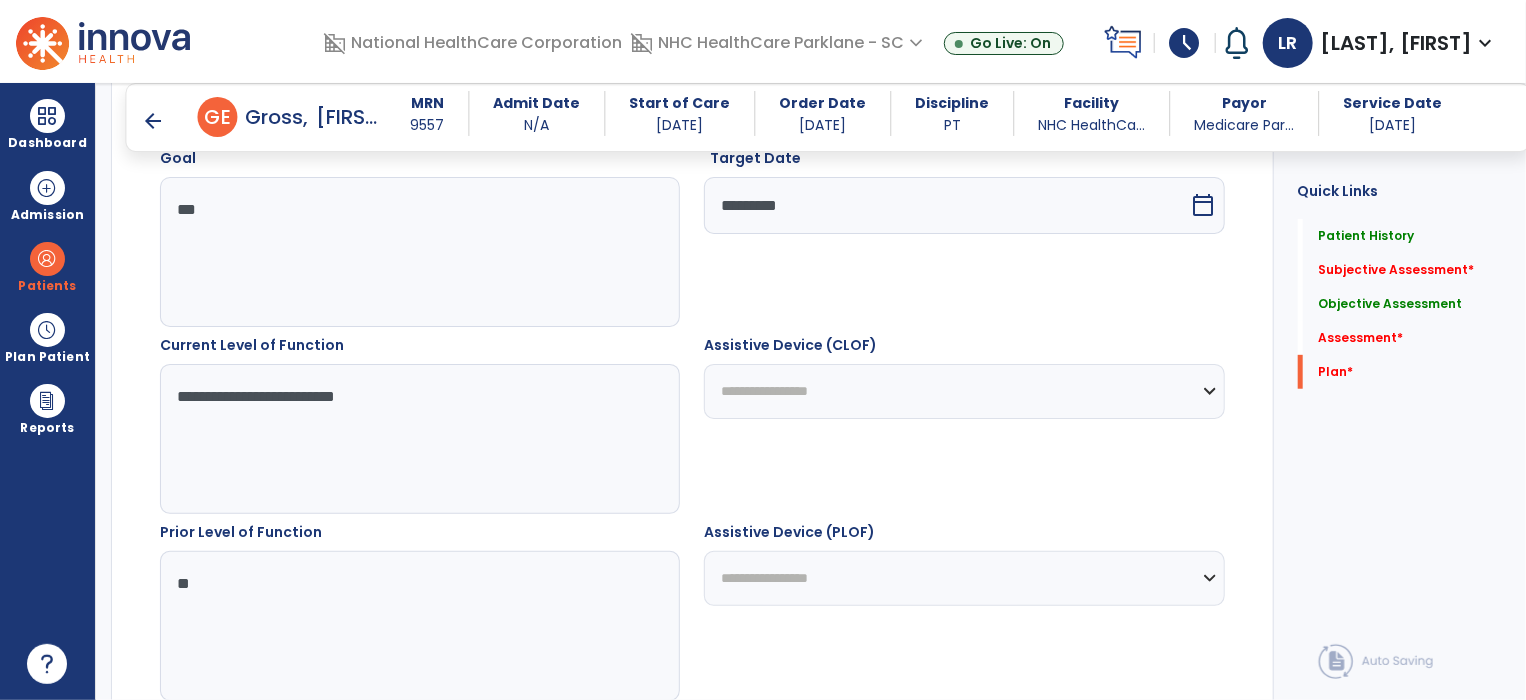 scroll, scrollTop: 4203, scrollLeft: 0, axis: vertical 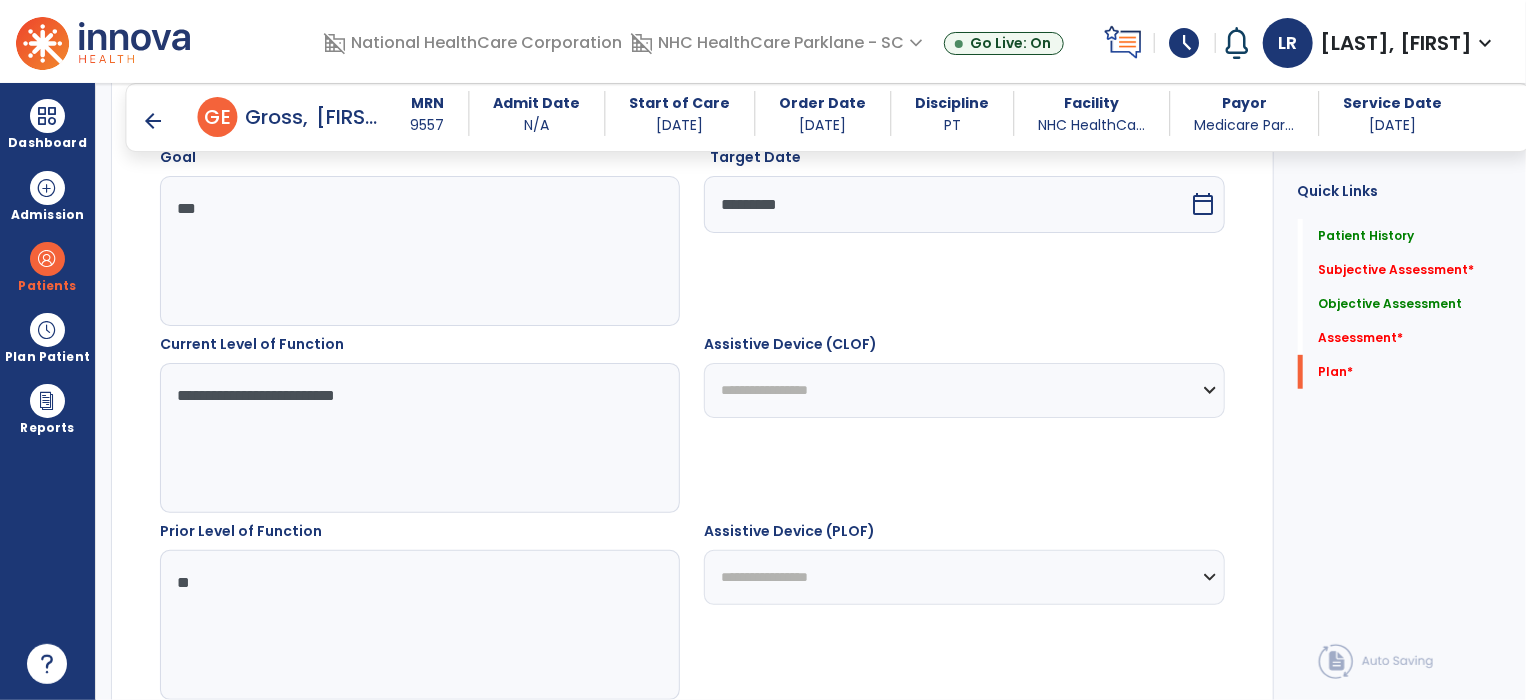 click on "**********" 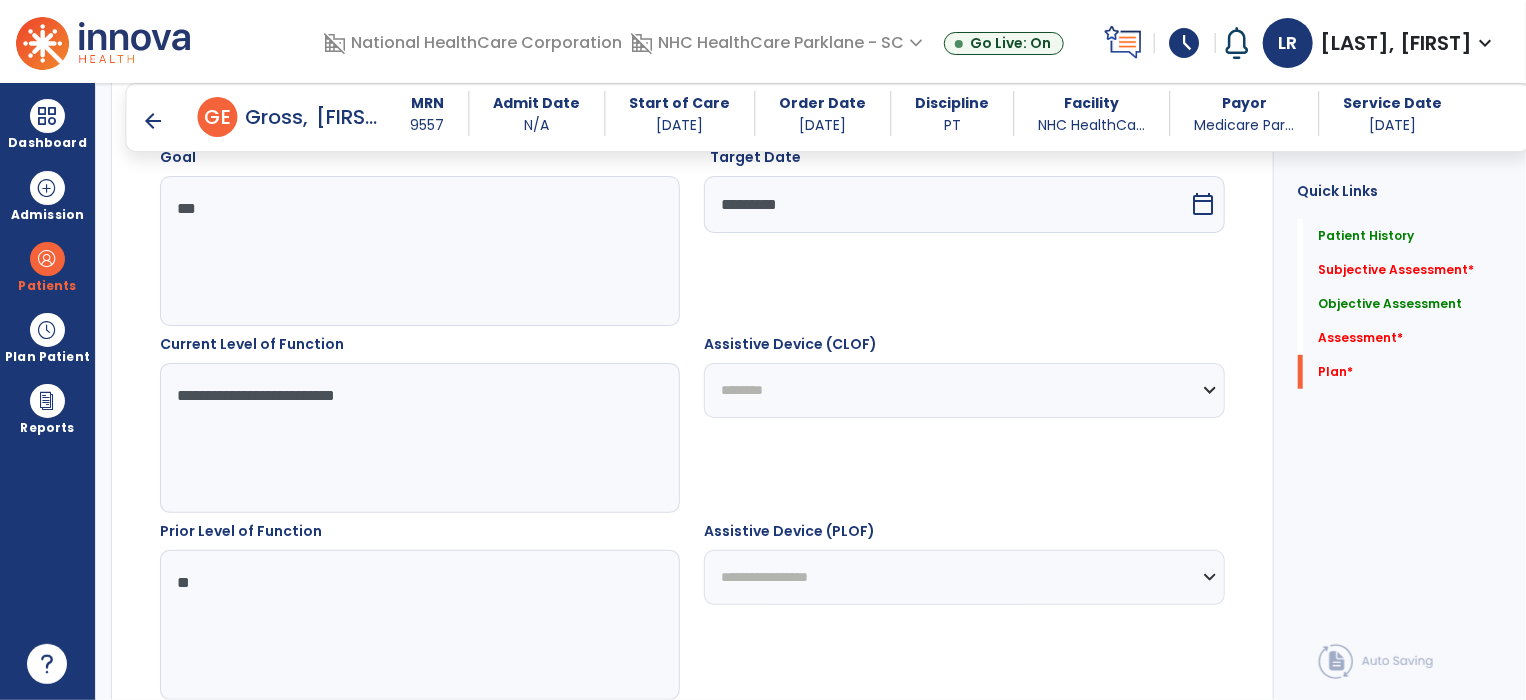 click on "**********" 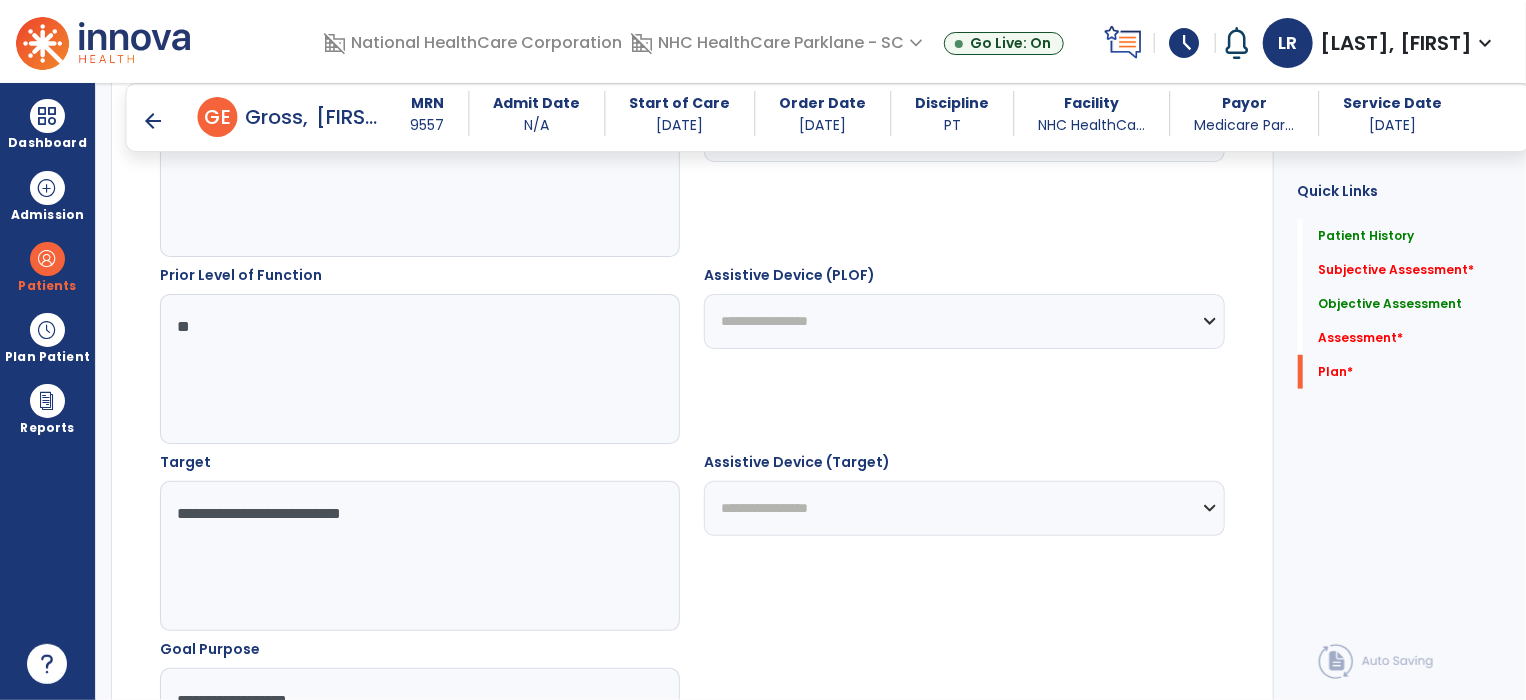 scroll, scrollTop: 4583, scrollLeft: 0, axis: vertical 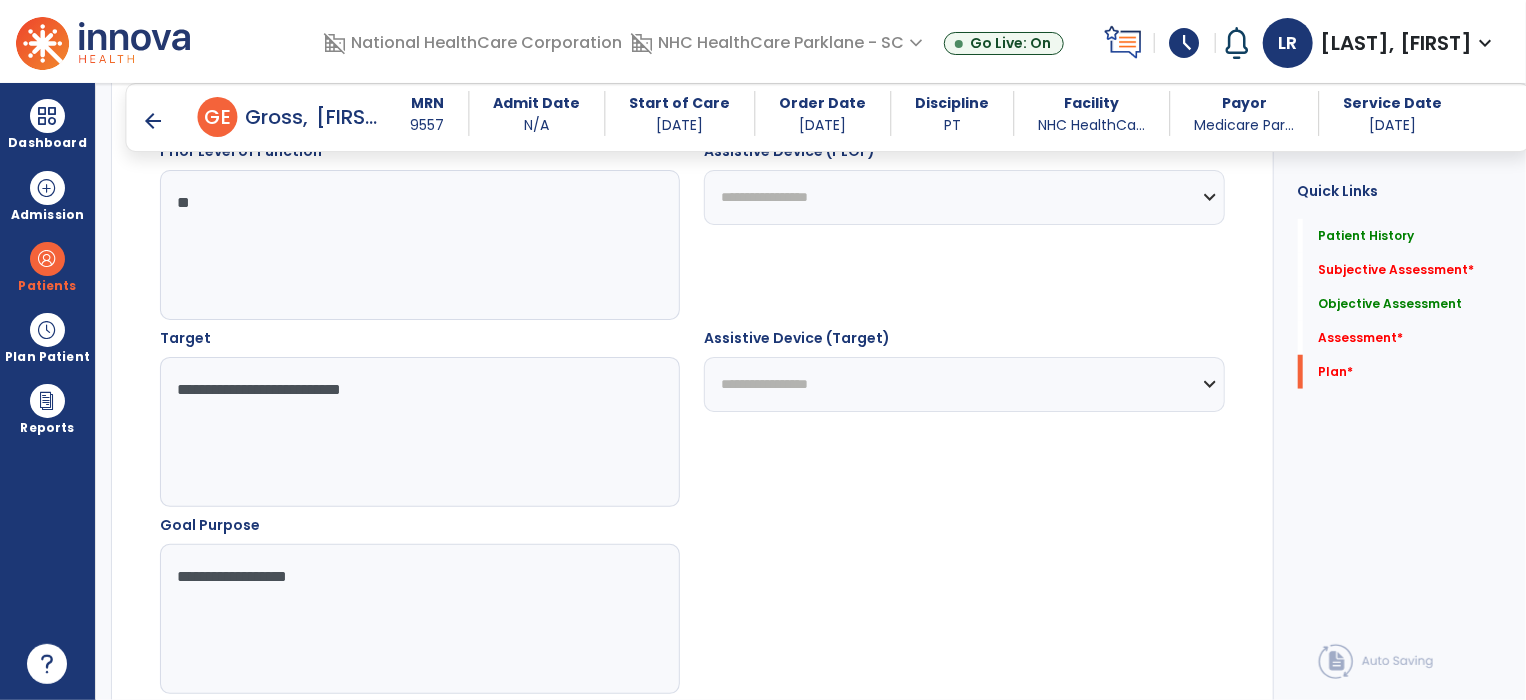 click on "**********" 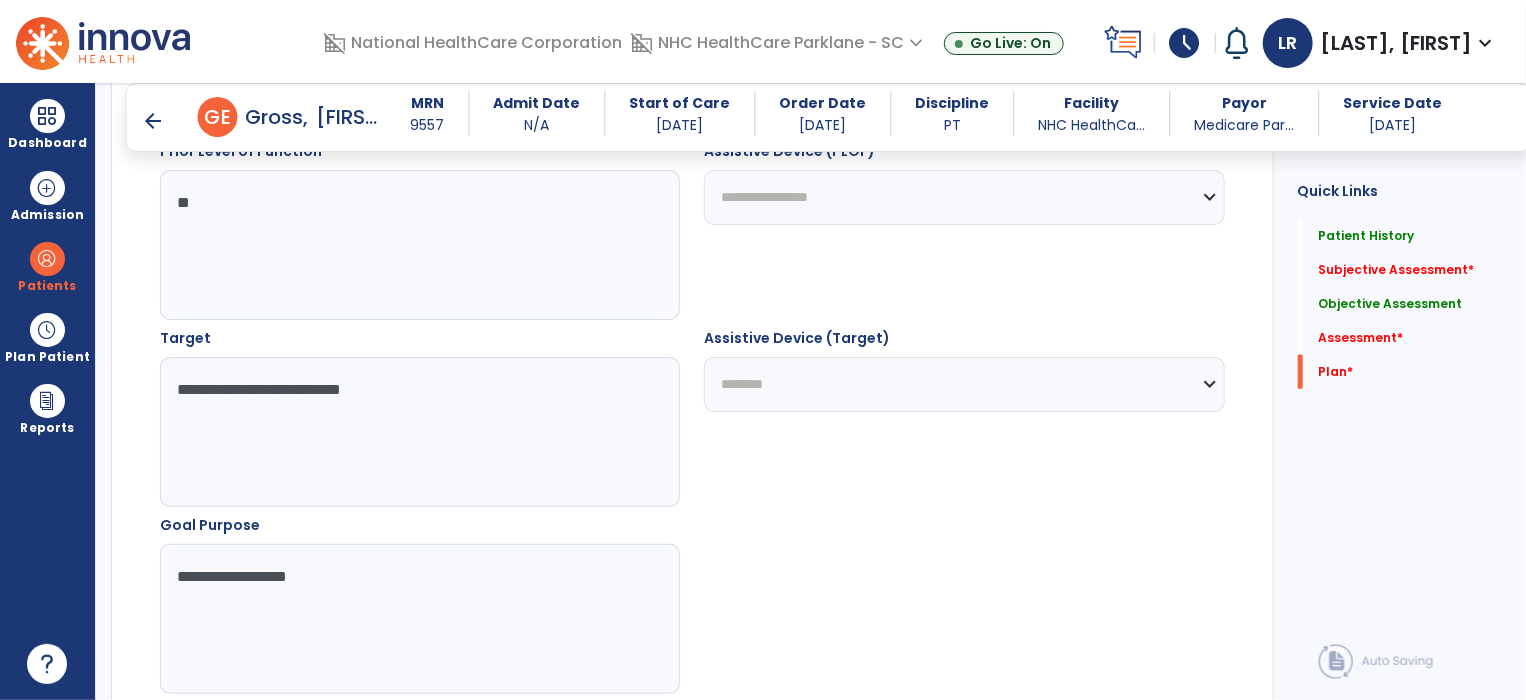 click on "**********" 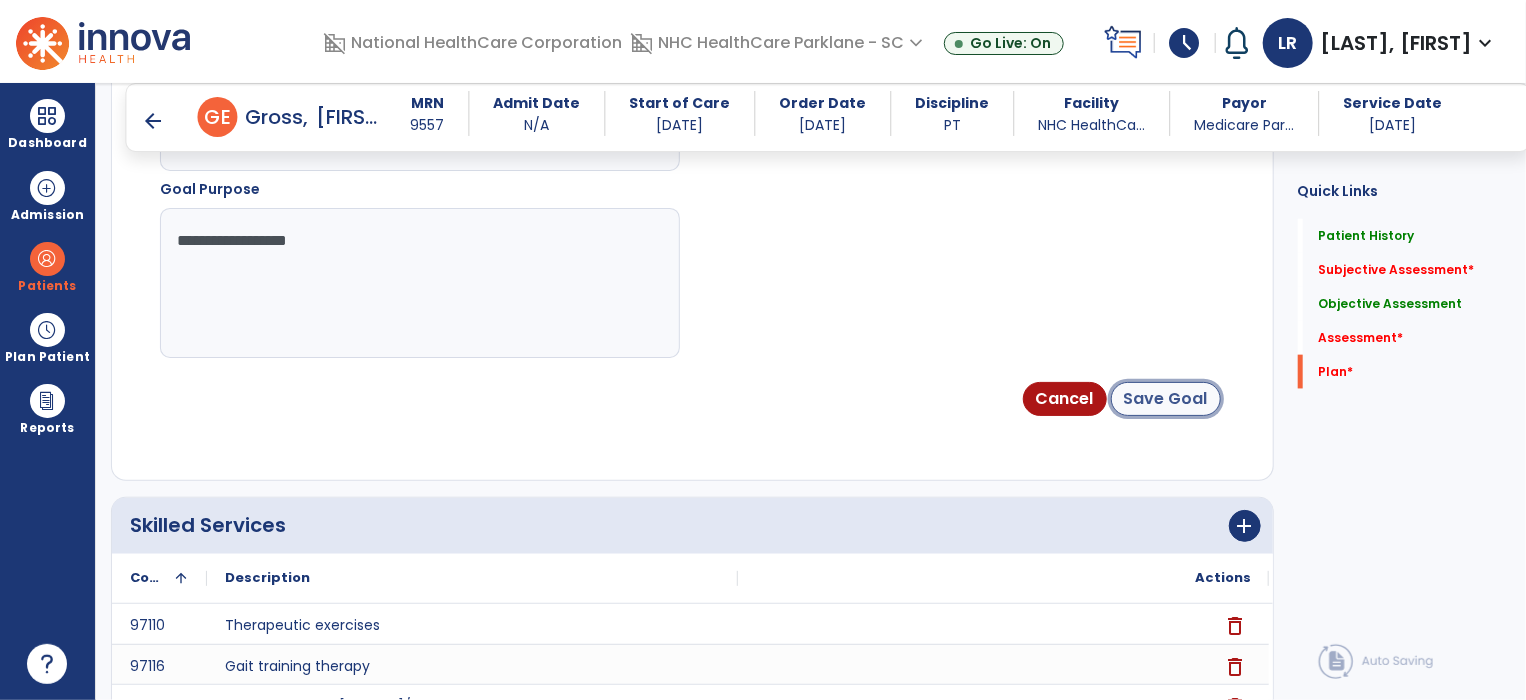 click on "Save Goal" 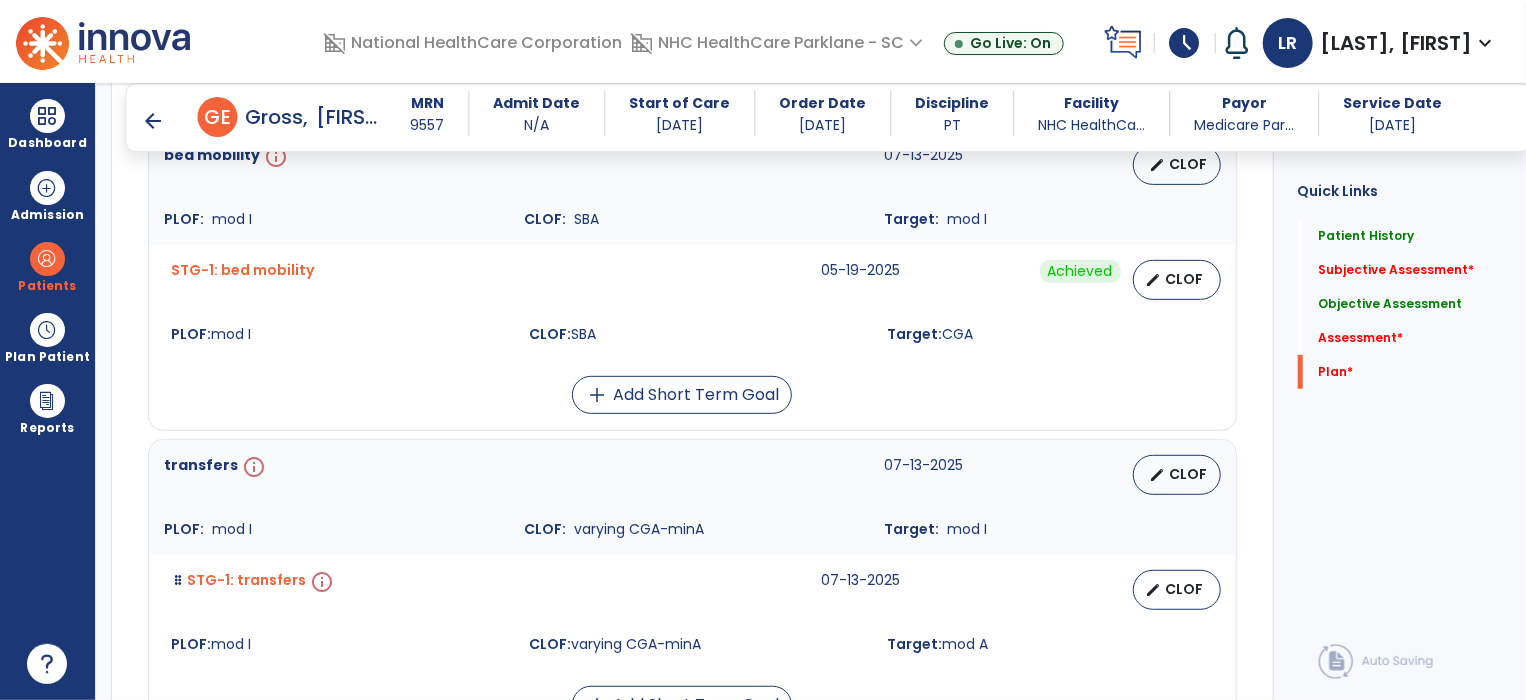 scroll, scrollTop: 4214, scrollLeft: 0, axis: vertical 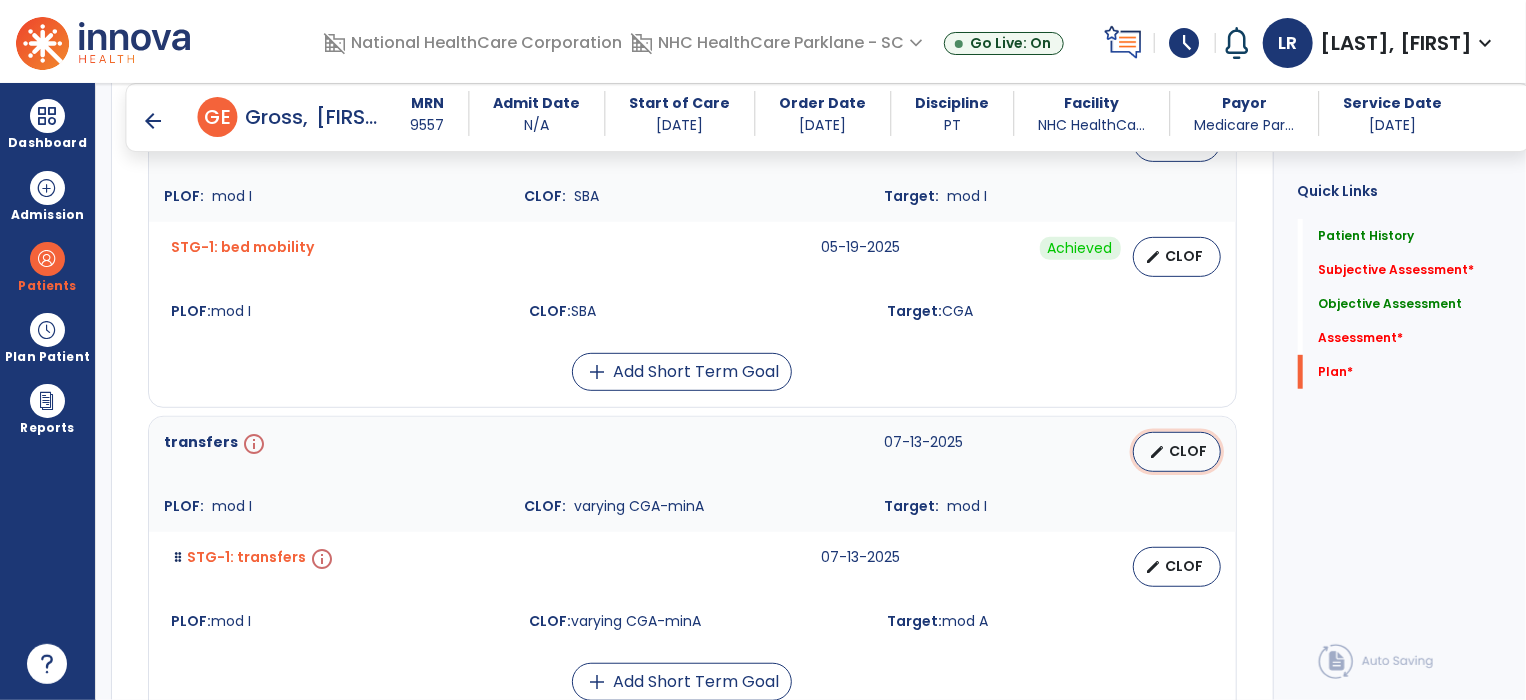 click on "edit   CLOF" at bounding box center (1177, 452) 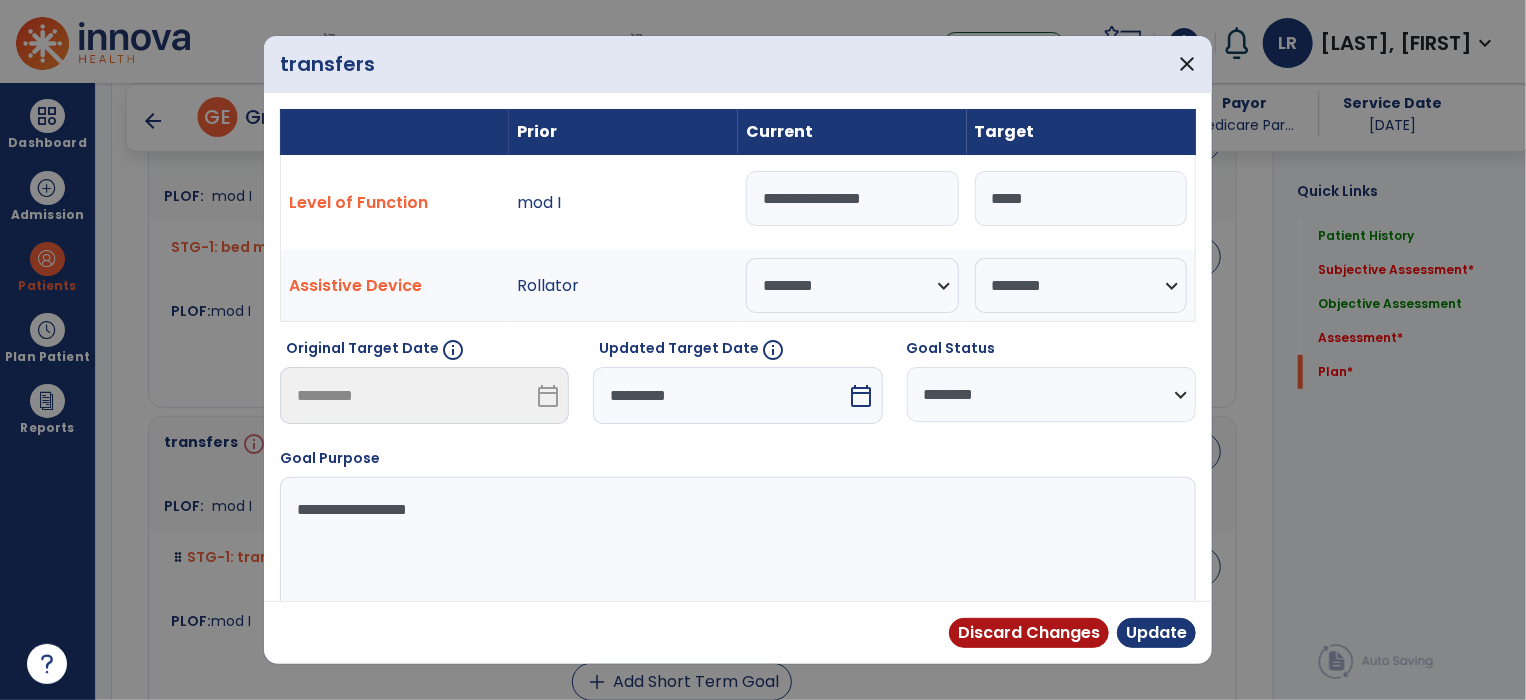 click on "*****" at bounding box center (1081, 198) 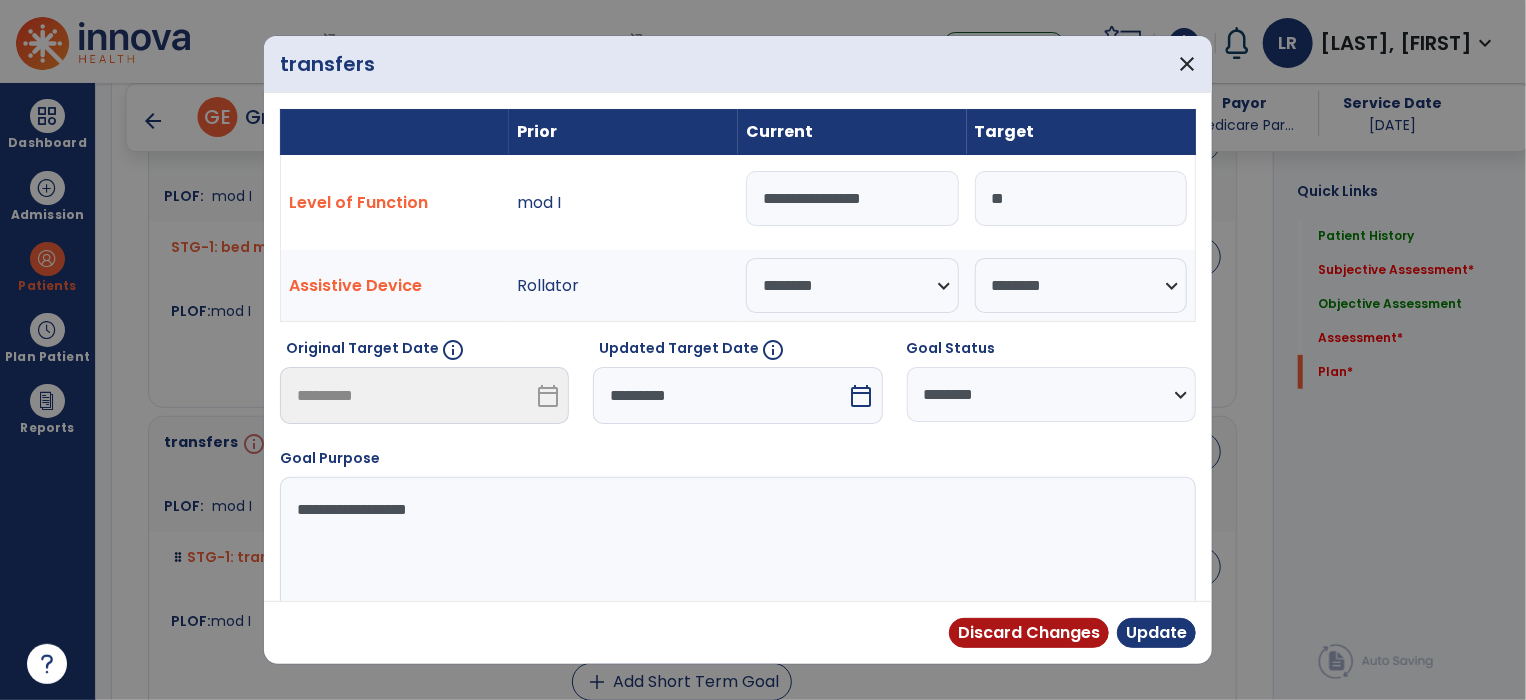 type on "*" 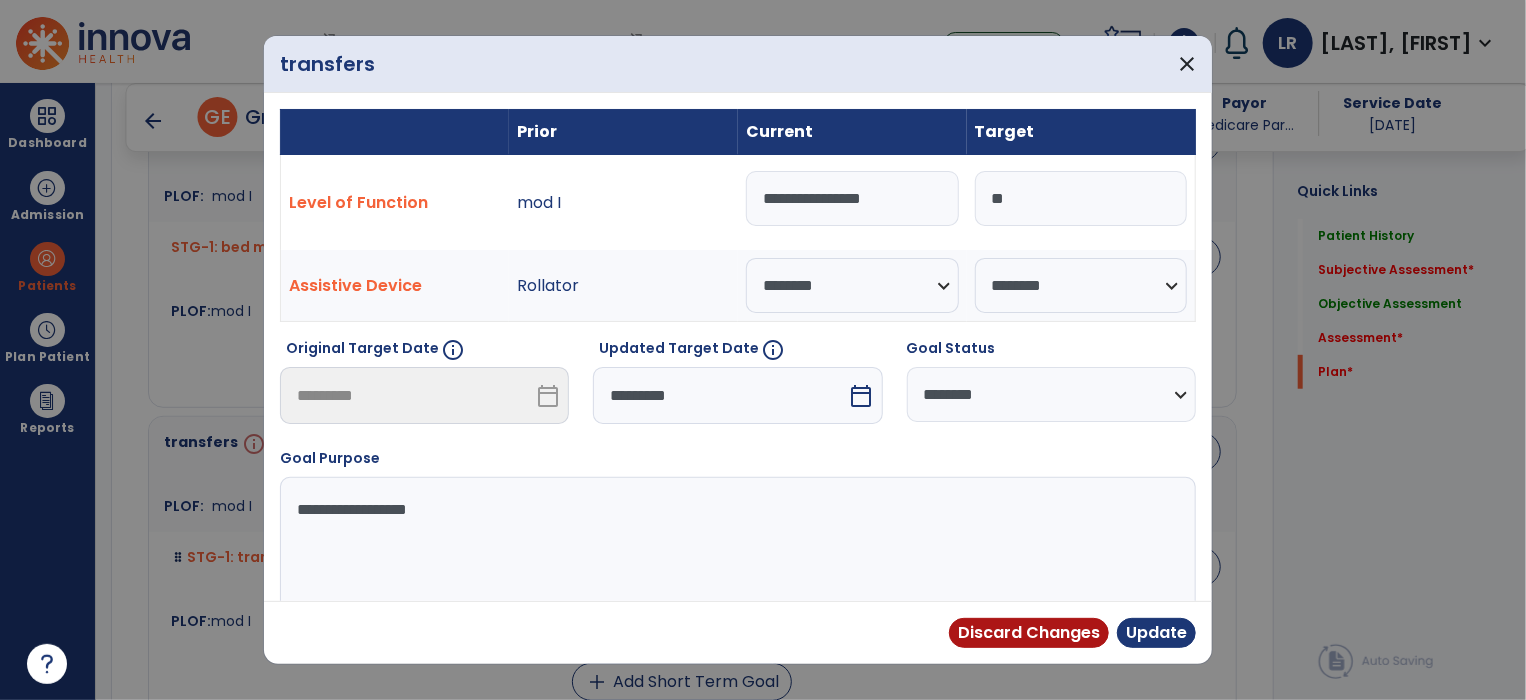 type on "*" 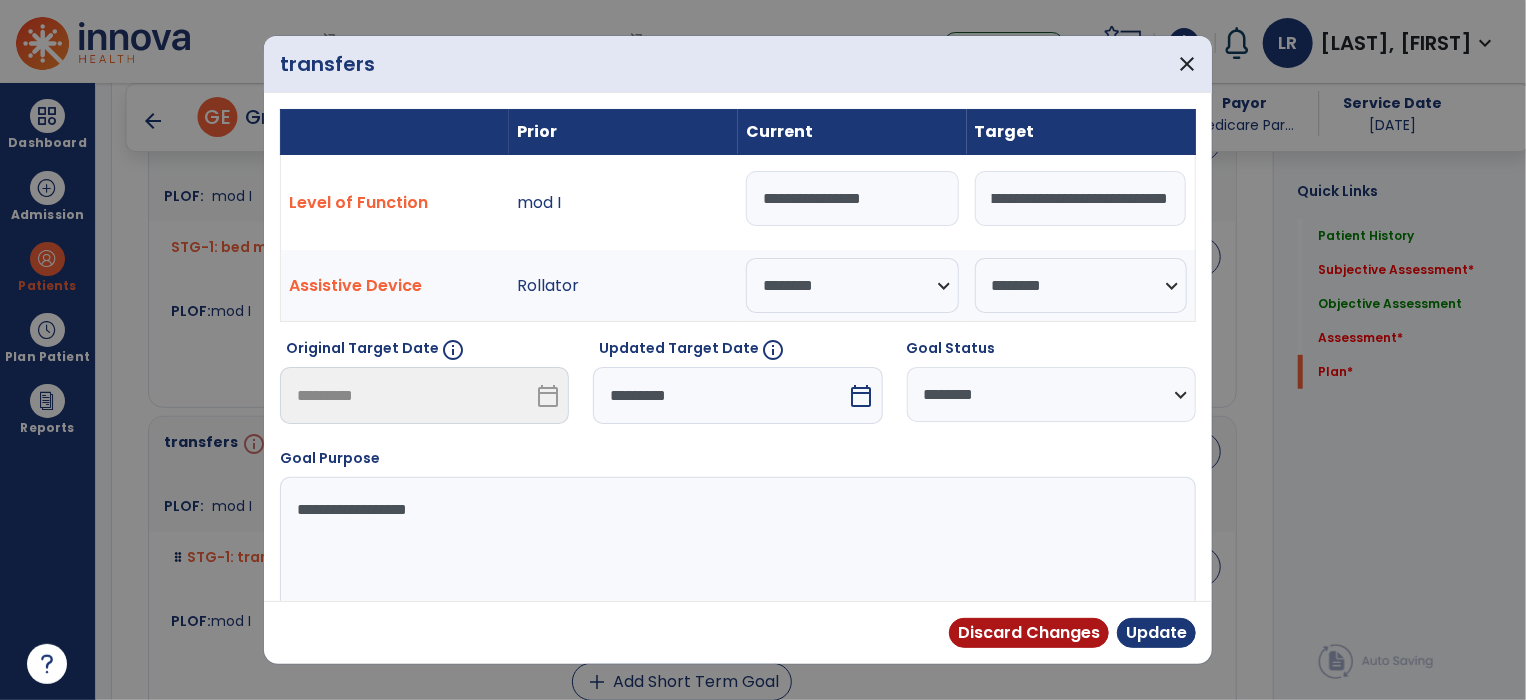 scroll, scrollTop: 0, scrollLeft: 307, axis: horizontal 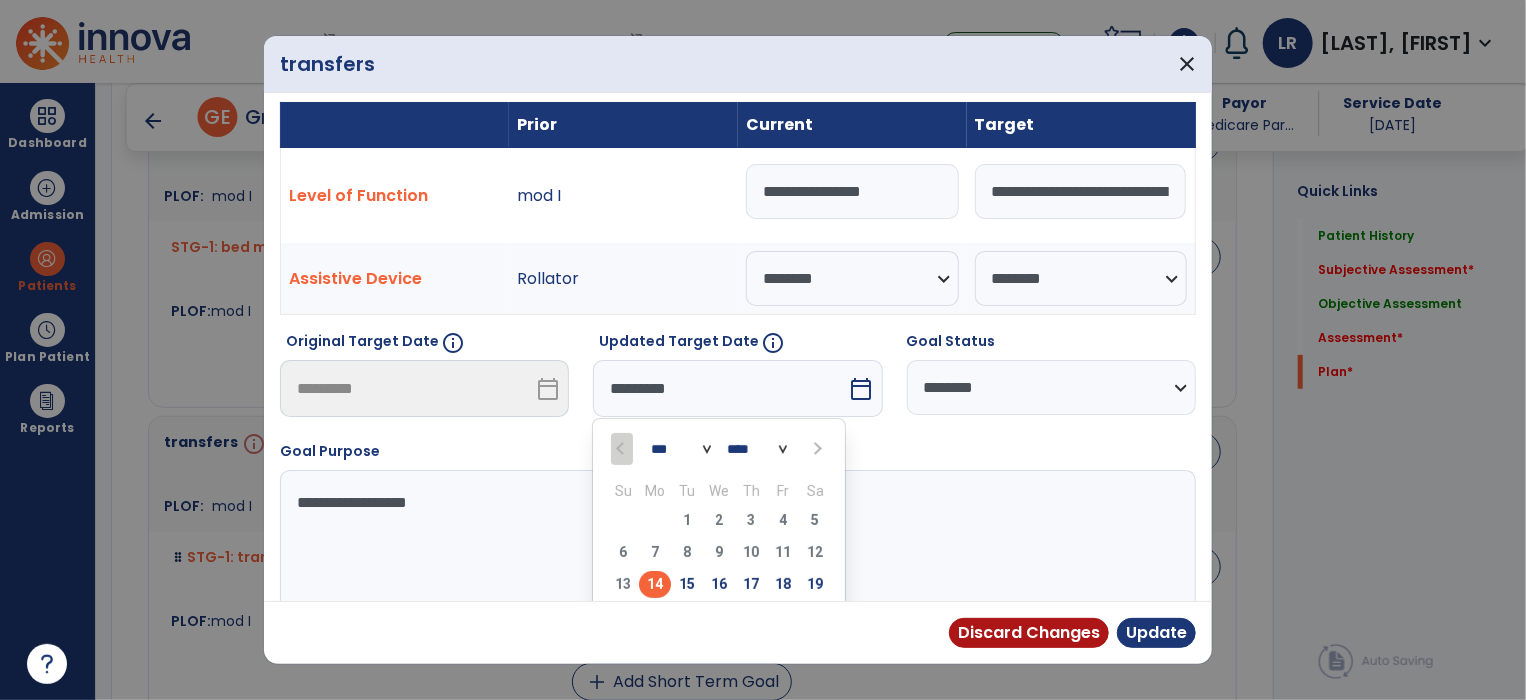 click on "*** *** *** ***" at bounding box center [681, 449] 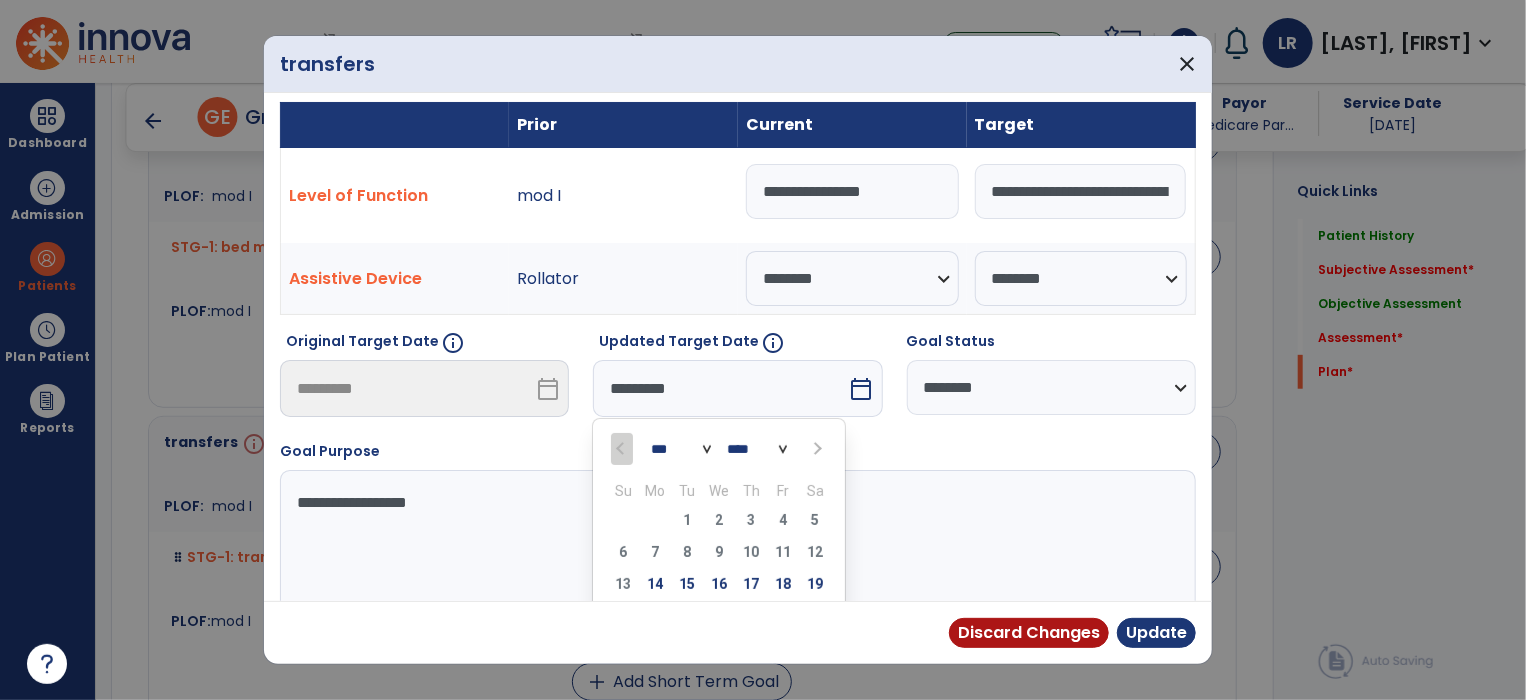 select on "**" 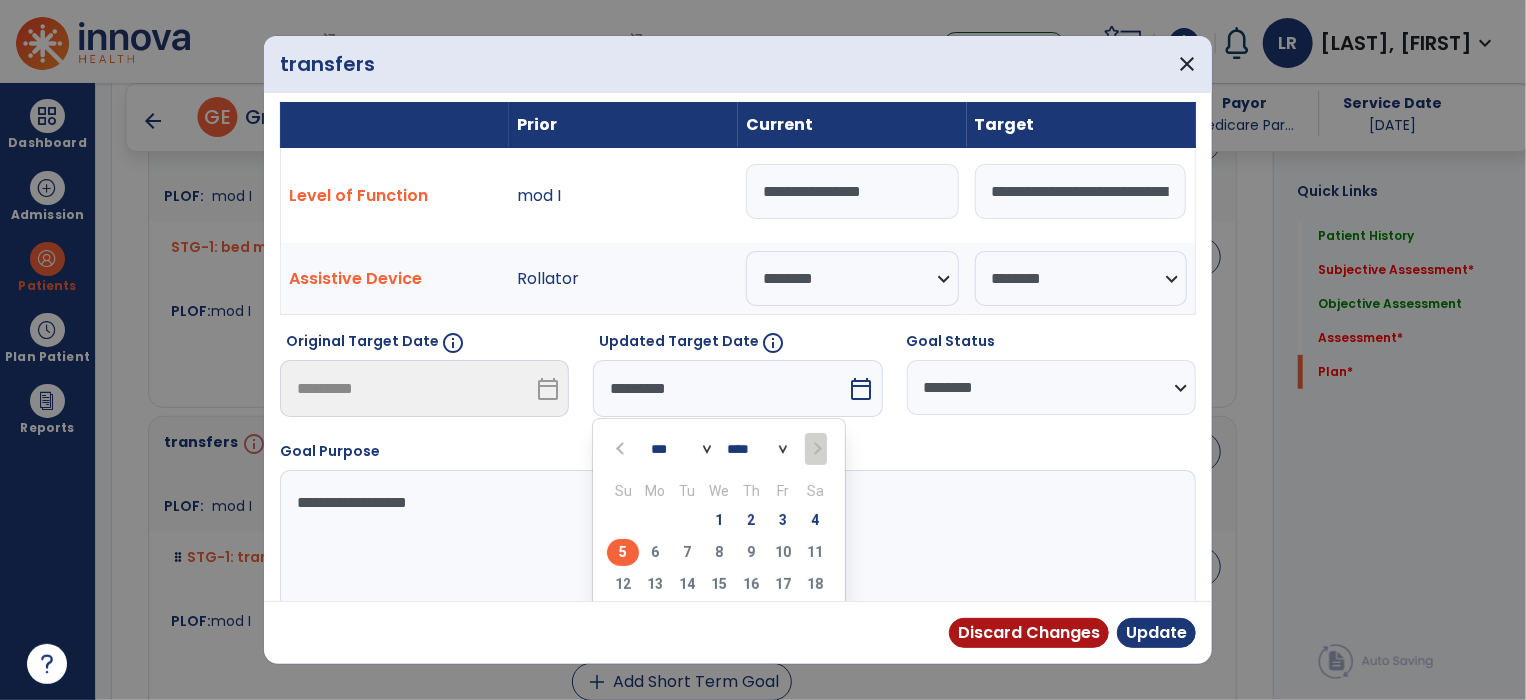 click on "5" at bounding box center (623, 552) 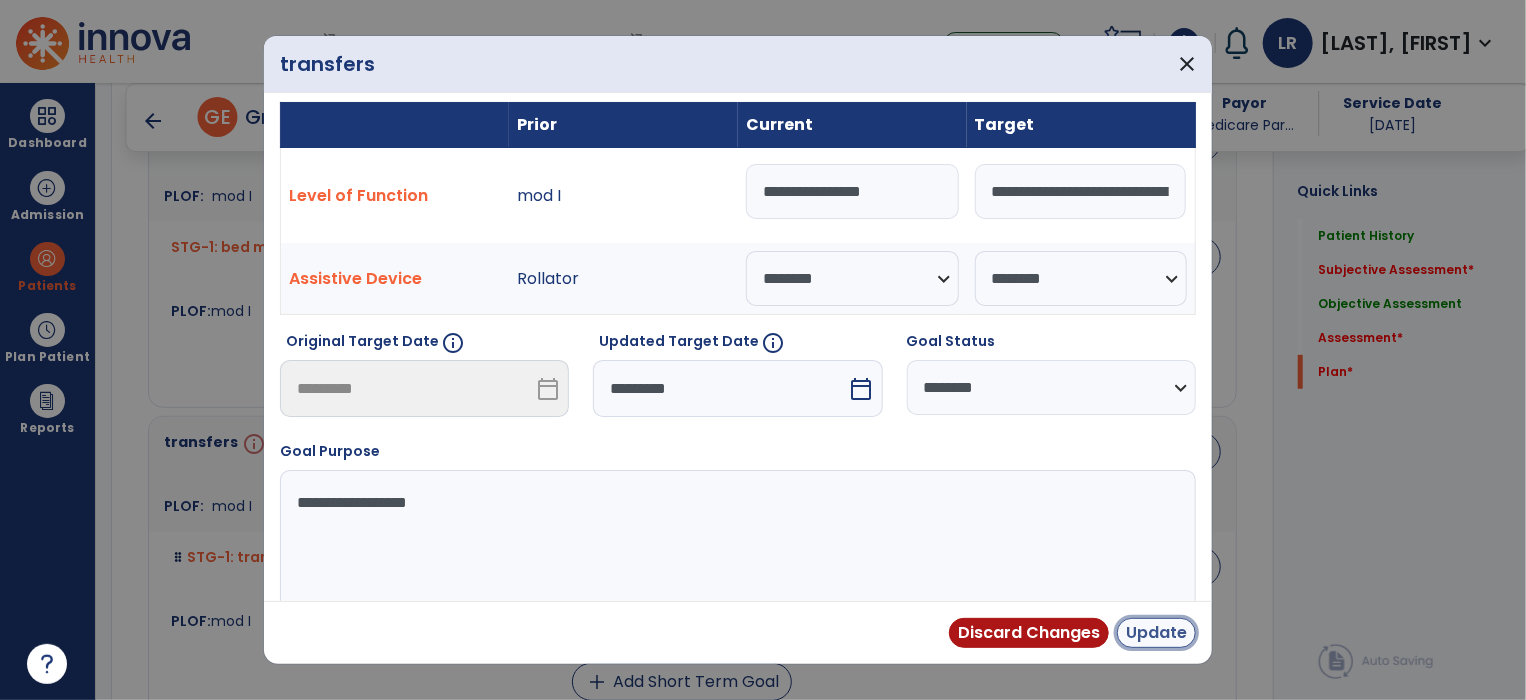 click on "Update" at bounding box center [1156, 633] 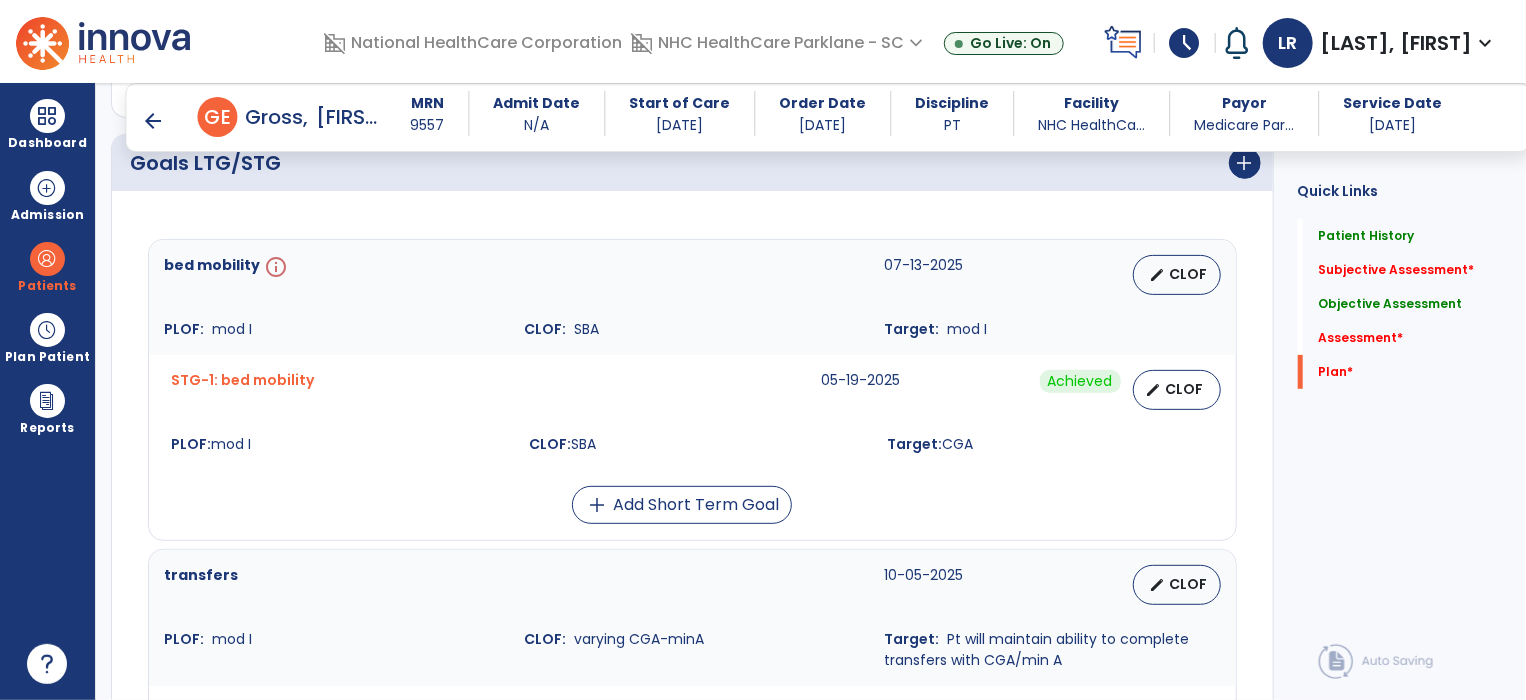 scroll, scrollTop: 4082, scrollLeft: 0, axis: vertical 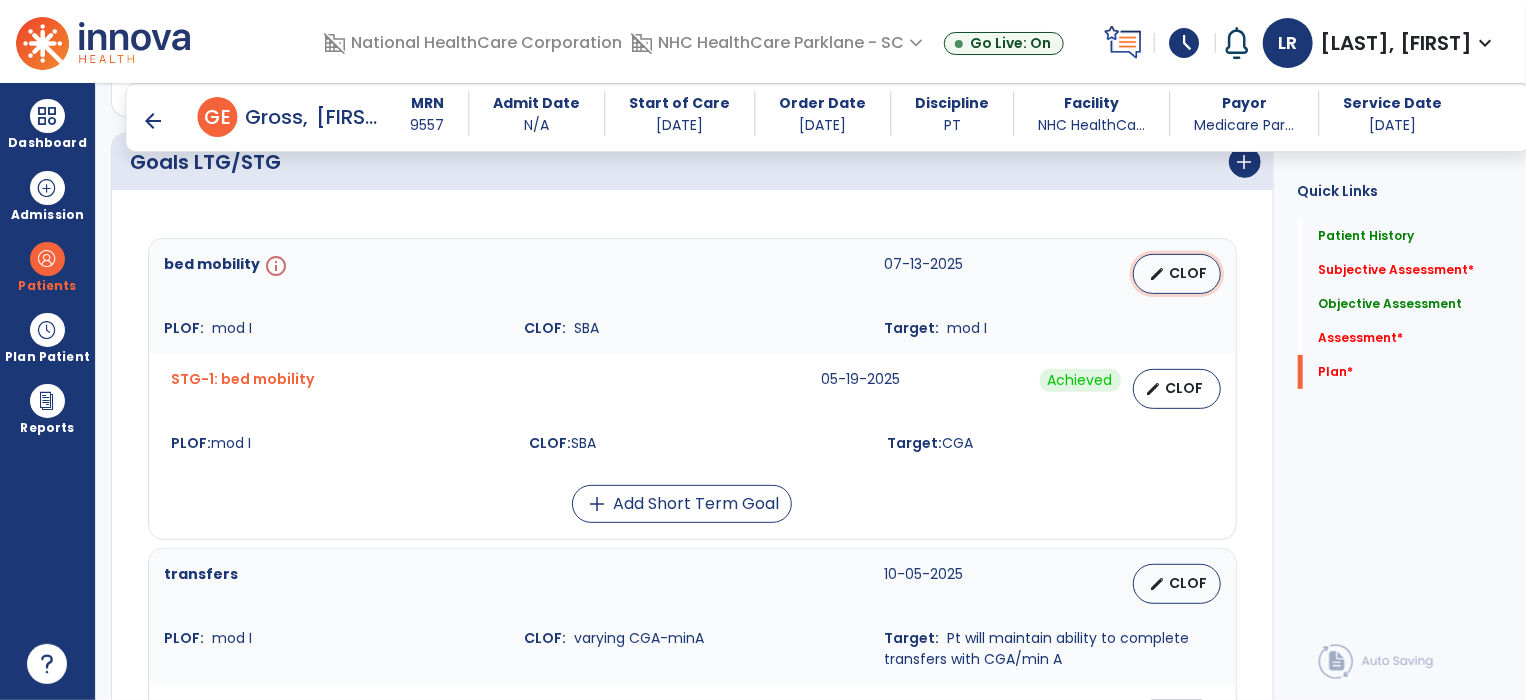 click on "edit   CLOF" at bounding box center [1177, 274] 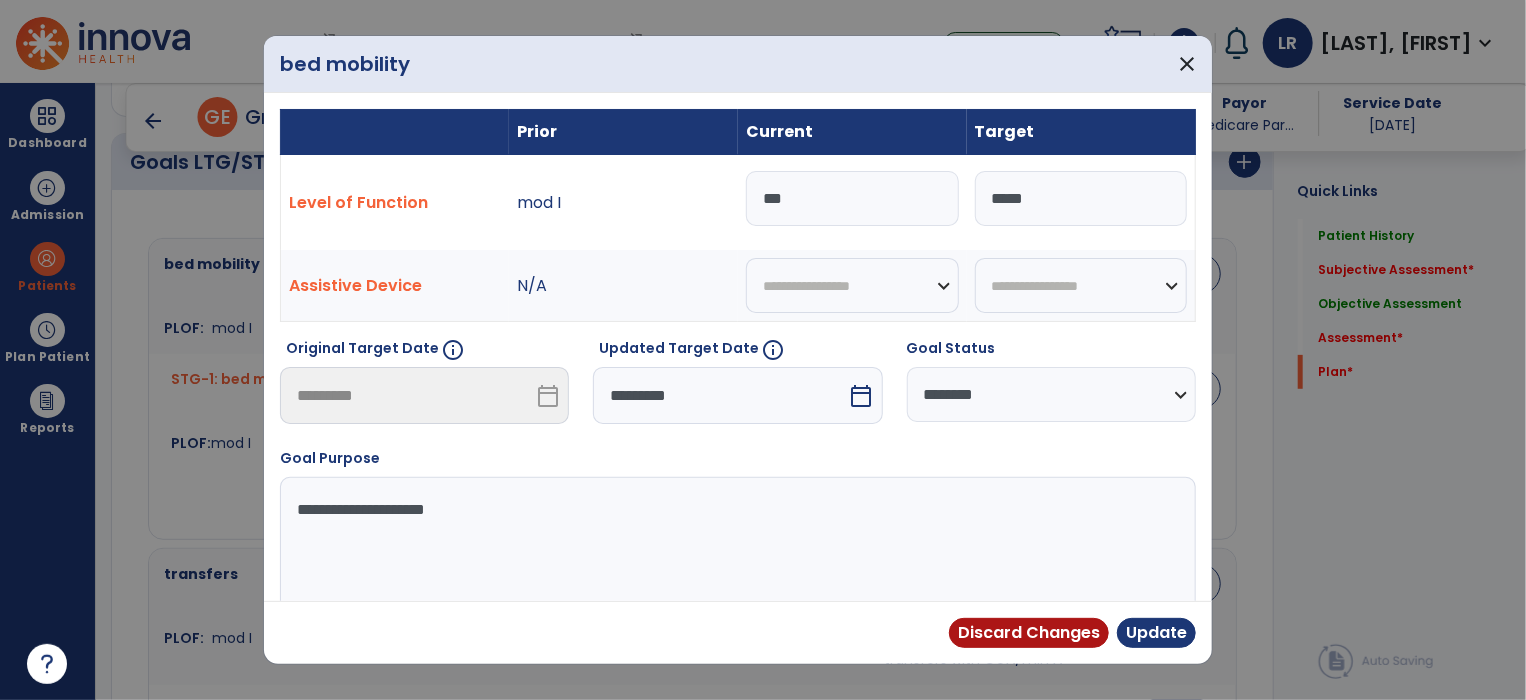 click on "calendar_today" at bounding box center (862, 396) 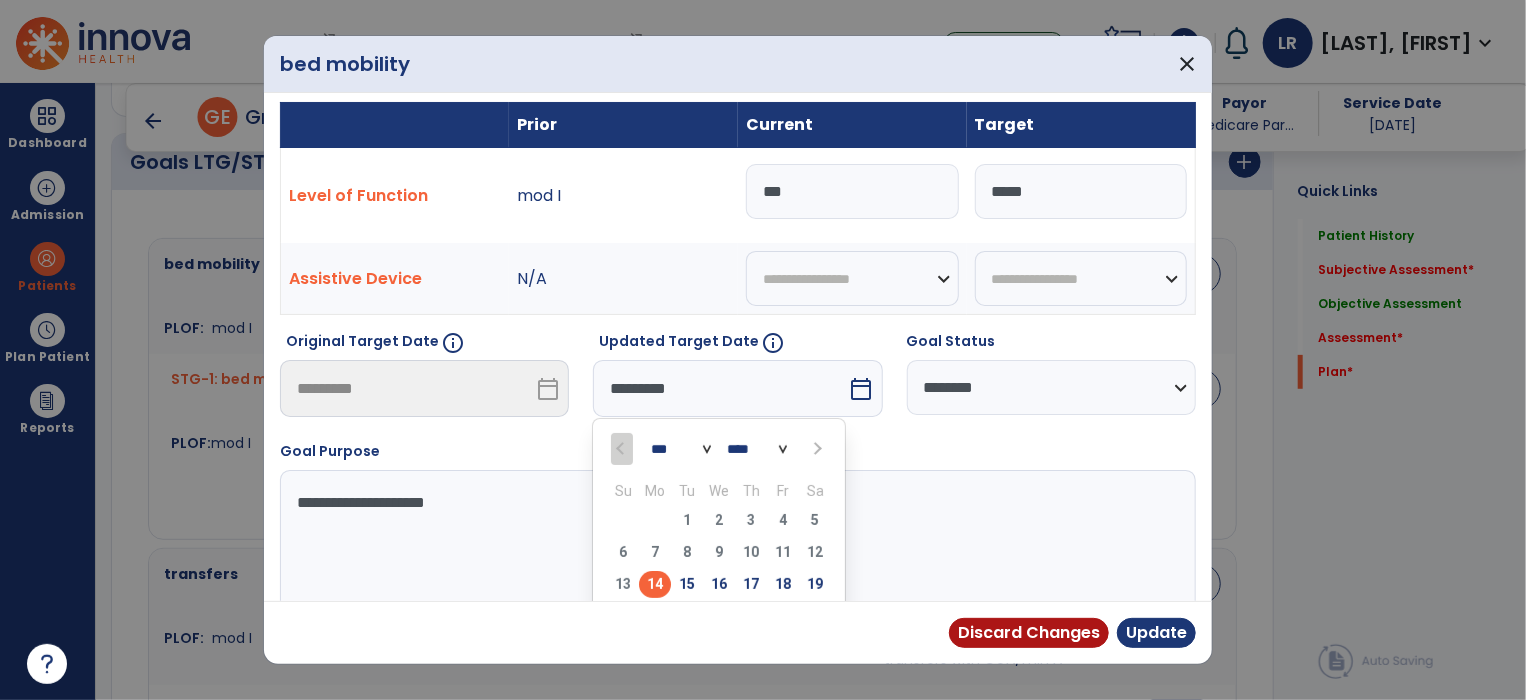 click on "*** *** *** ***" at bounding box center [681, 449] 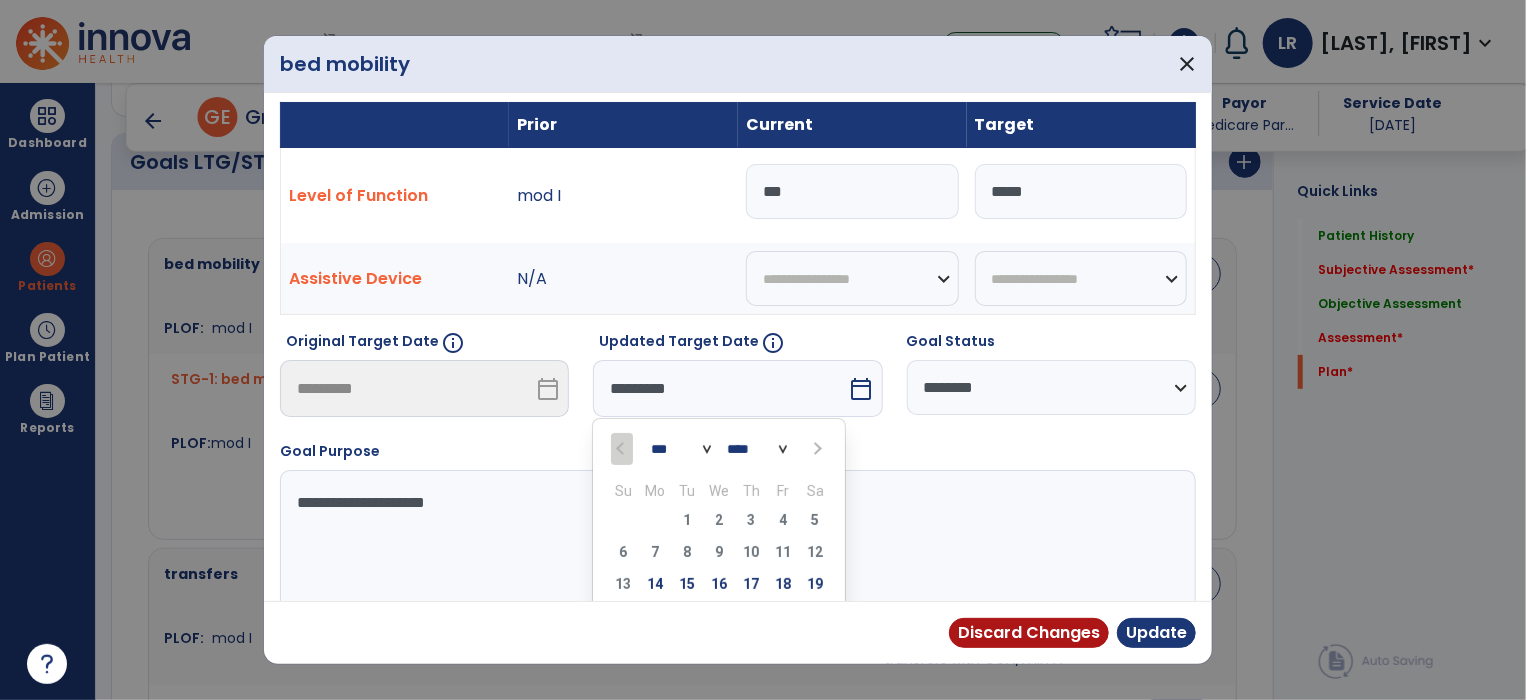 select on "*" 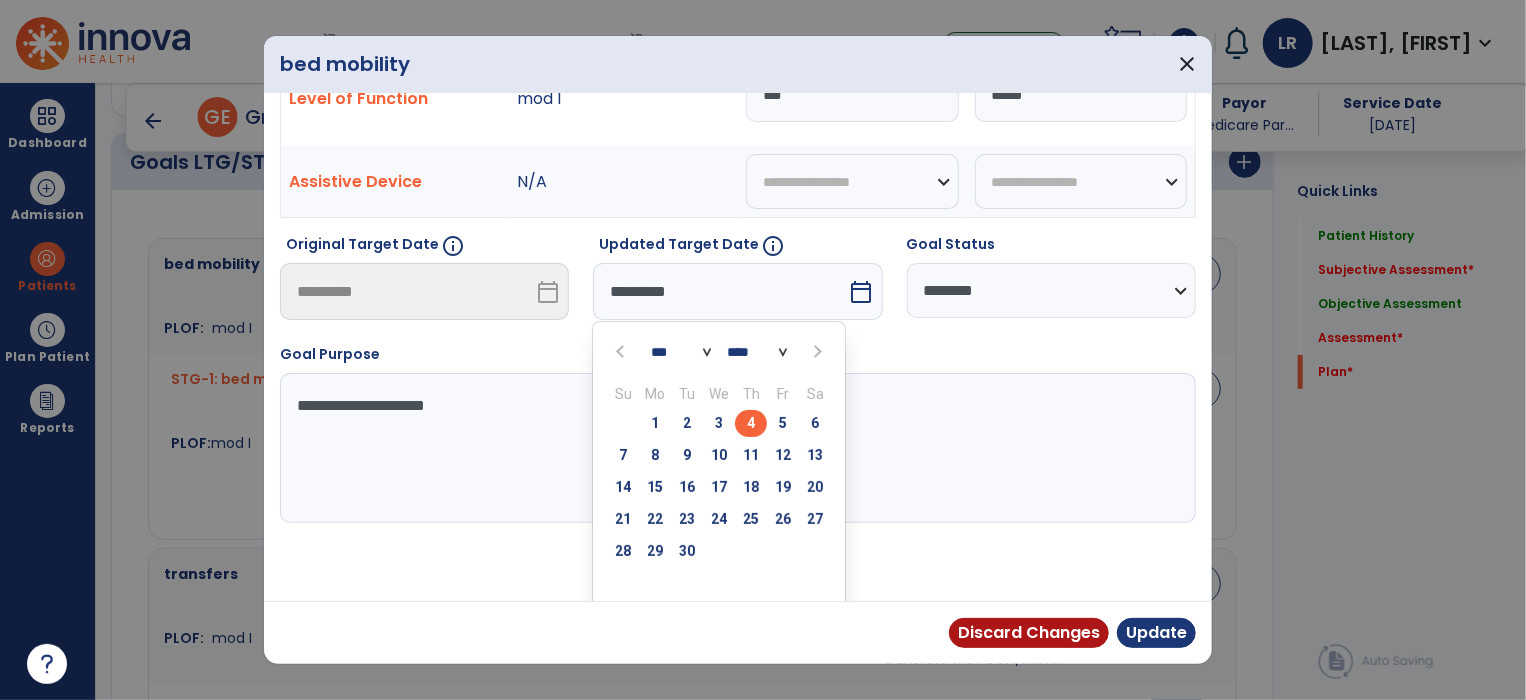 scroll, scrollTop: 103, scrollLeft: 0, axis: vertical 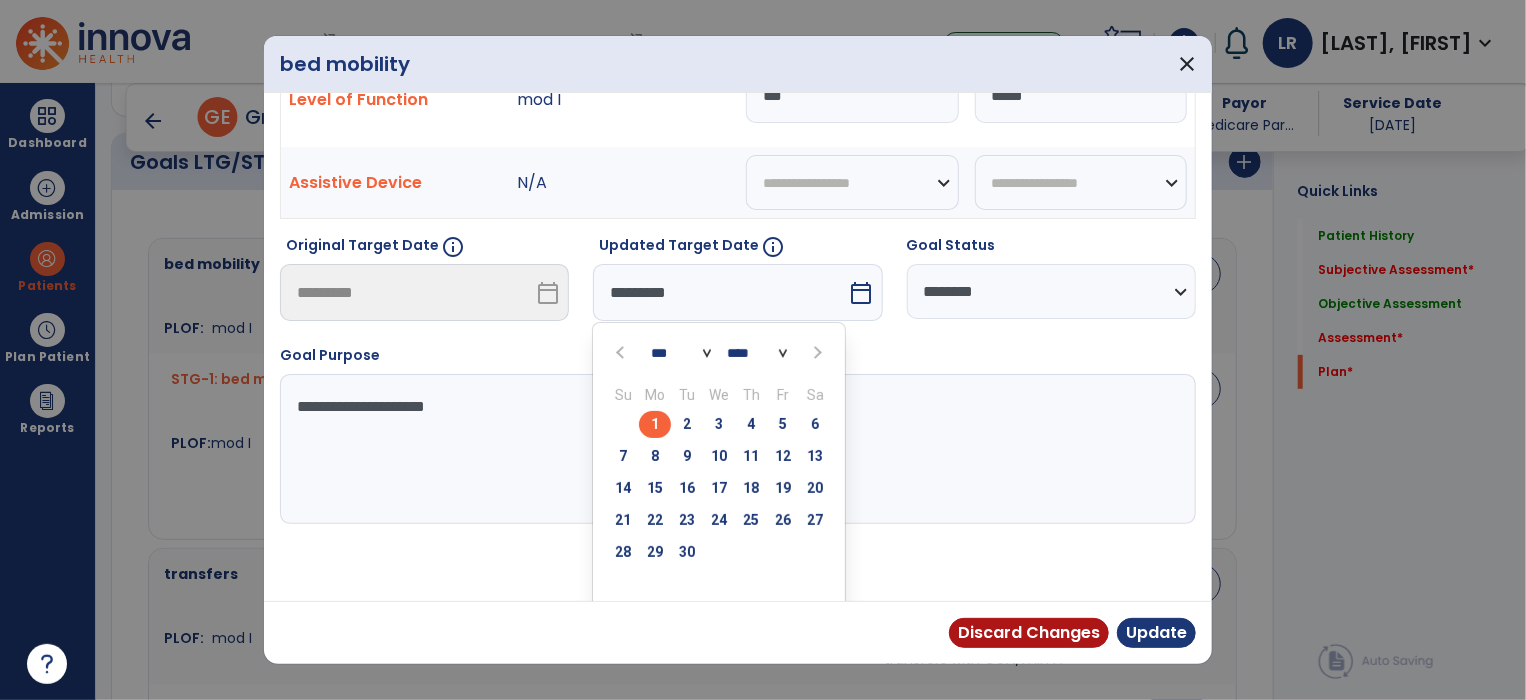 click on "1" at bounding box center (655, 424) 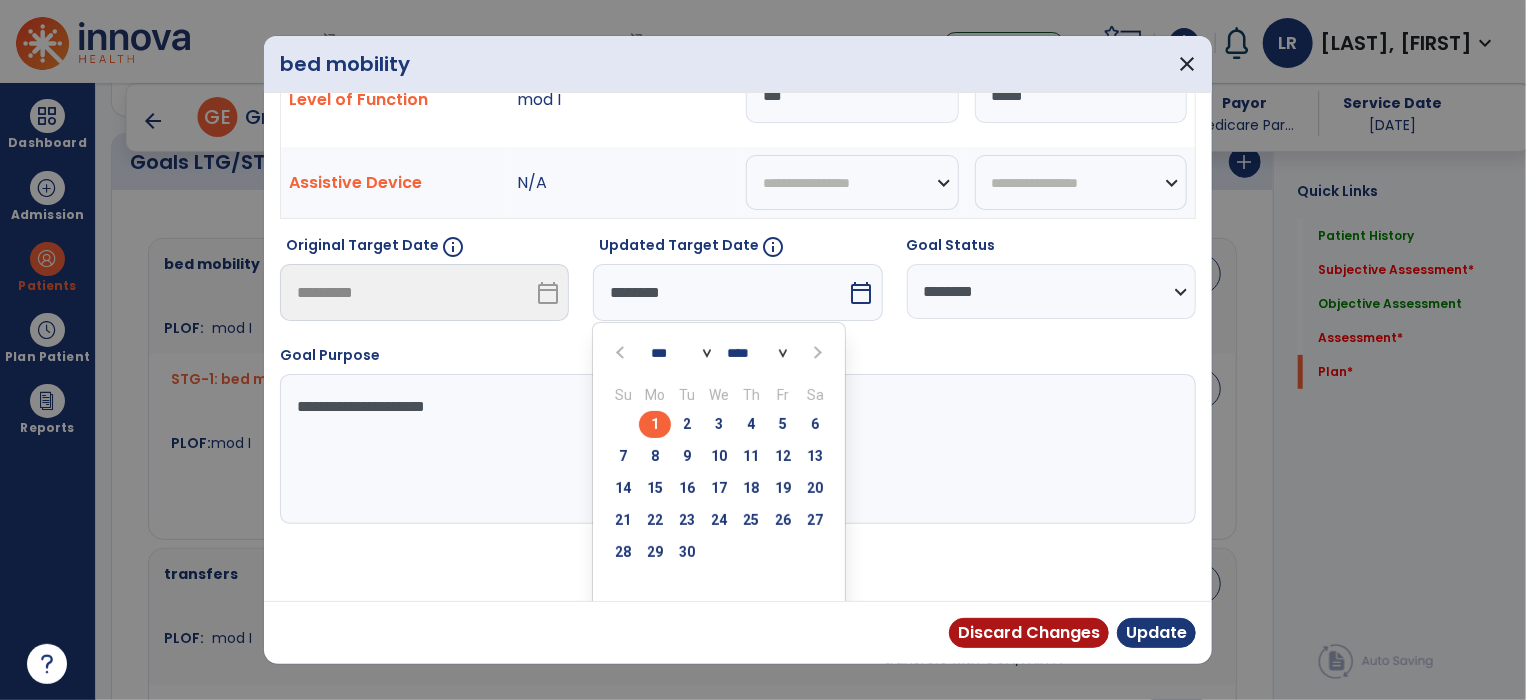 scroll, scrollTop: 39, scrollLeft: 0, axis: vertical 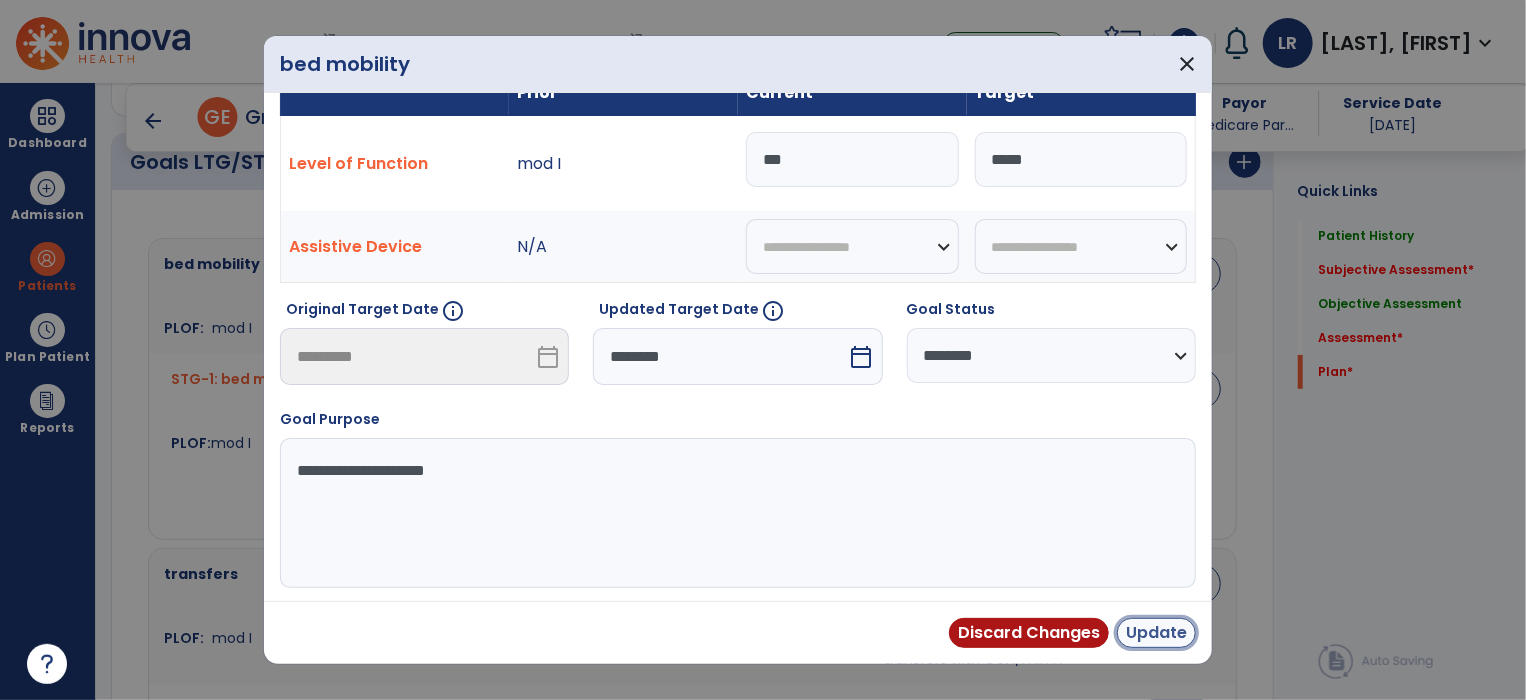 click on "Update" at bounding box center [1156, 633] 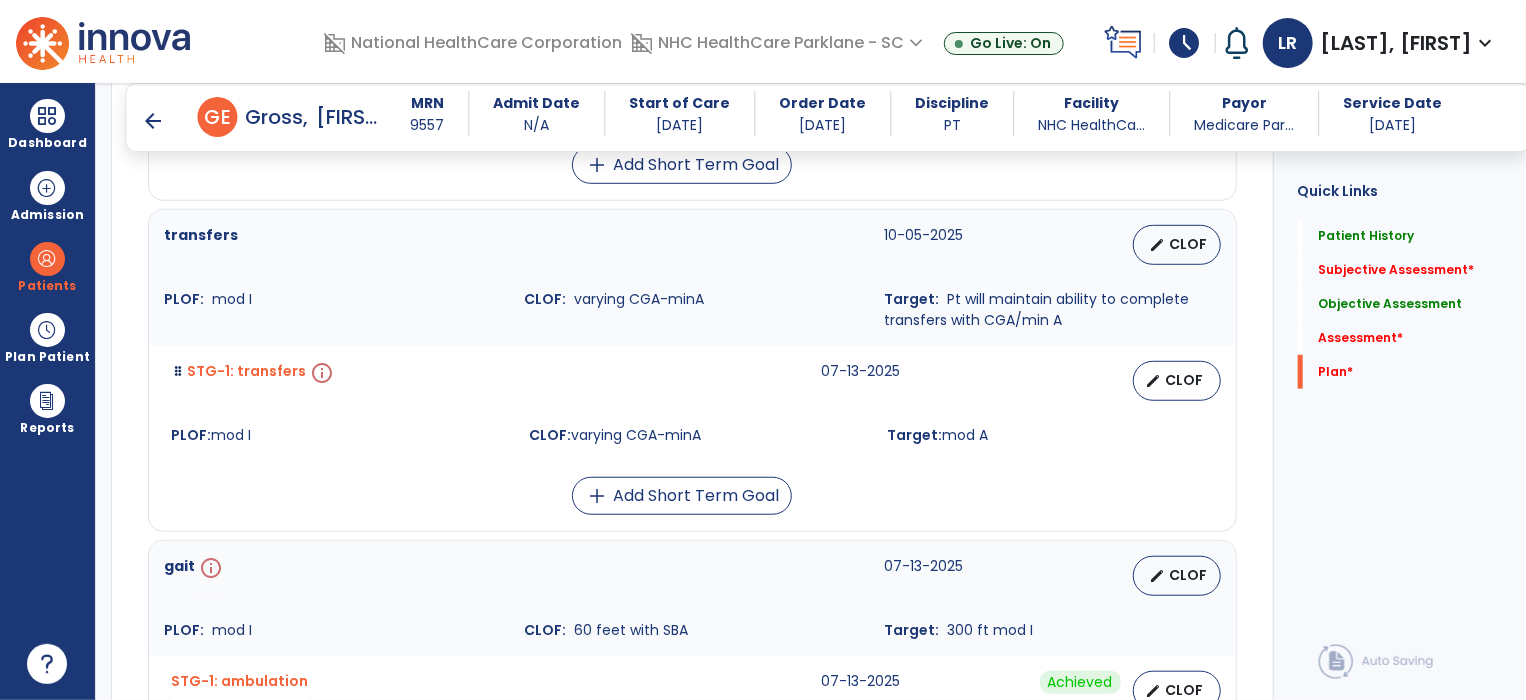 scroll, scrollTop: 4420, scrollLeft: 0, axis: vertical 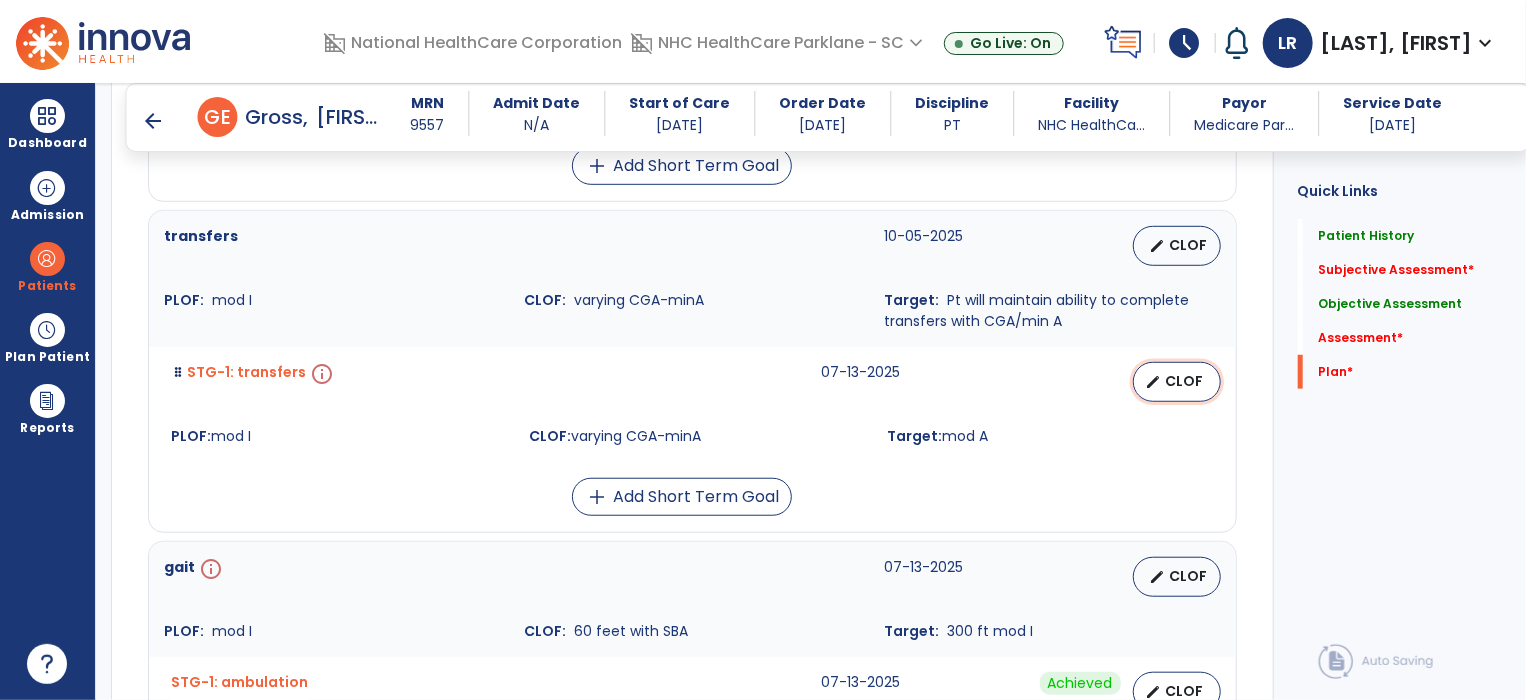 click on "CLOF" at bounding box center [1185, 381] 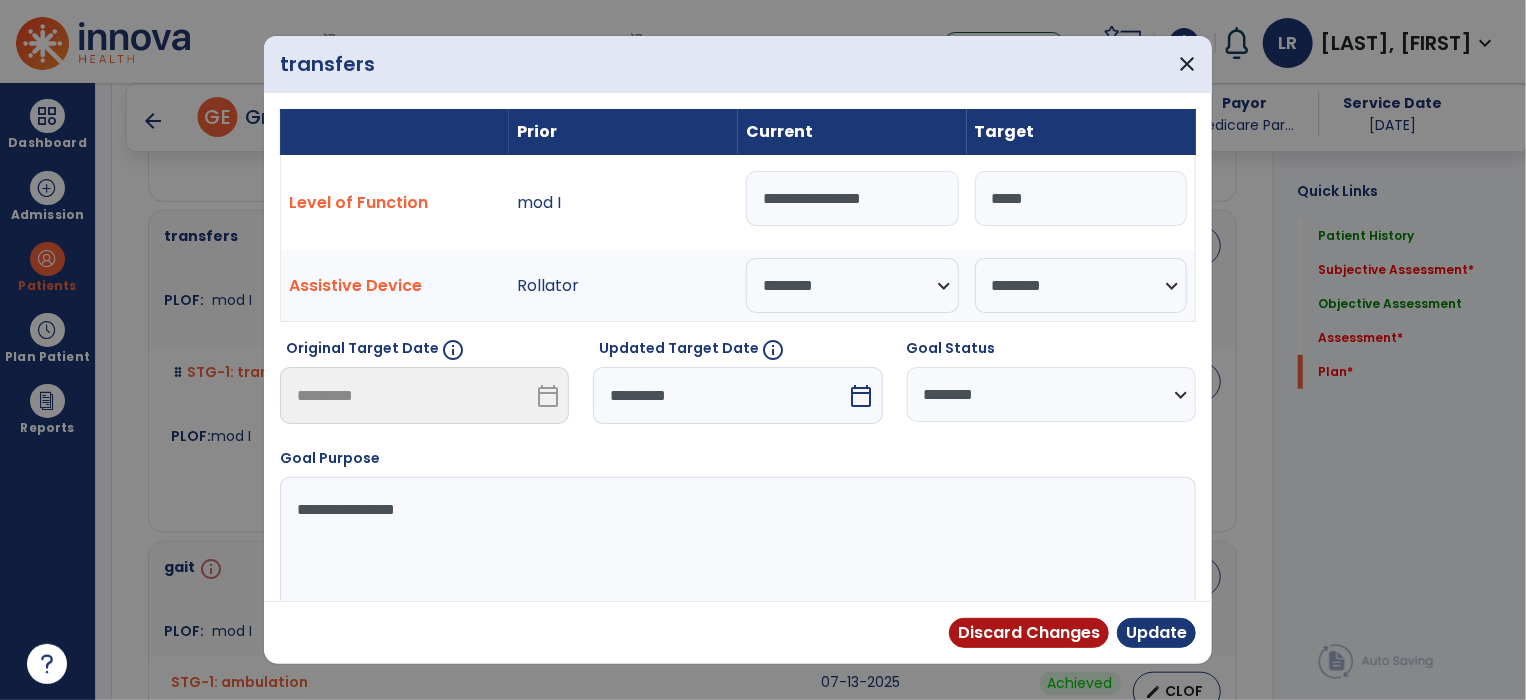 click on "**********" at bounding box center (1051, 394) 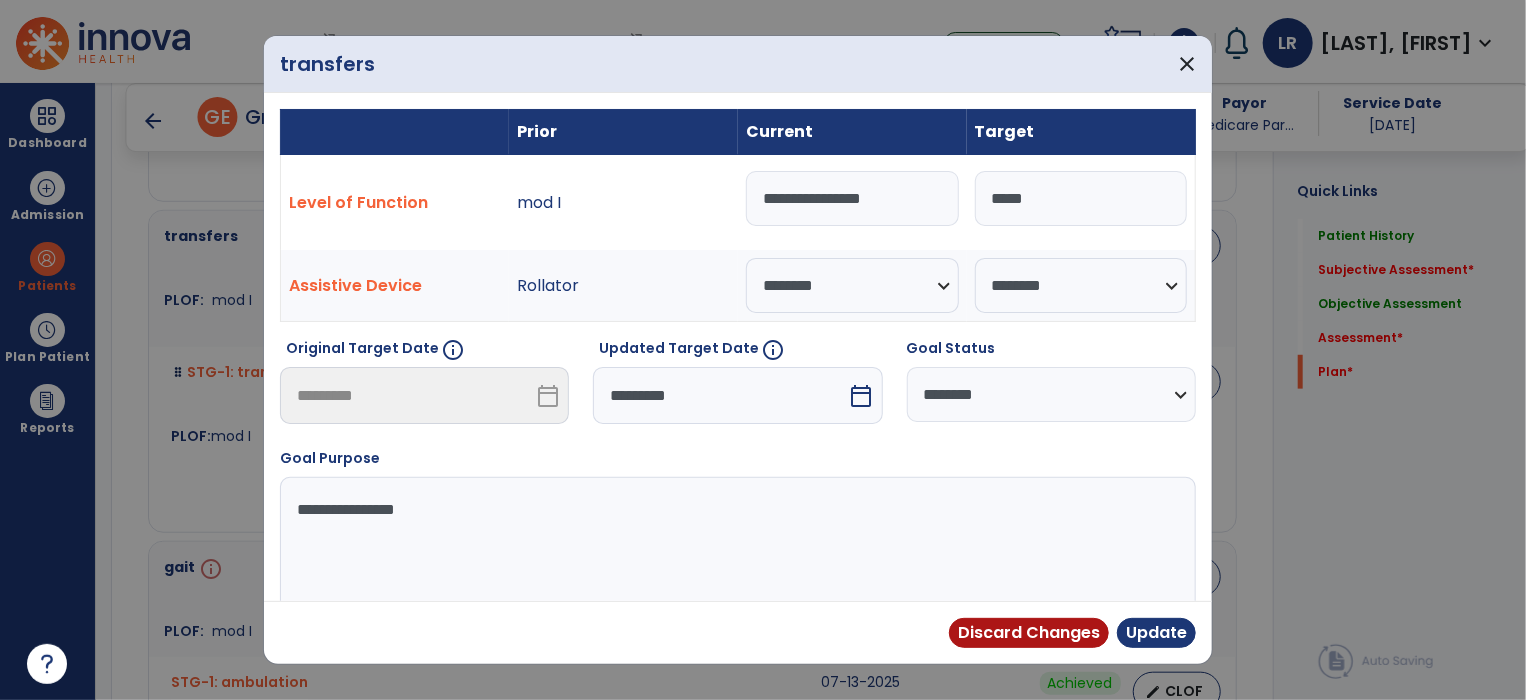 select on "**********" 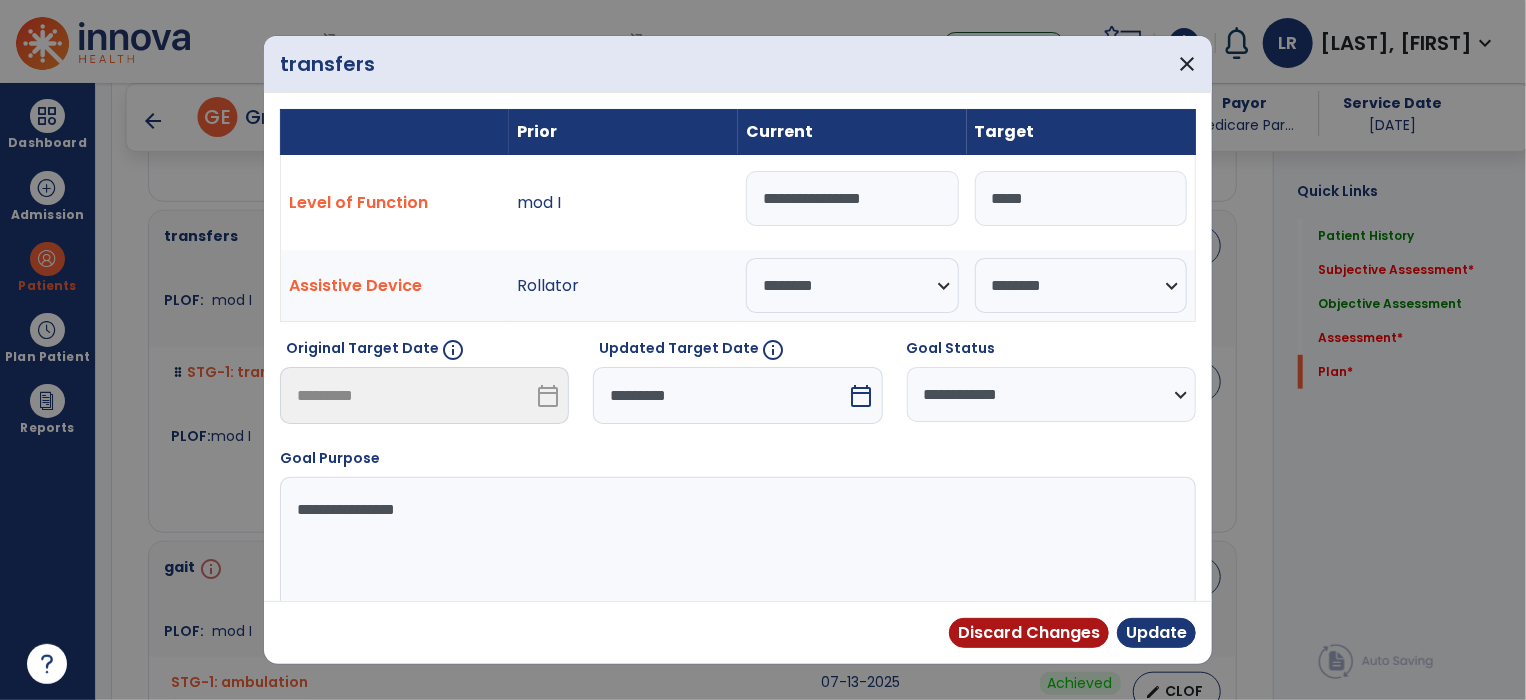click on "**********" at bounding box center (1051, 394) 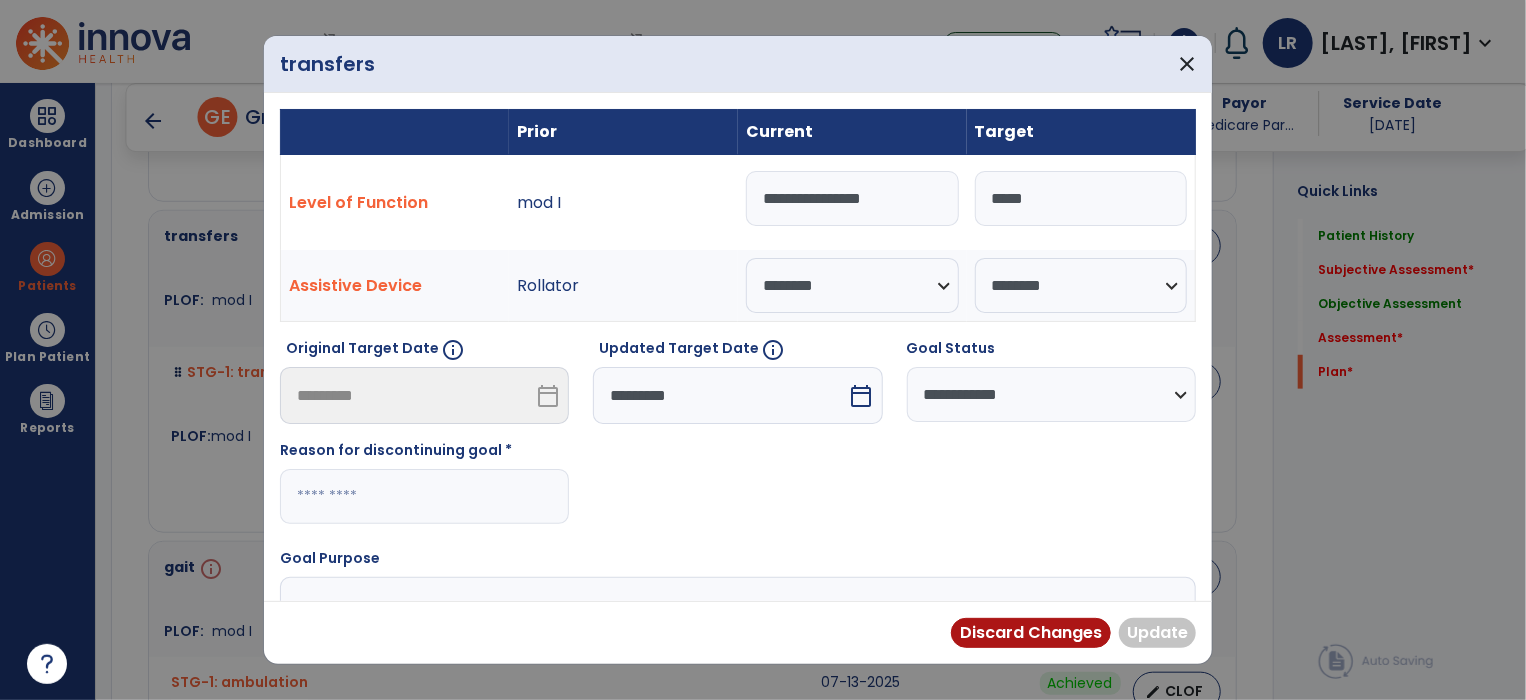 click at bounding box center [424, 496] 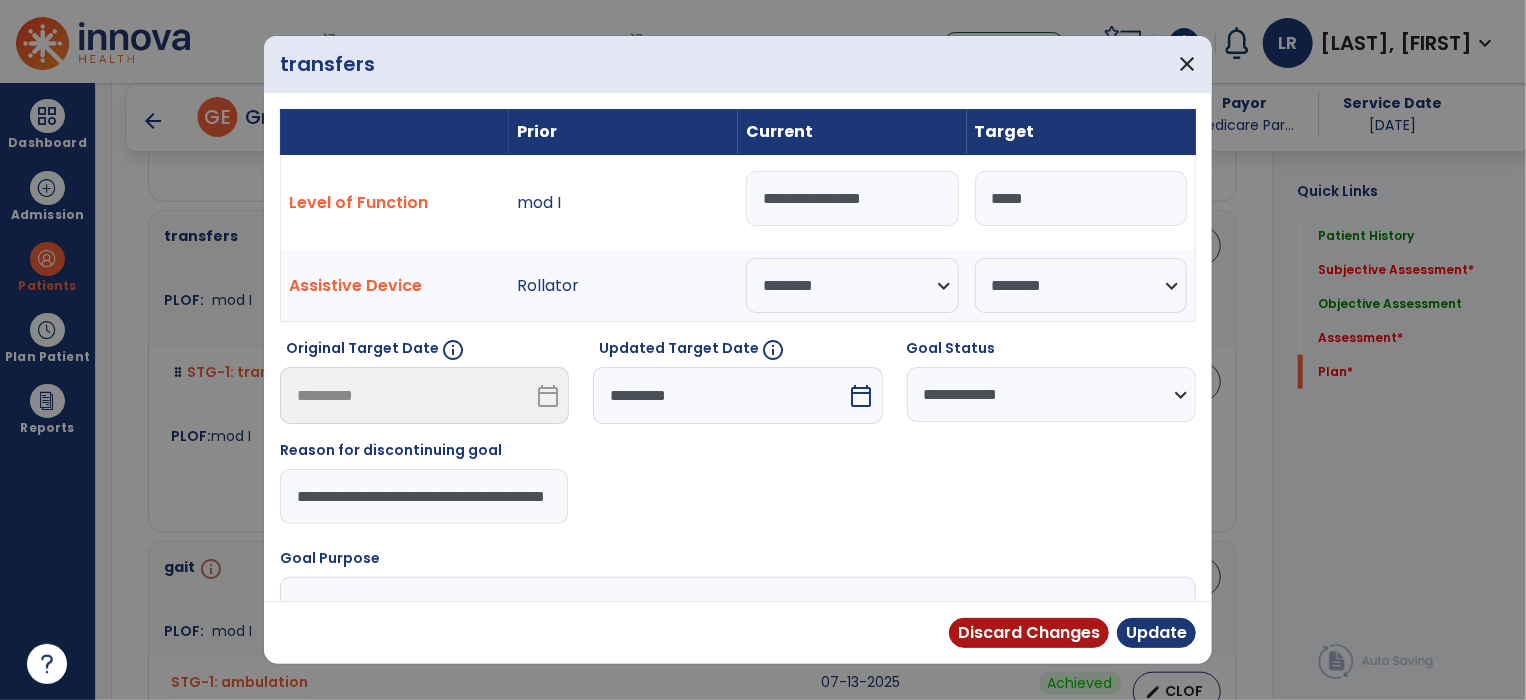 scroll, scrollTop: 0, scrollLeft: 68, axis: horizontal 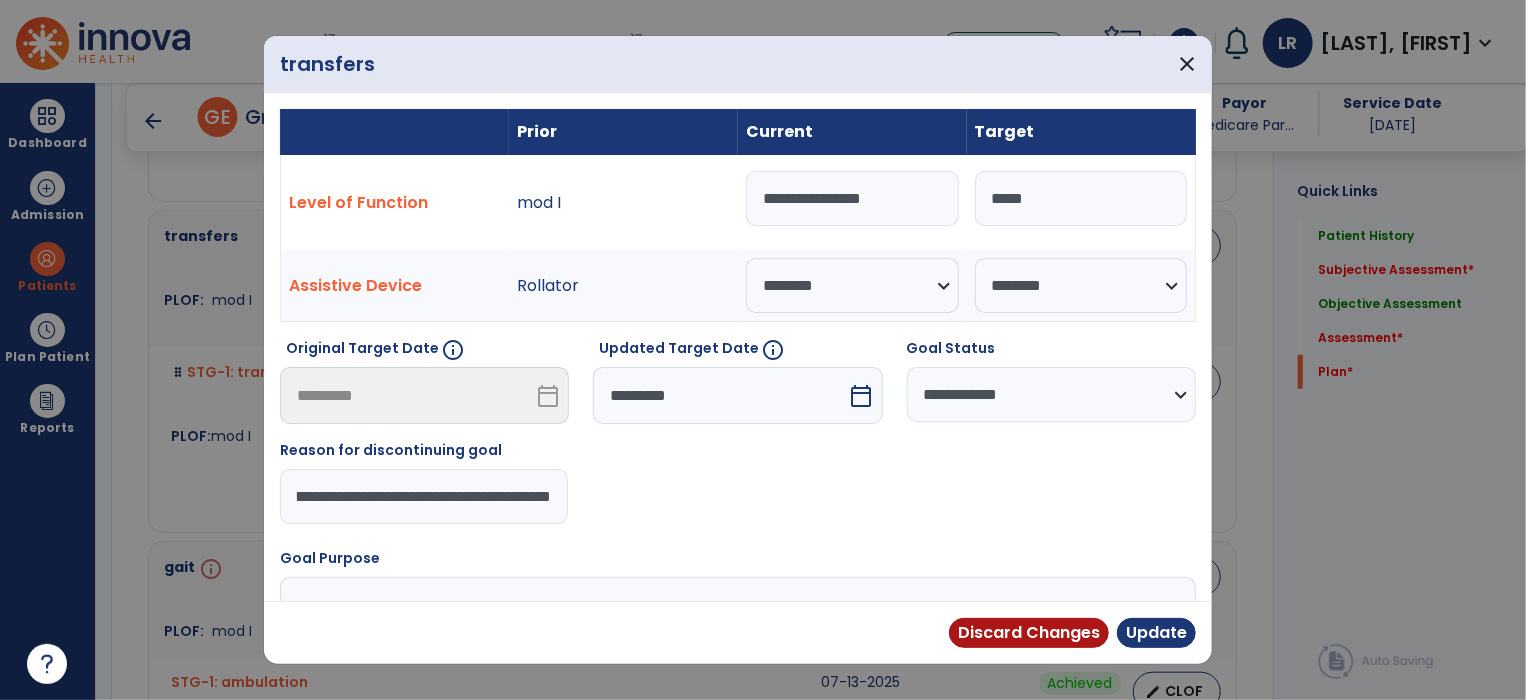 type on "**********" 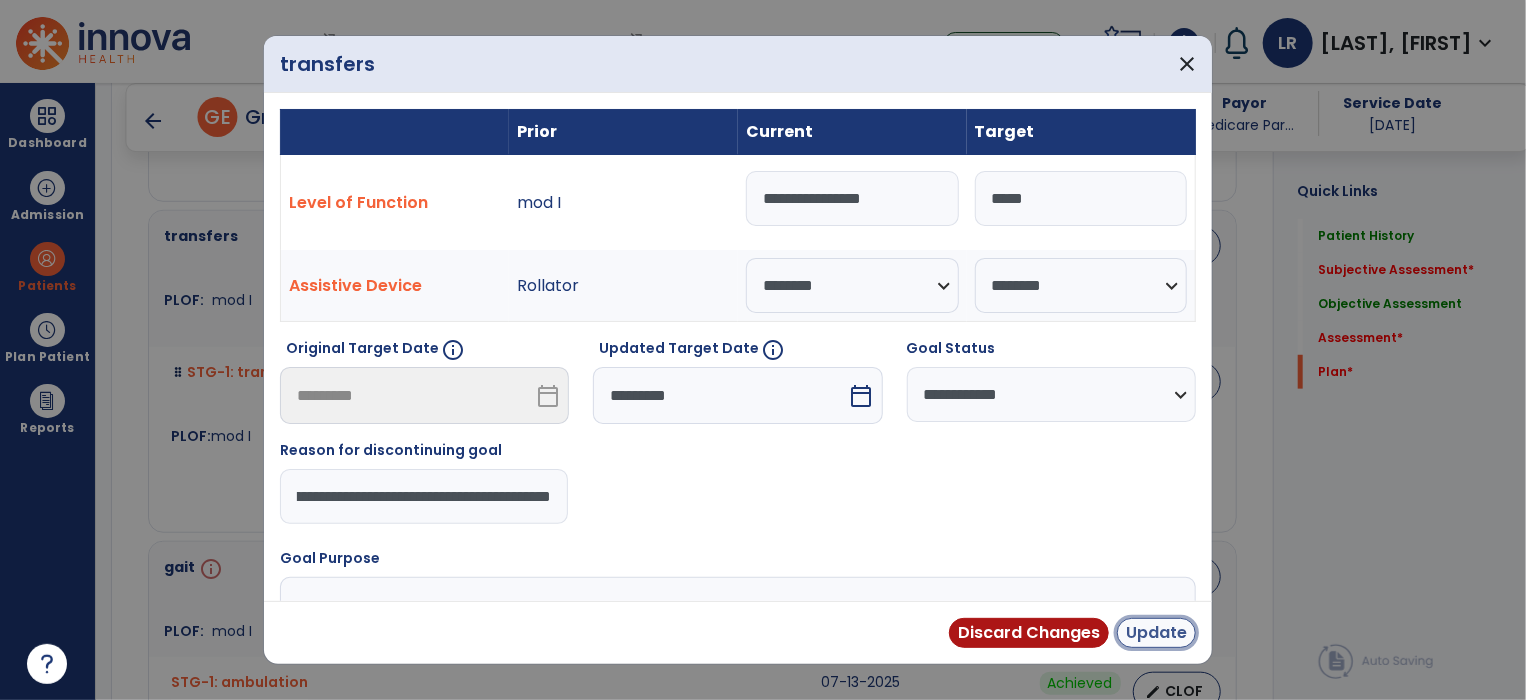 click on "Update" at bounding box center [1156, 633] 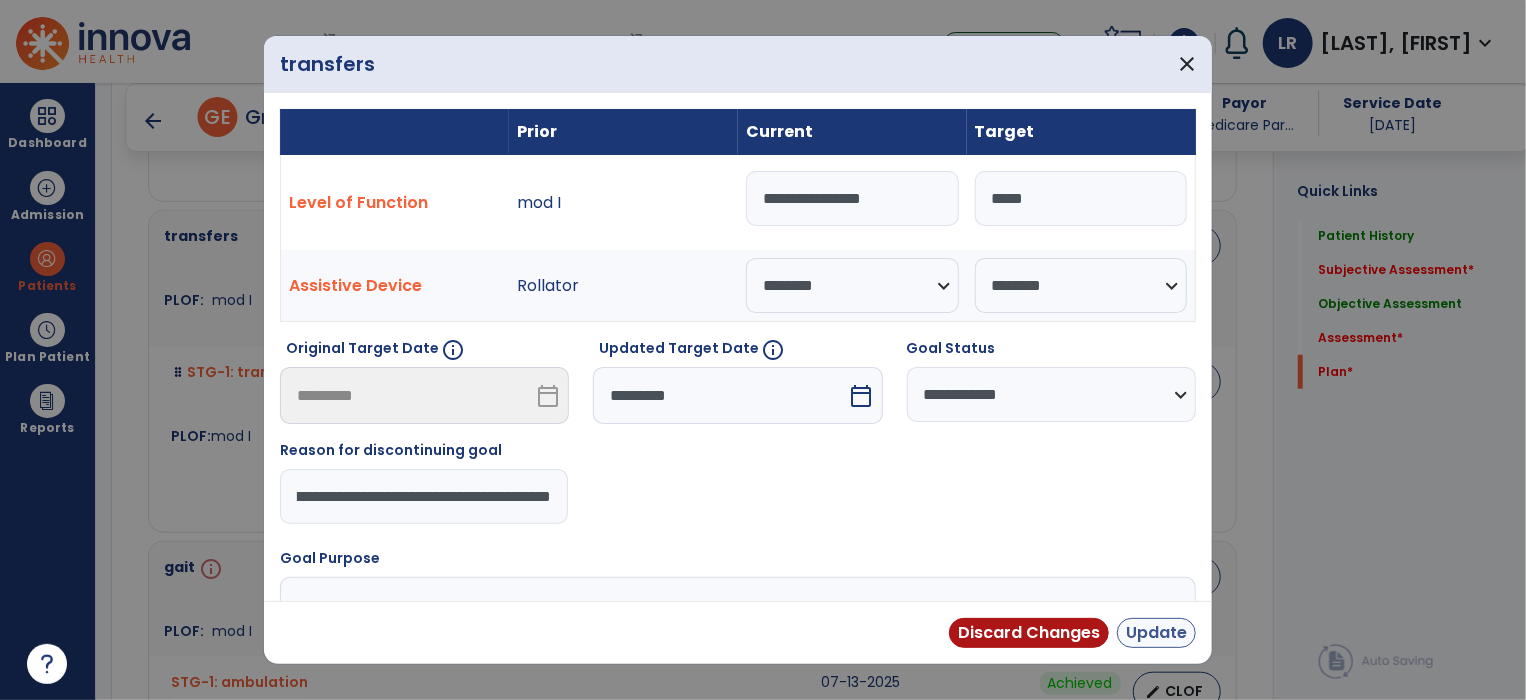 scroll, scrollTop: 0, scrollLeft: 0, axis: both 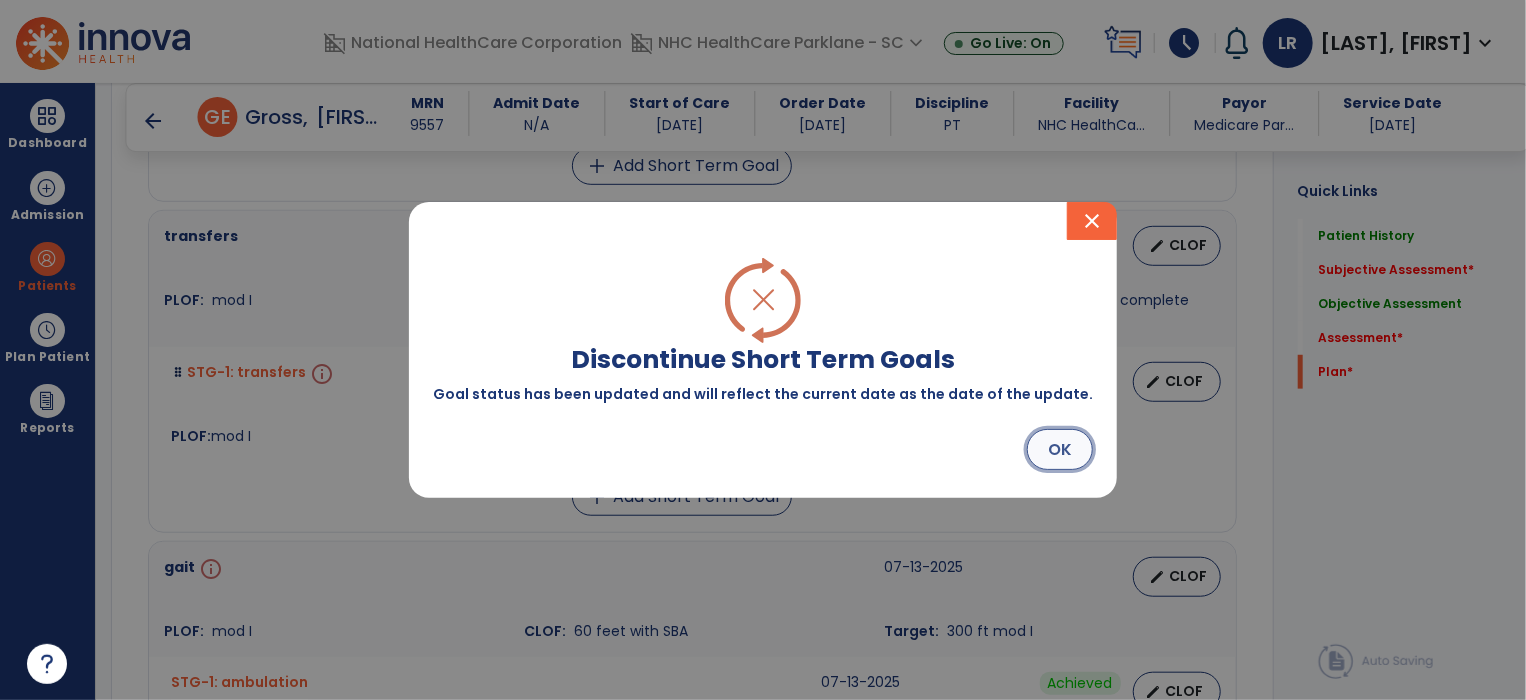 click on "OK" at bounding box center [1060, 449] 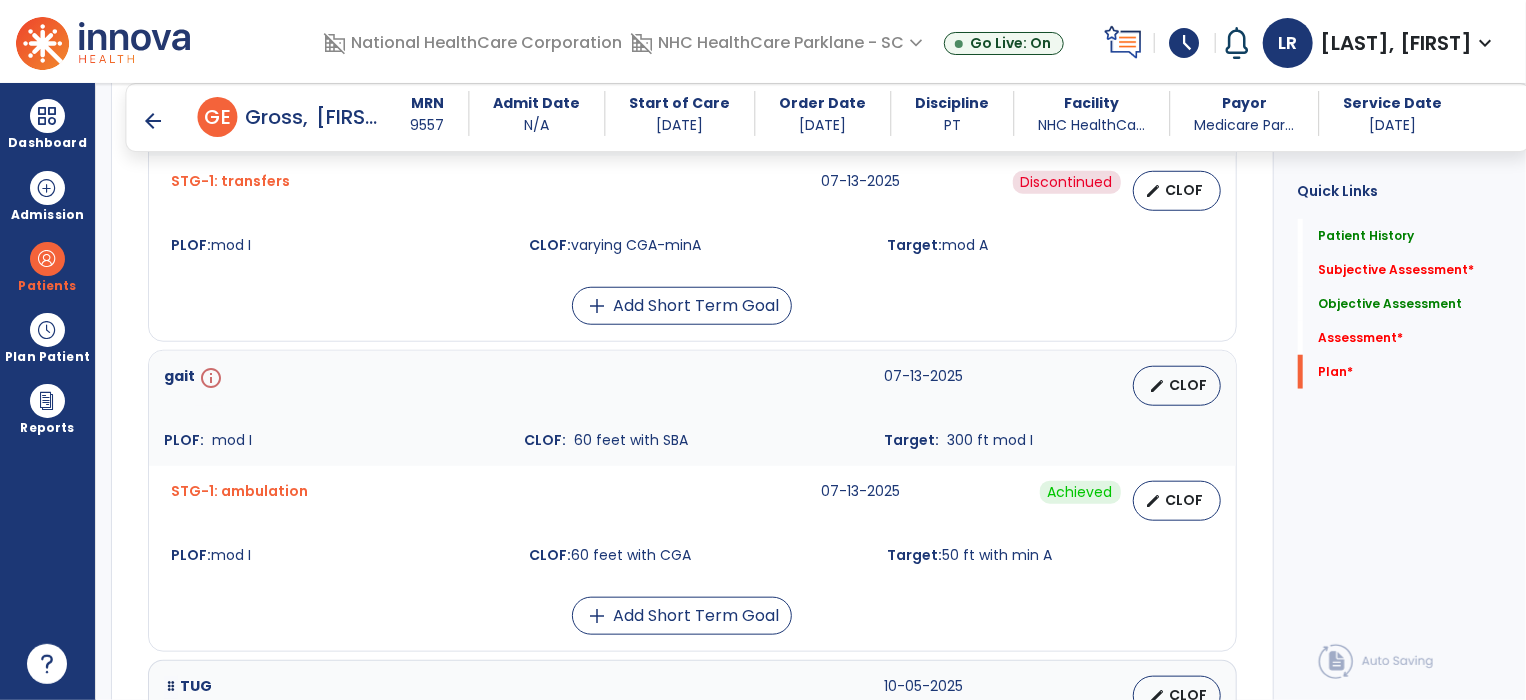 scroll, scrollTop: 4639, scrollLeft: 0, axis: vertical 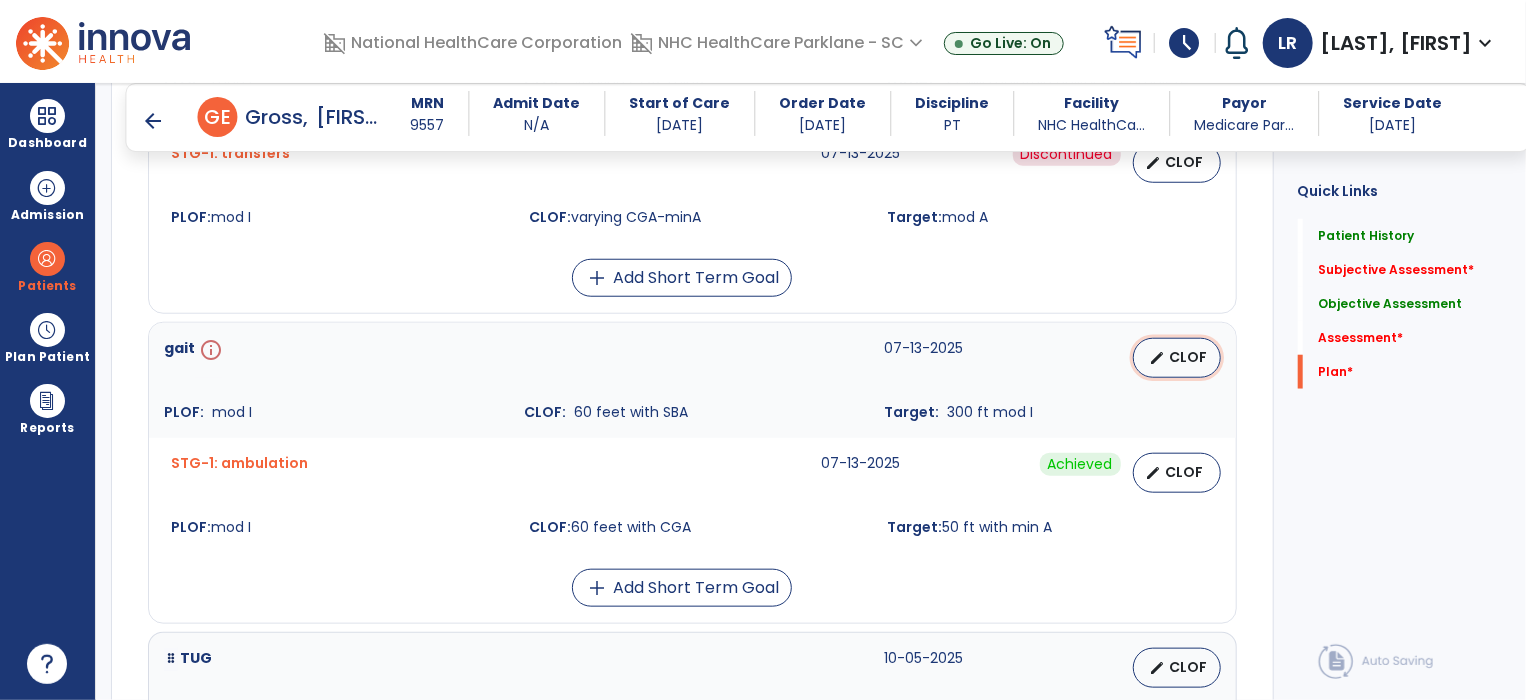 click on "CLOF" at bounding box center [1189, 357] 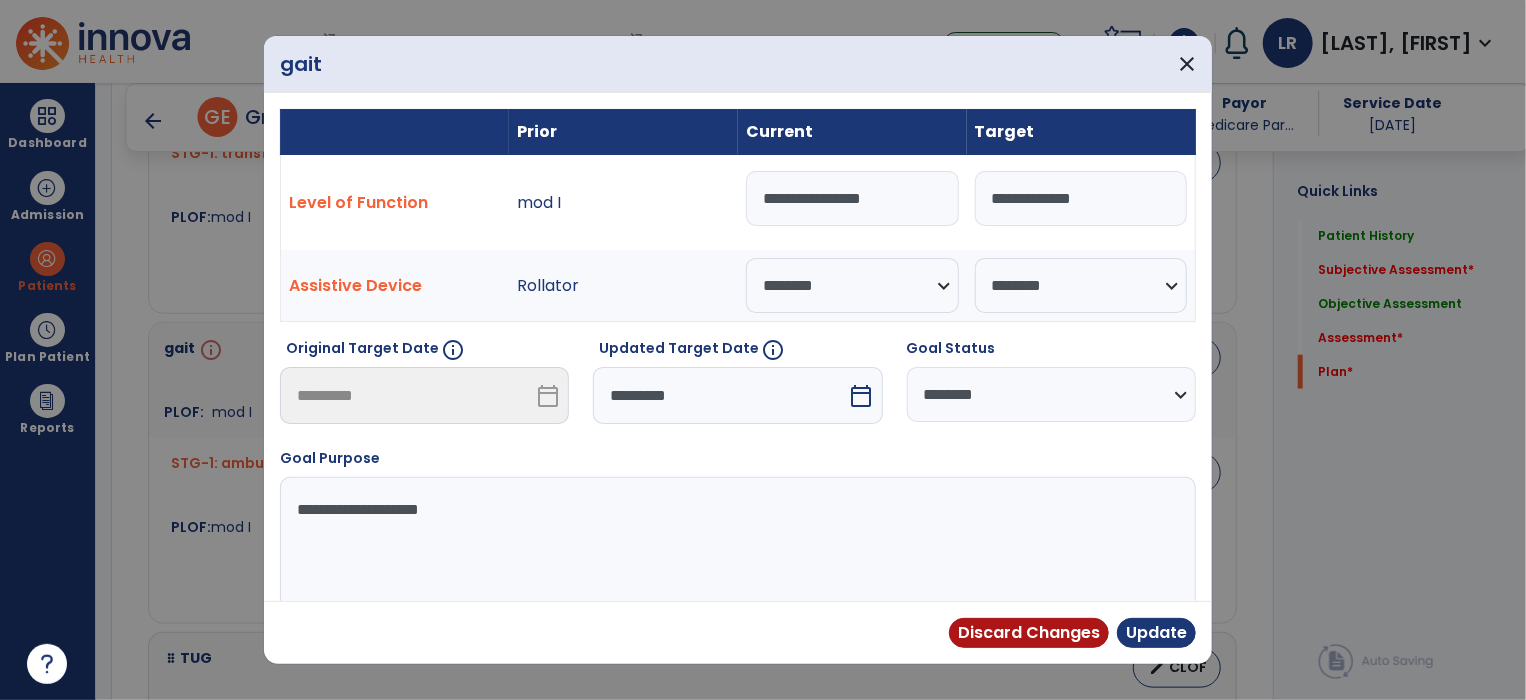 click on "**********" at bounding box center (1081, 198) 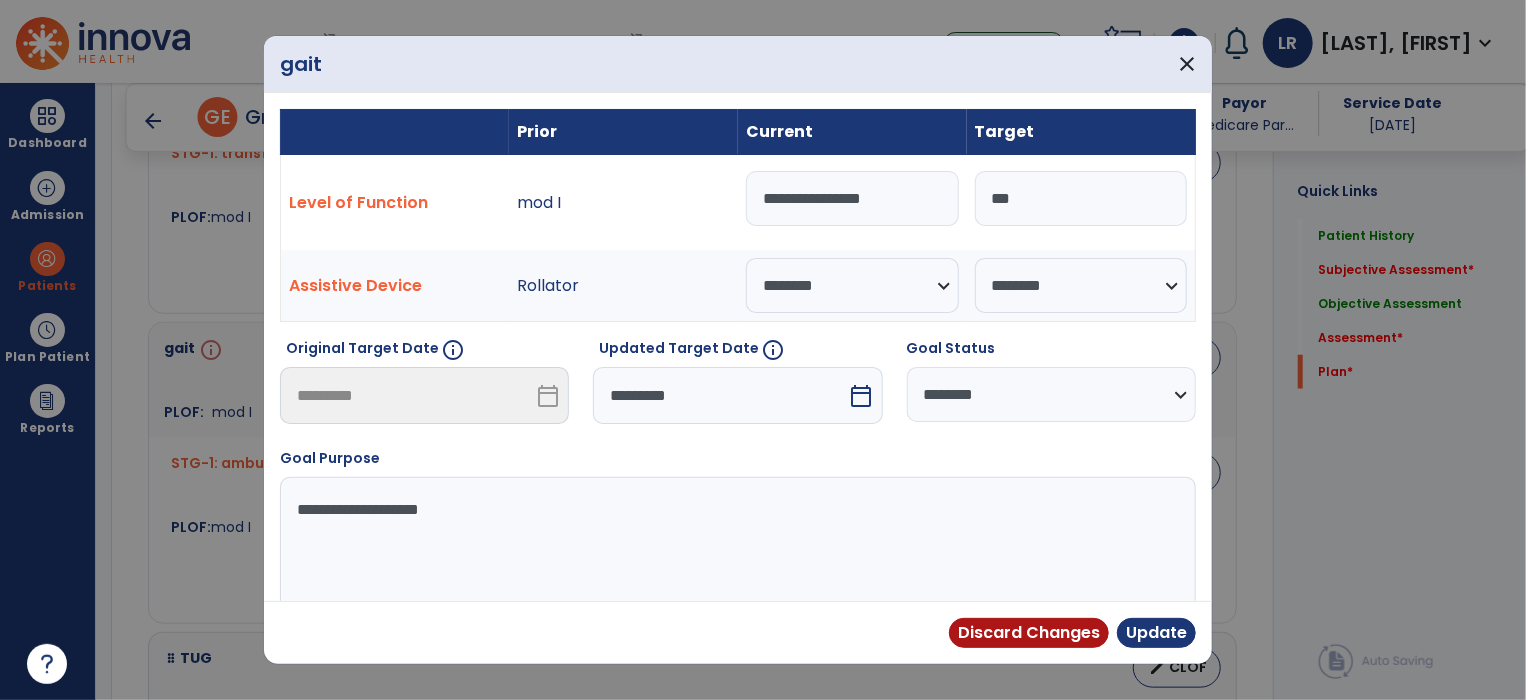 type on "*" 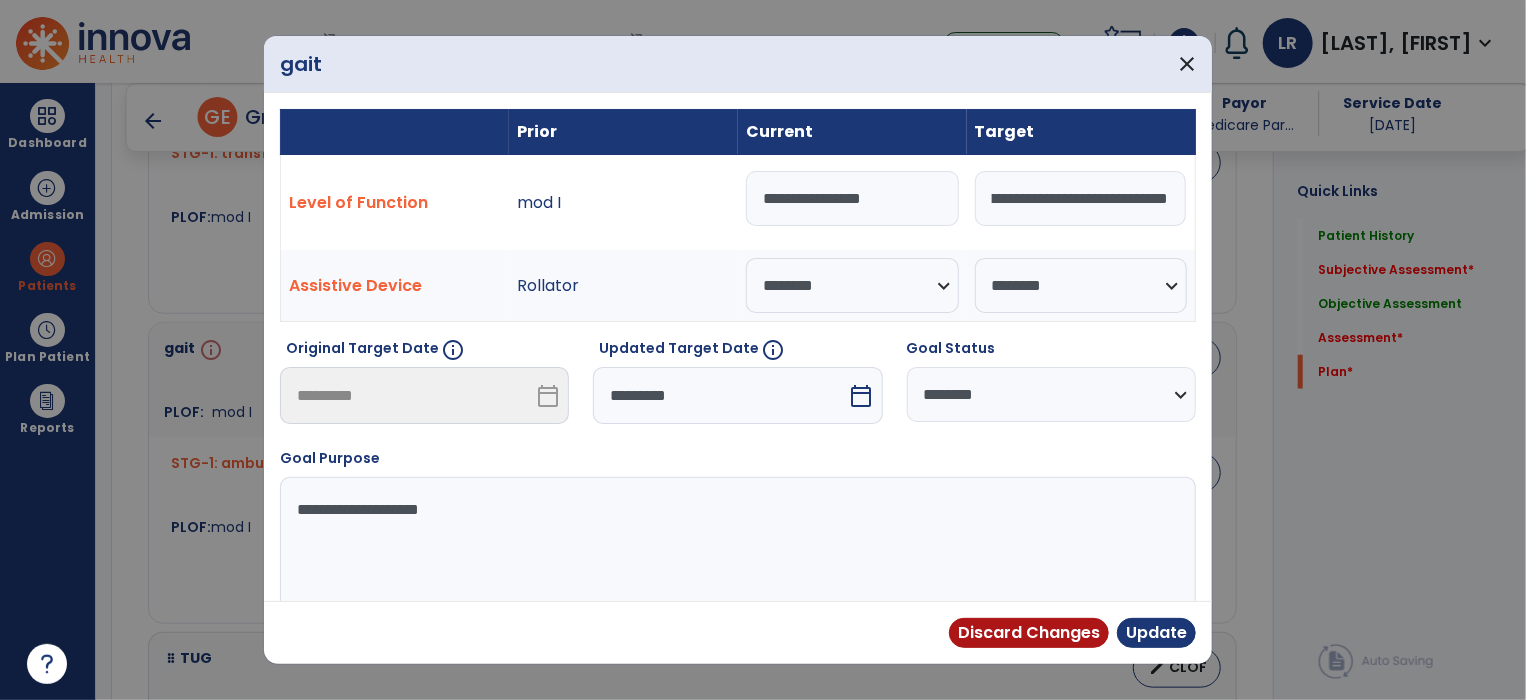 scroll, scrollTop: 0, scrollLeft: 608, axis: horizontal 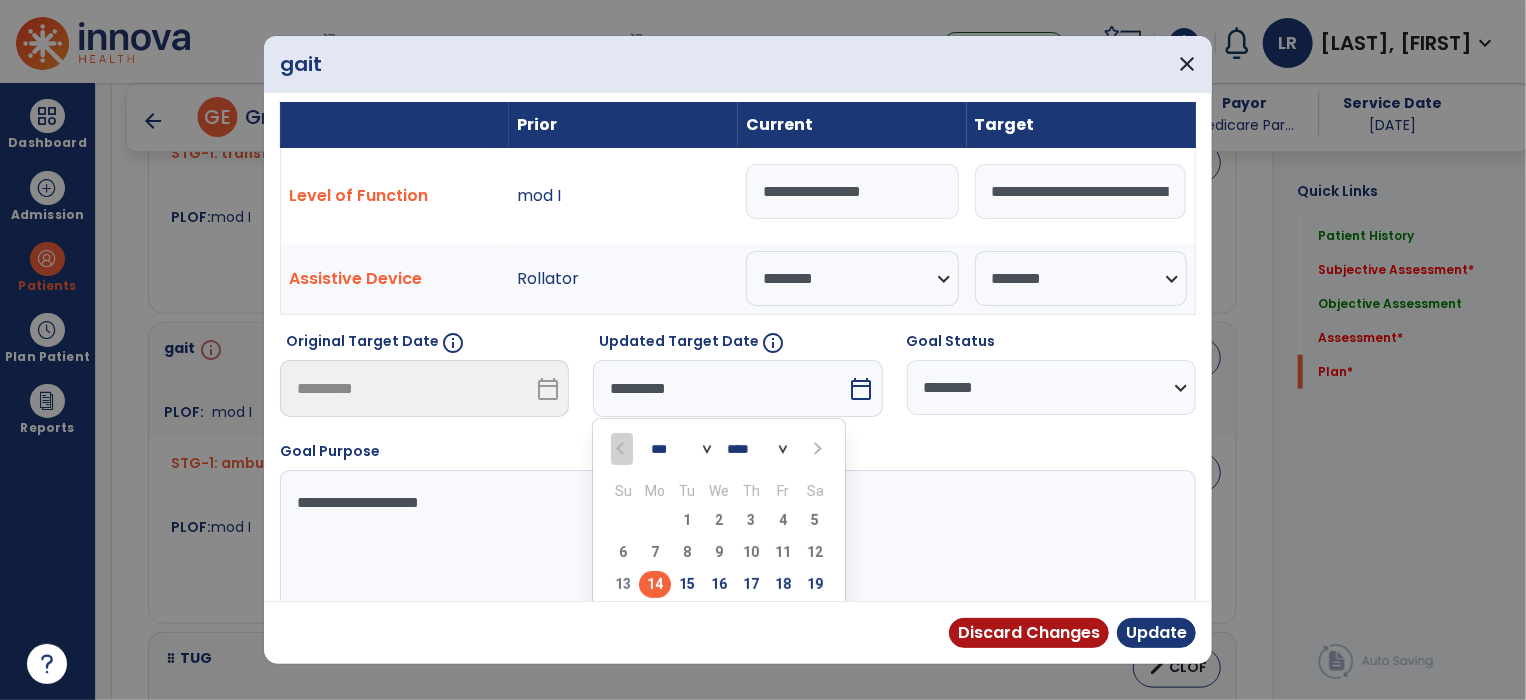 click on "*** *** *** ***" at bounding box center (681, 449) 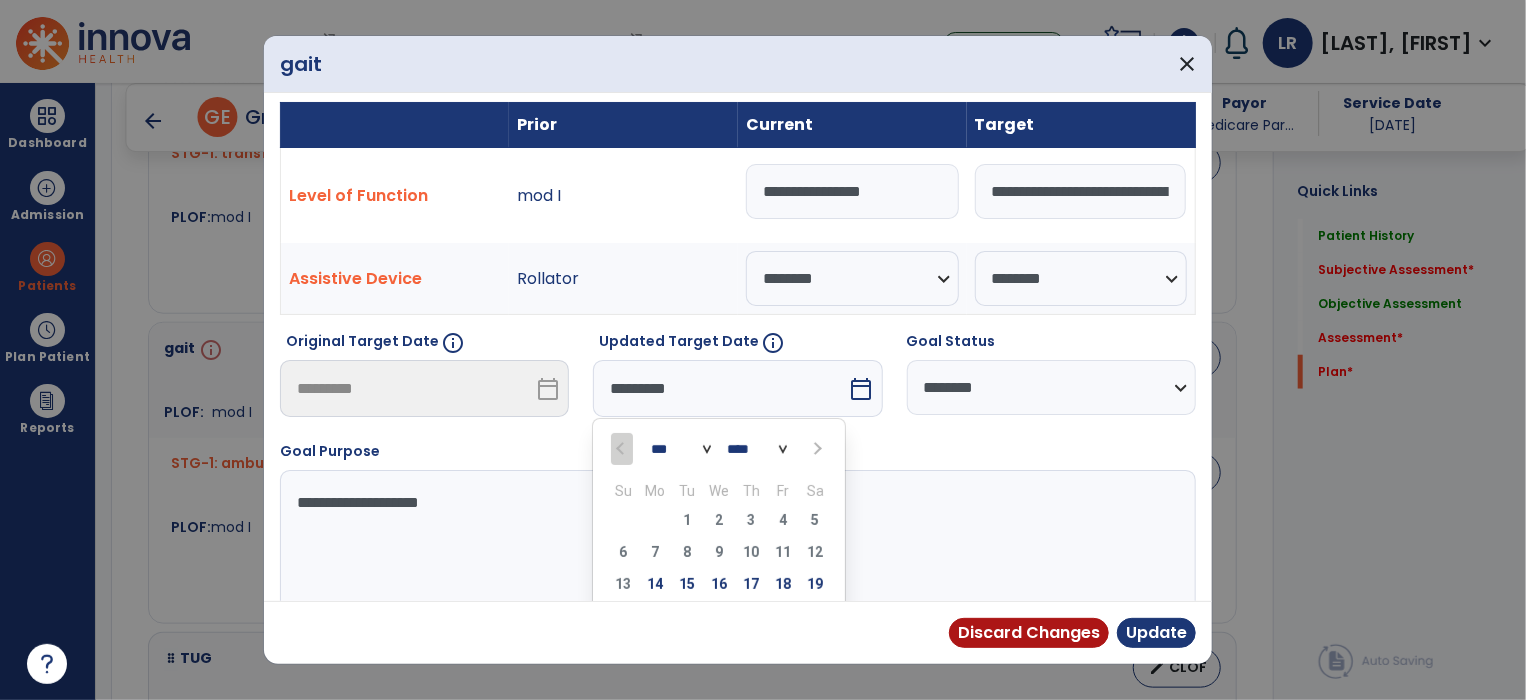 select on "**" 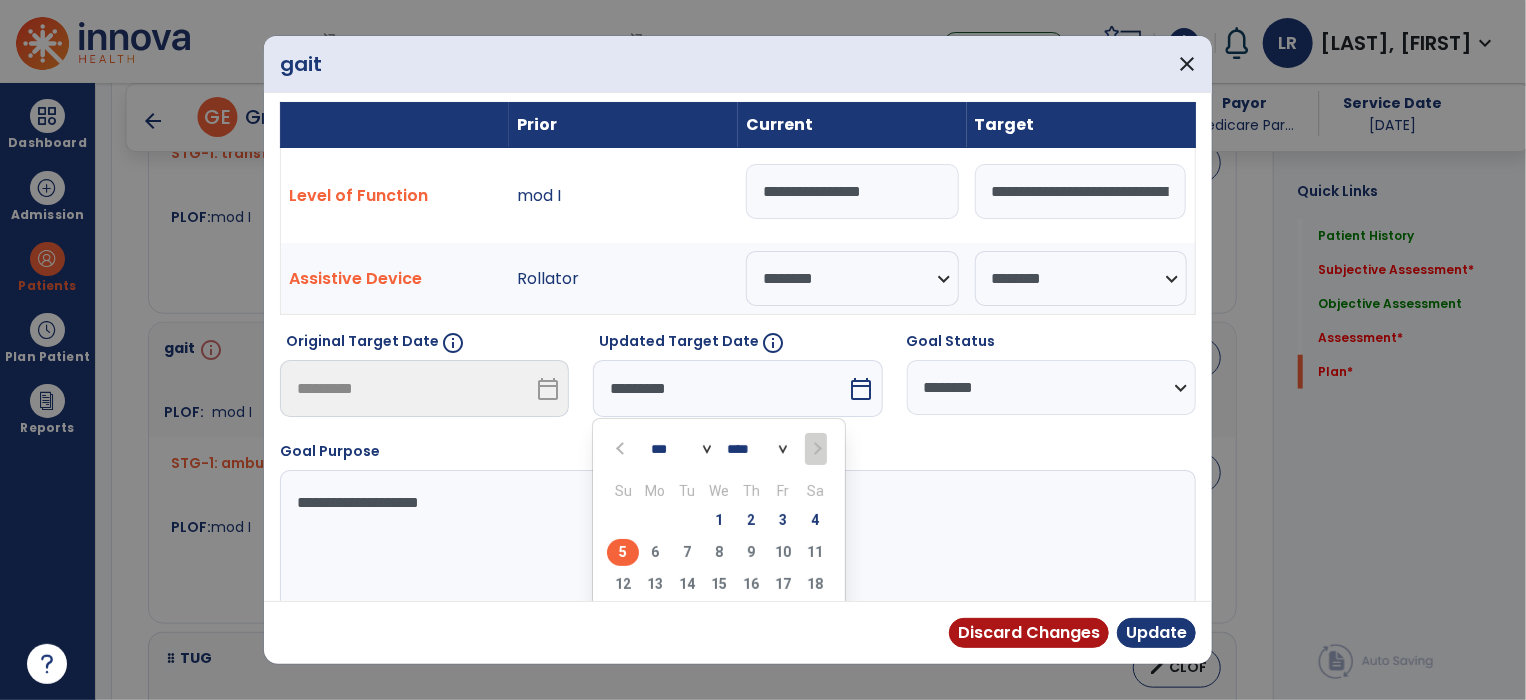 click on "5" at bounding box center [623, 552] 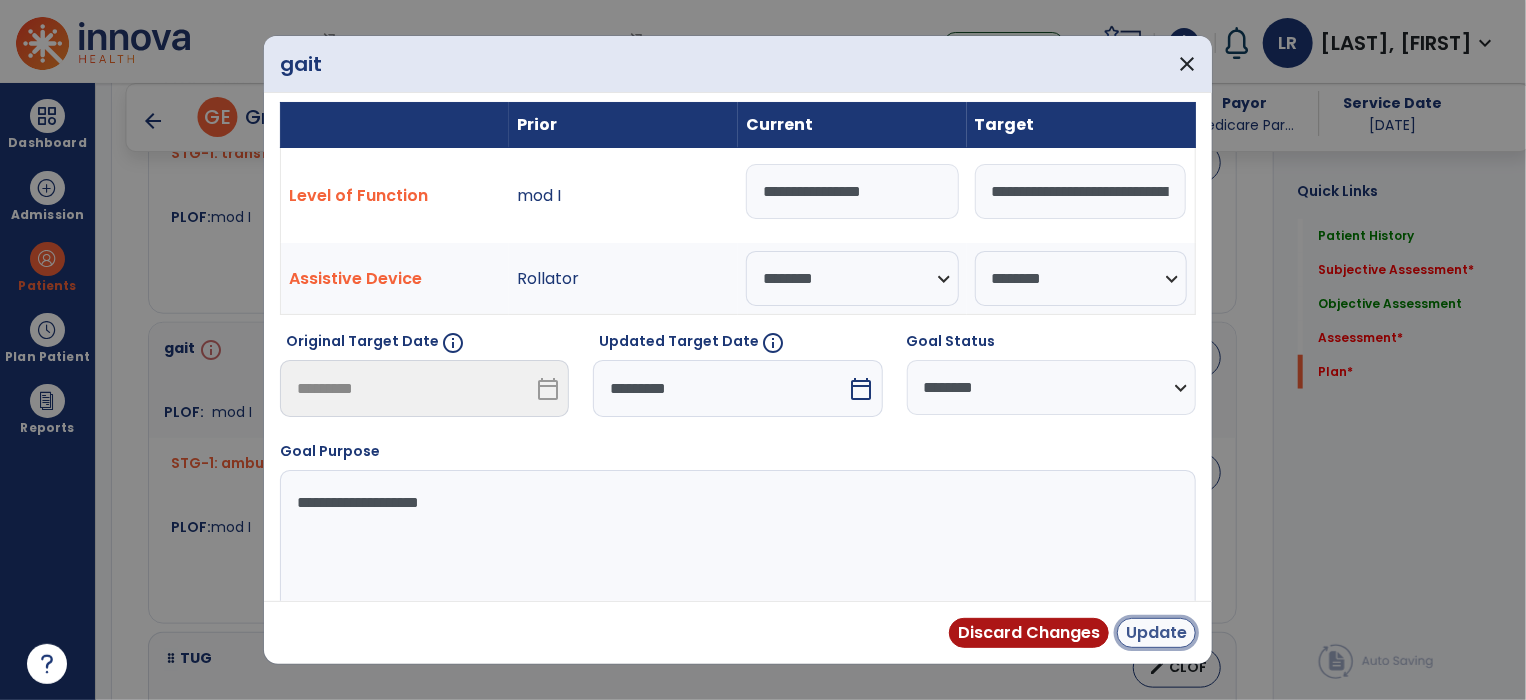 click on "Update" at bounding box center [1156, 633] 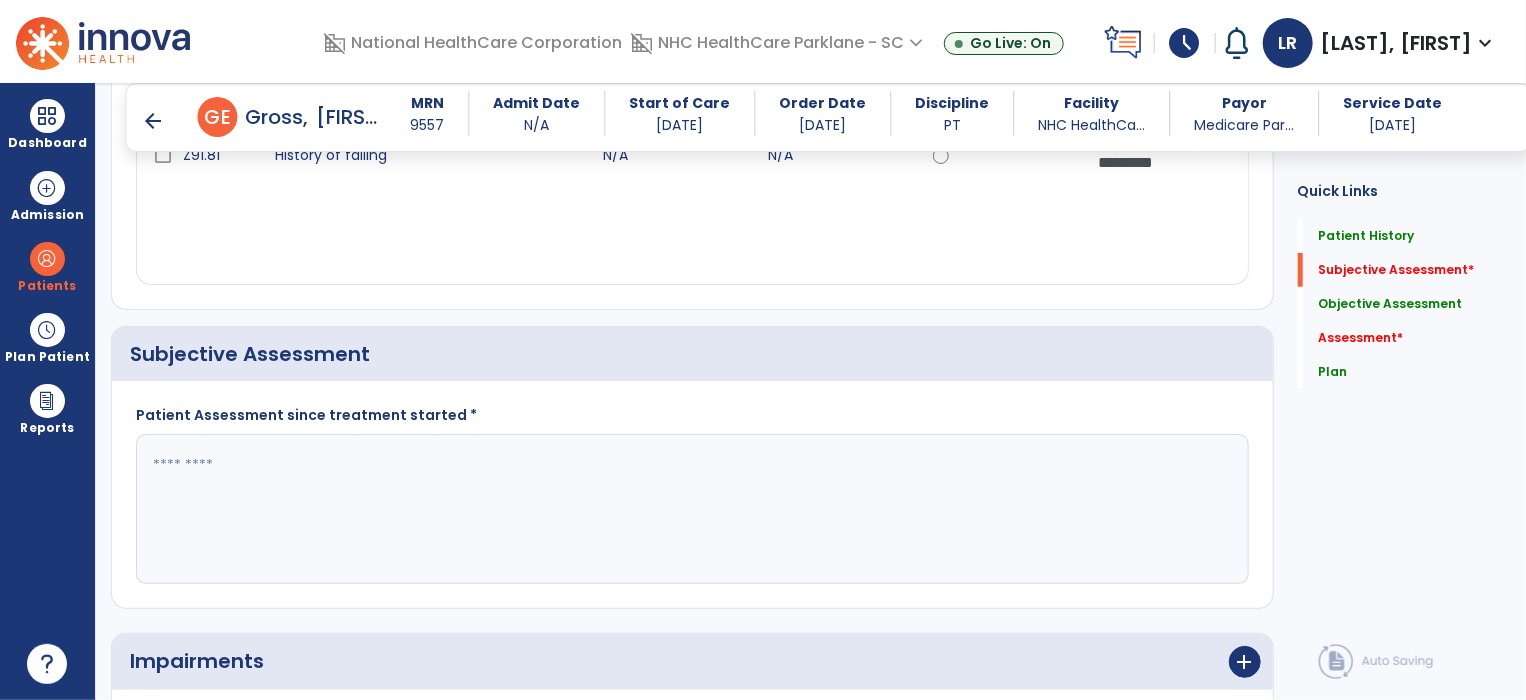 scroll, scrollTop: 351, scrollLeft: 0, axis: vertical 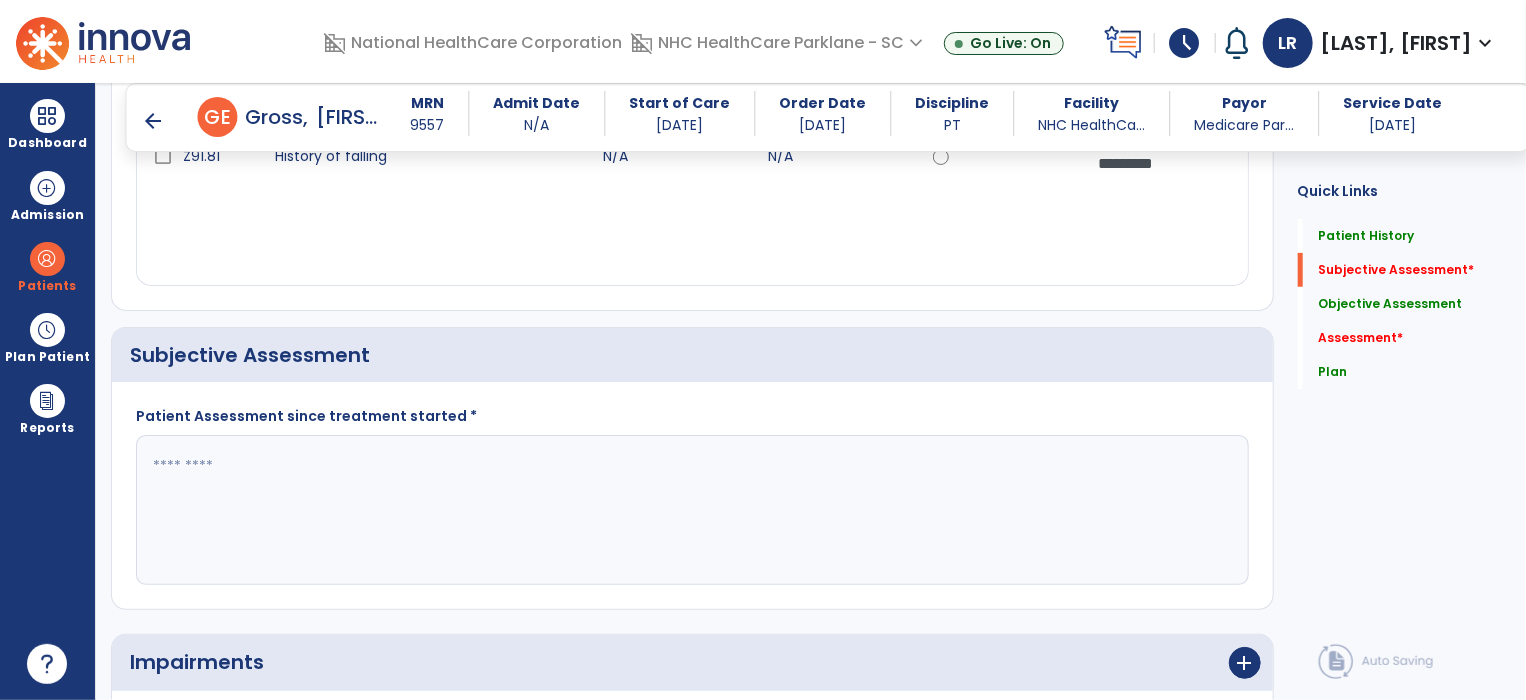 click 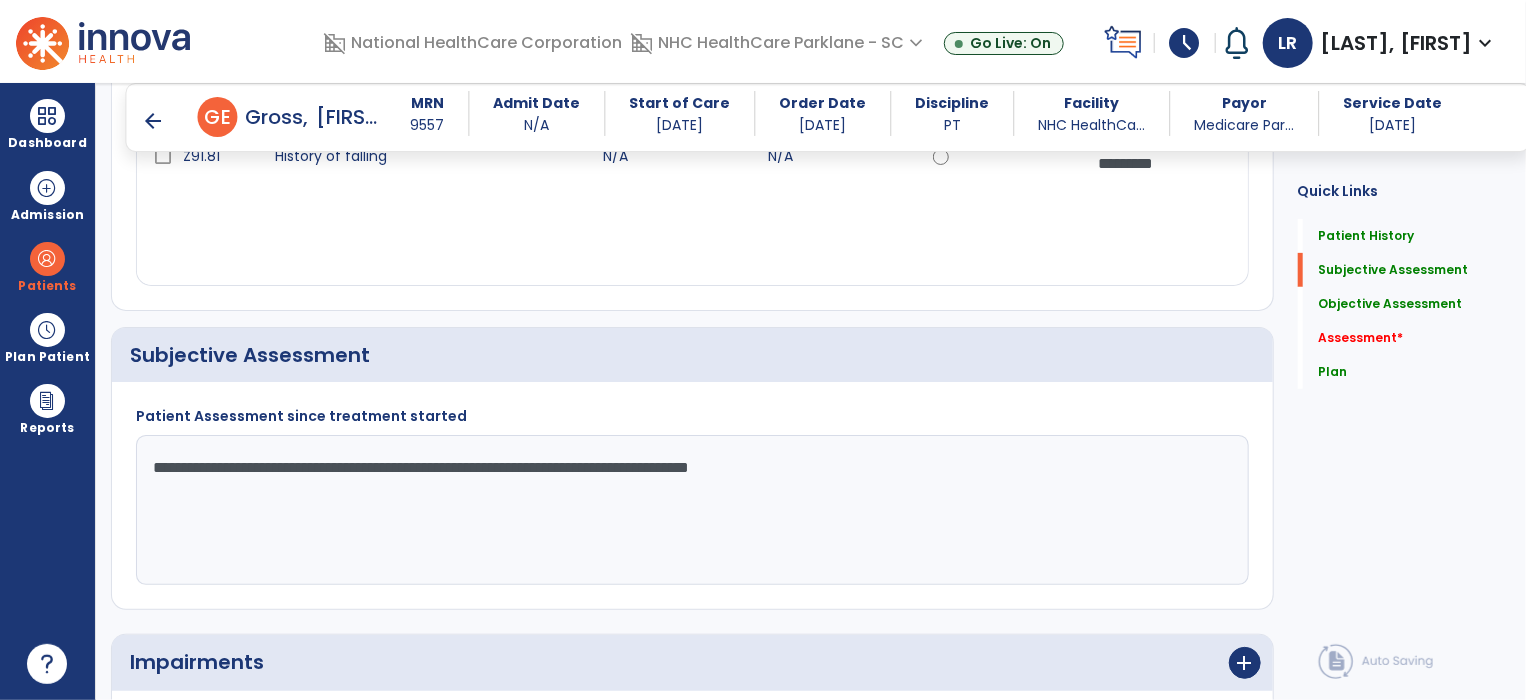 click on "**********" 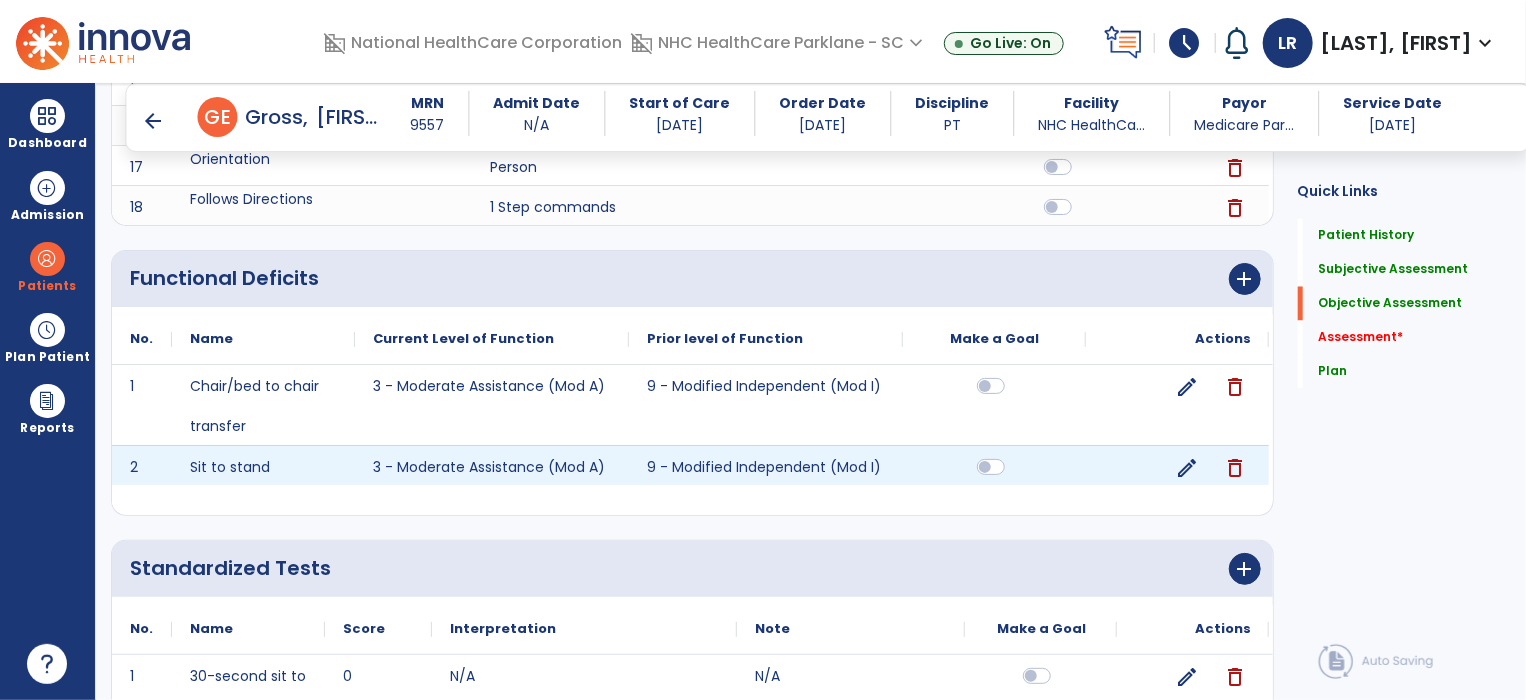 scroll, scrollTop: 1753, scrollLeft: 0, axis: vertical 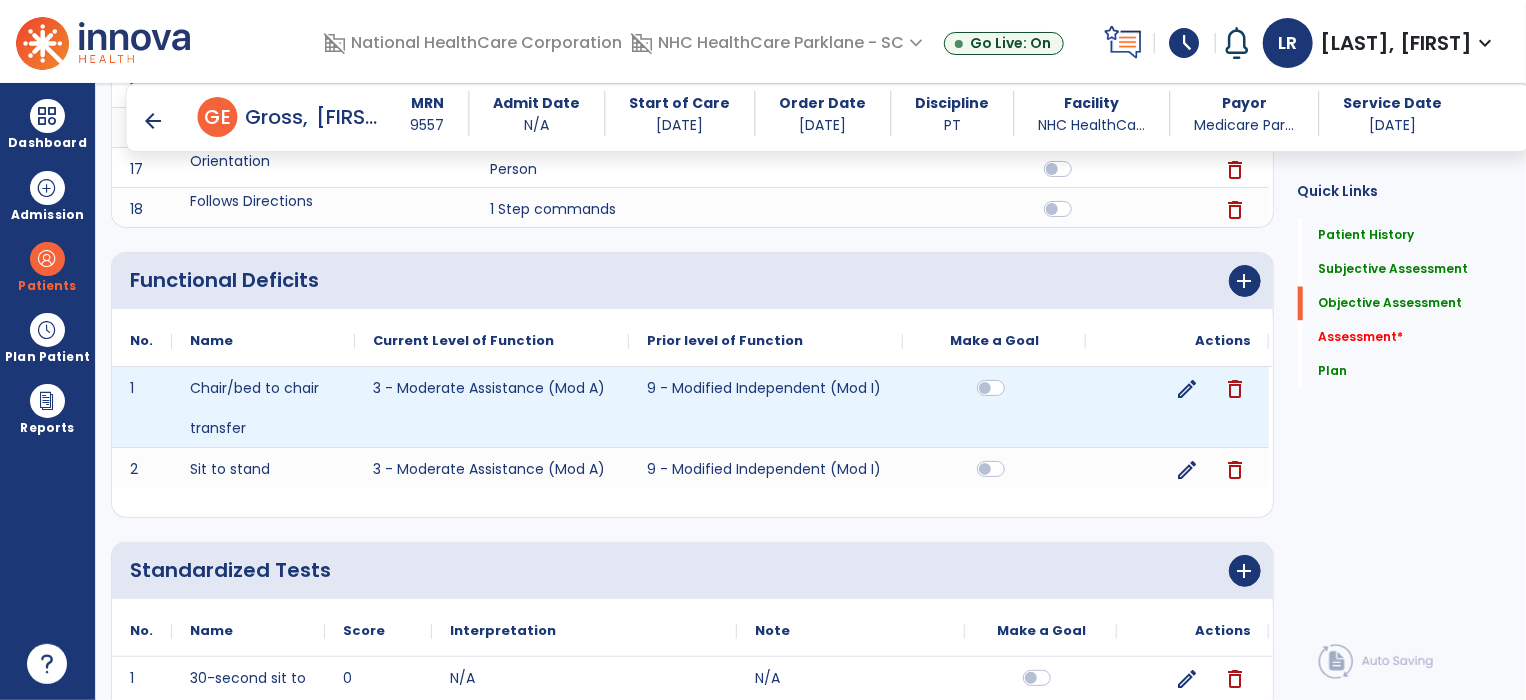 type on "**********" 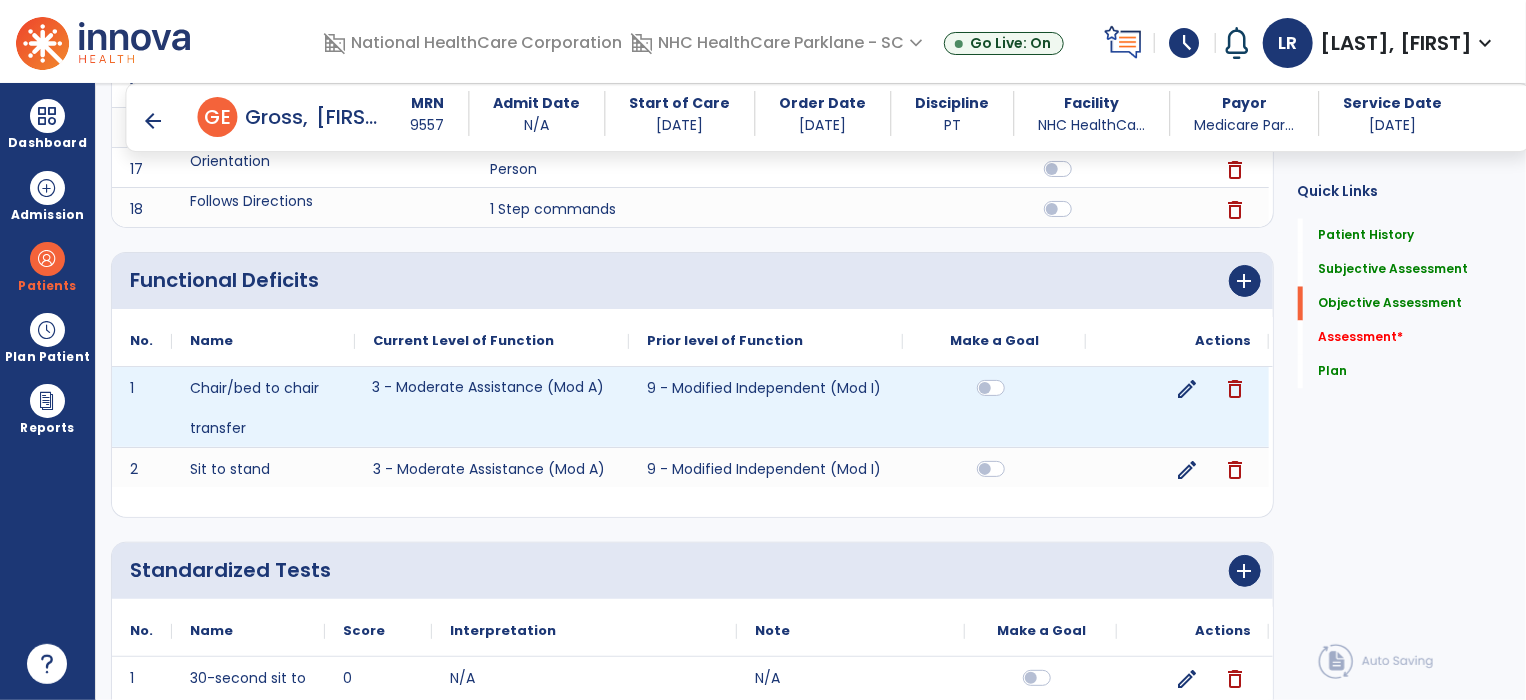 click on "3 - Moderate Assistance (Mod A)" 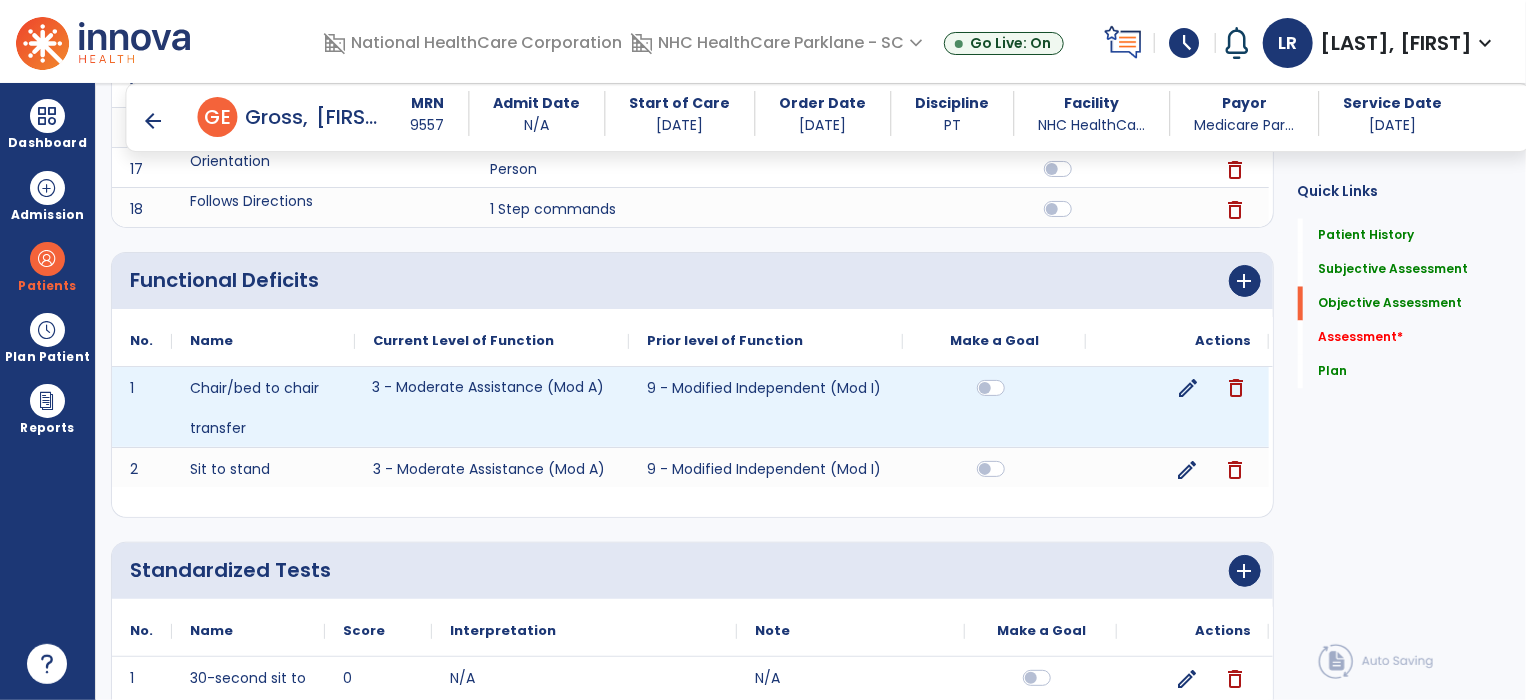 click on "edit" 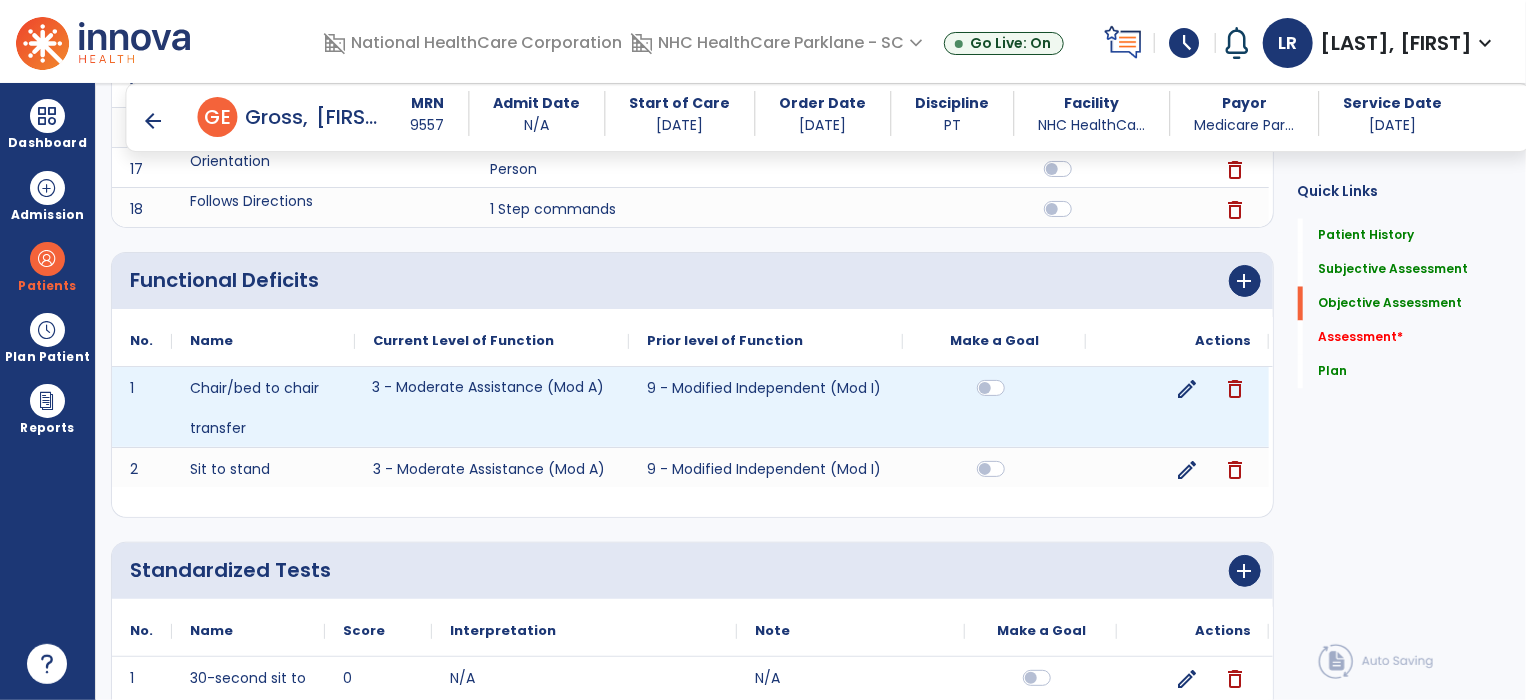 select on "**********" 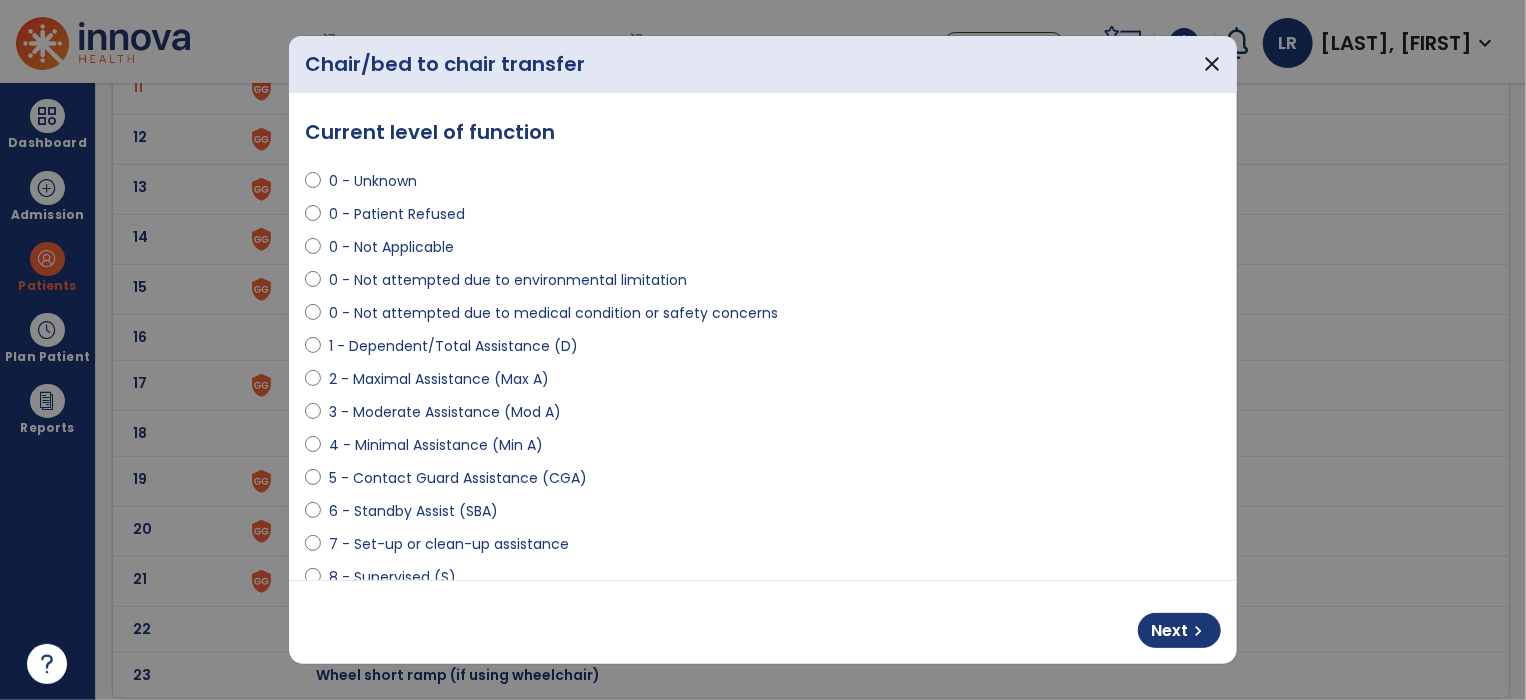 scroll, scrollTop: 0, scrollLeft: 0, axis: both 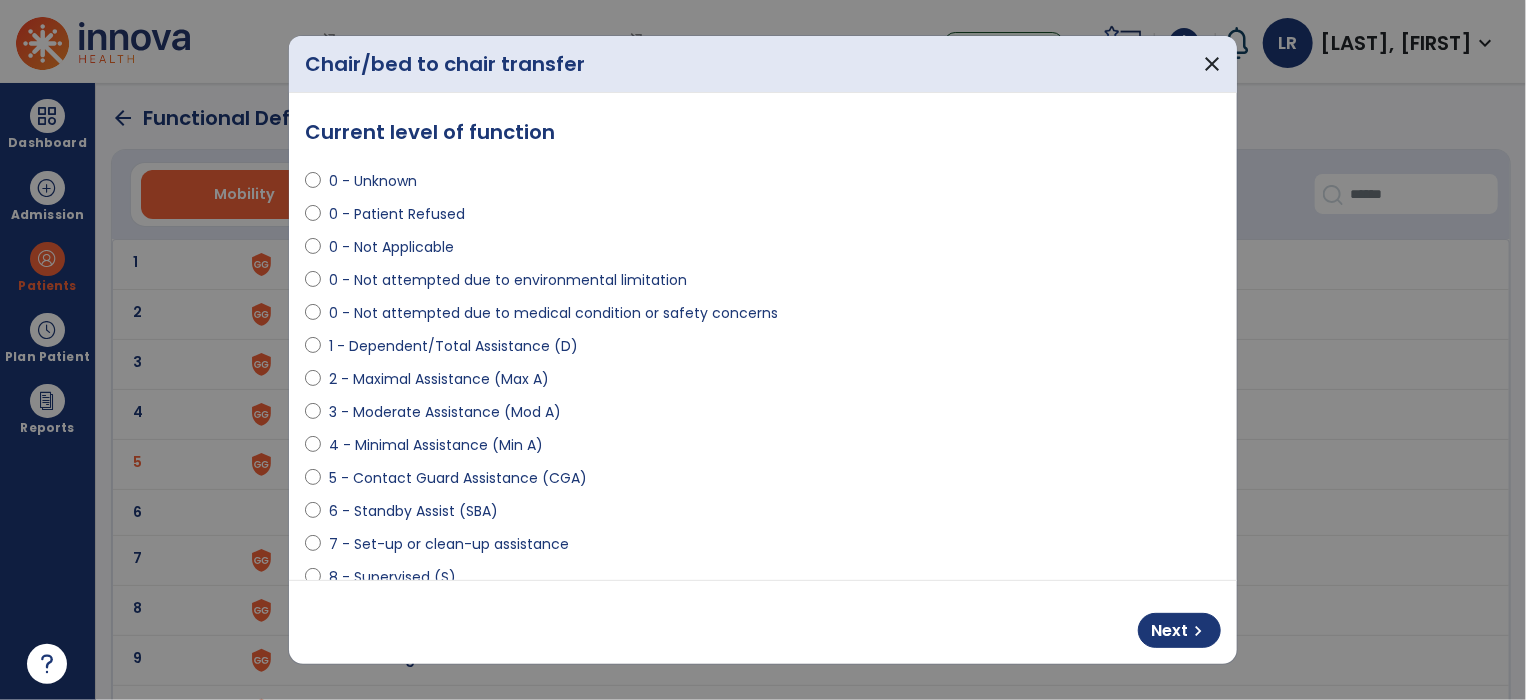 click at bounding box center [313, 449] 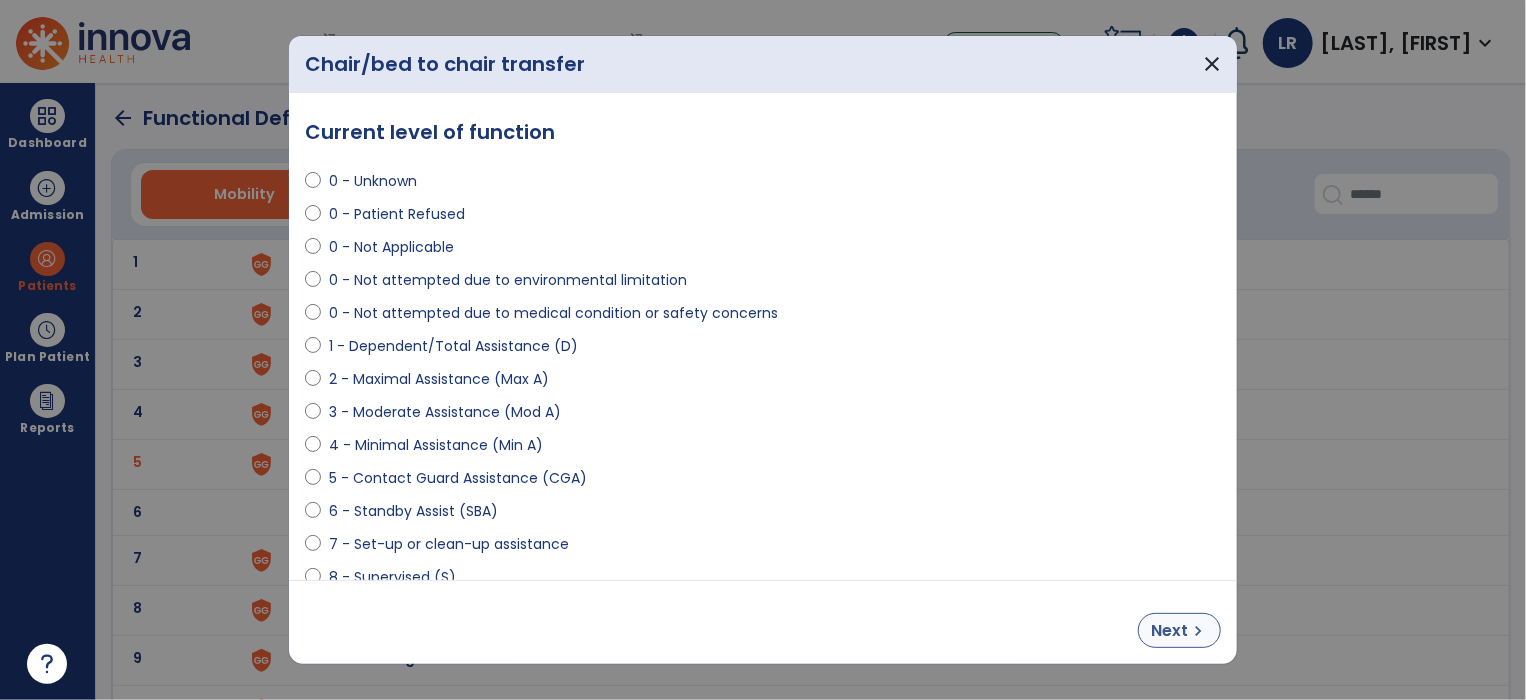 click on "Next" at bounding box center (1169, 631) 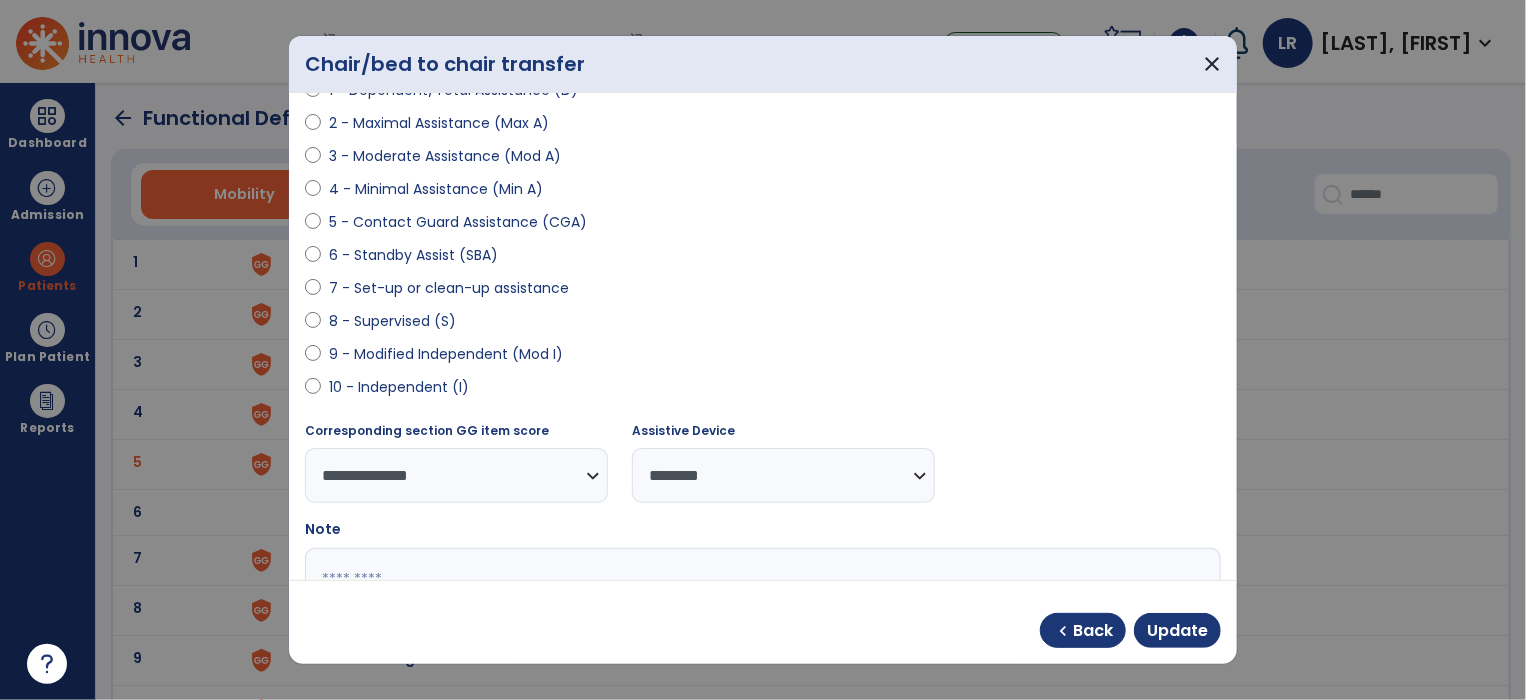scroll, scrollTop: 352, scrollLeft: 0, axis: vertical 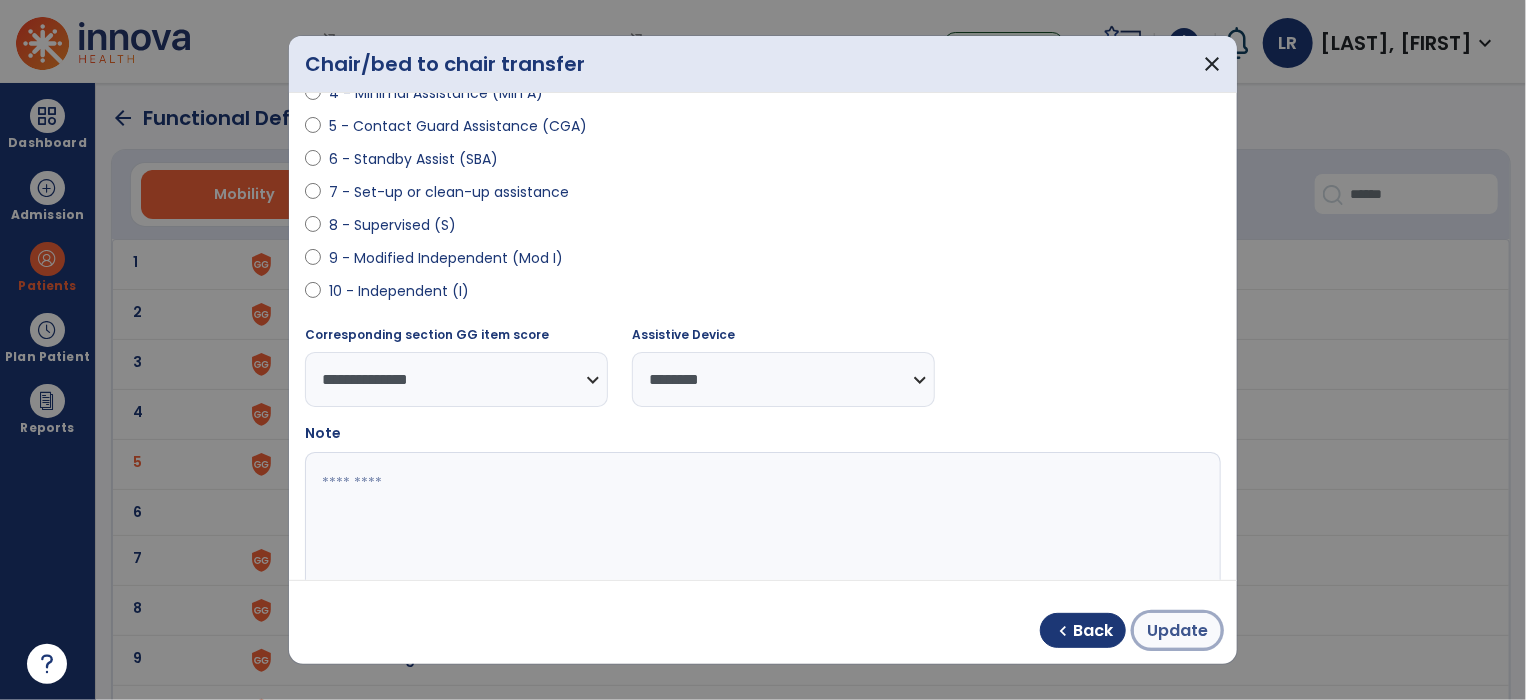 click on "Update" at bounding box center [1177, 631] 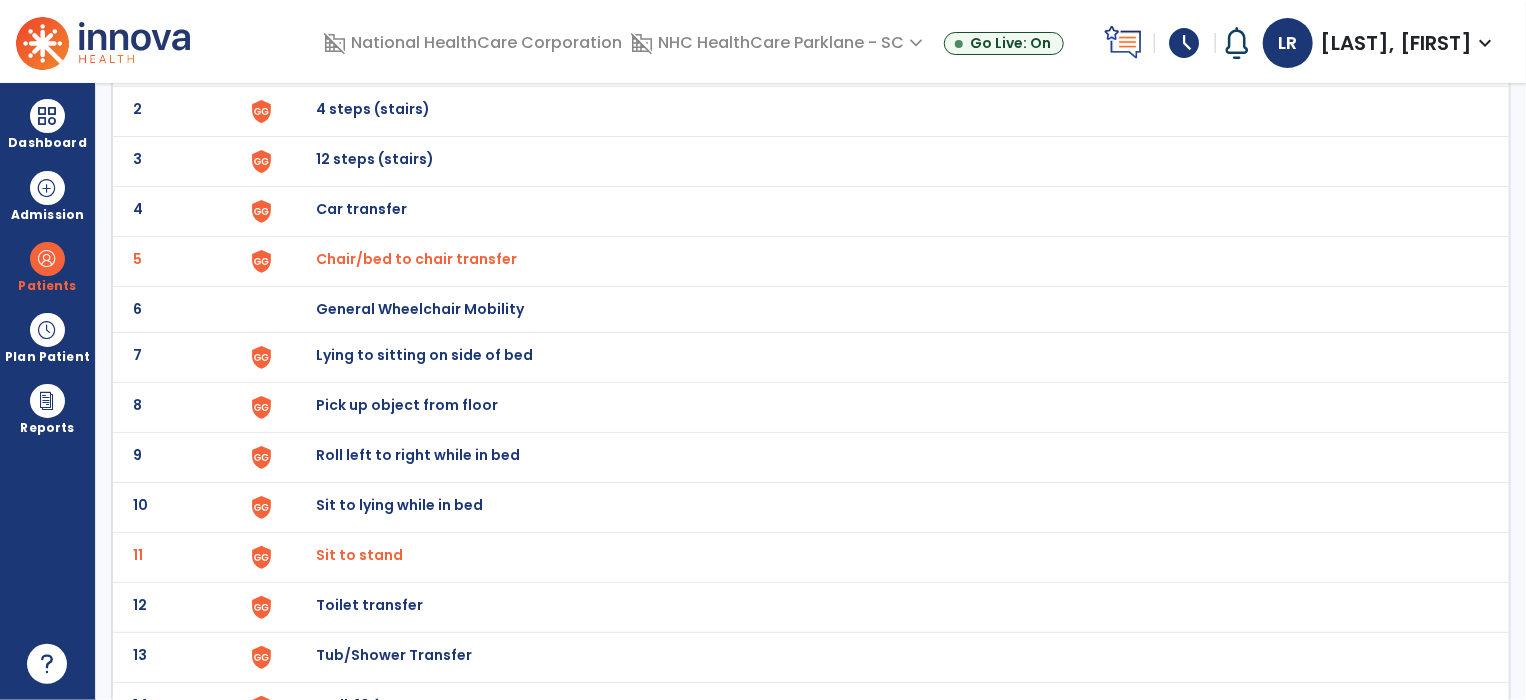 scroll, scrollTop: 204, scrollLeft: 0, axis: vertical 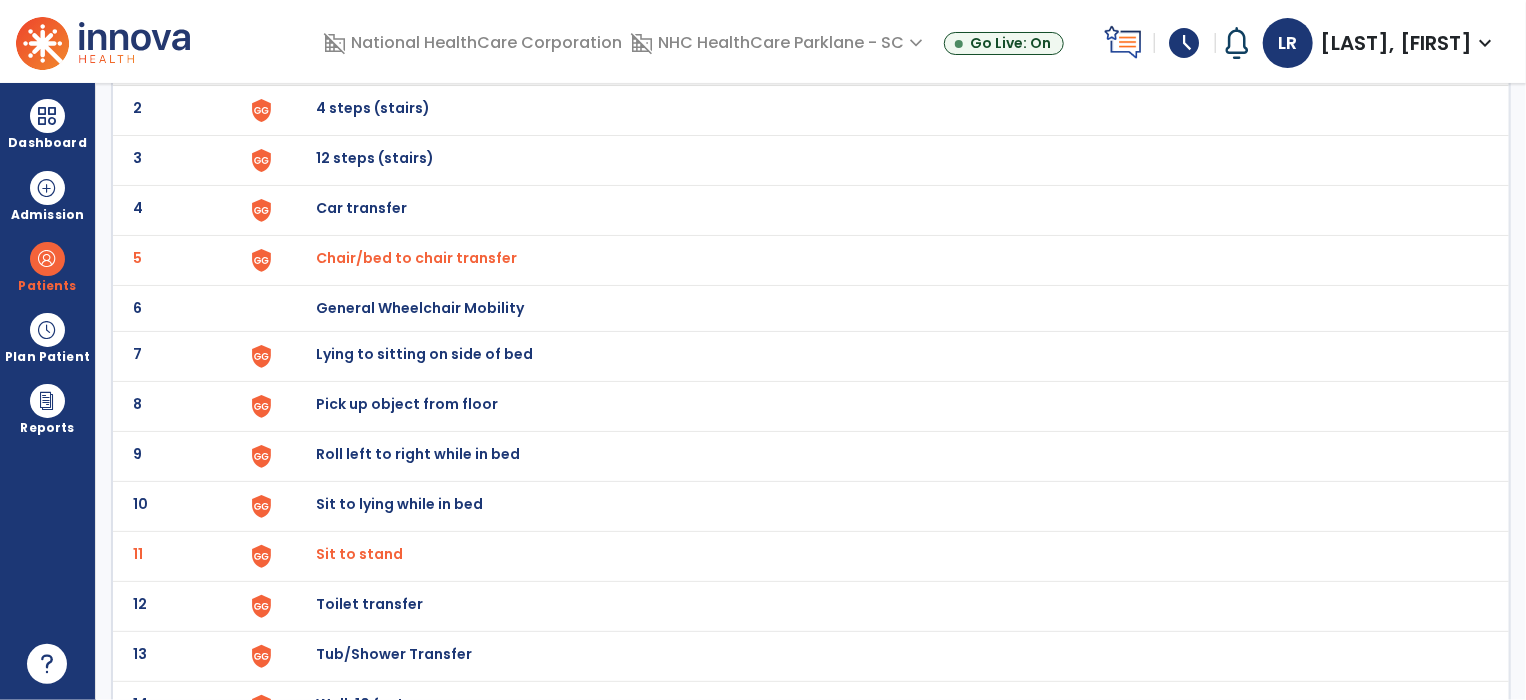 click on "Chair/bed to chair transfer" at bounding box center (882, 60) 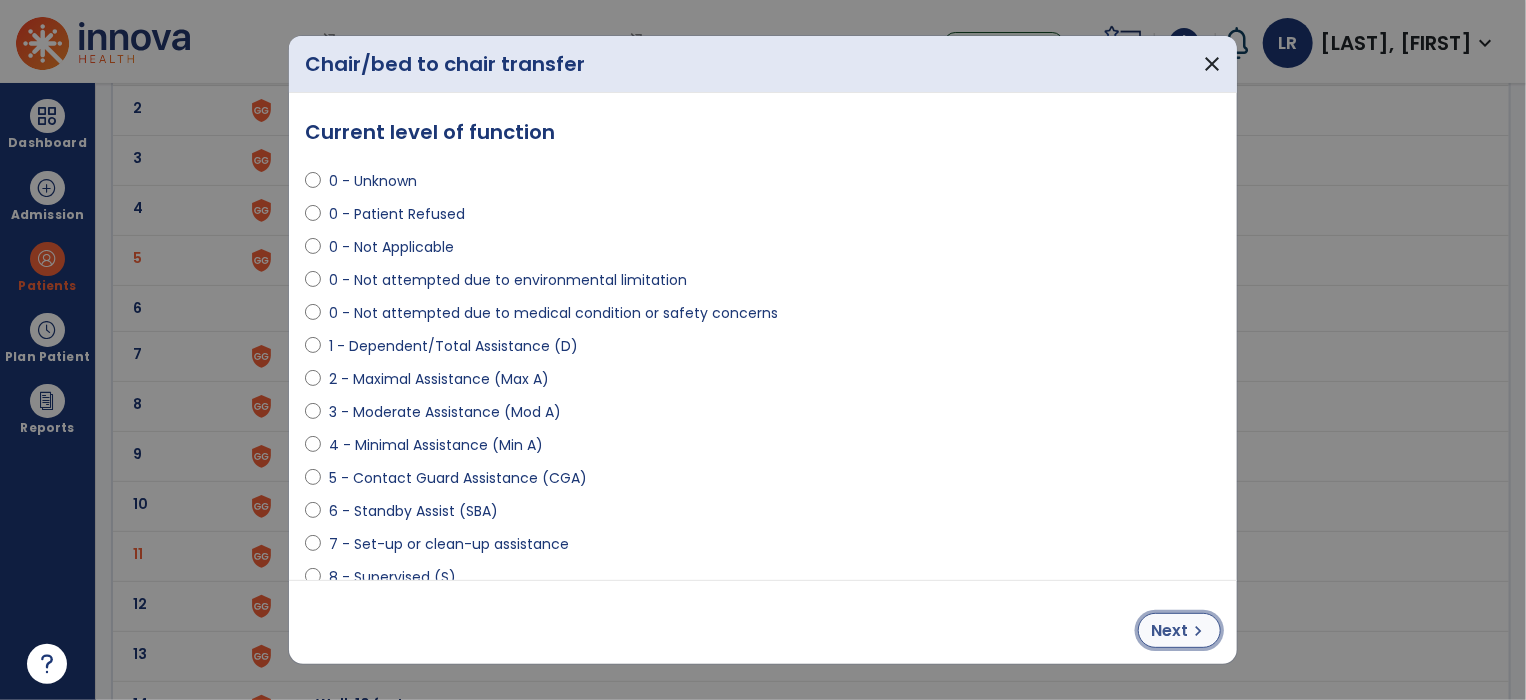 click on "Next" at bounding box center [1169, 631] 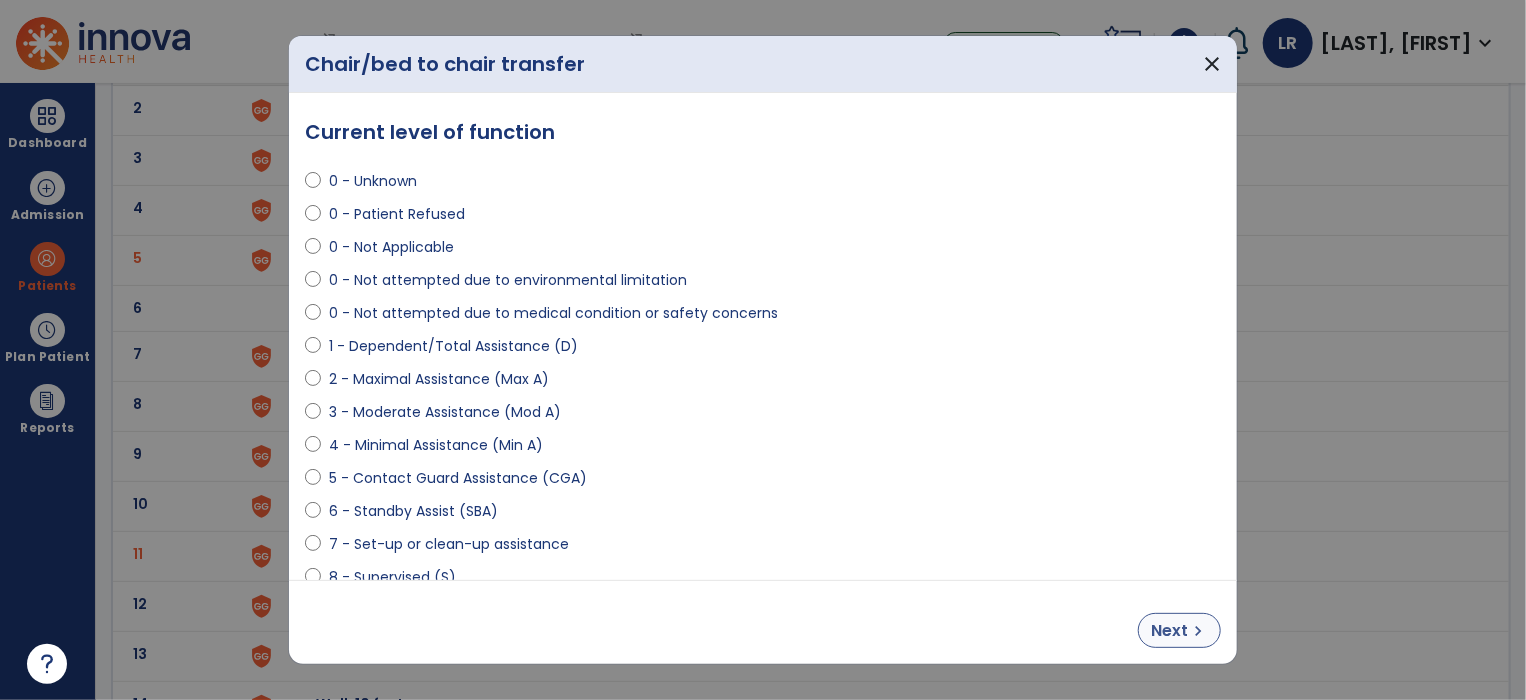 select on "**********" 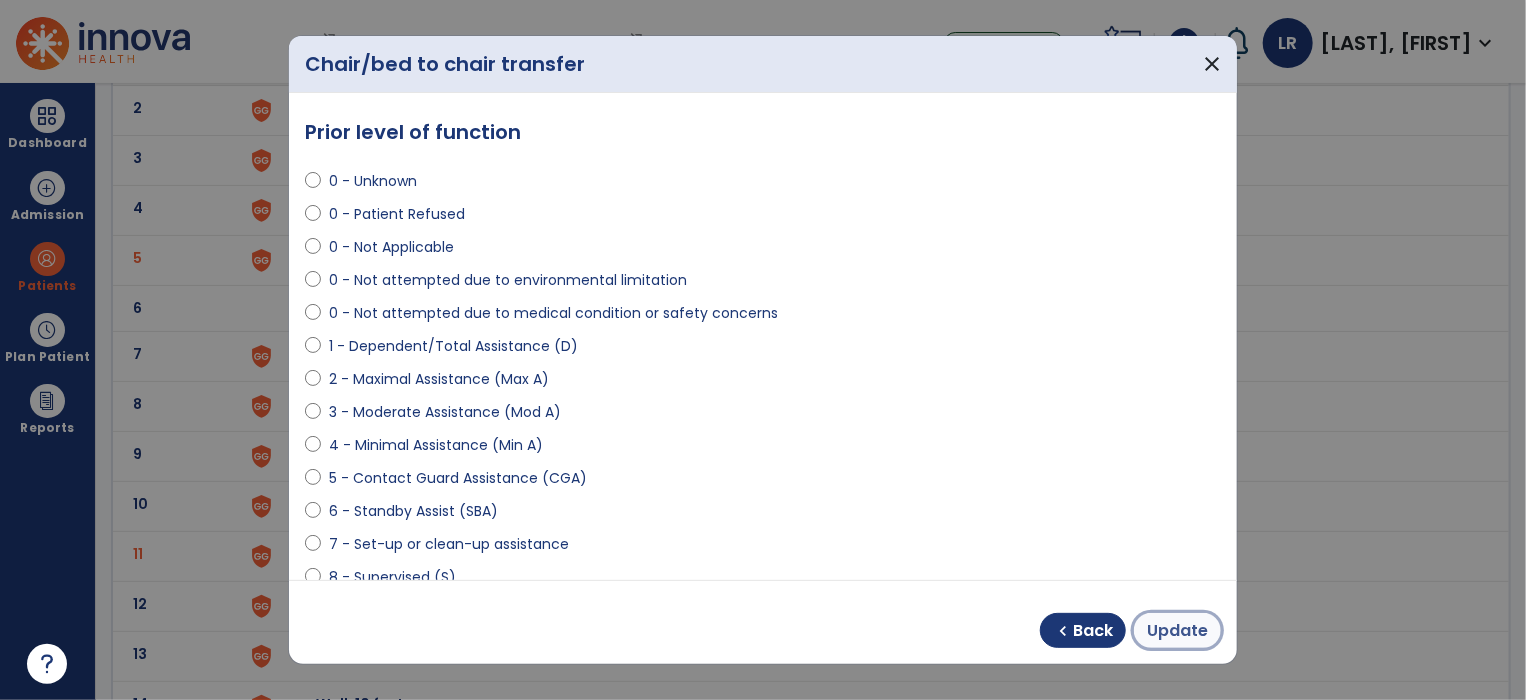 click on "Update" at bounding box center [1177, 631] 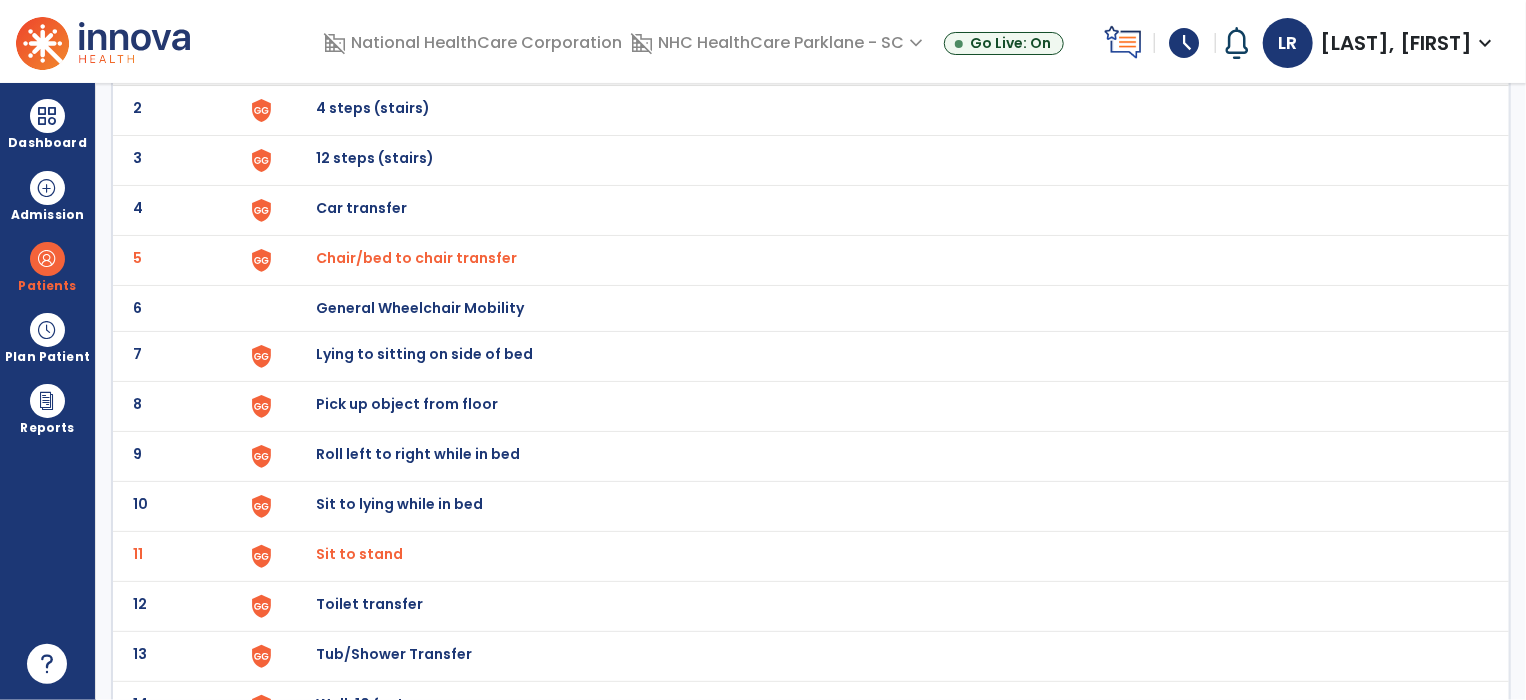click on "Sit to stand" at bounding box center [416, 258] 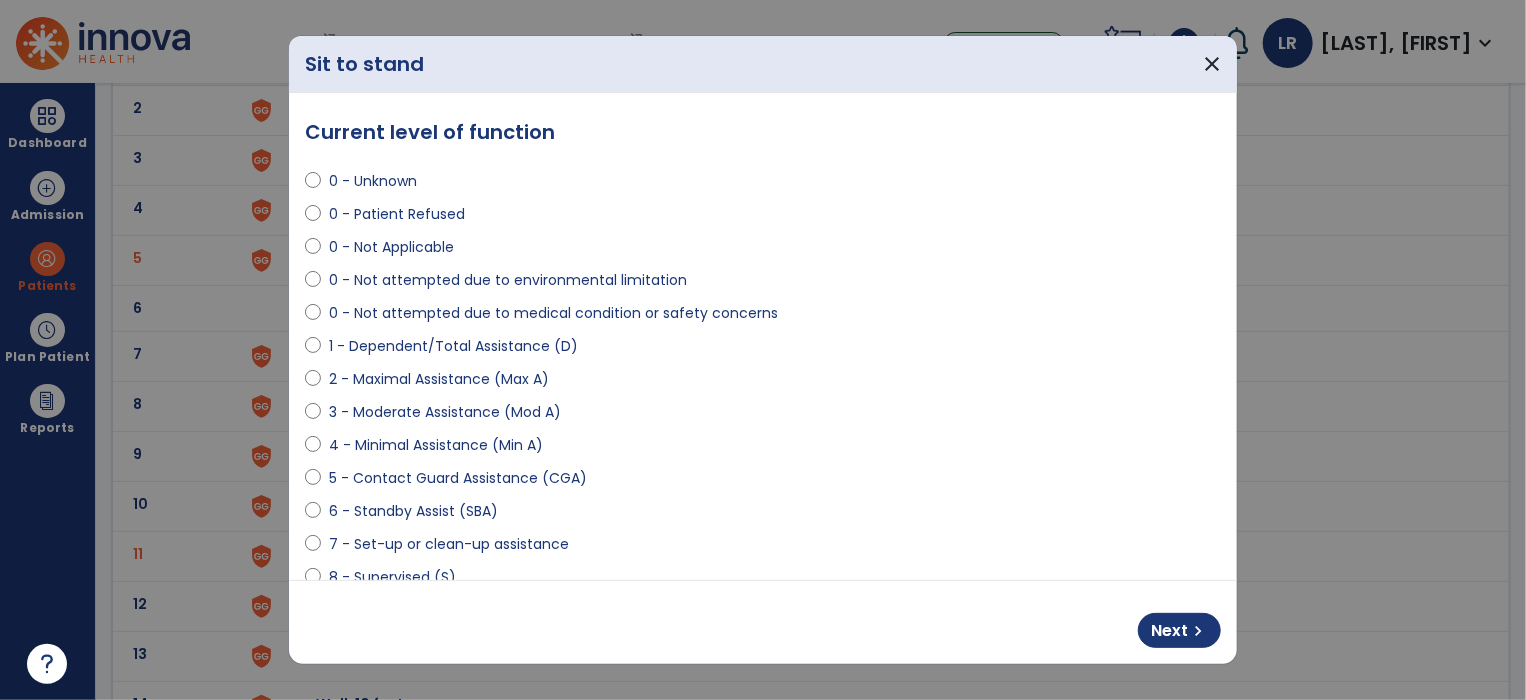 select on "**********" 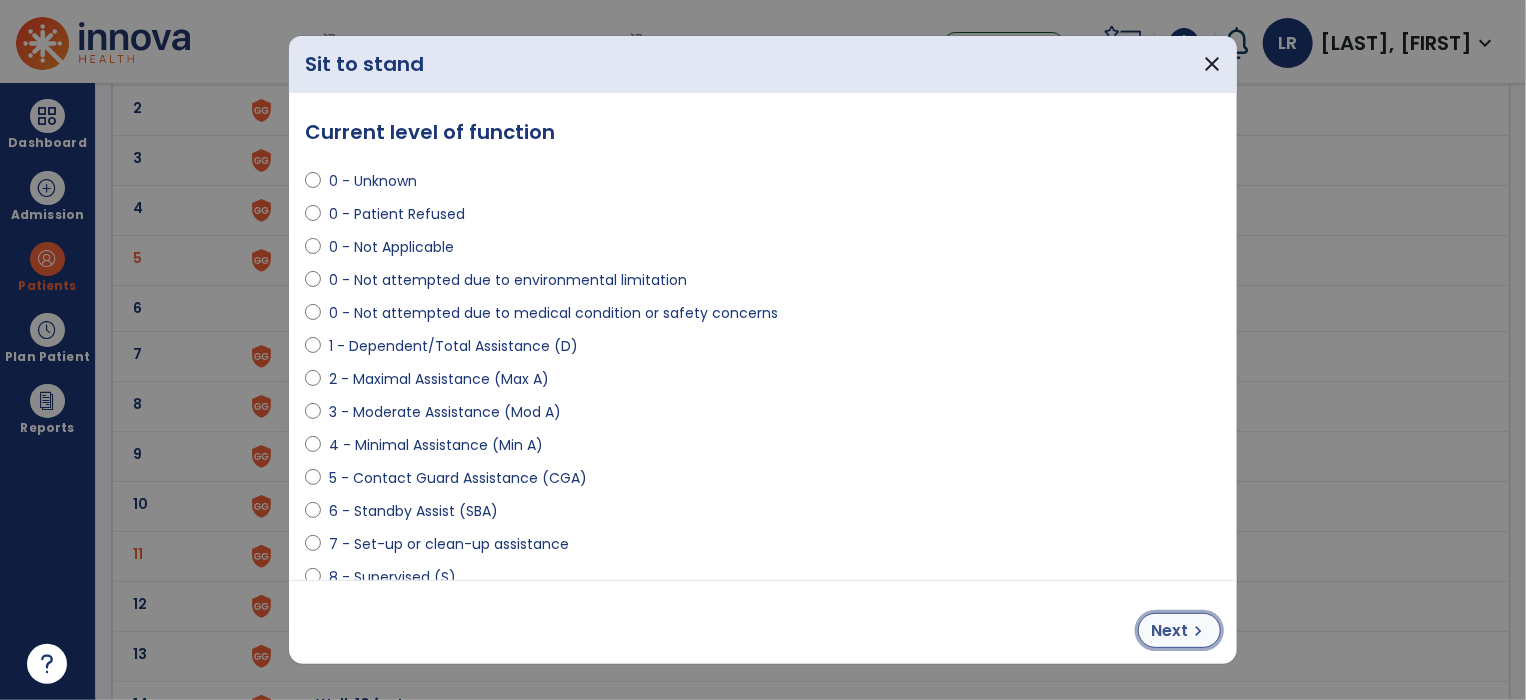 click on "chevron_right" at bounding box center (1198, 631) 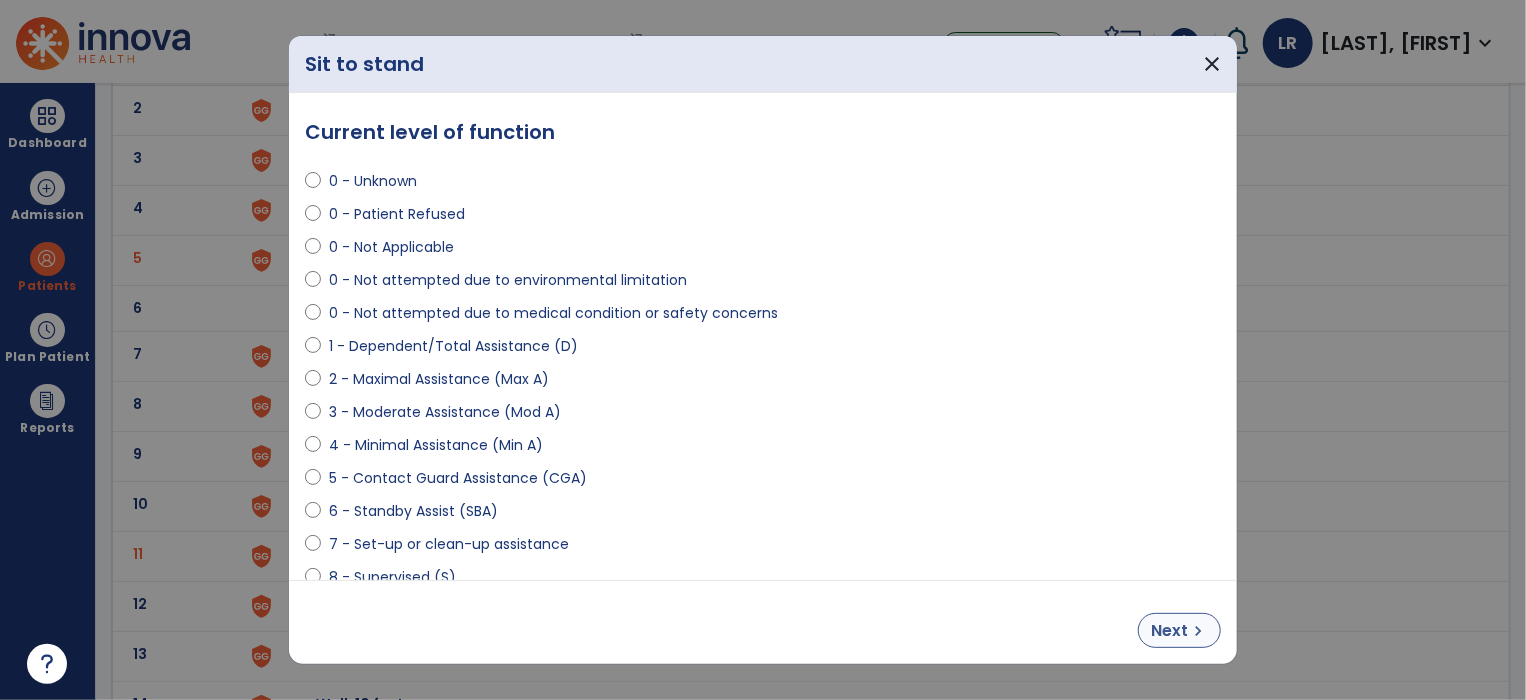 select on "**********" 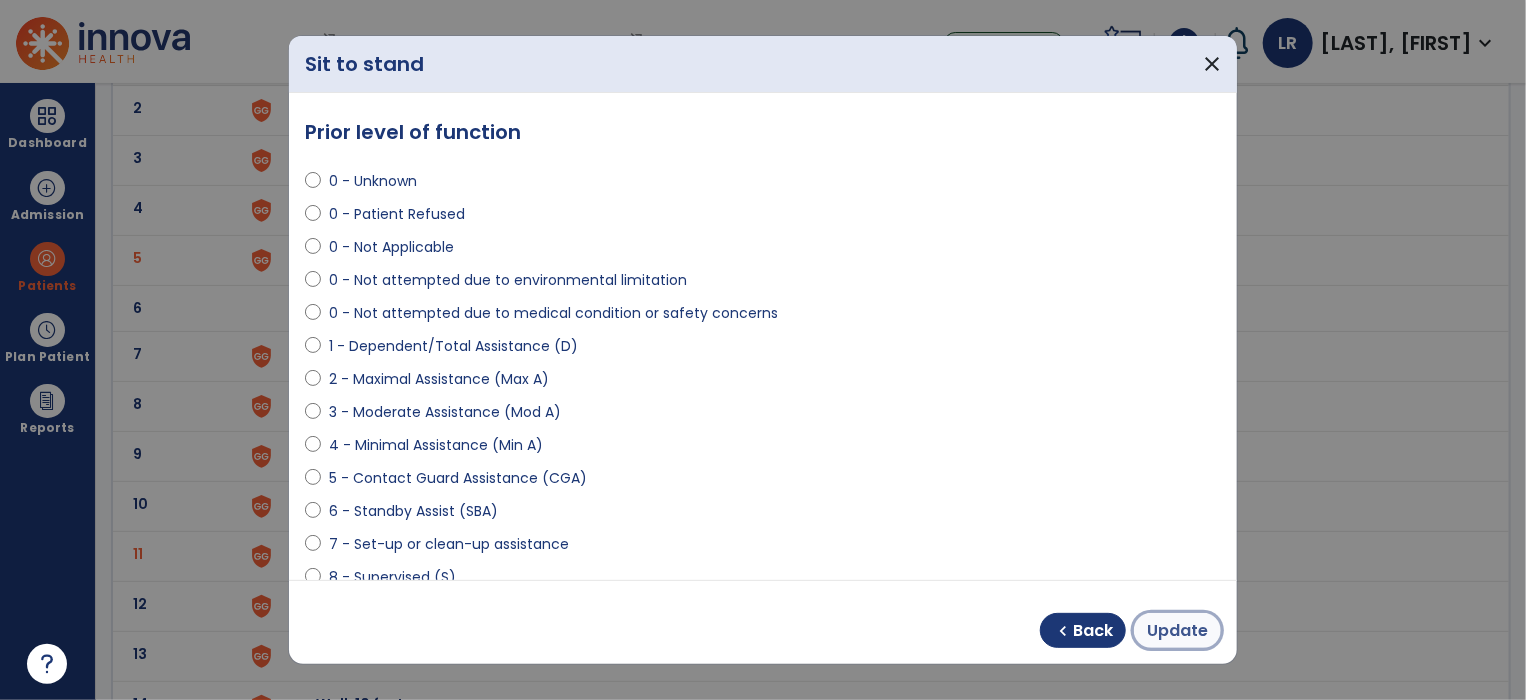 click on "Update" at bounding box center (1177, 631) 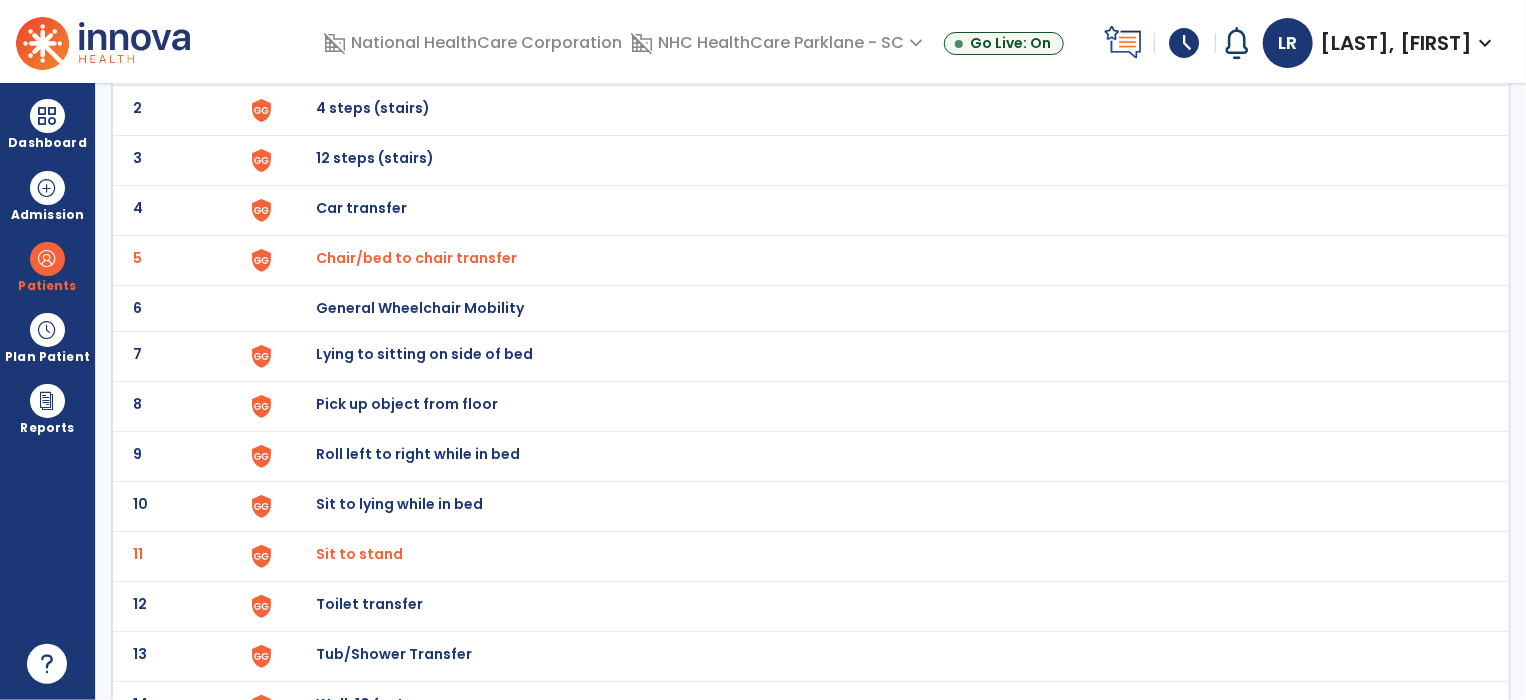 scroll, scrollTop: 0, scrollLeft: 0, axis: both 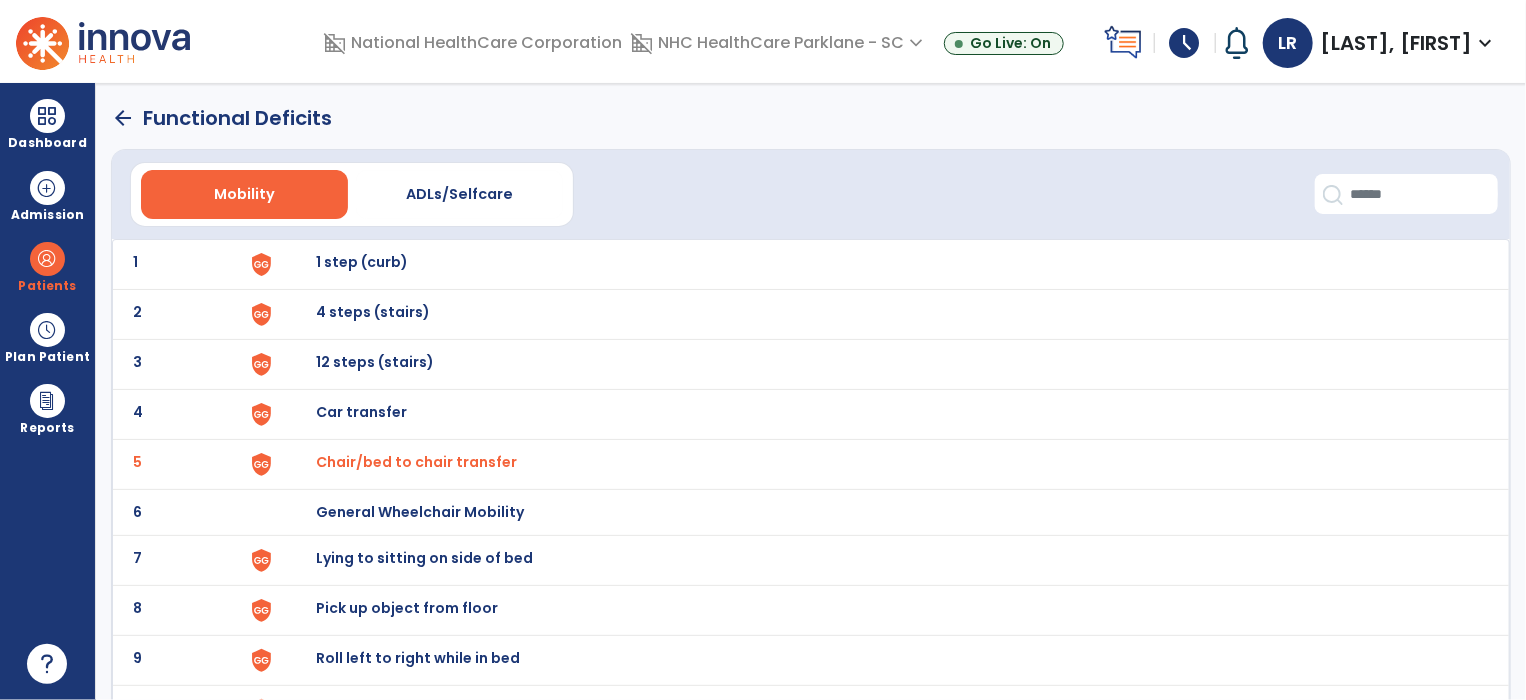 click on "arrow_back" 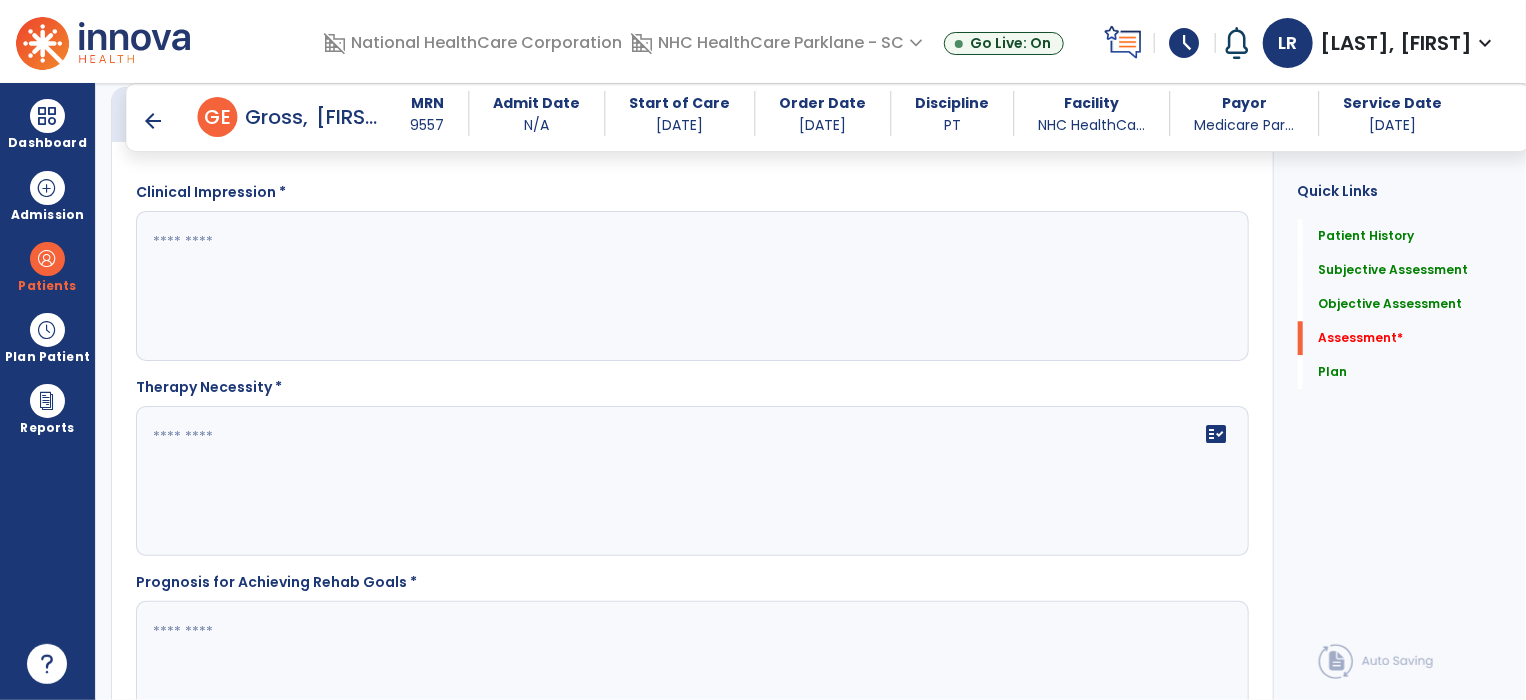 scroll, scrollTop: 2456, scrollLeft: 0, axis: vertical 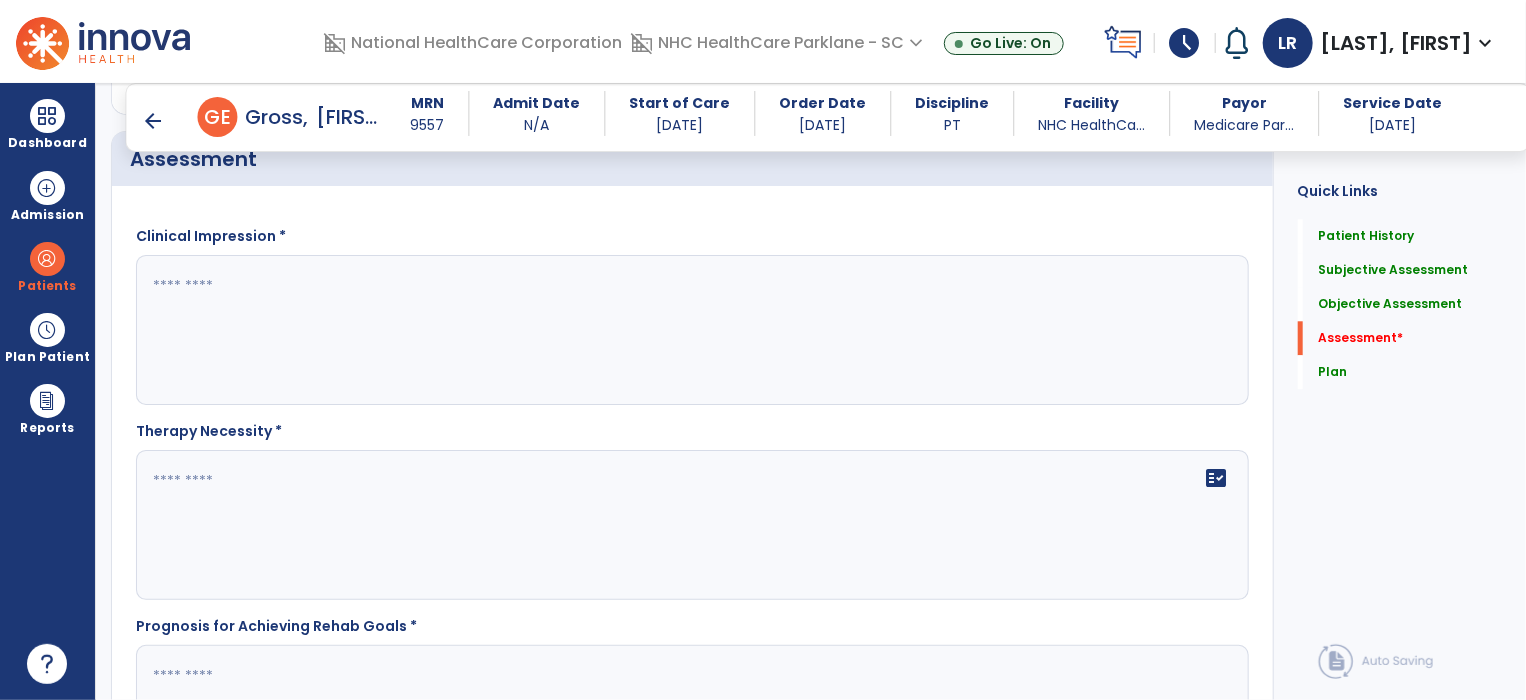 click 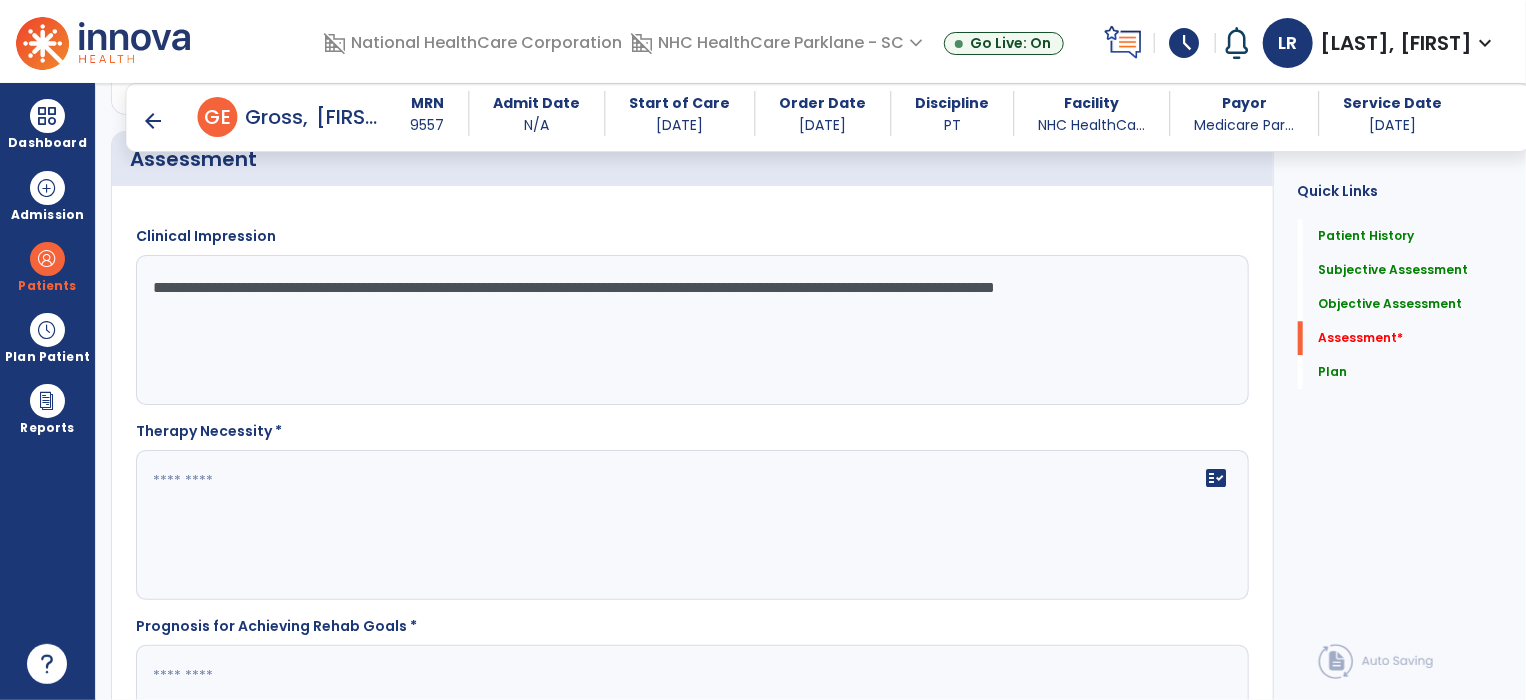 type on "**********" 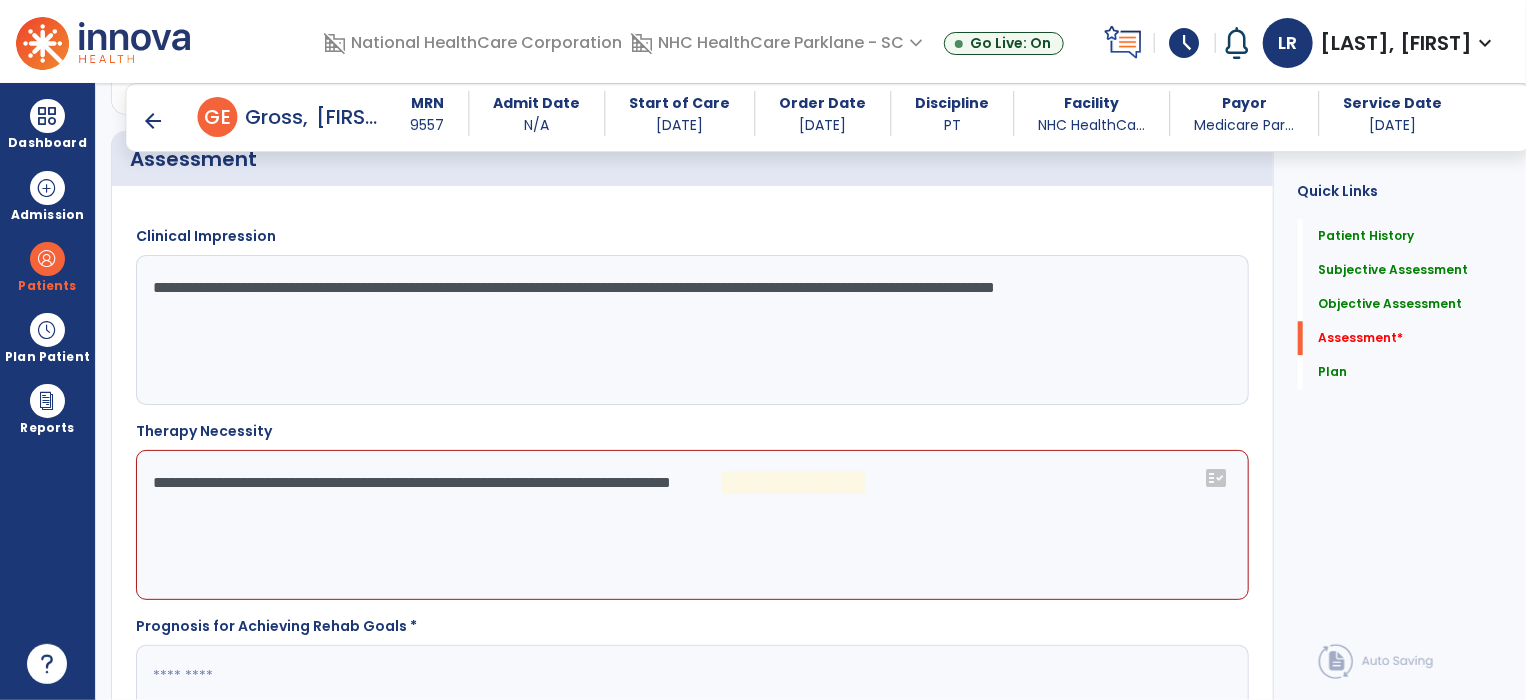 click on "**********" 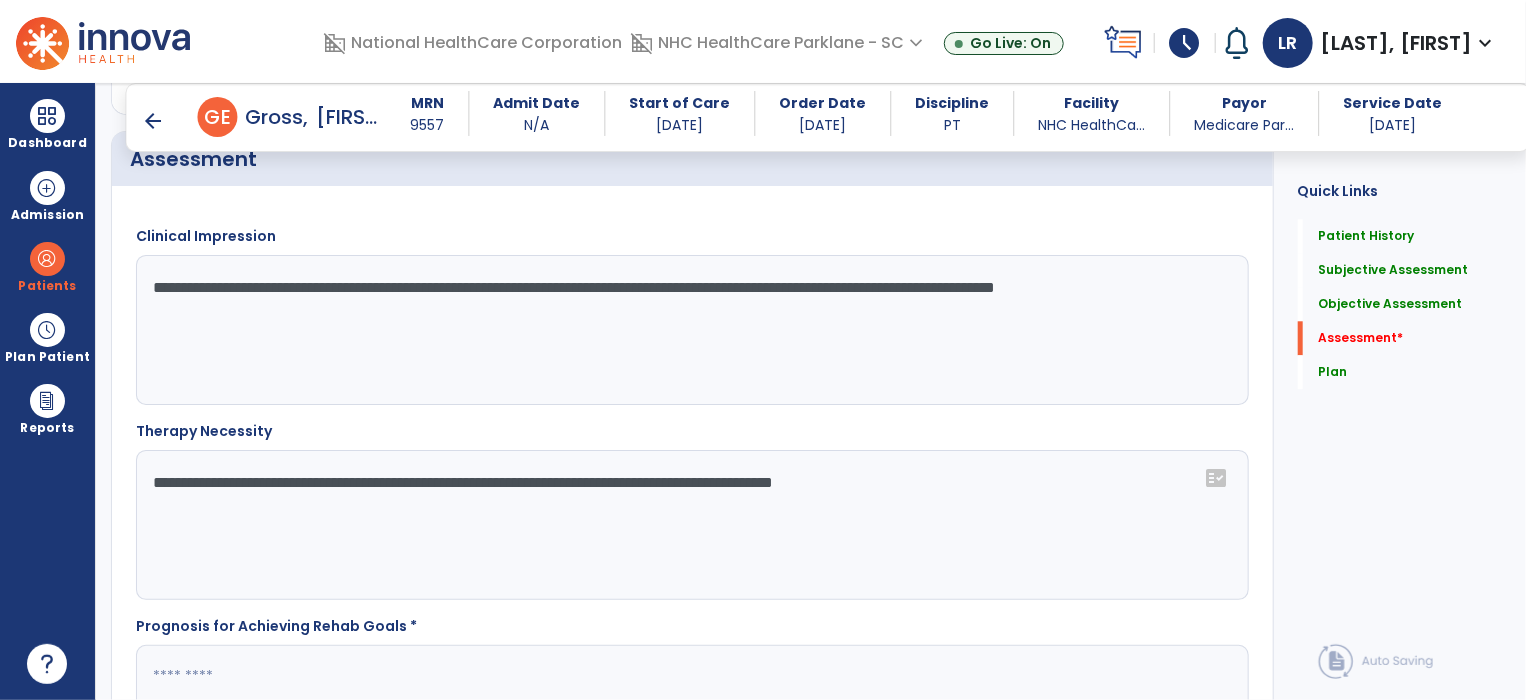 click on "**********" 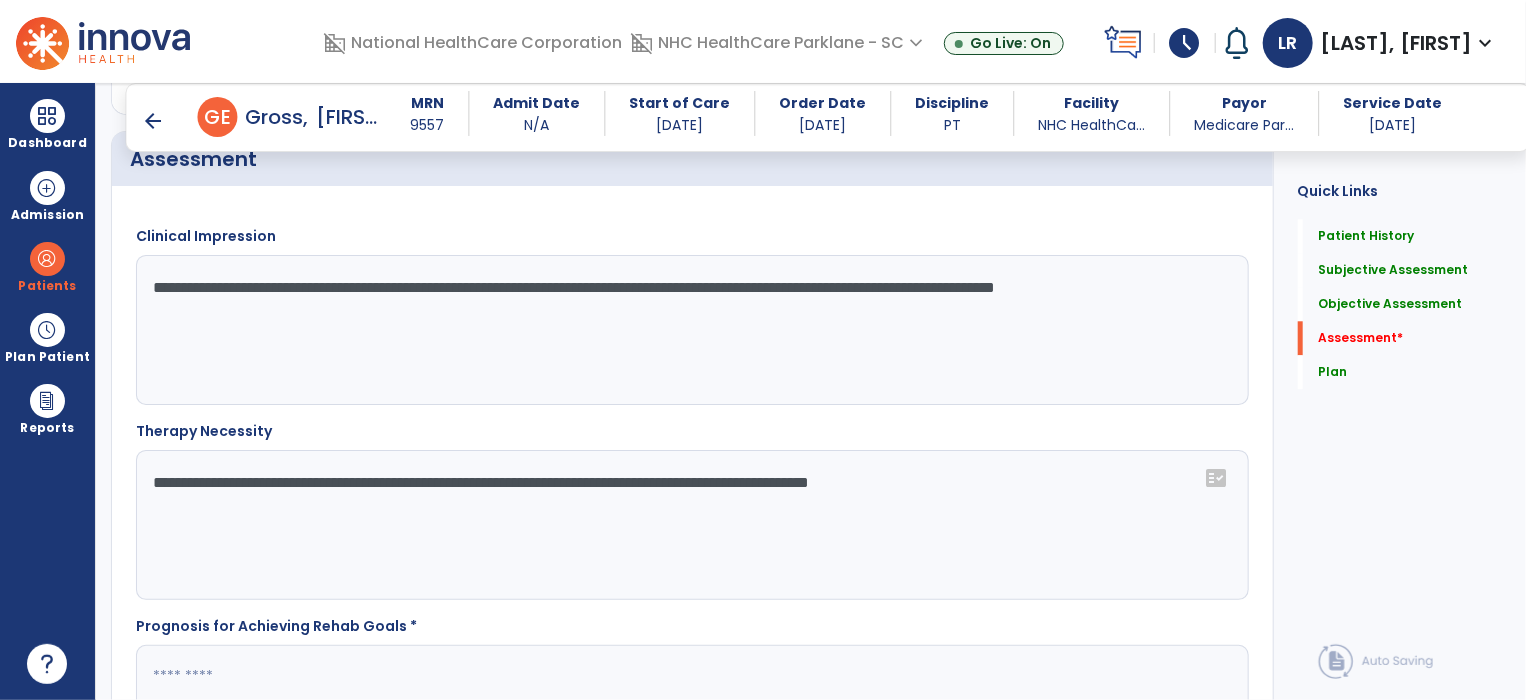 click on "**********" 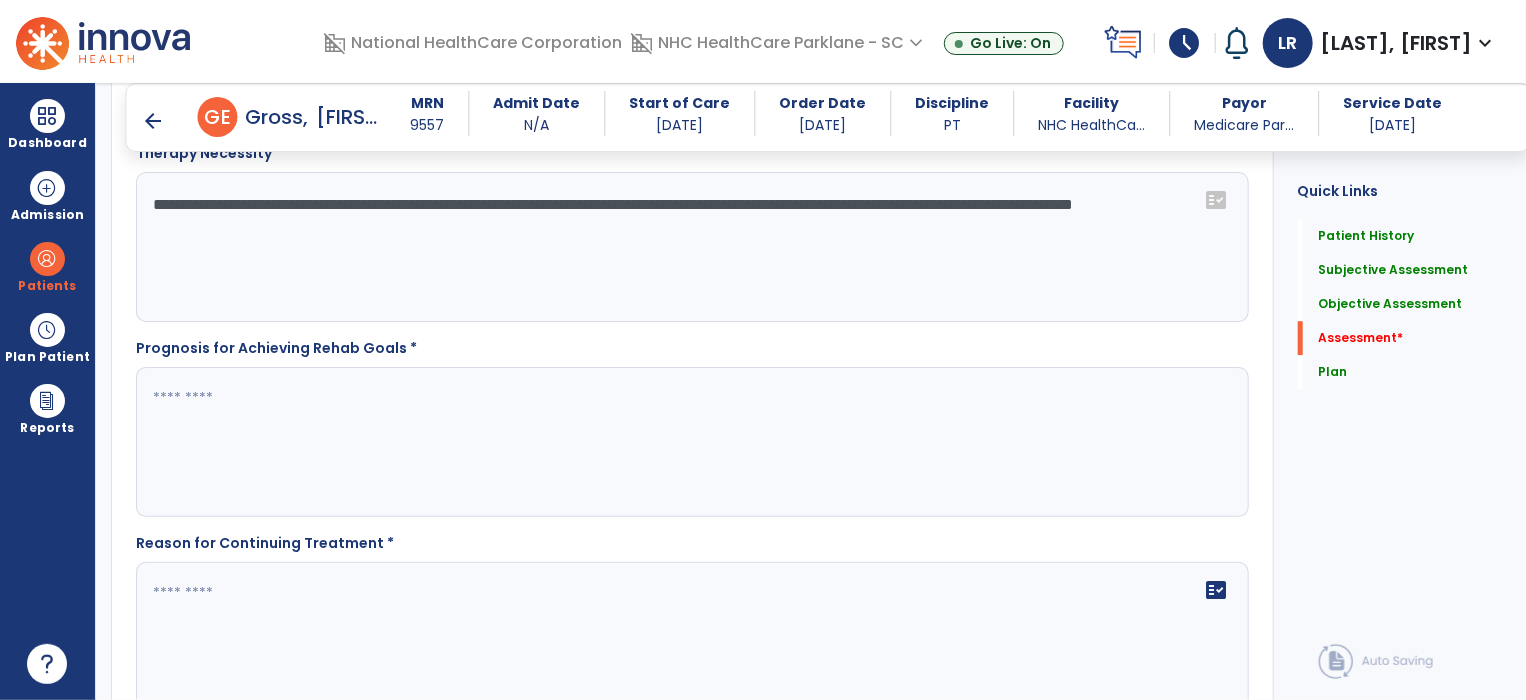 scroll, scrollTop: 2784, scrollLeft: 0, axis: vertical 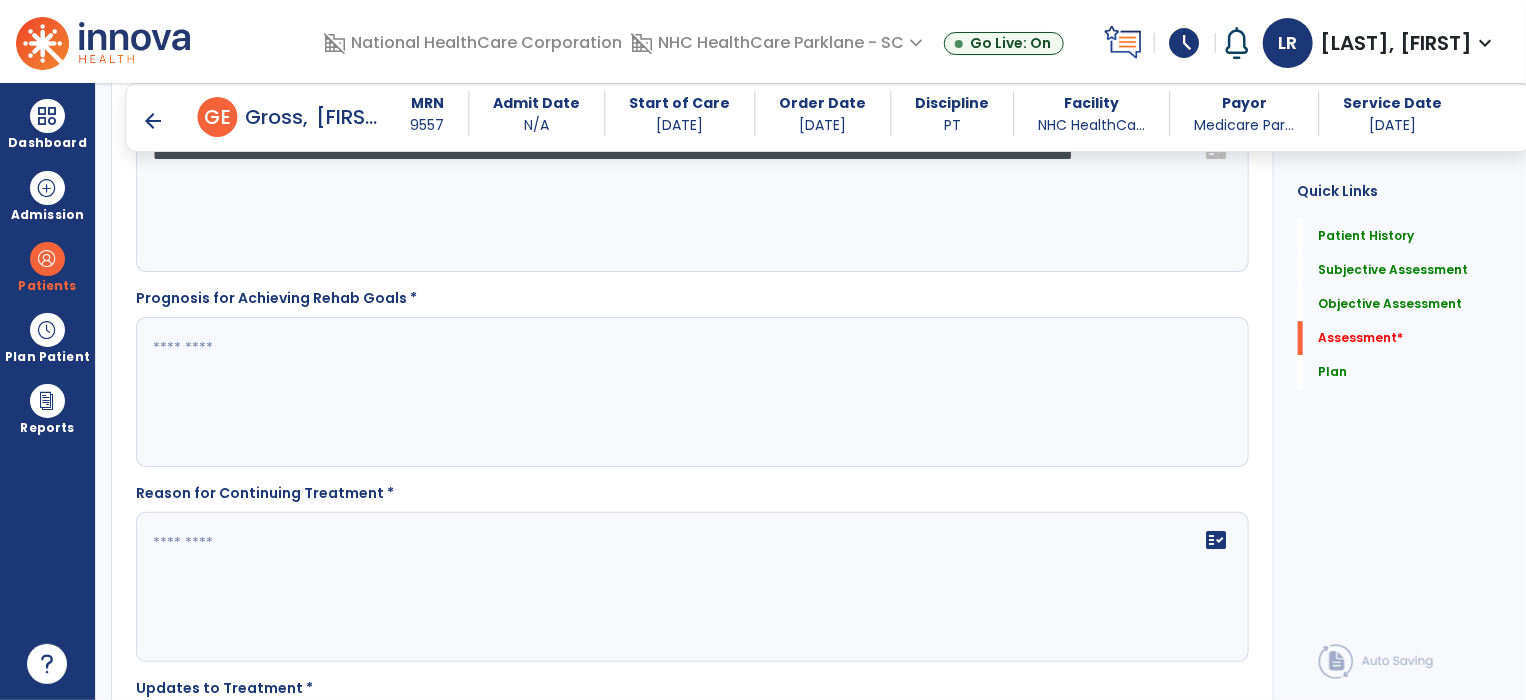 type on "**********" 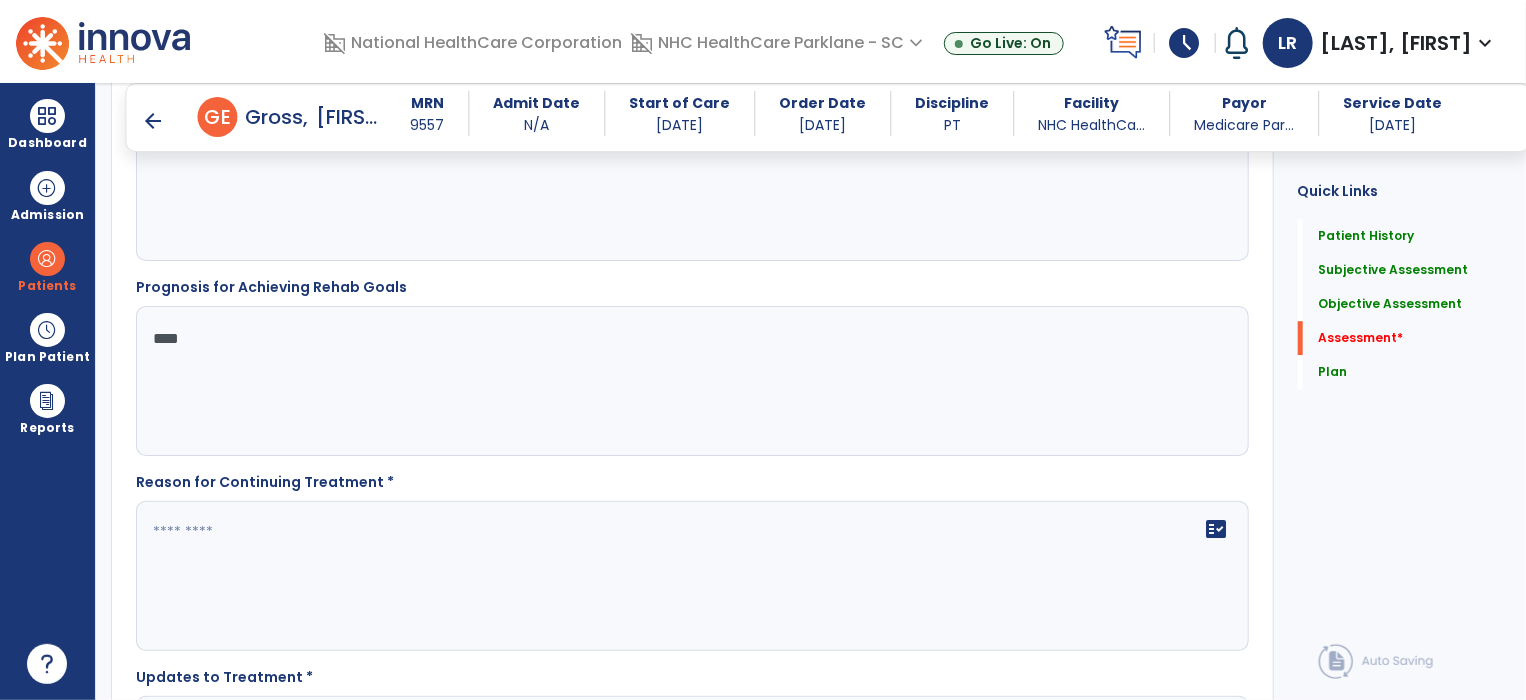 scroll, scrollTop: 2892, scrollLeft: 0, axis: vertical 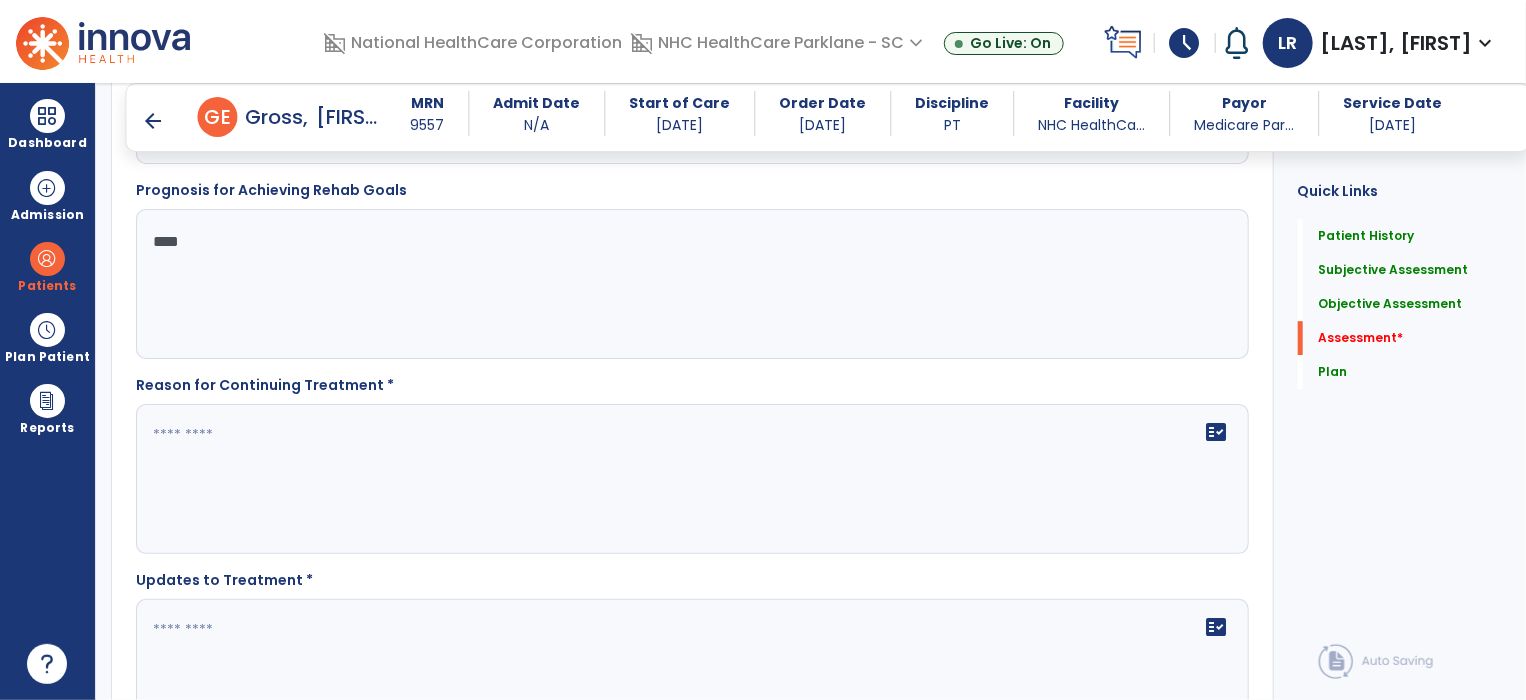 type on "****" 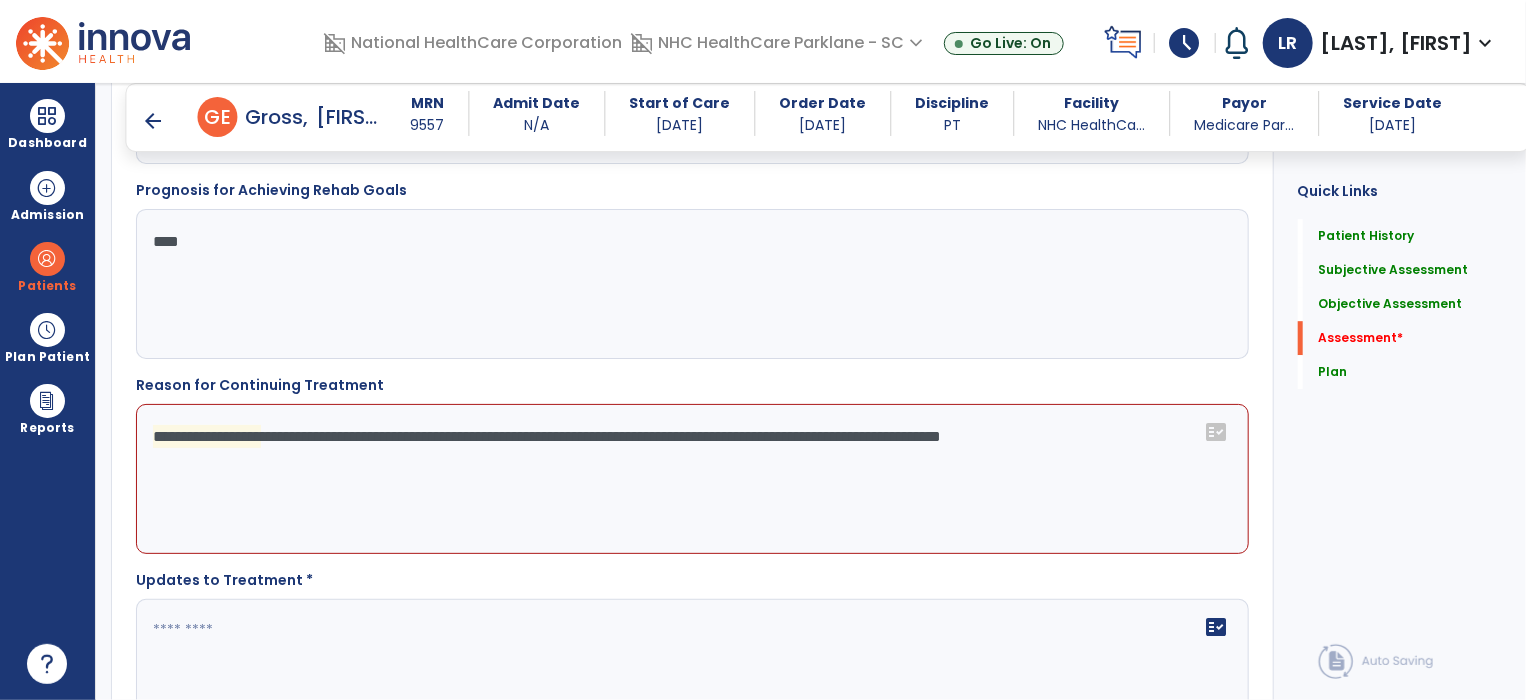 click on "**********" 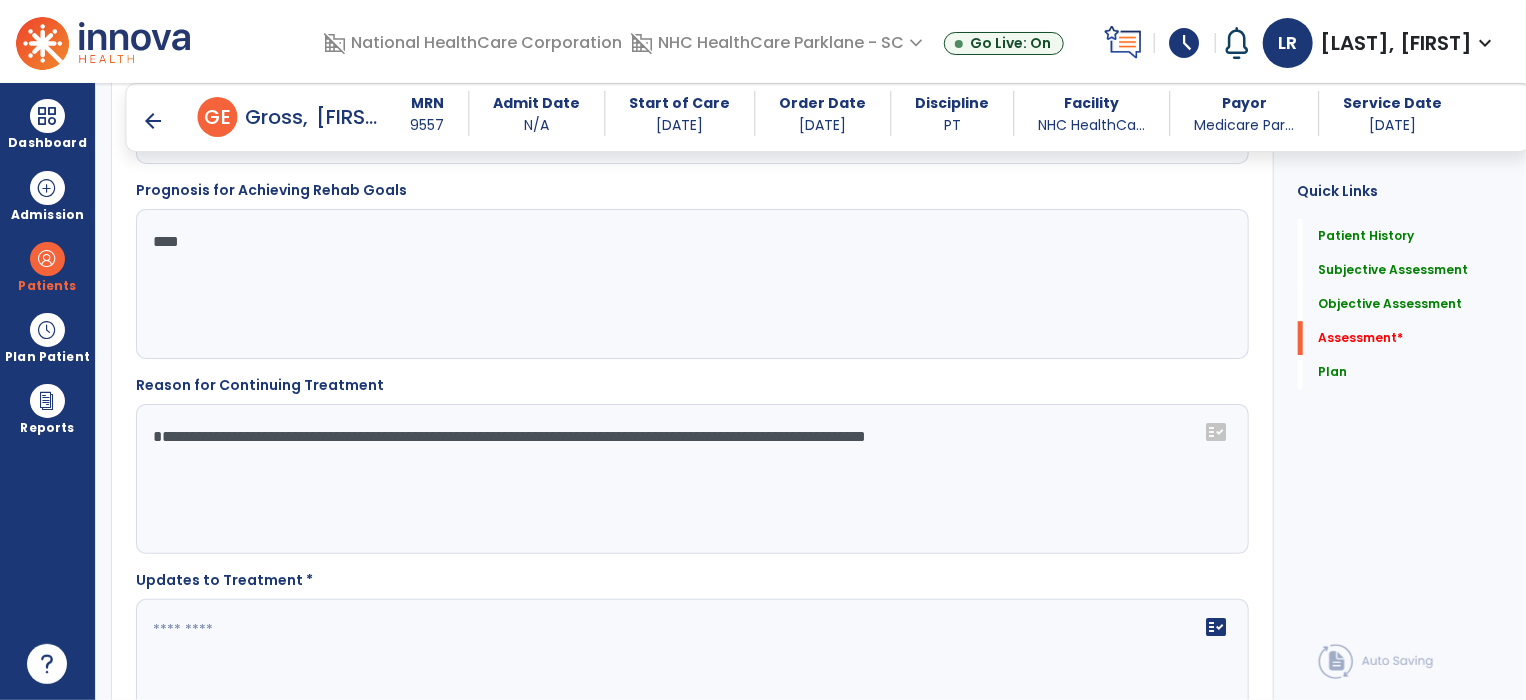 click on "**********" 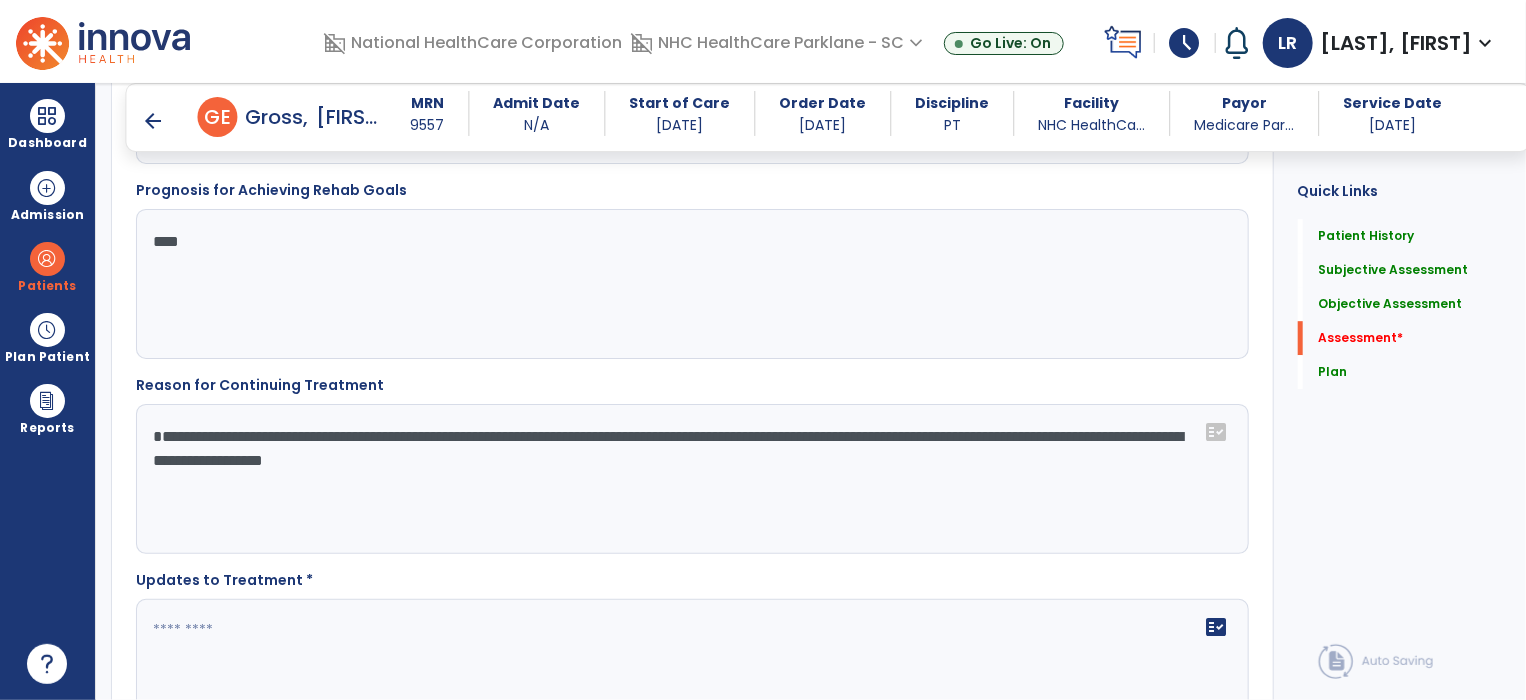 click on "**********" 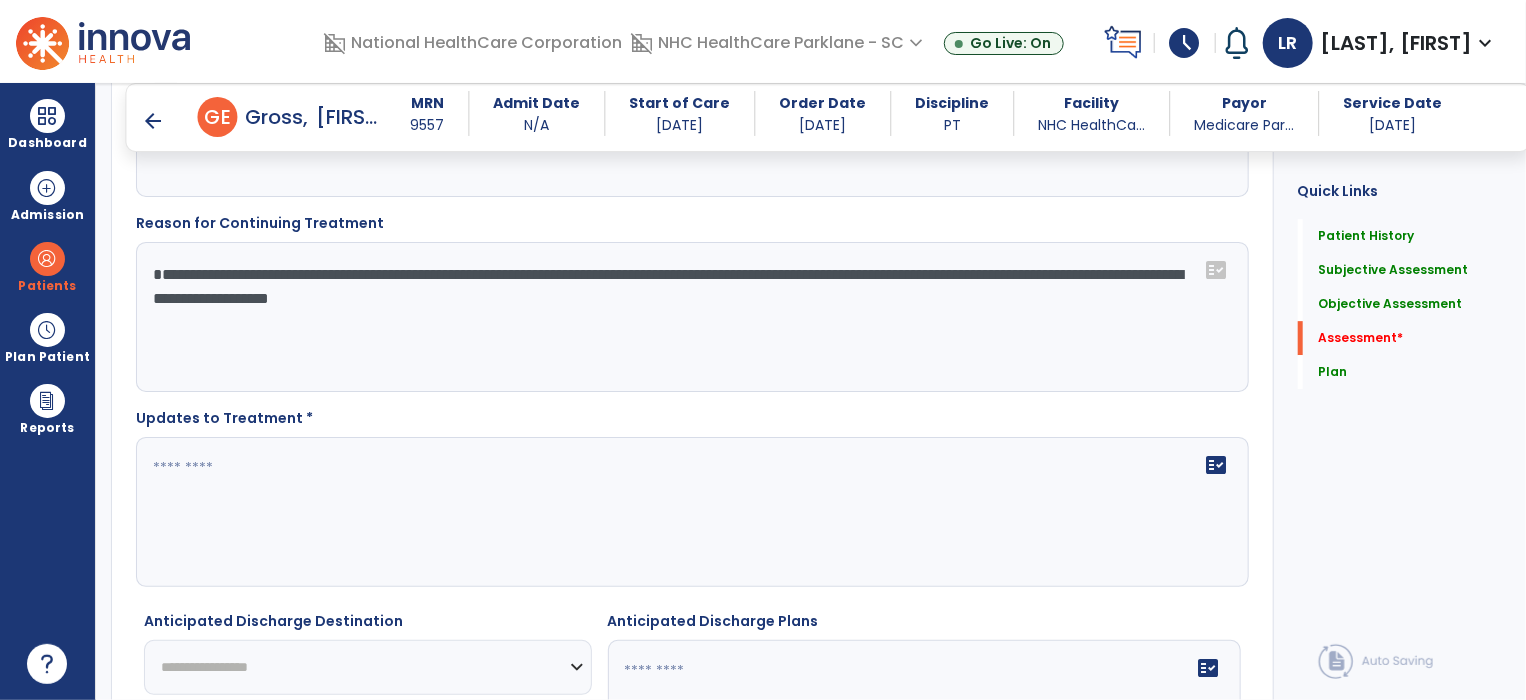 scroll, scrollTop: 3052, scrollLeft: 0, axis: vertical 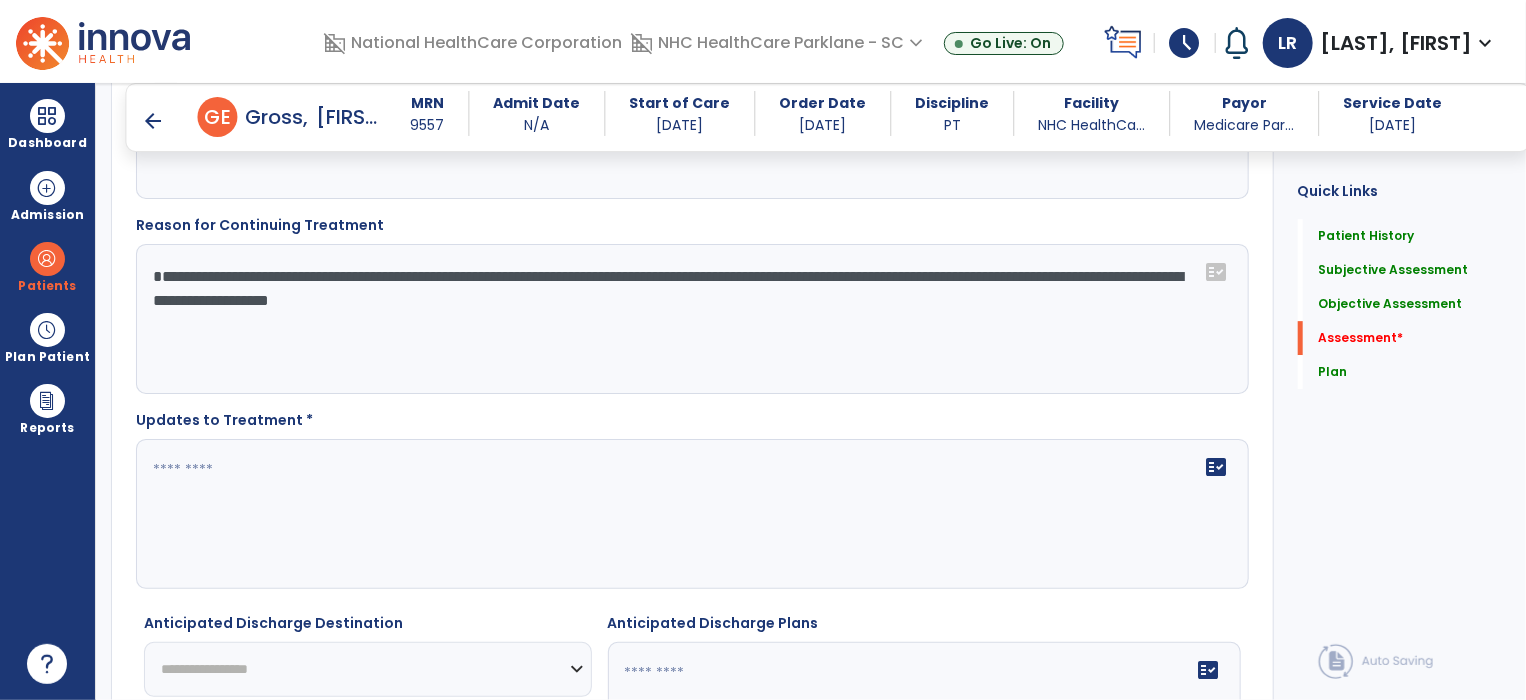 type on "**********" 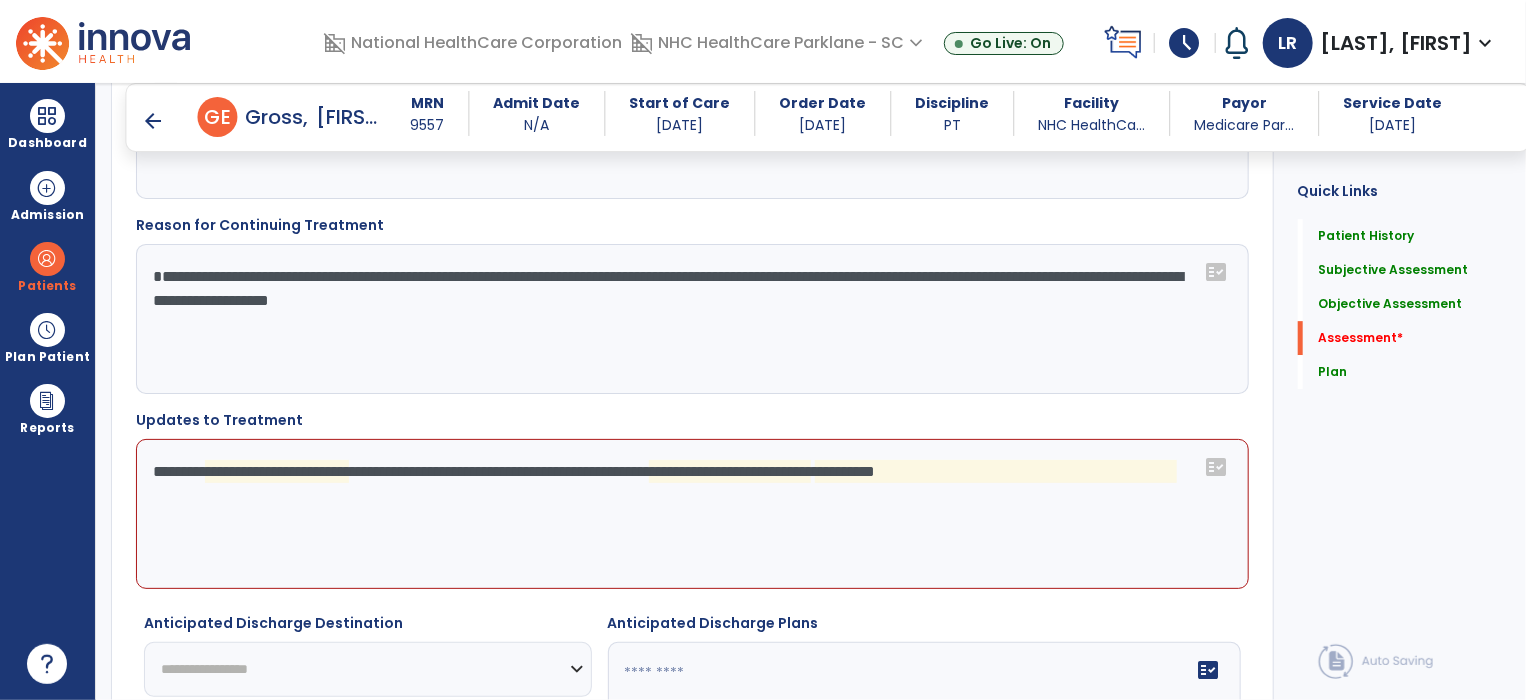 click on "**********" 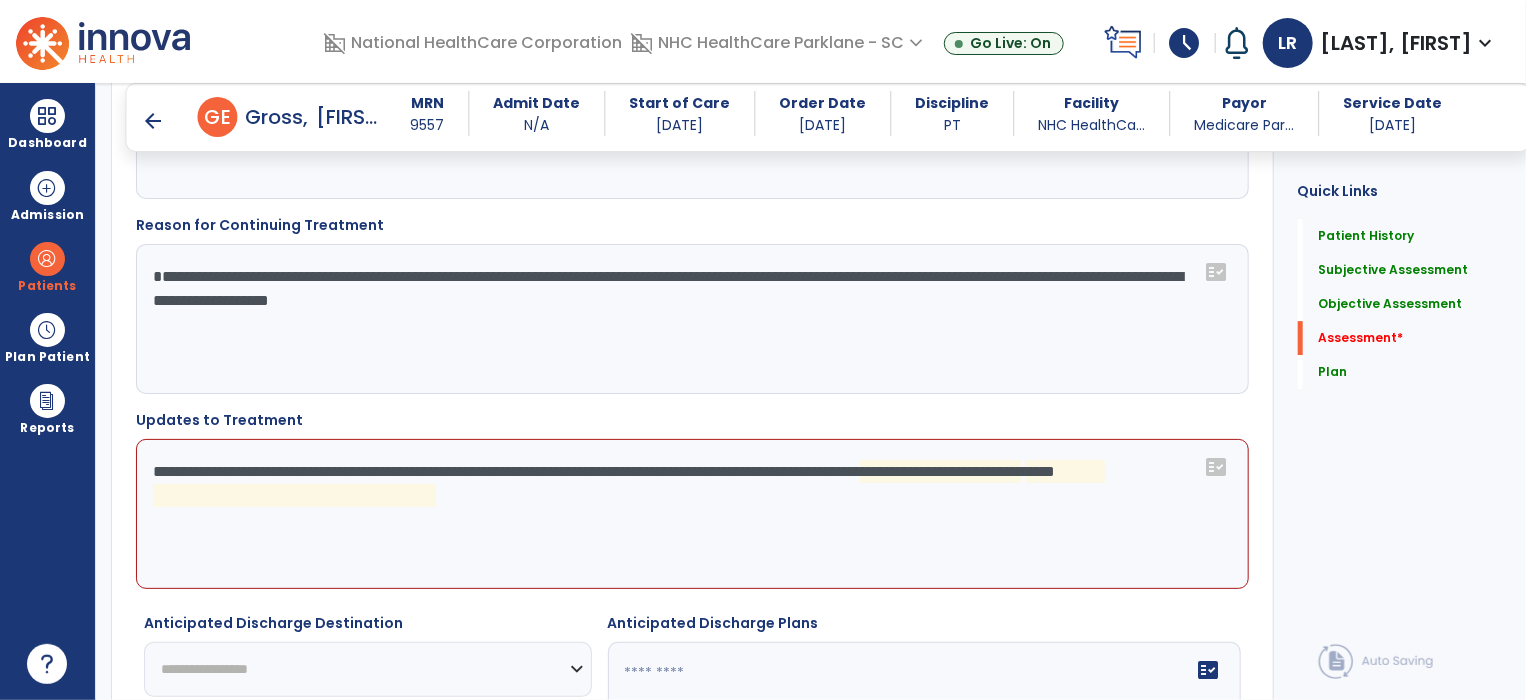click on "**********" 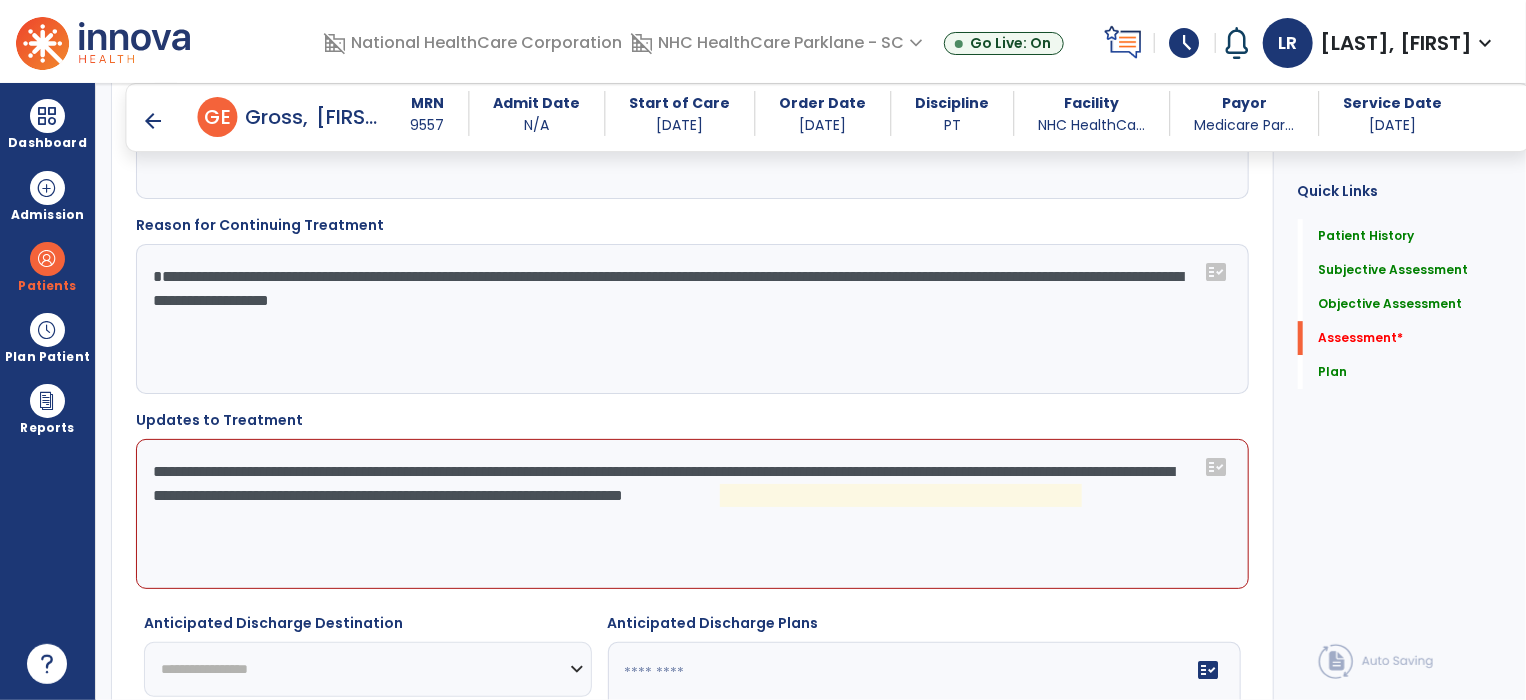 click on "**********" 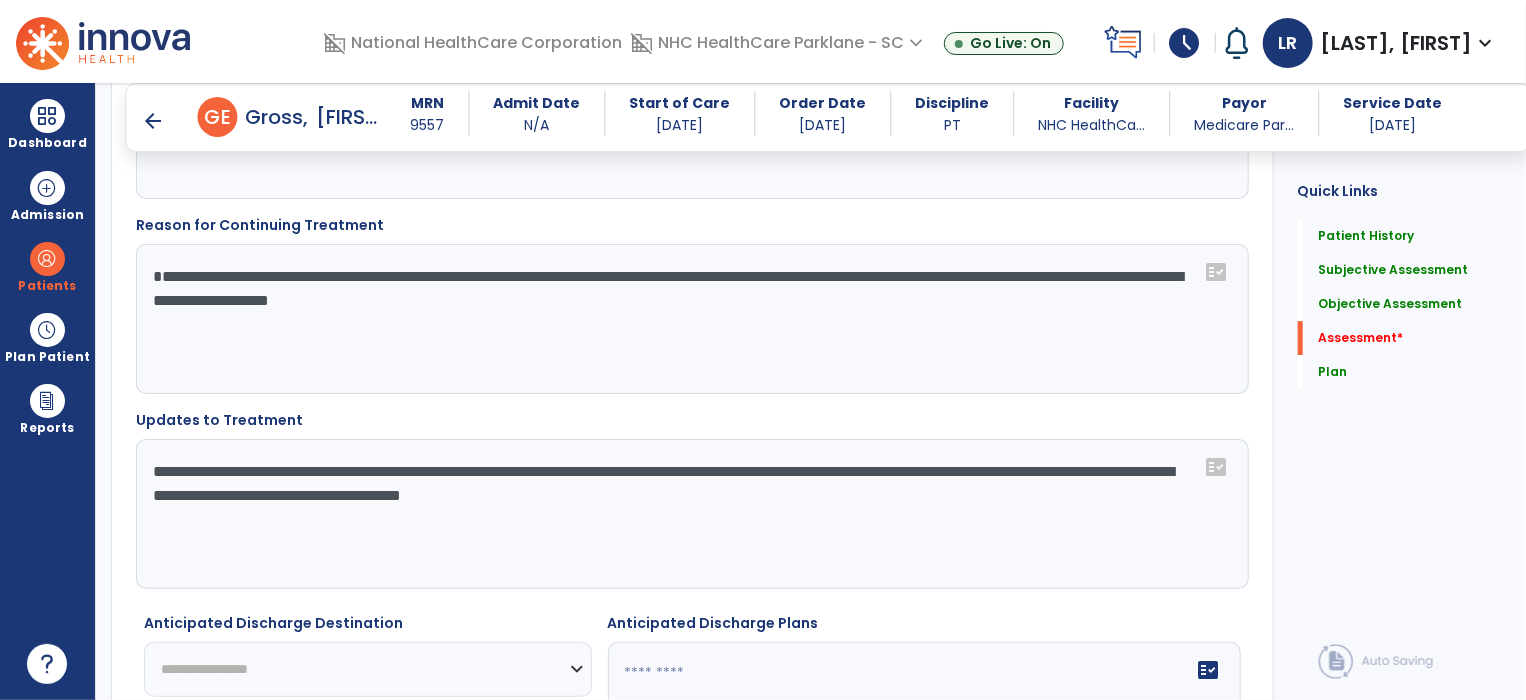 click on "**********" 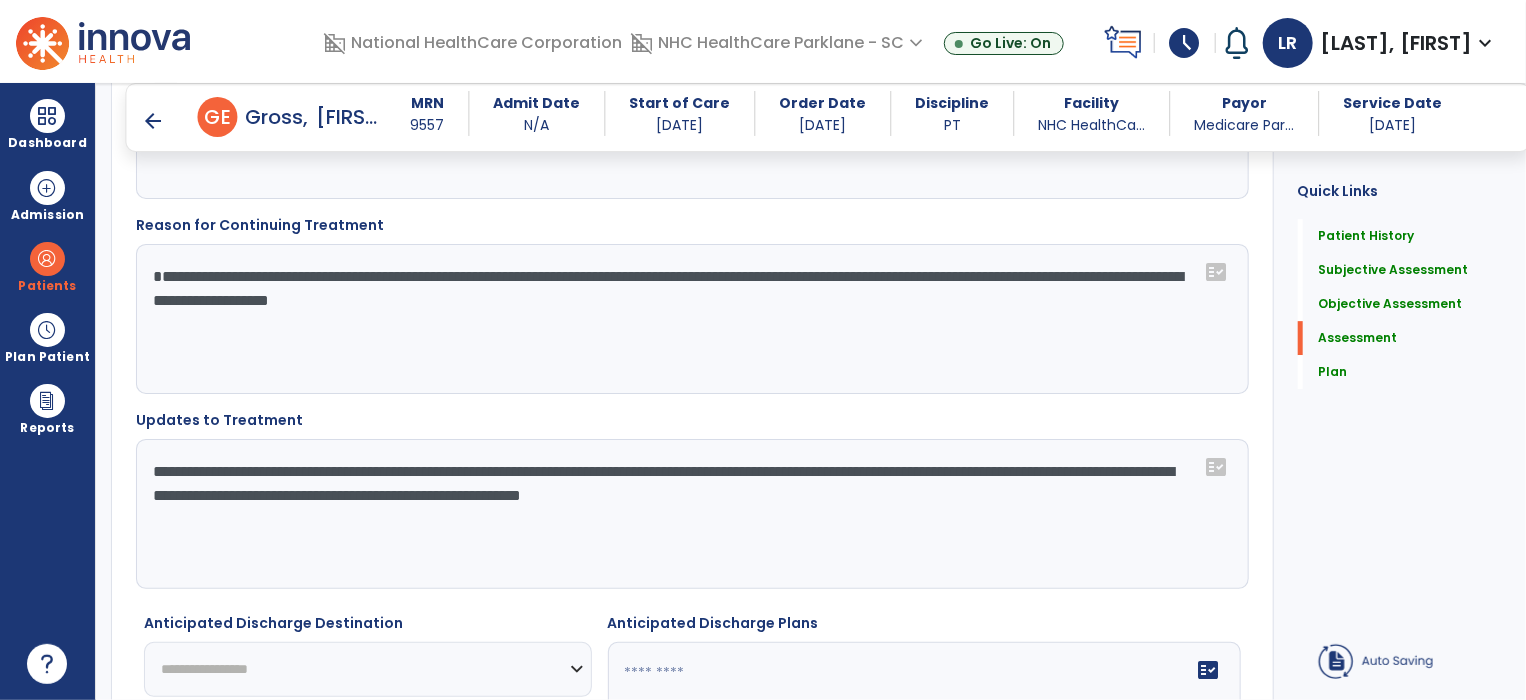 click on "**********" 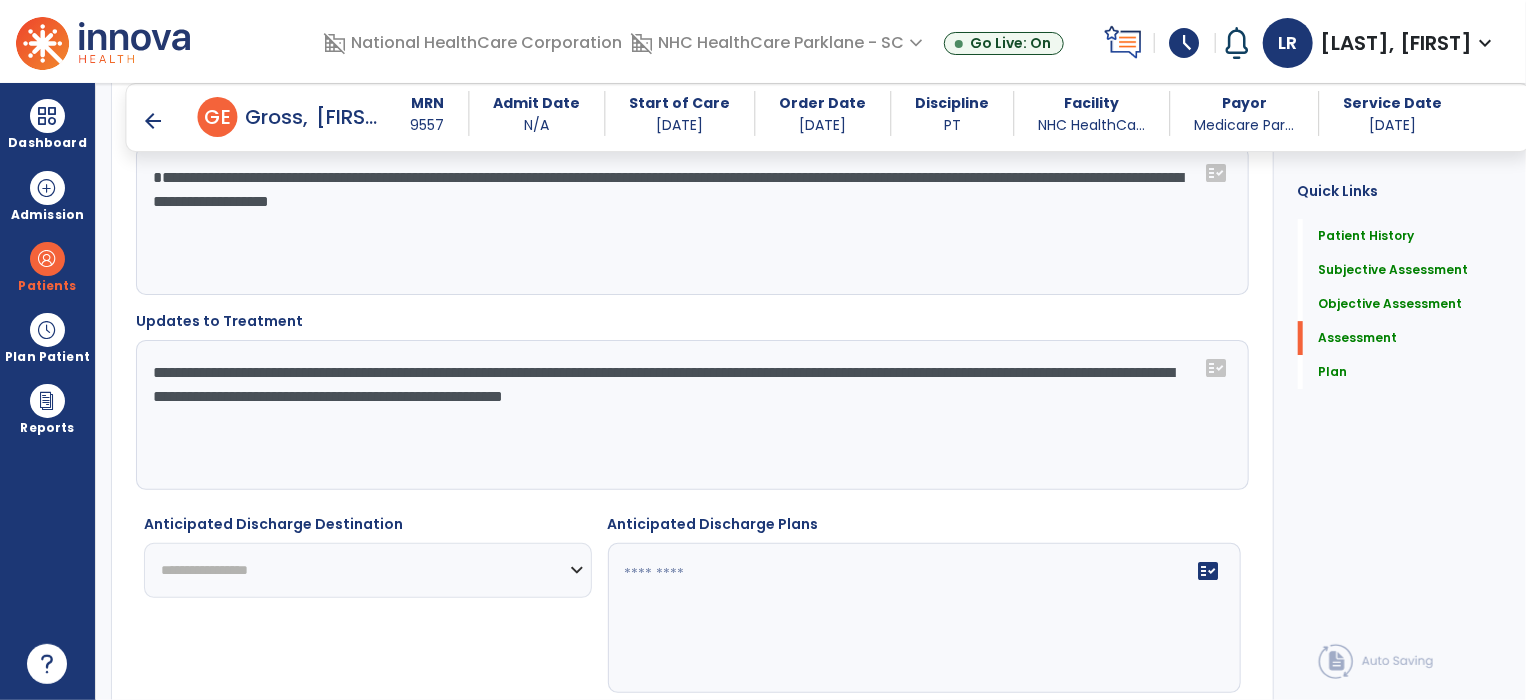 scroll, scrollTop: 3148, scrollLeft: 0, axis: vertical 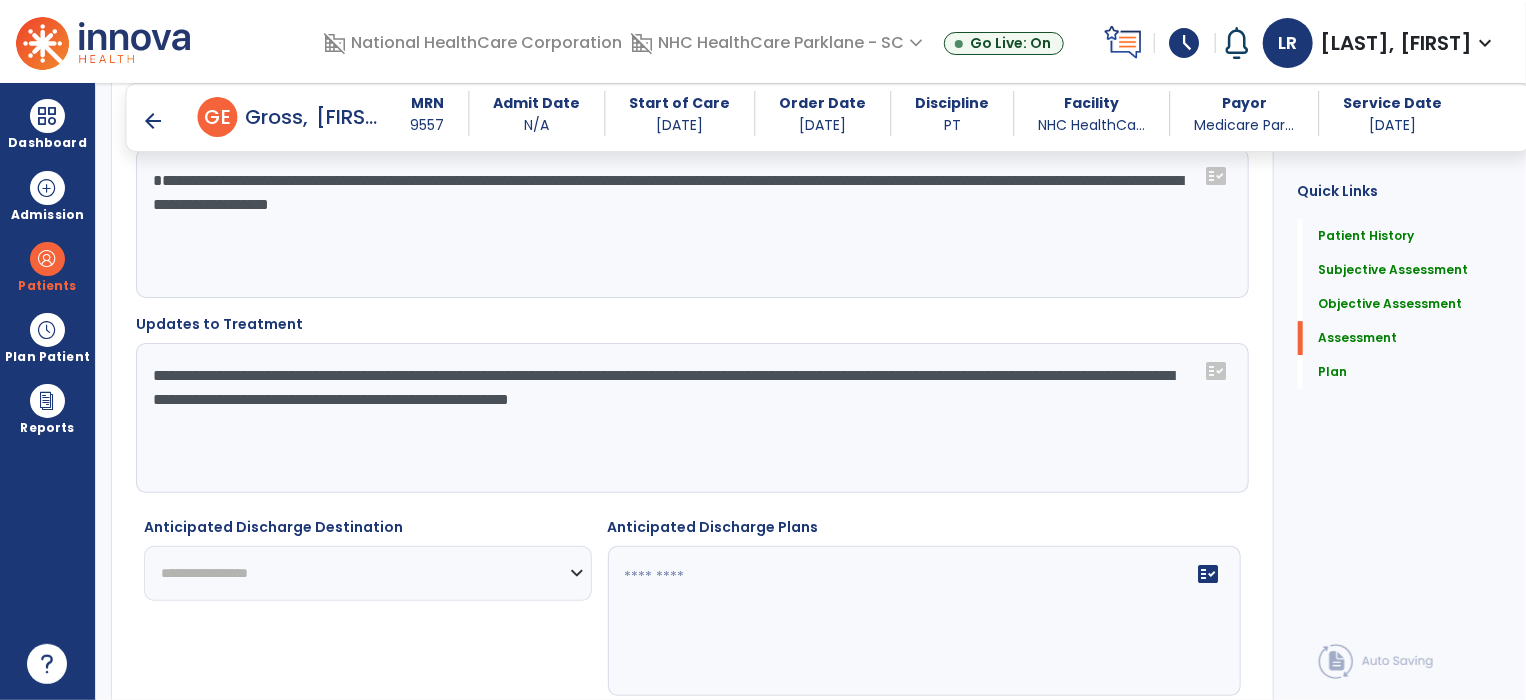 type on "**********" 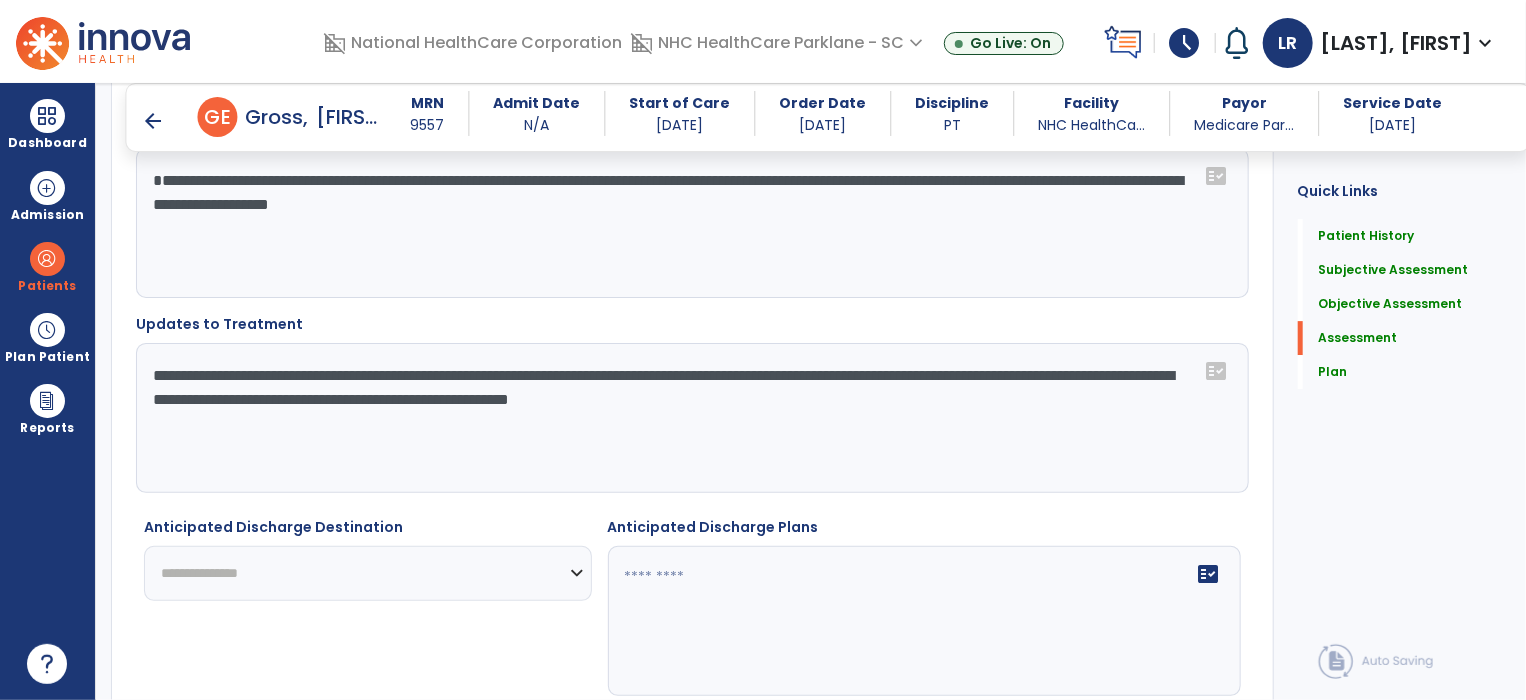 click on "**********" 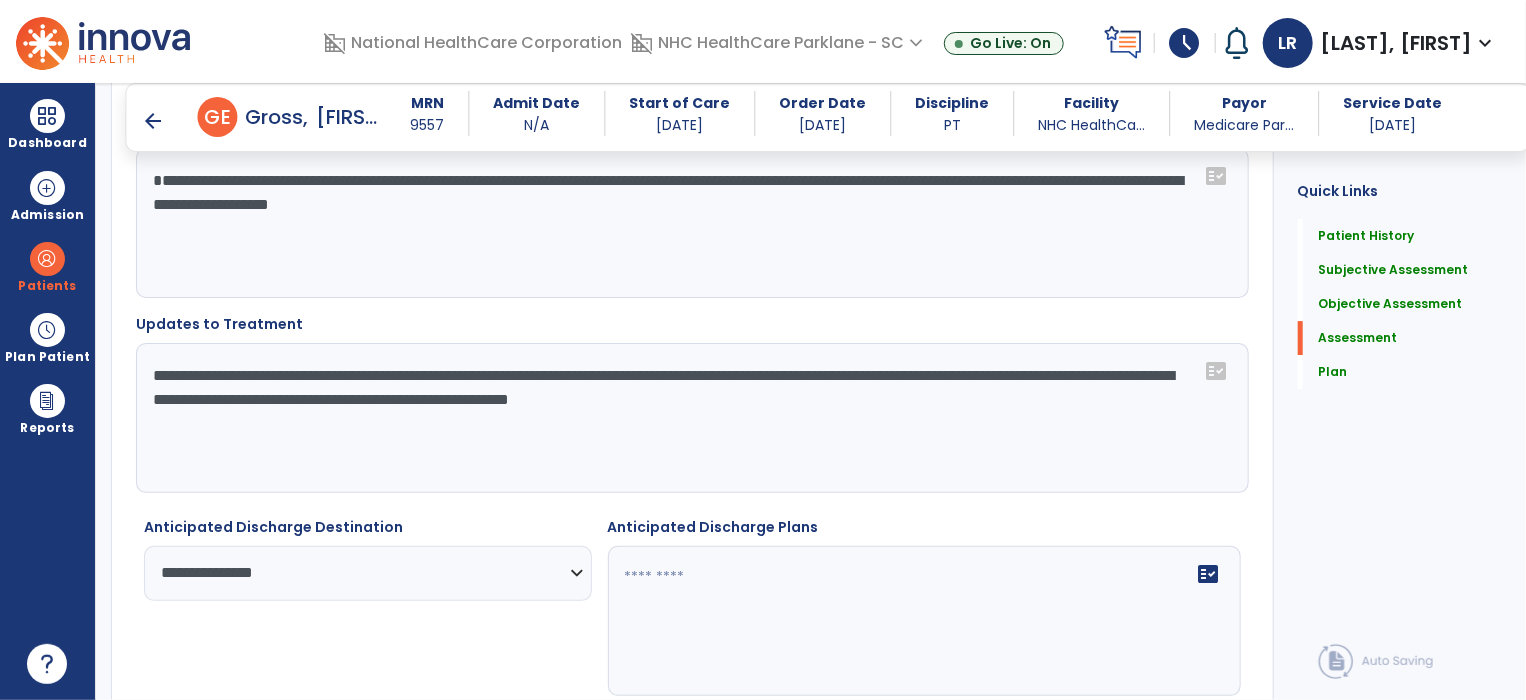 click 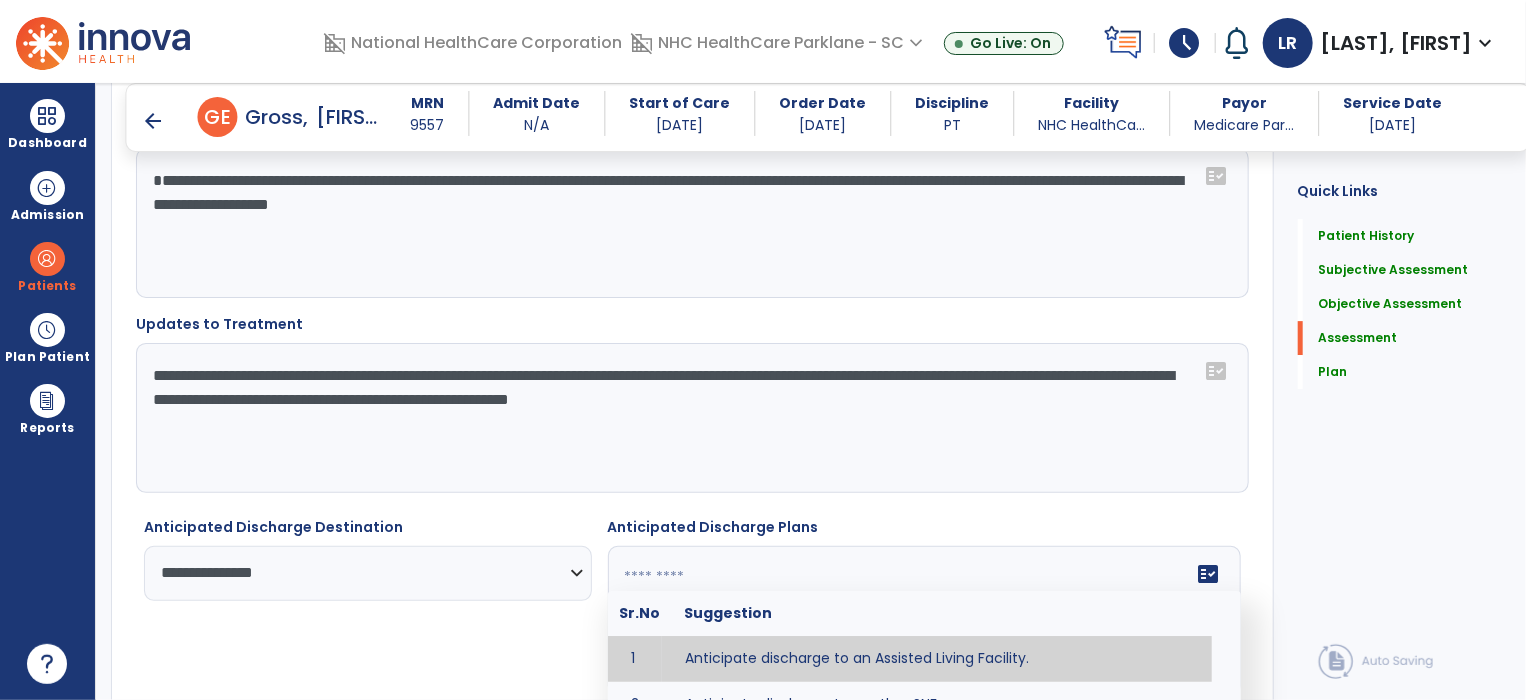 type on "**********" 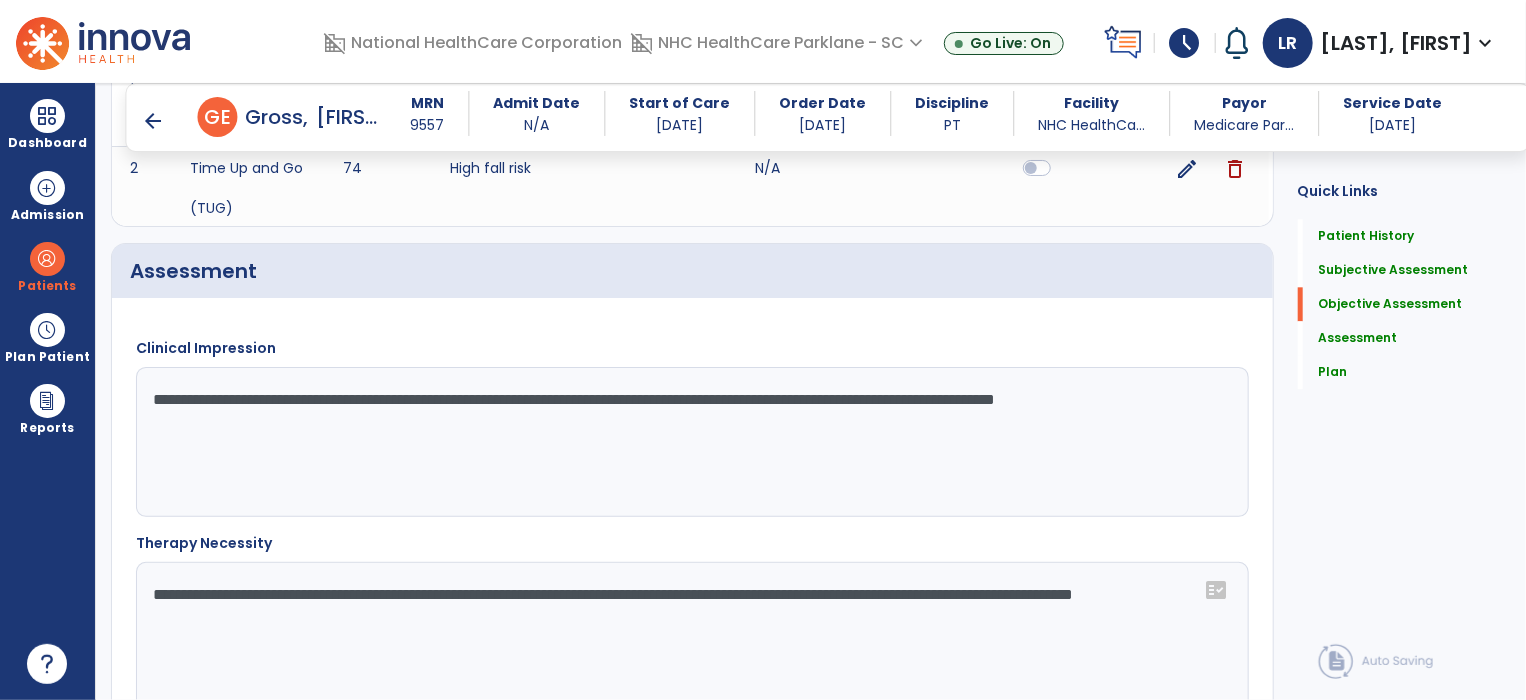 scroll, scrollTop: 2403, scrollLeft: 0, axis: vertical 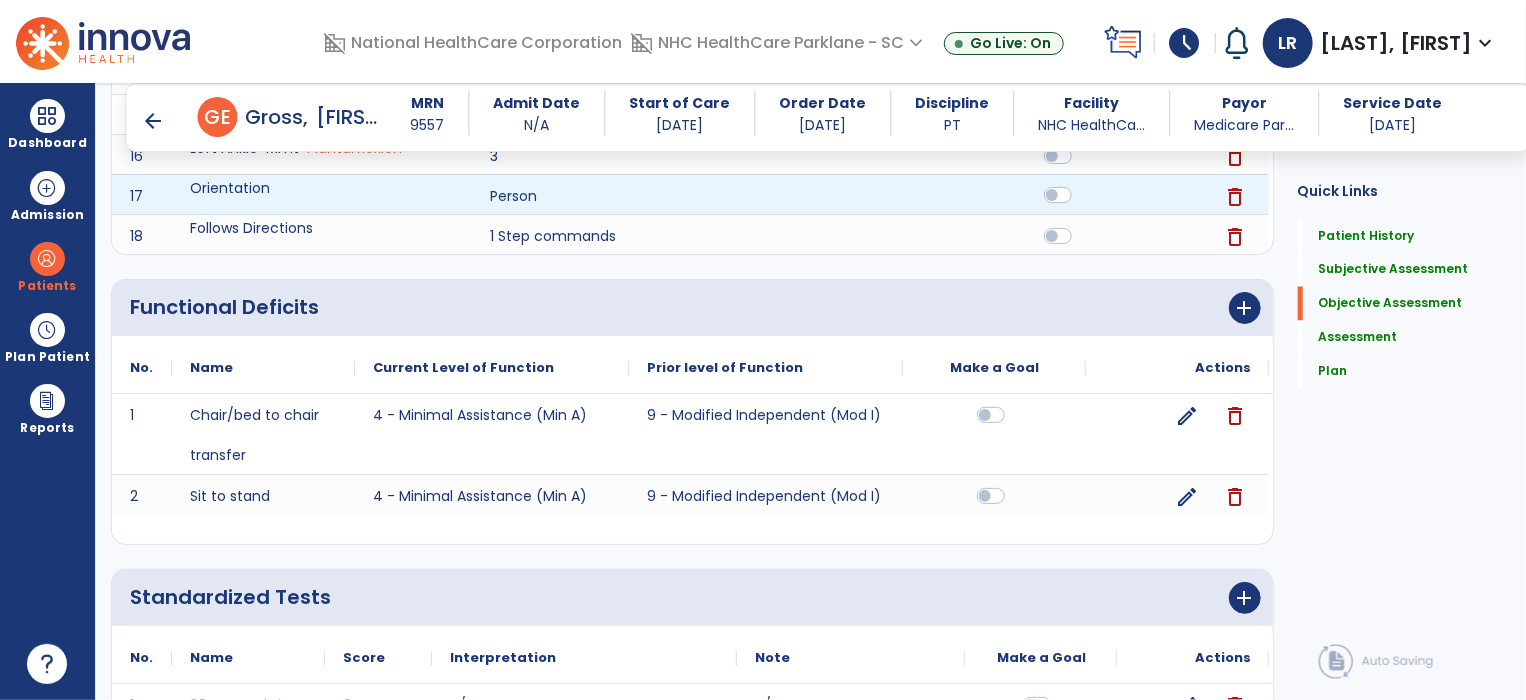 click 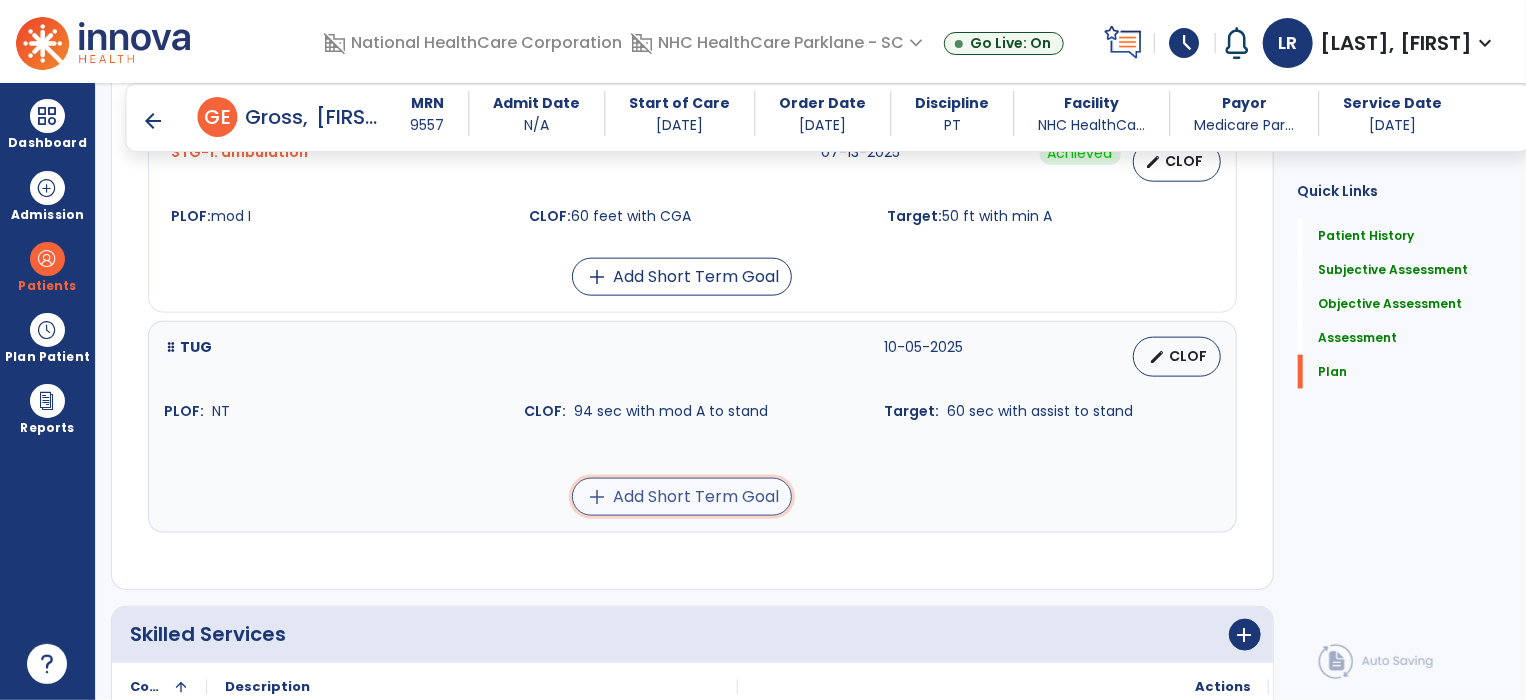click on "add  Add Short Term Goal" at bounding box center [682, 497] 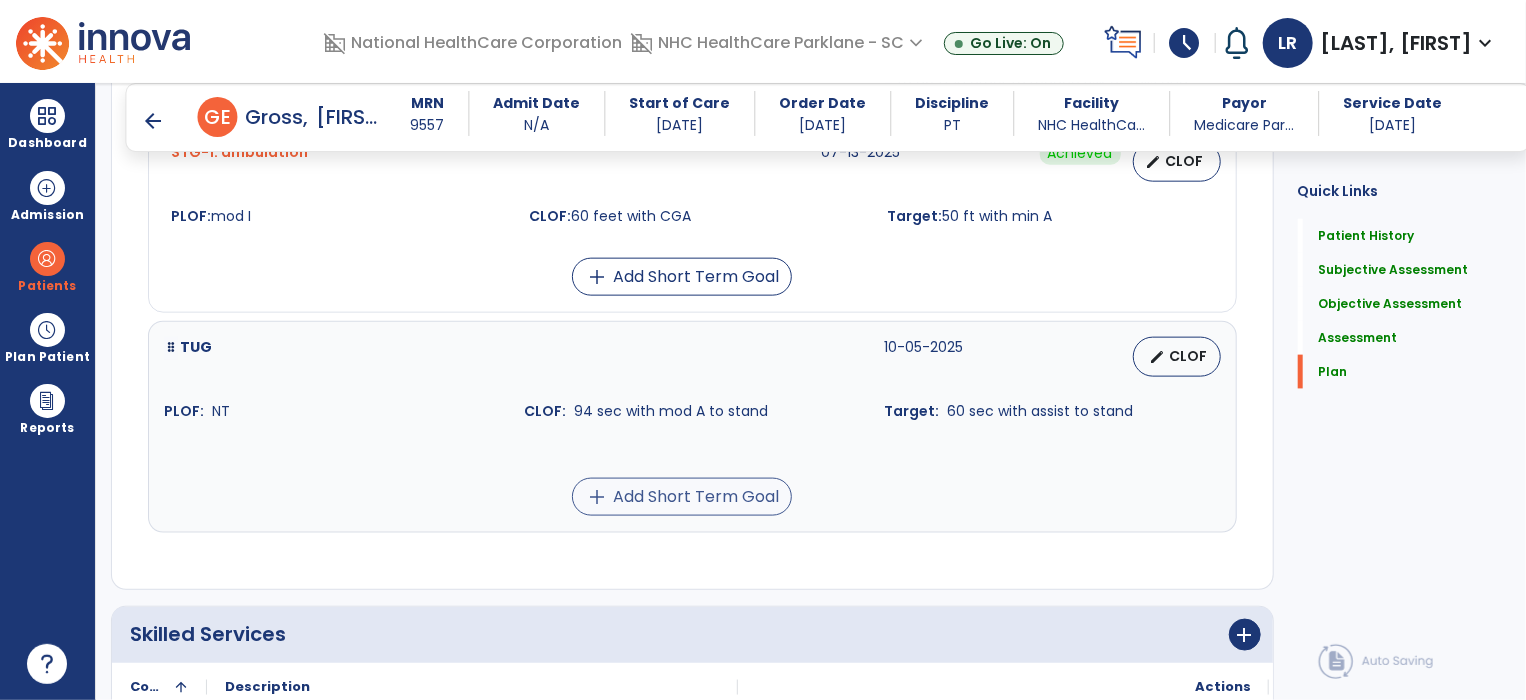 scroll, scrollTop: 4616, scrollLeft: 0, axis: vertical 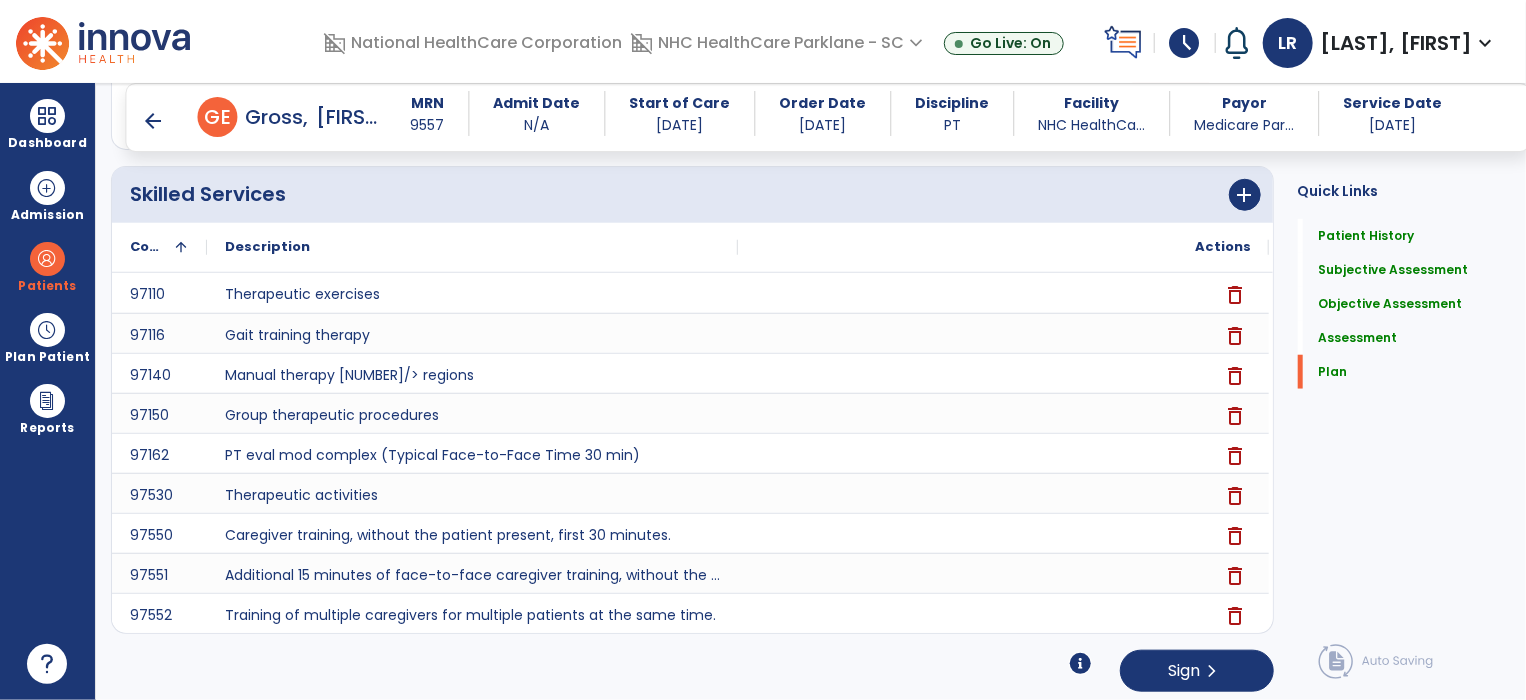 click on "add" 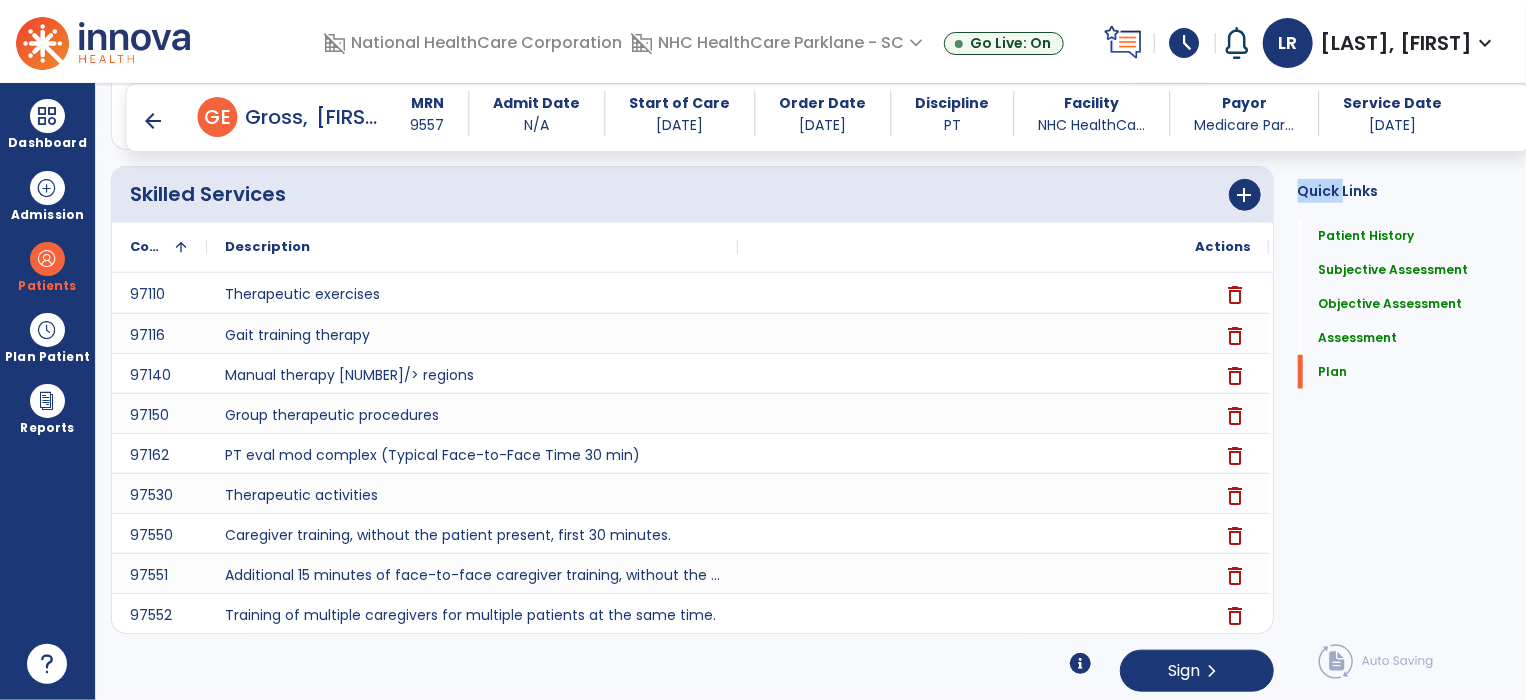 click on "add" 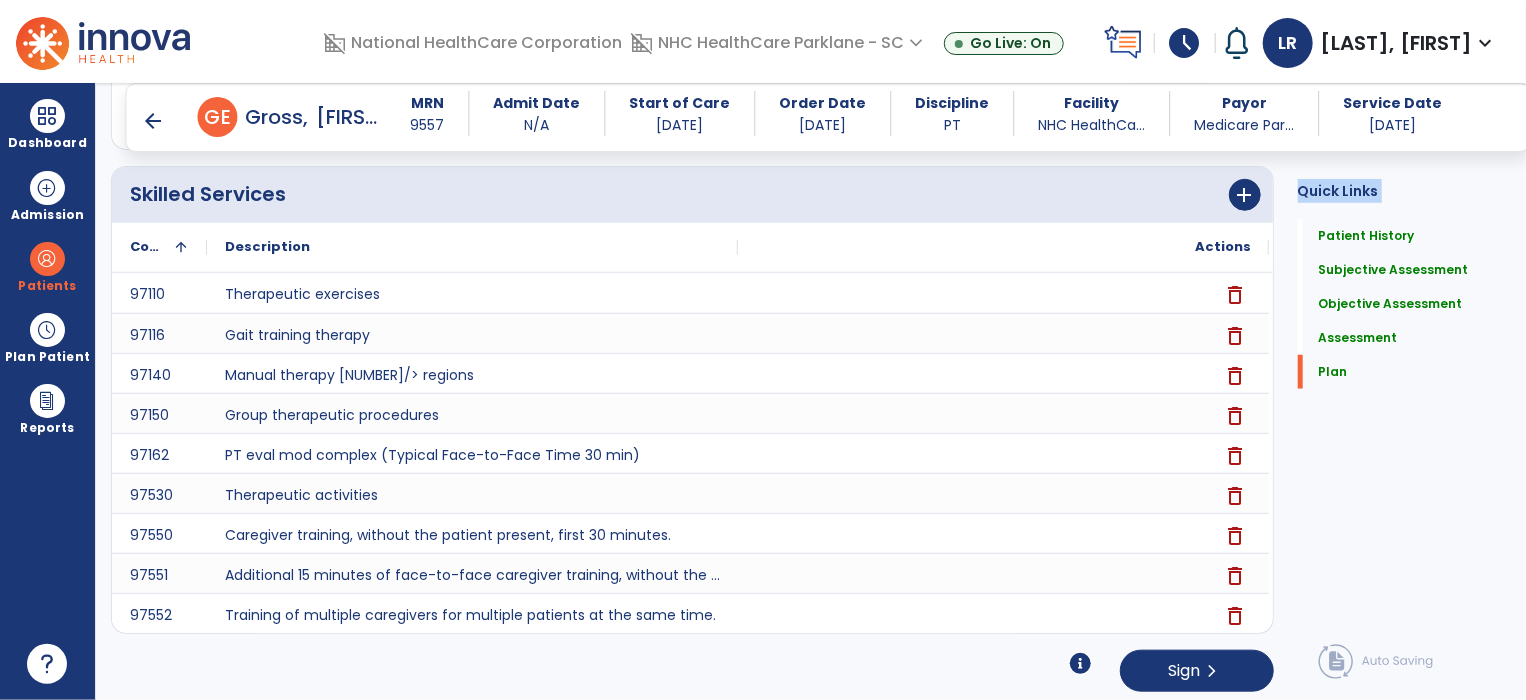 click on "add" 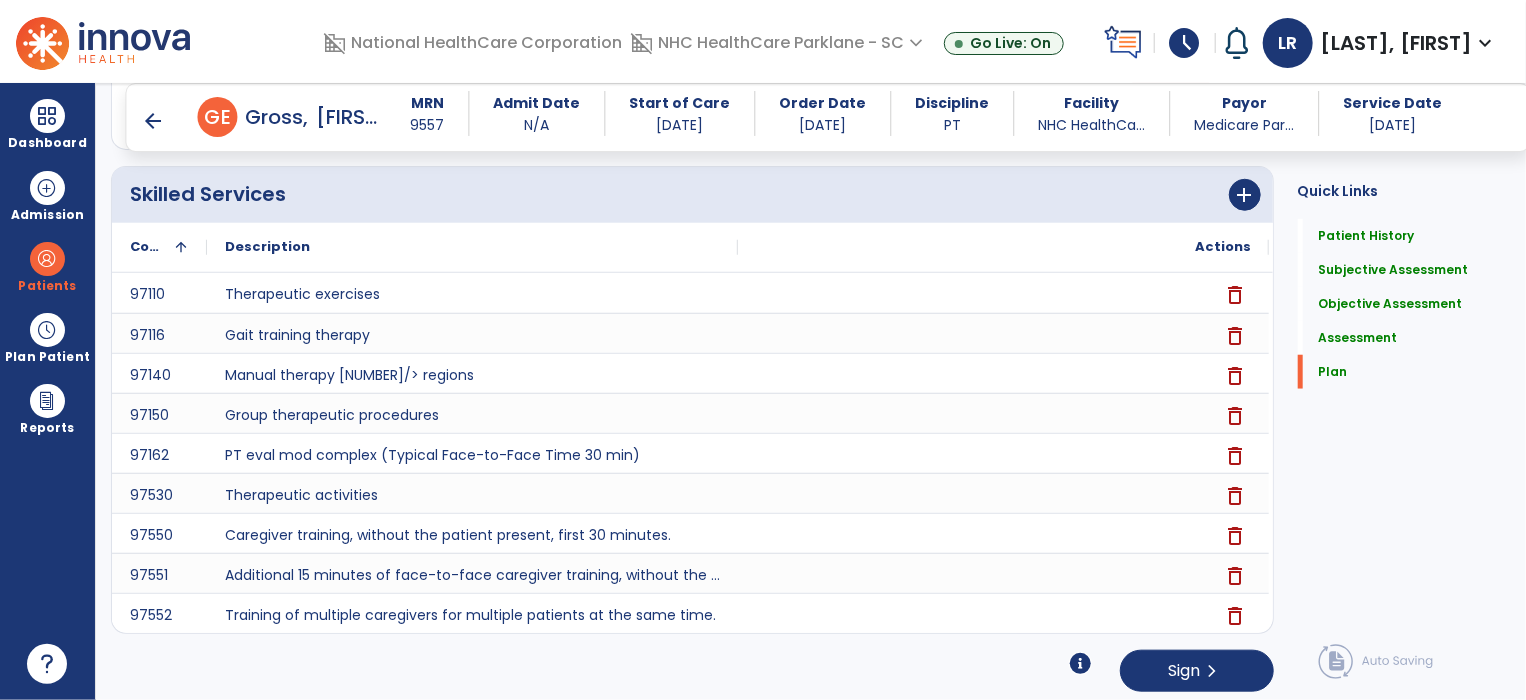 click on "add" 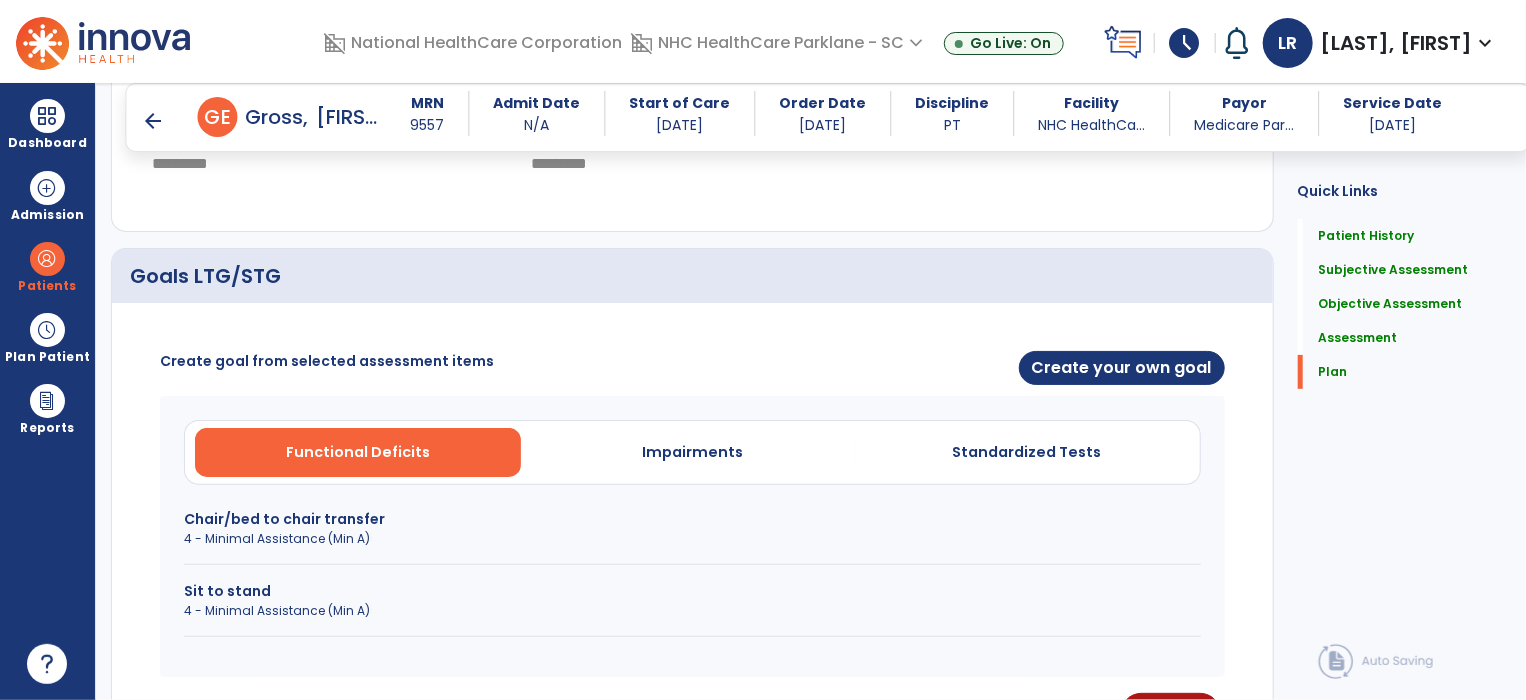 scroll, scrollTop: 3992, scrollLeft: 0, axis: vertical 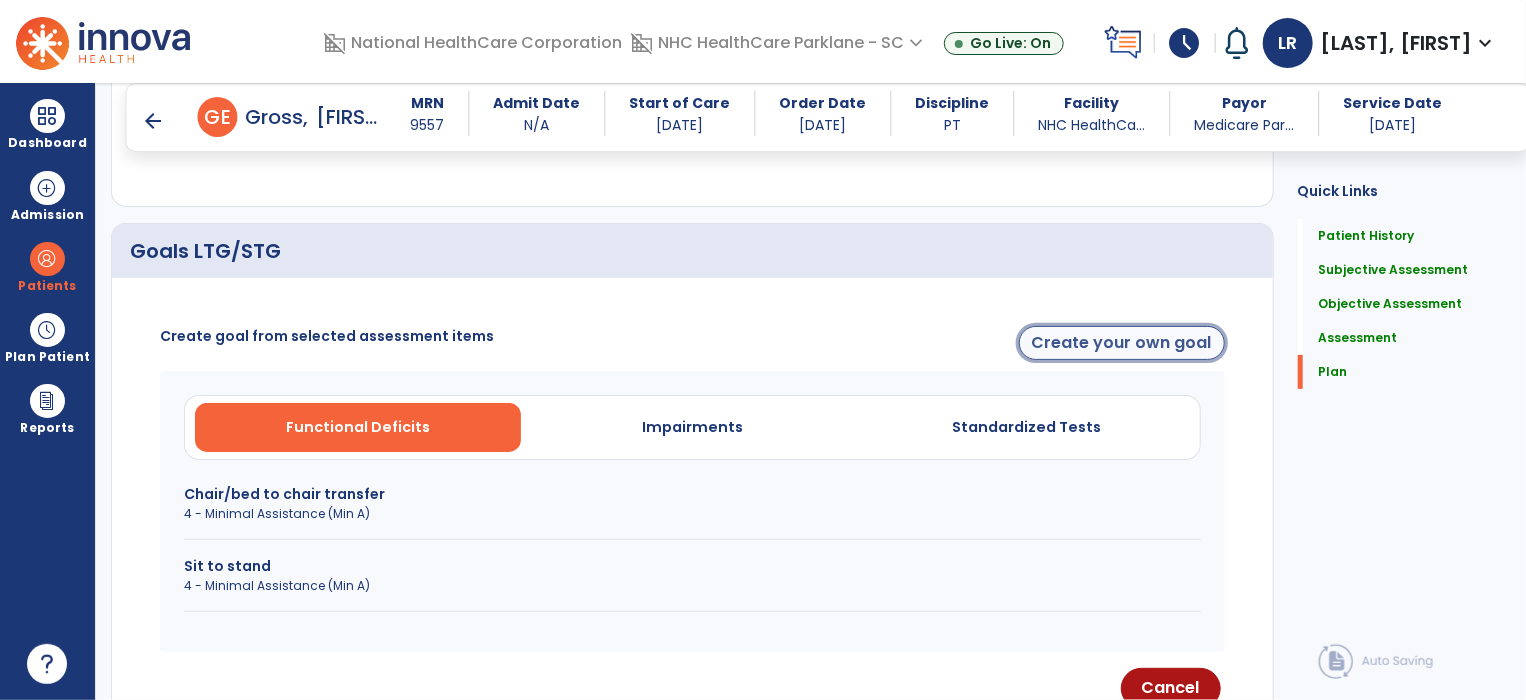 click on "Create your own goal" 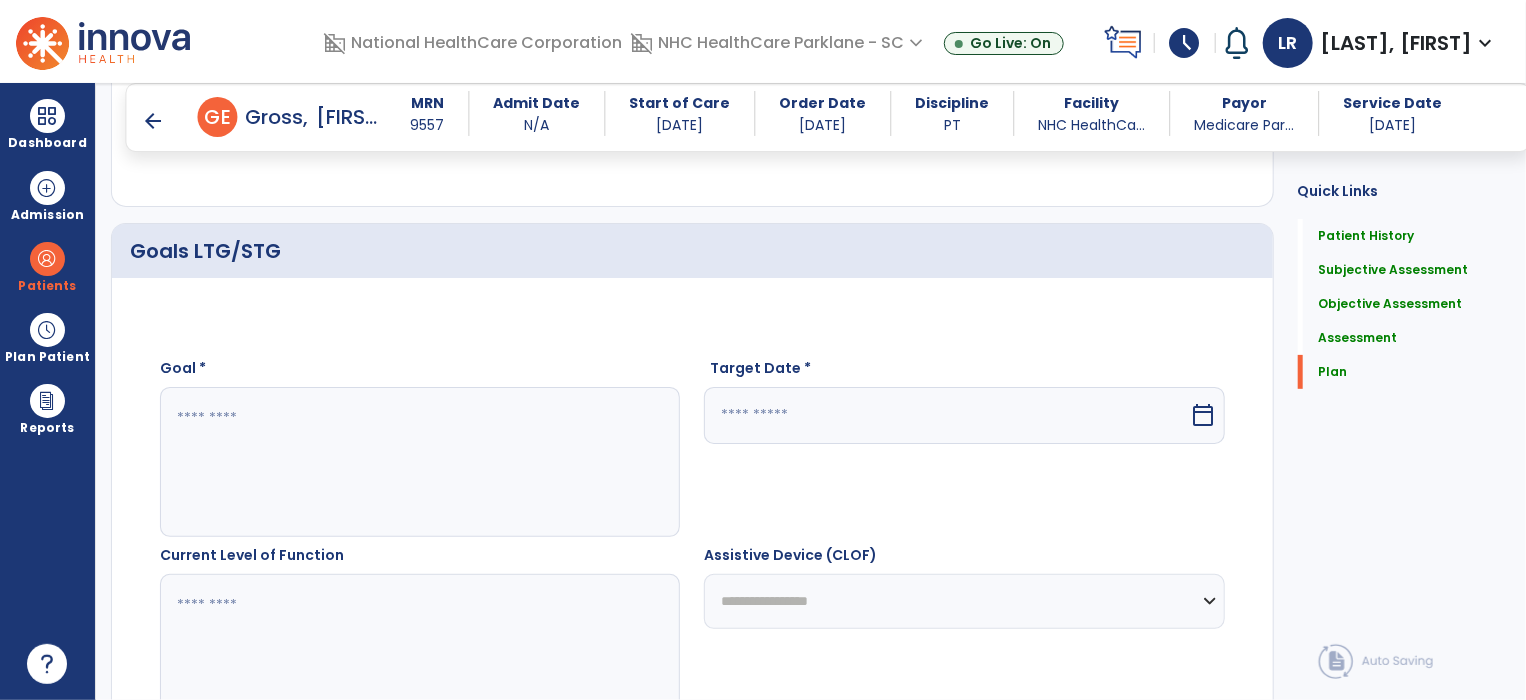 click 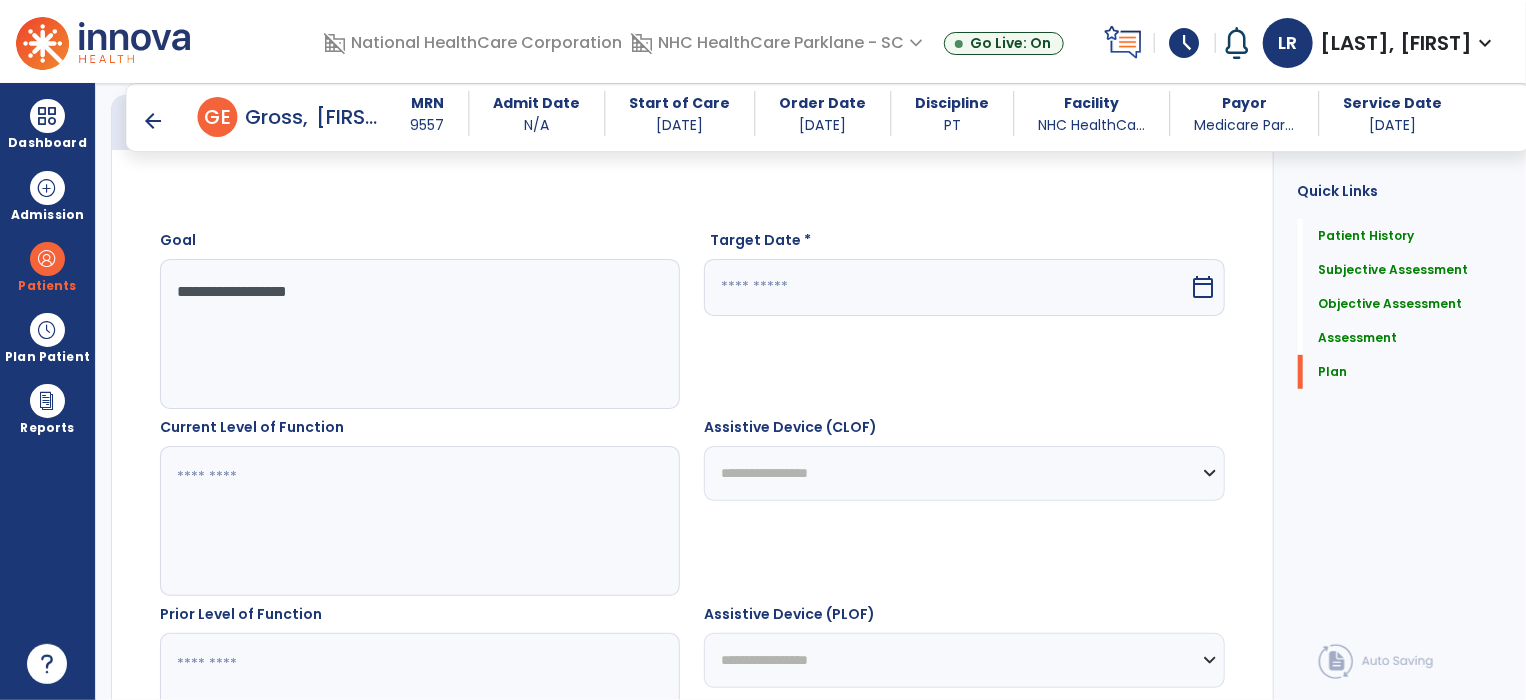 scroll, scrollTop: 4121, scrollLeft: 0, axis: vertical 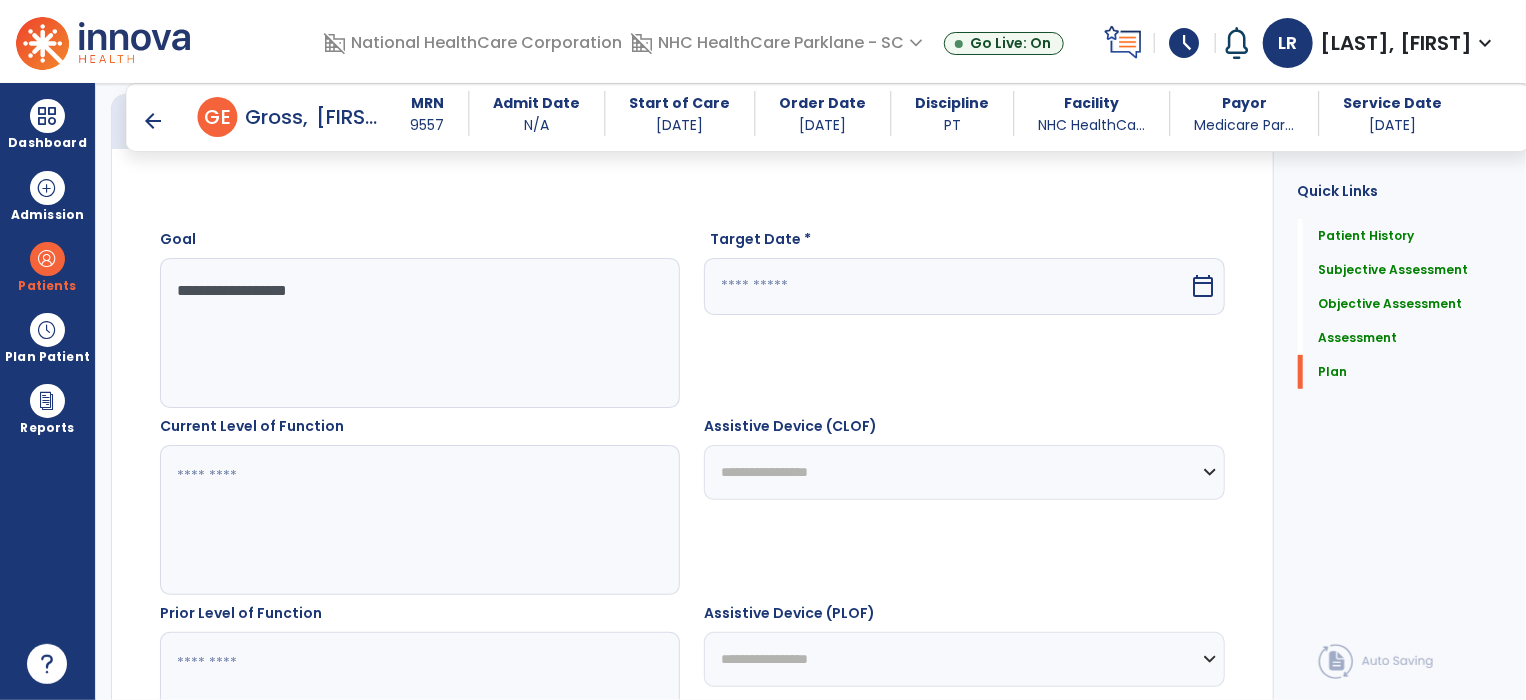 type on "**********" 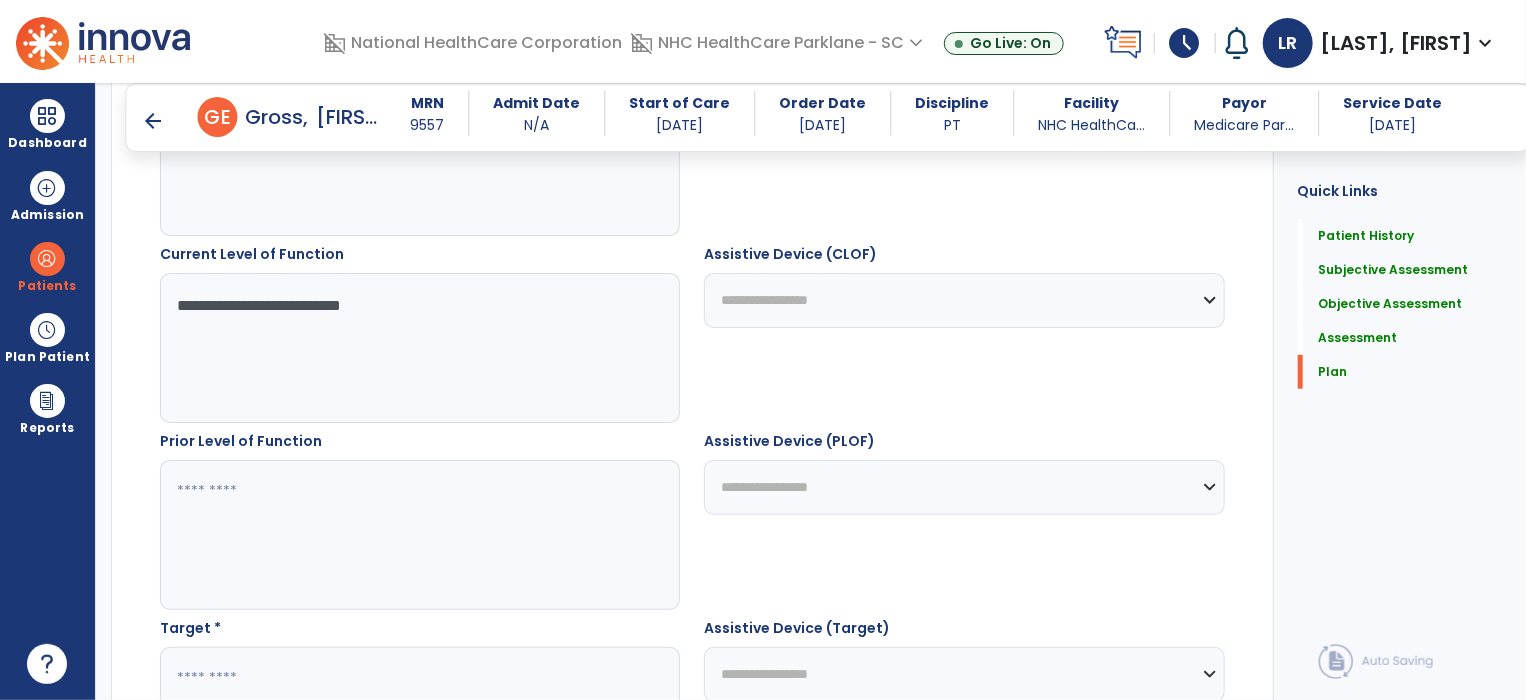scroll, scrollTop: 4380, scrollLeft: 0, axis: vertical 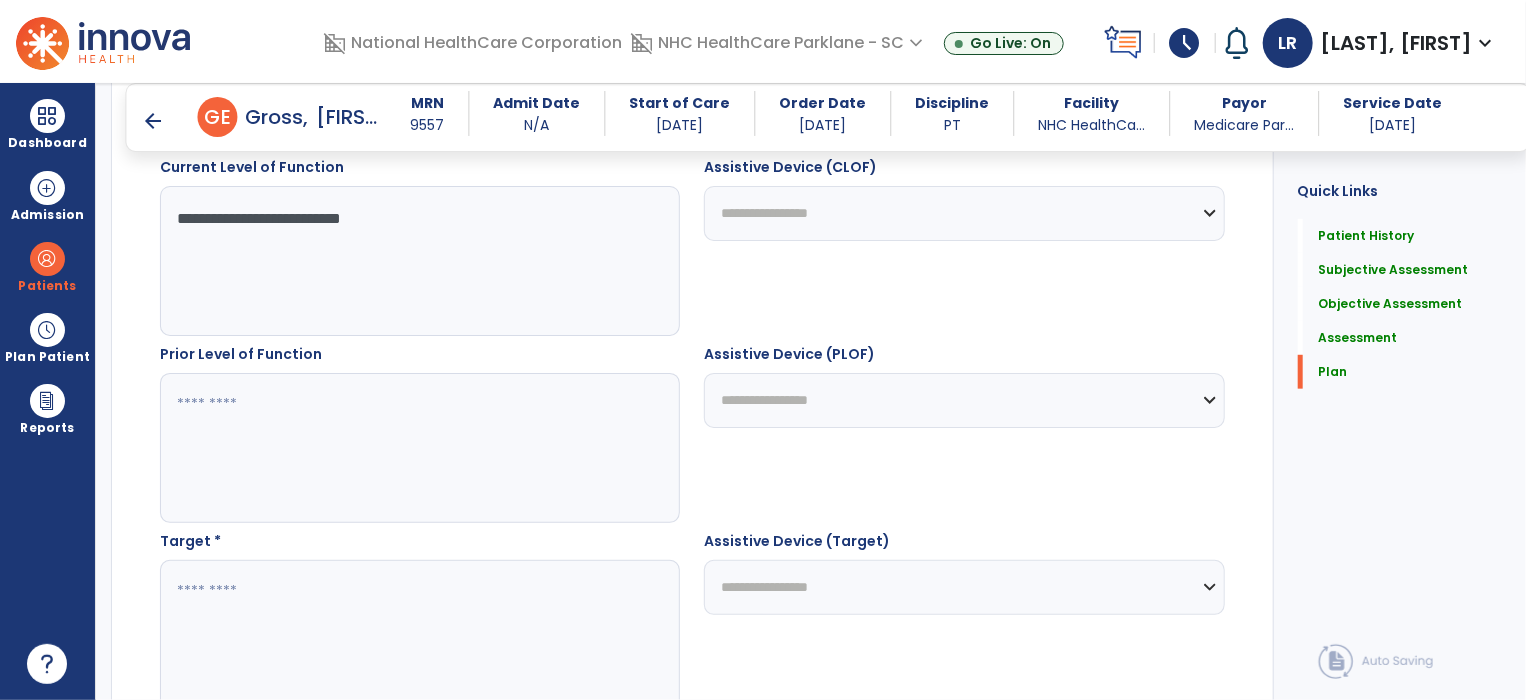 type on "**********" 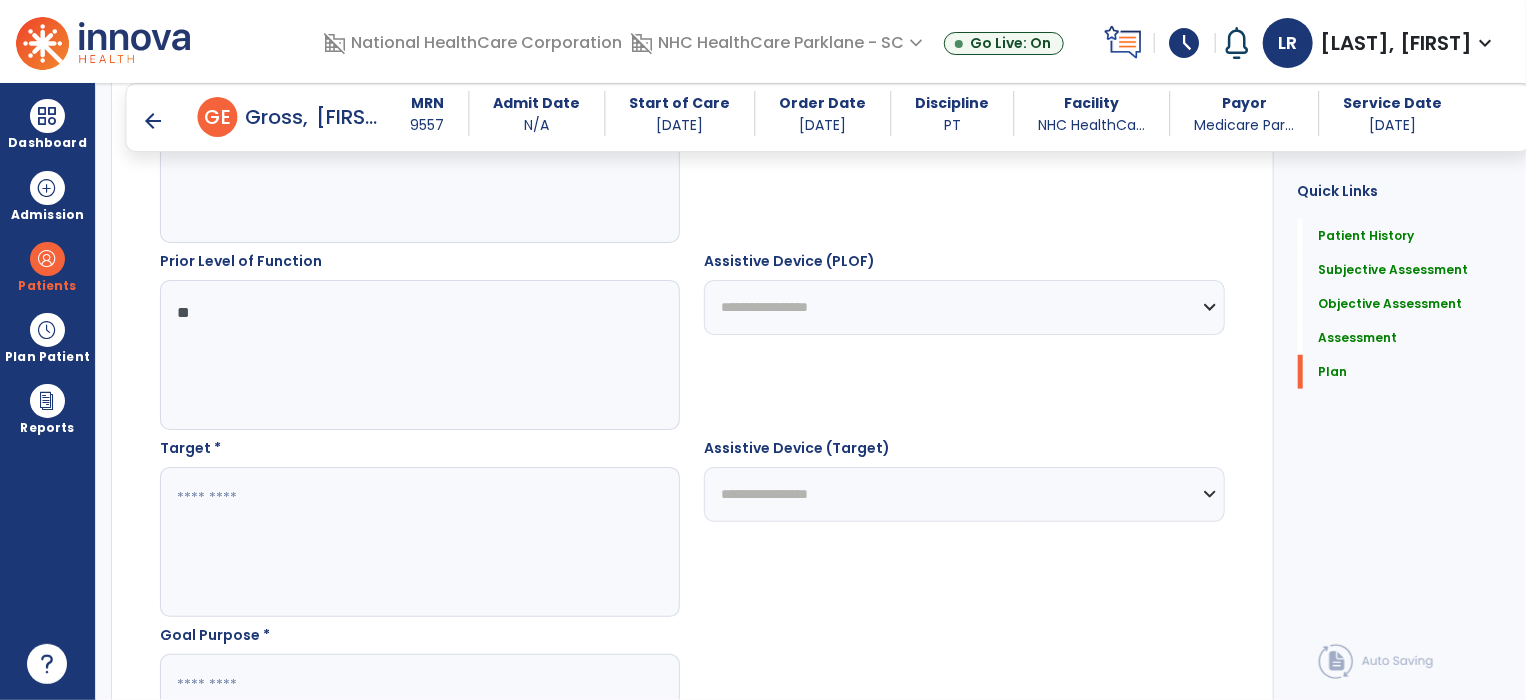 scroll, scrollTop: 4485, scrollLeft: 0, axis: vertical 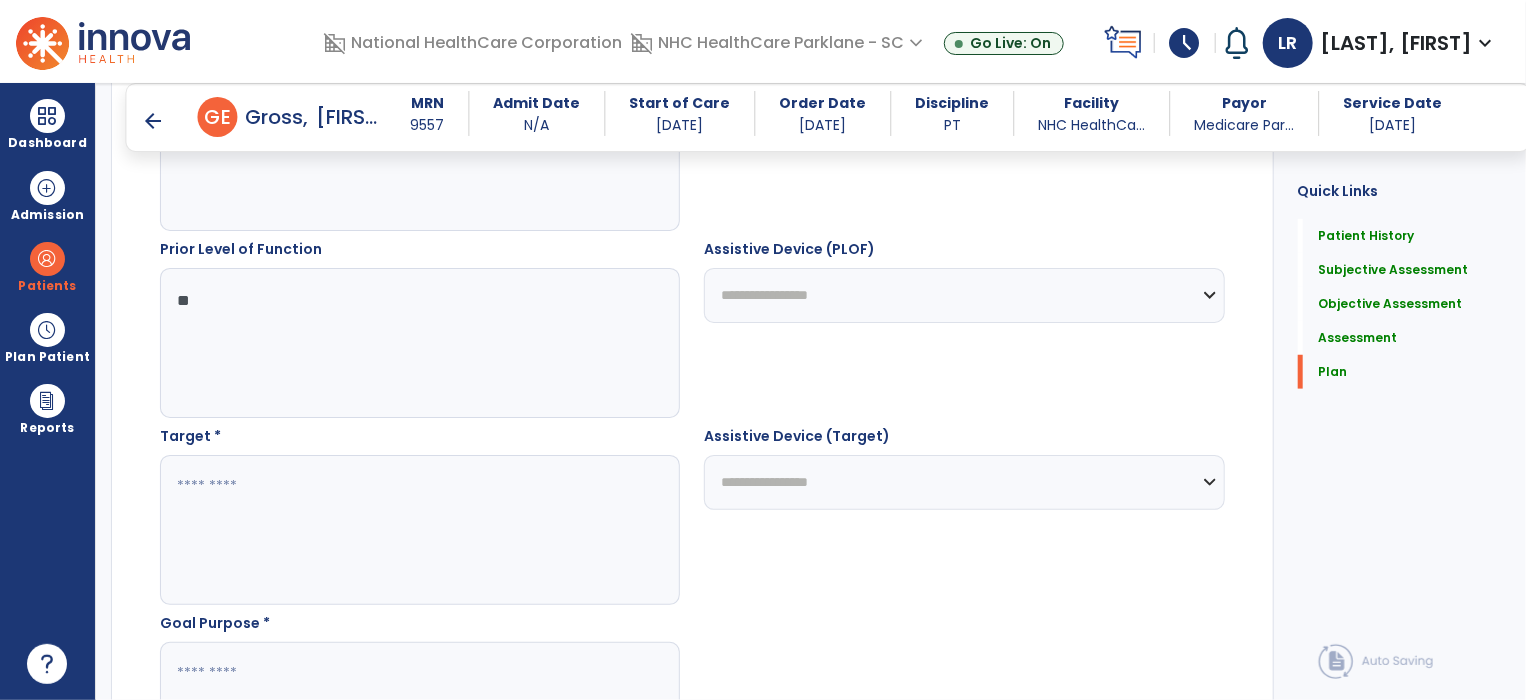 type on "**" 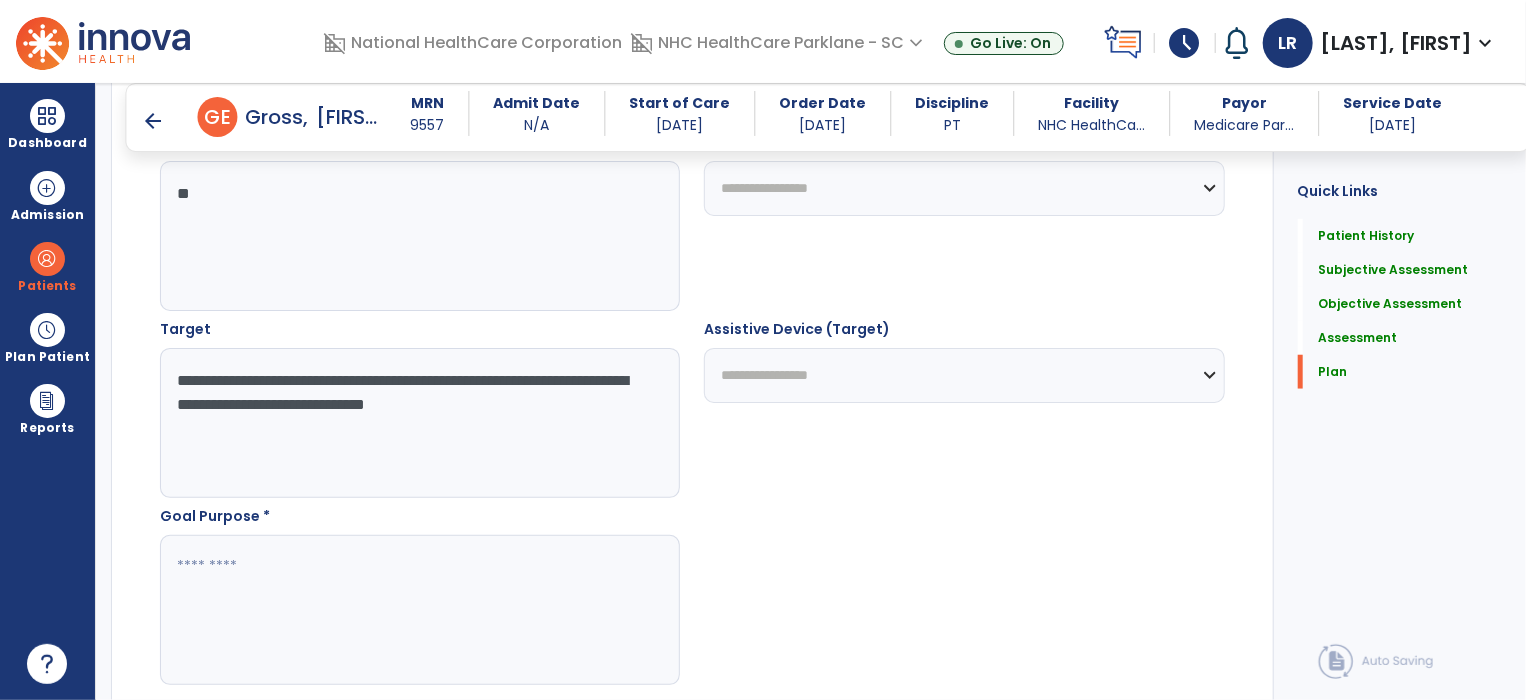 scroll, scrollTop: 4668, scrollLeft: 0, axis: vertical 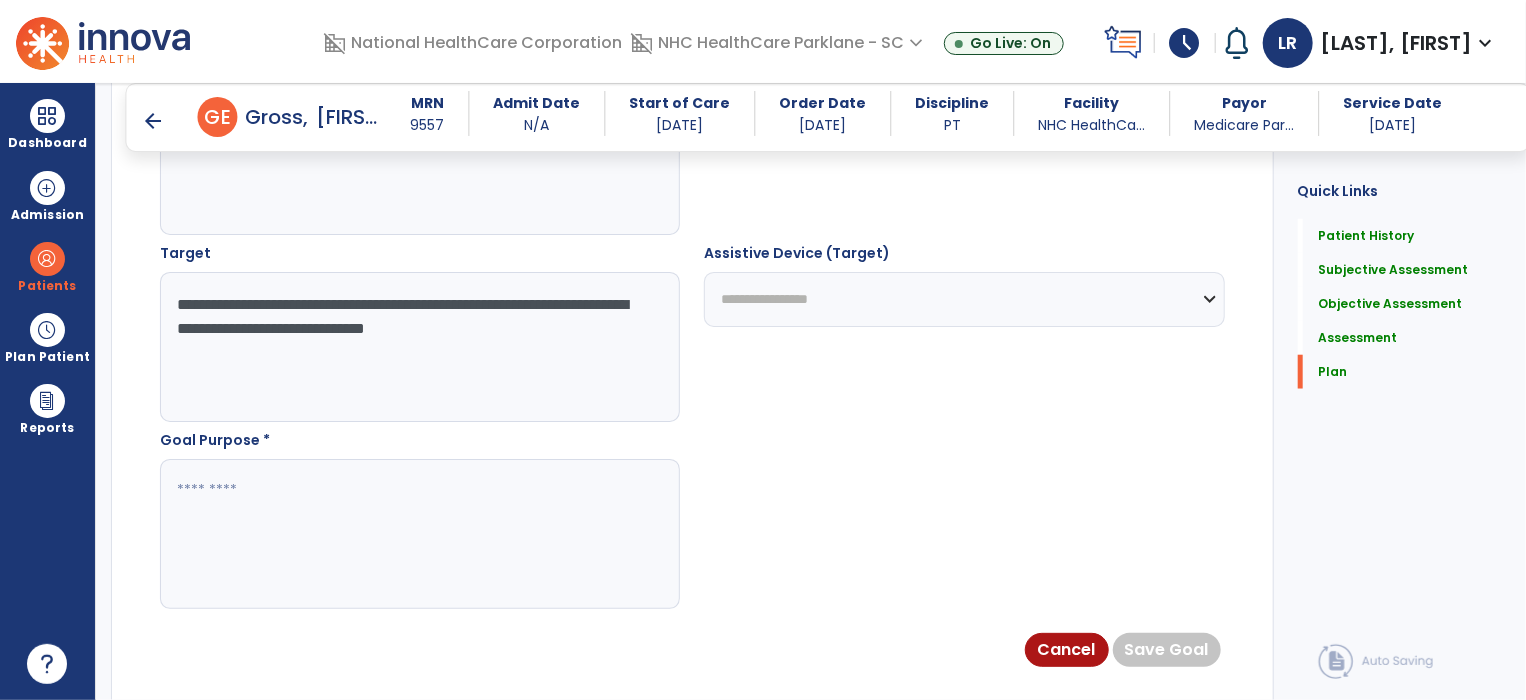 type on "**********" 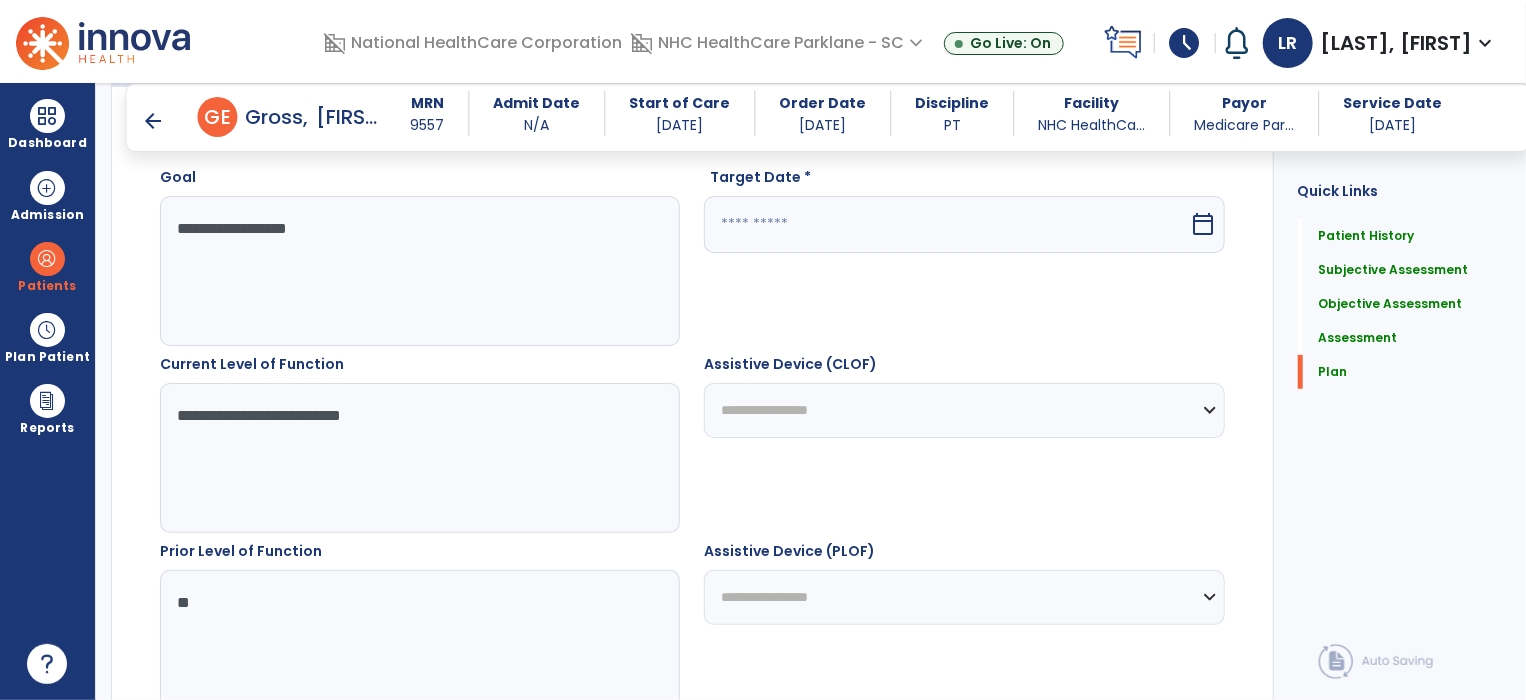 scroll, scrollTop: 4185, scrollLeft: 0, axis: vertical 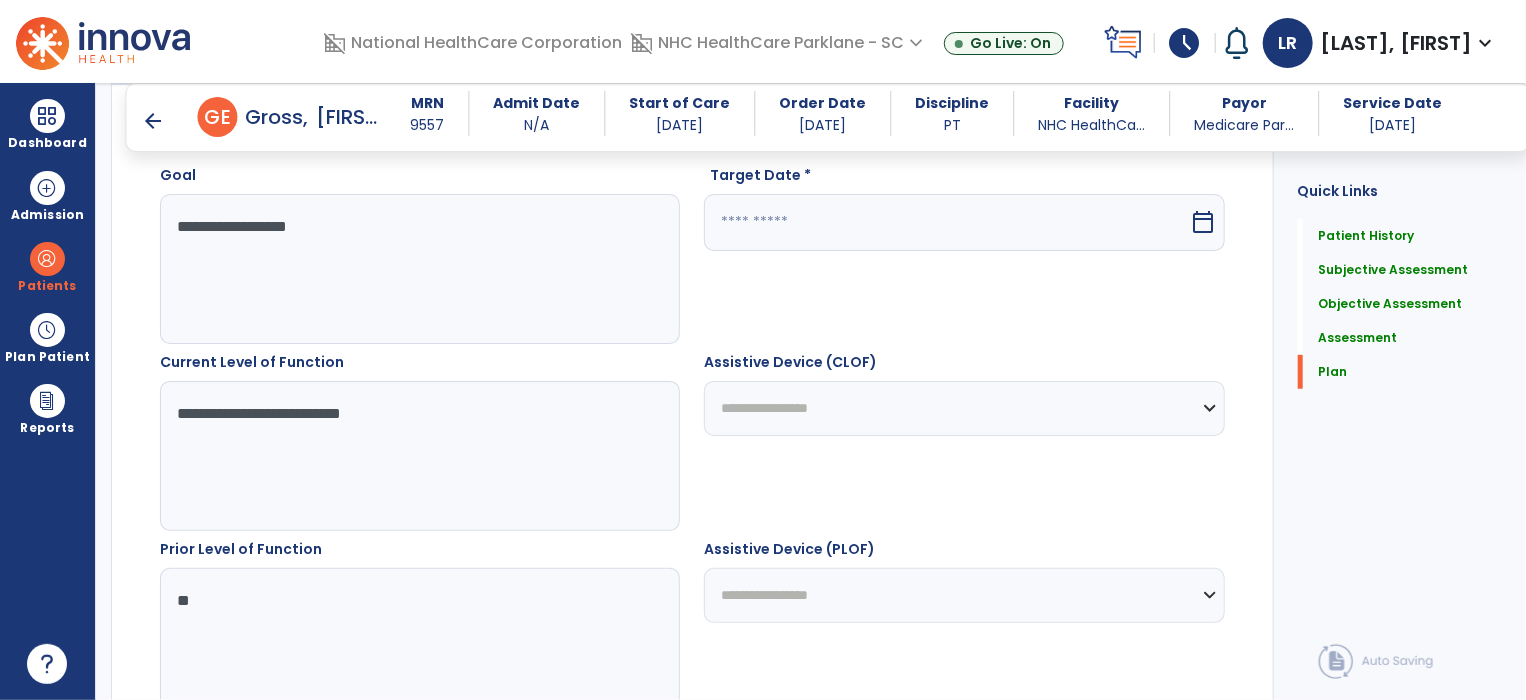 type on "**********" 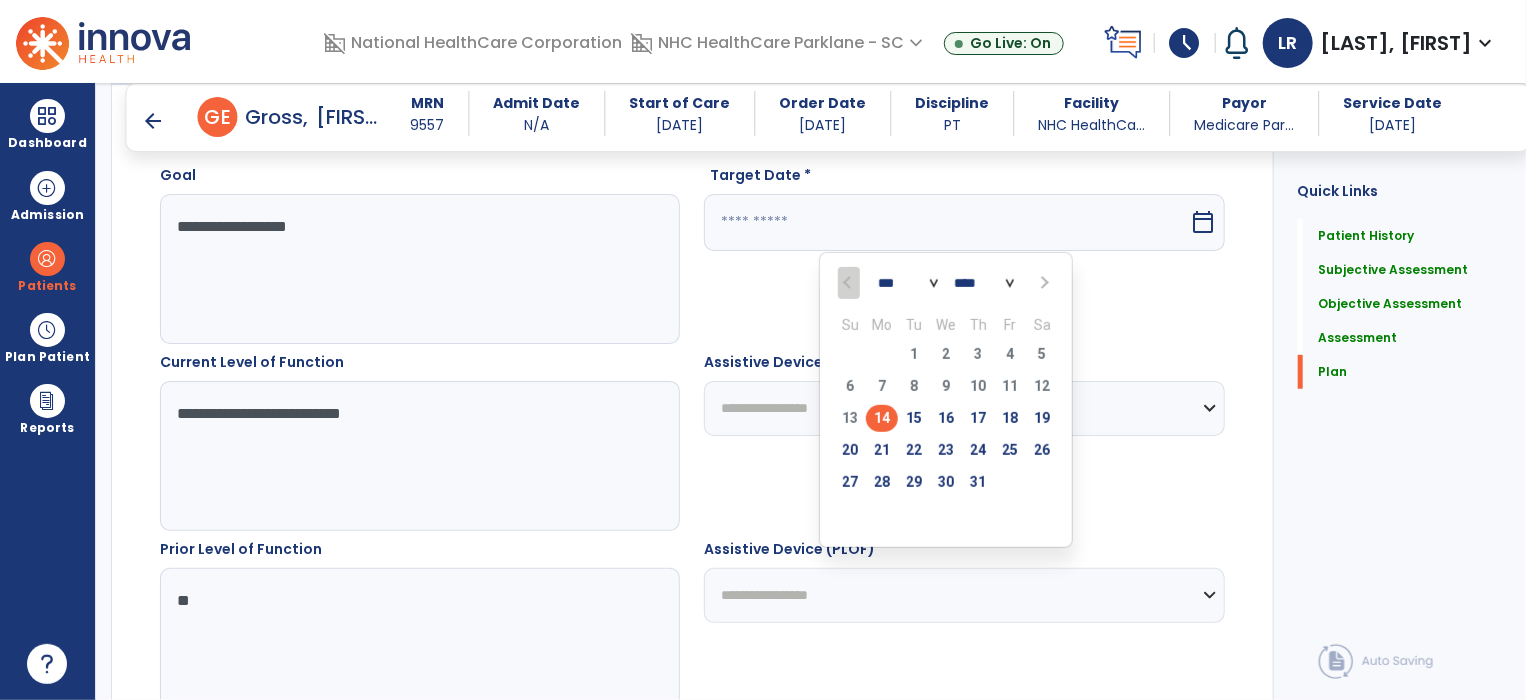 click on "*** *** *** ***" at bounding box center [908, 283] 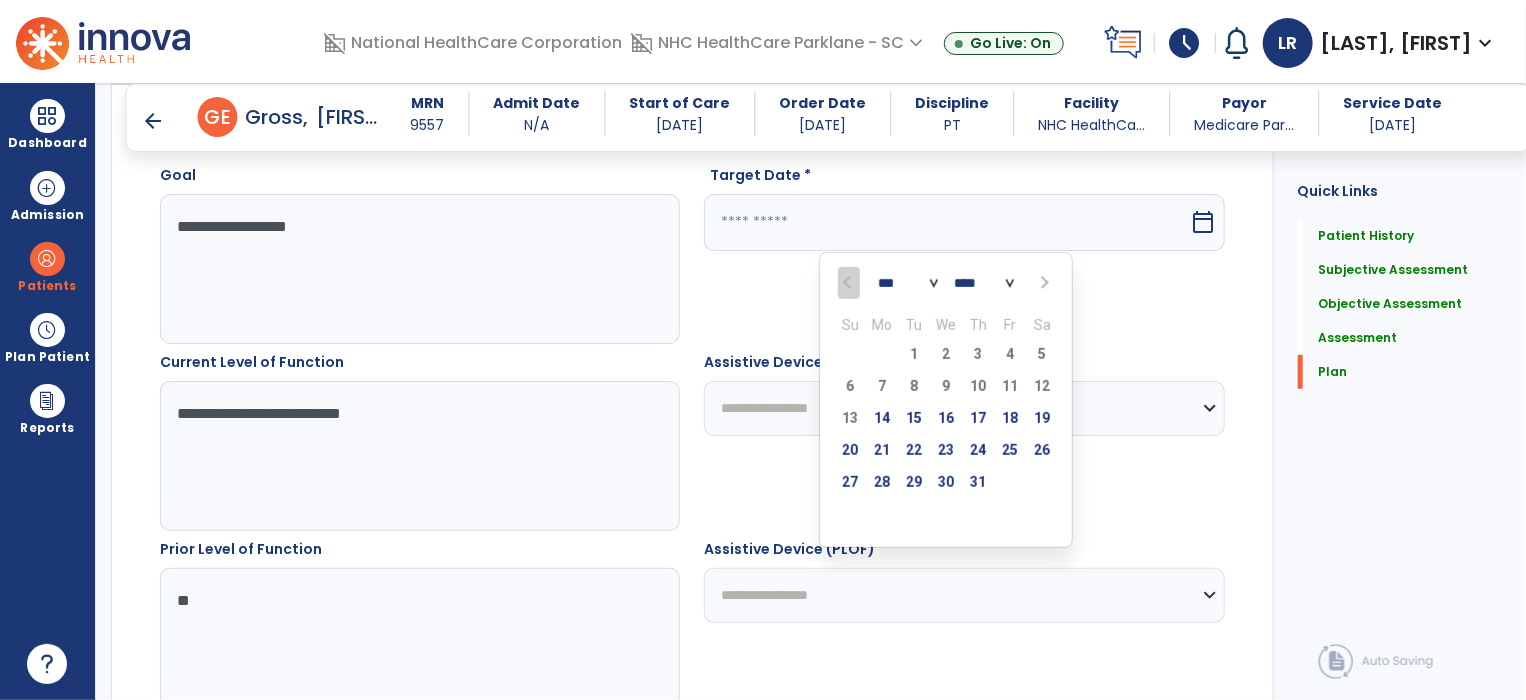 select on "*" 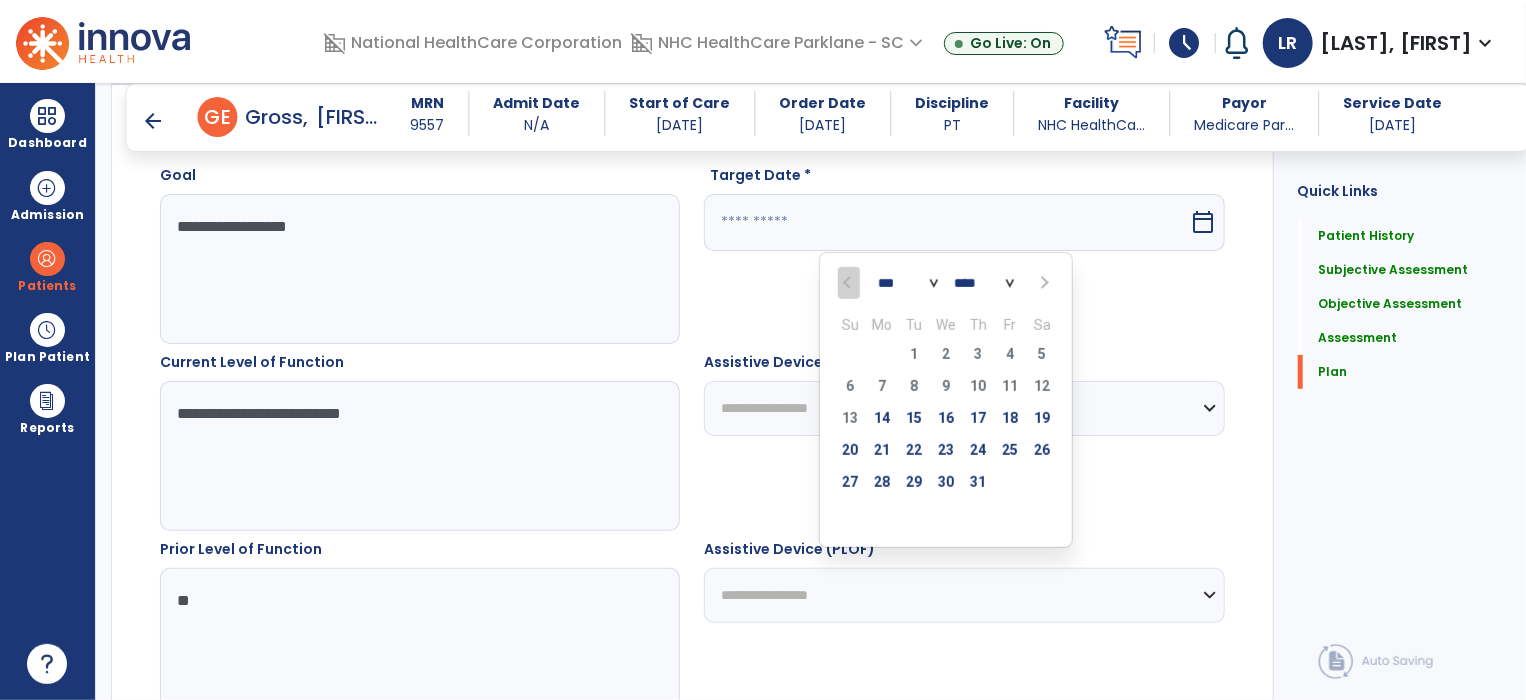 click on "*** *** *** ***" at bounding box center [908, 283] 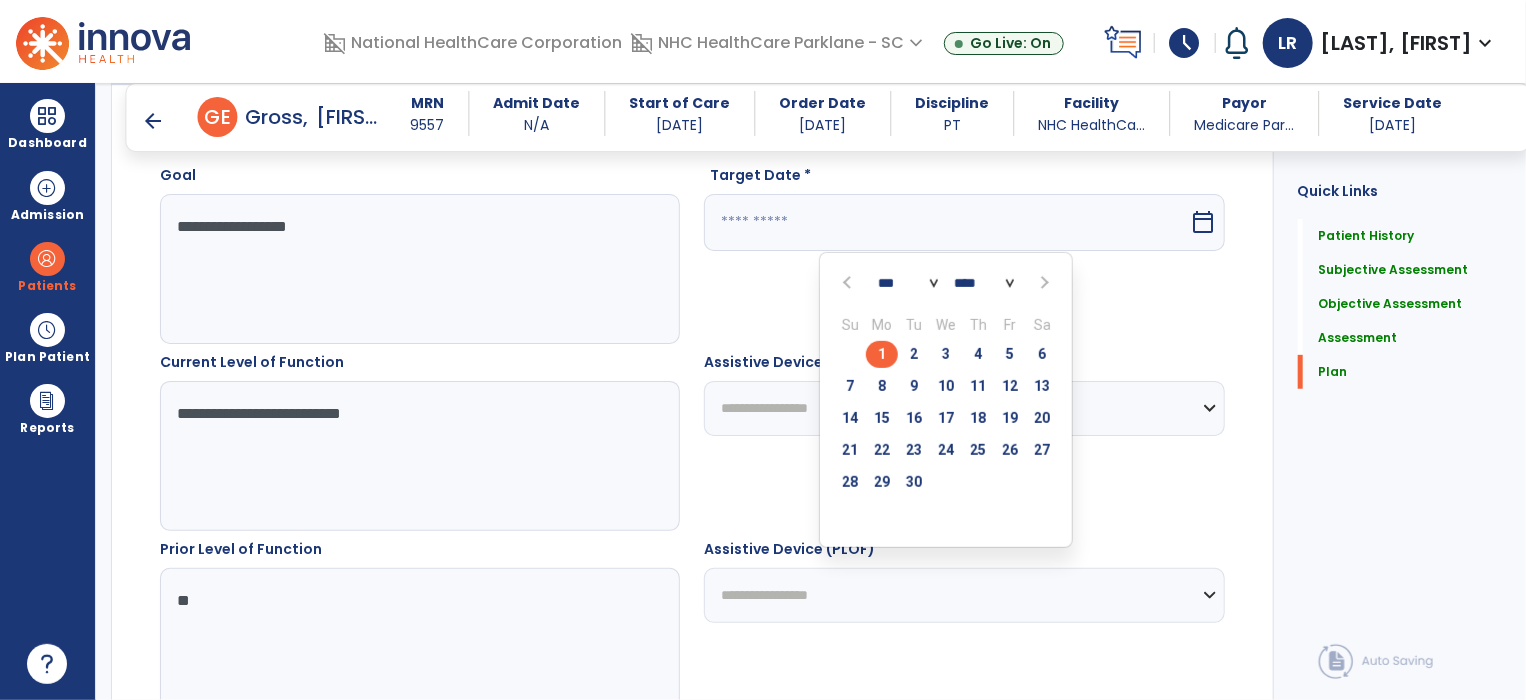 click on "1" at bounding box center (882, 354) 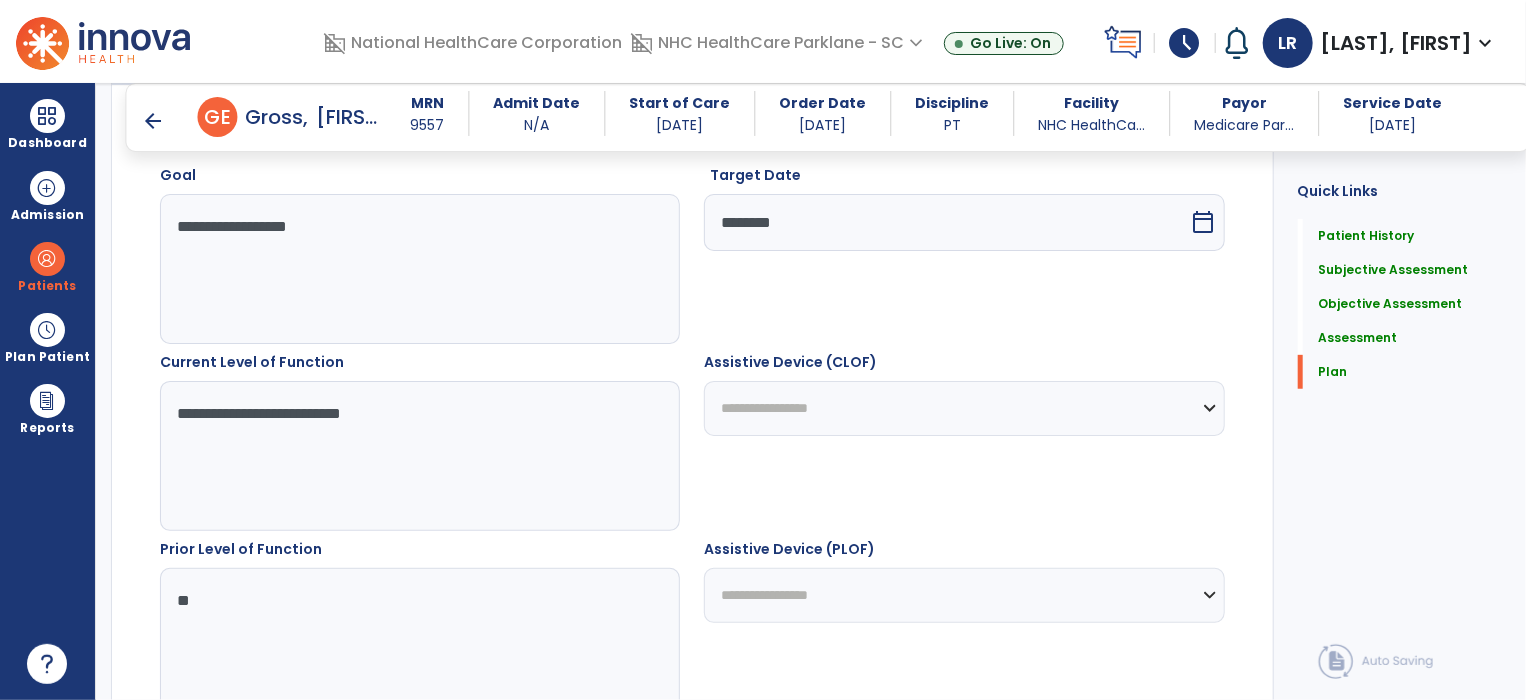 click on "**********" 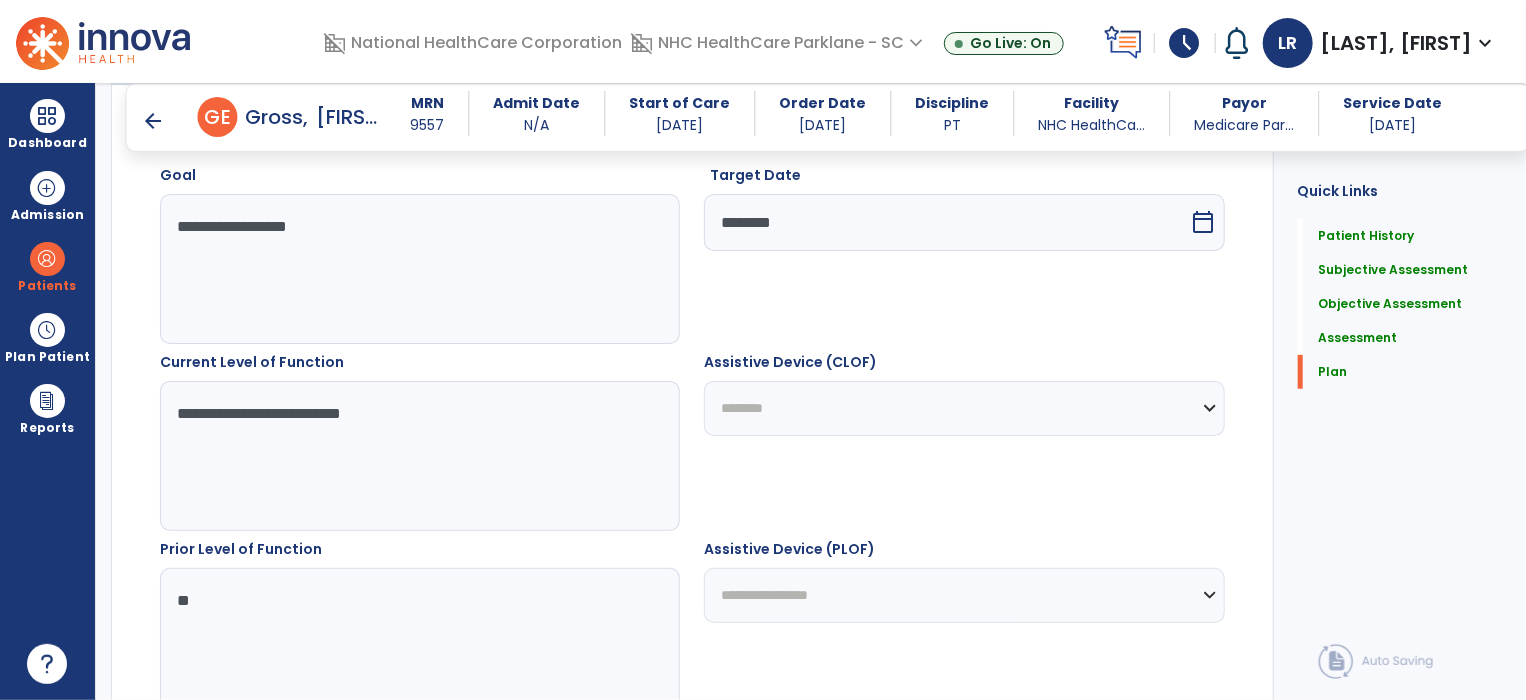 click on "**********" 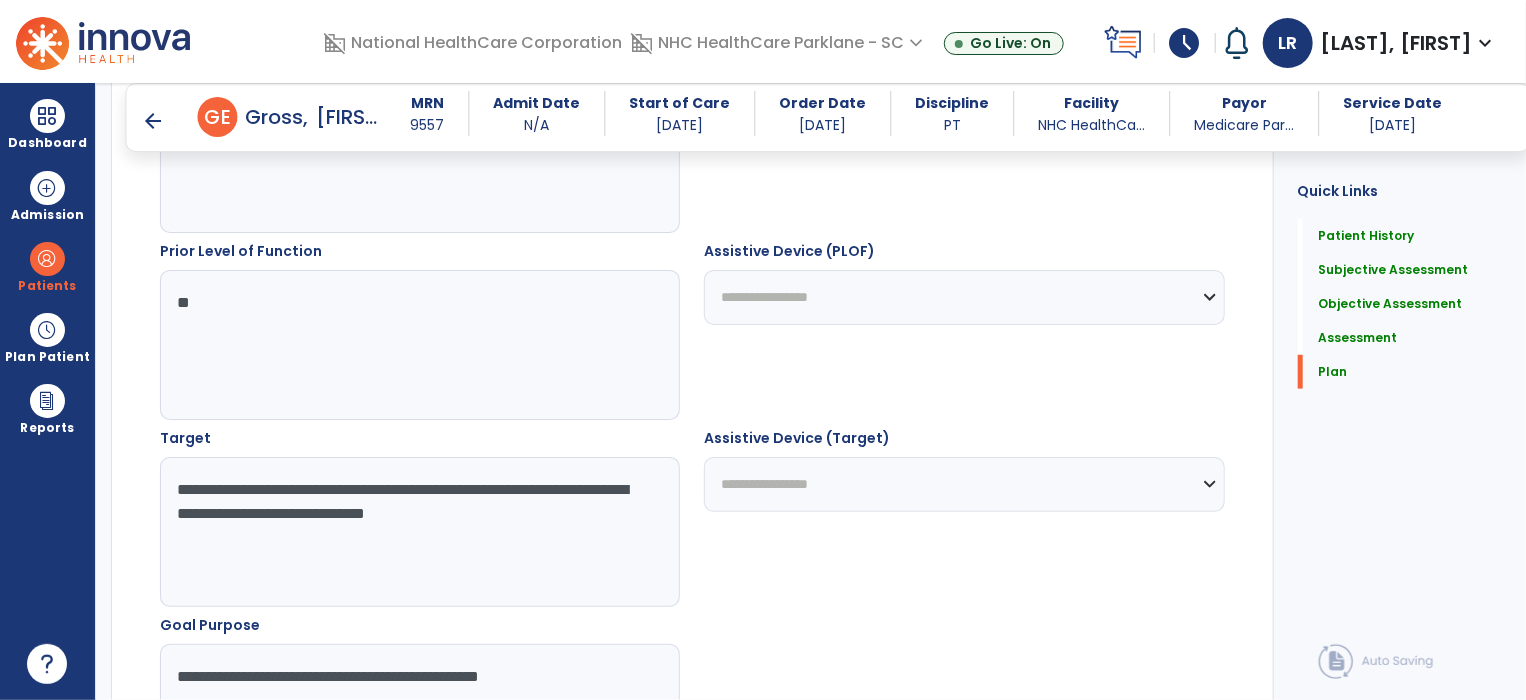 scroll, scrollTop: 4484, scrollLeft: 0, axis: vertical 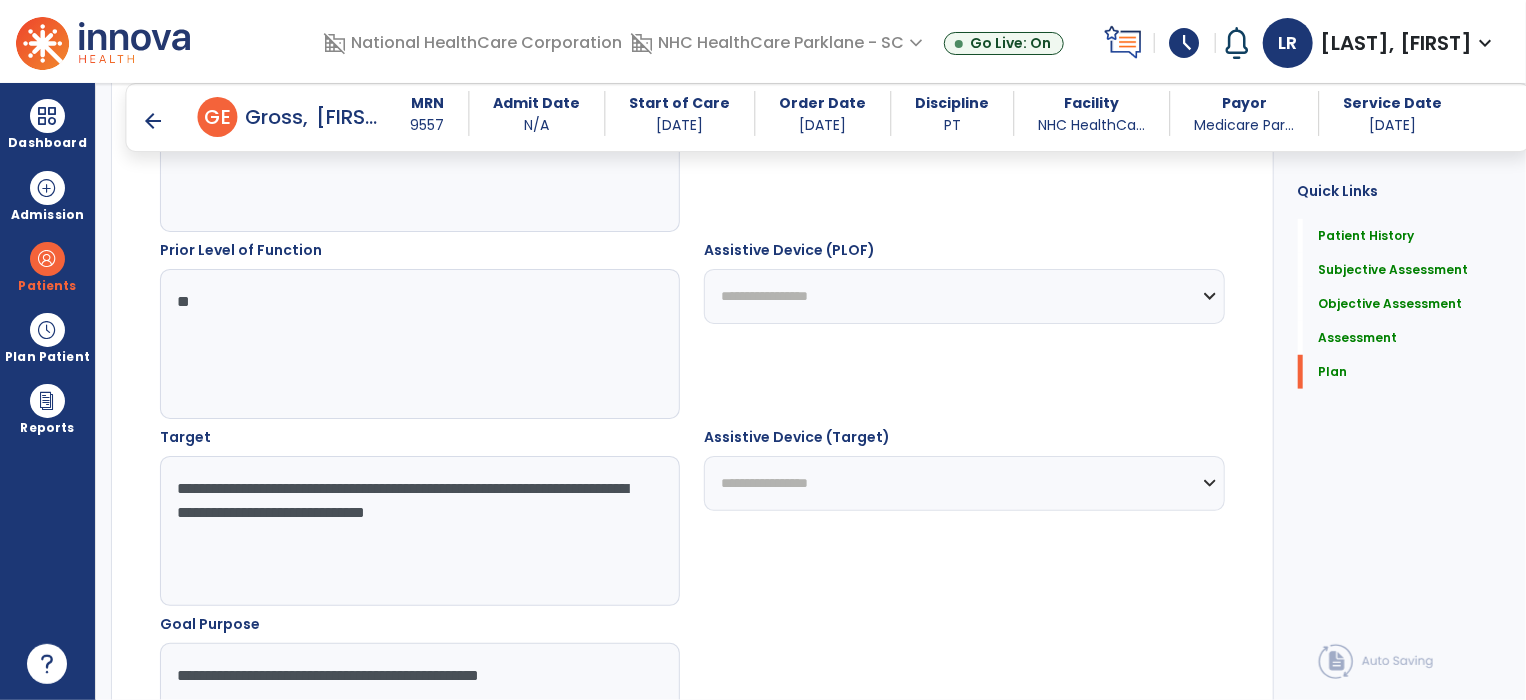 click on "**********" 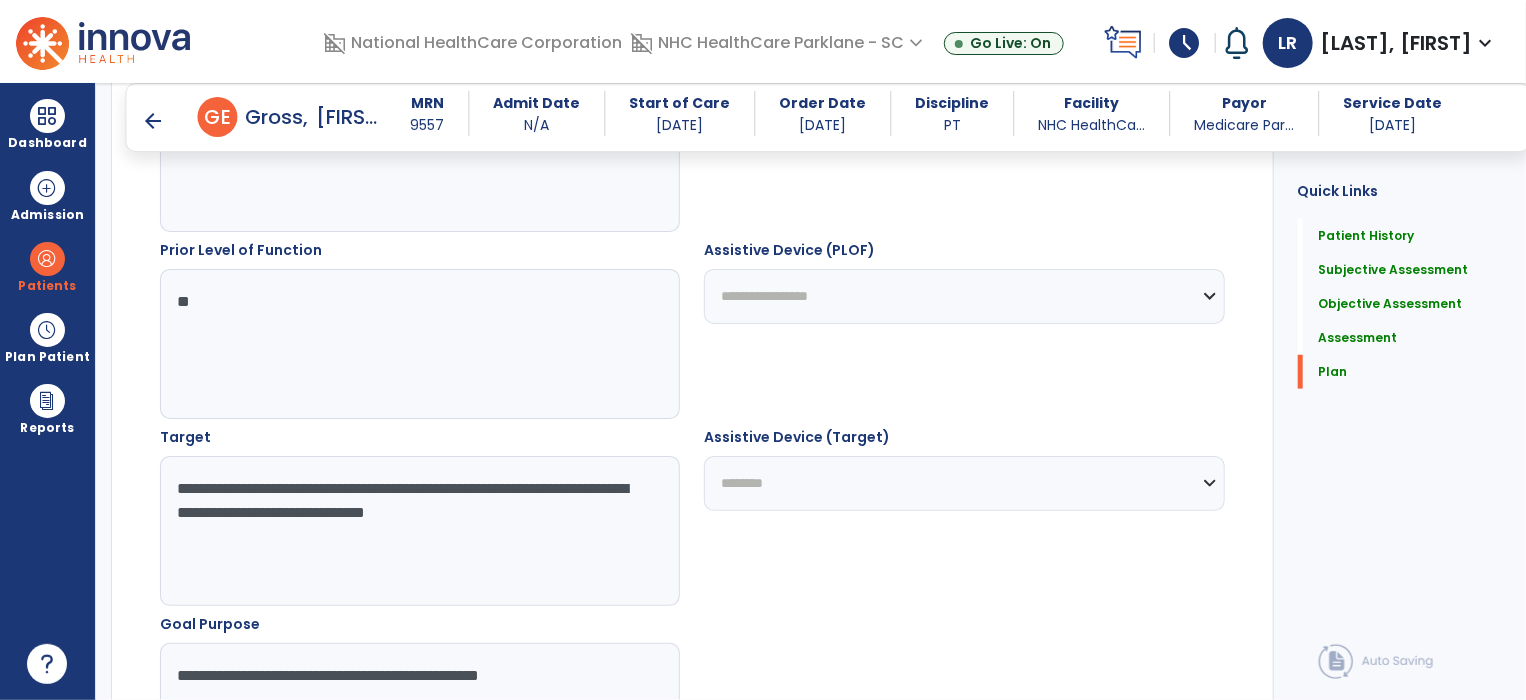 click on "**********" 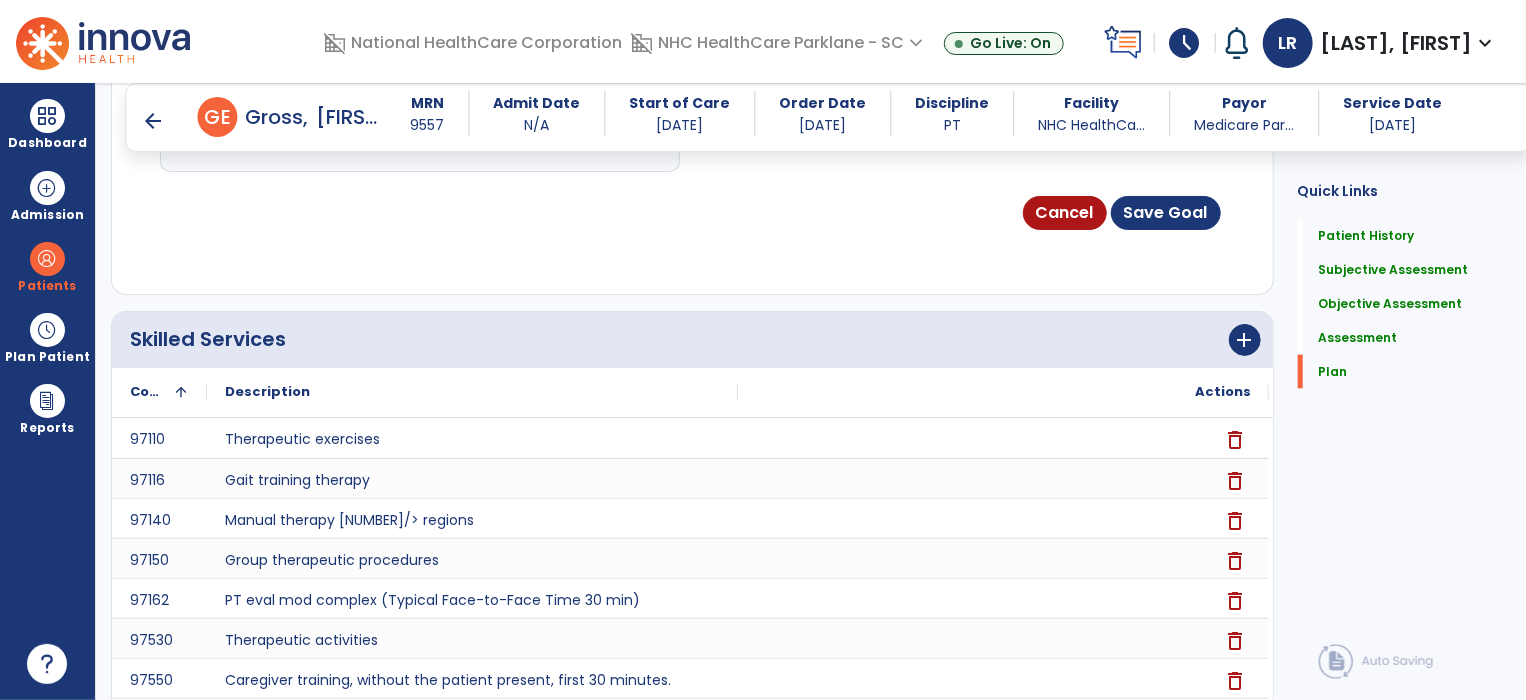 scroll, scrollTop: 5248, scrollLeft: 0, axis: vertical 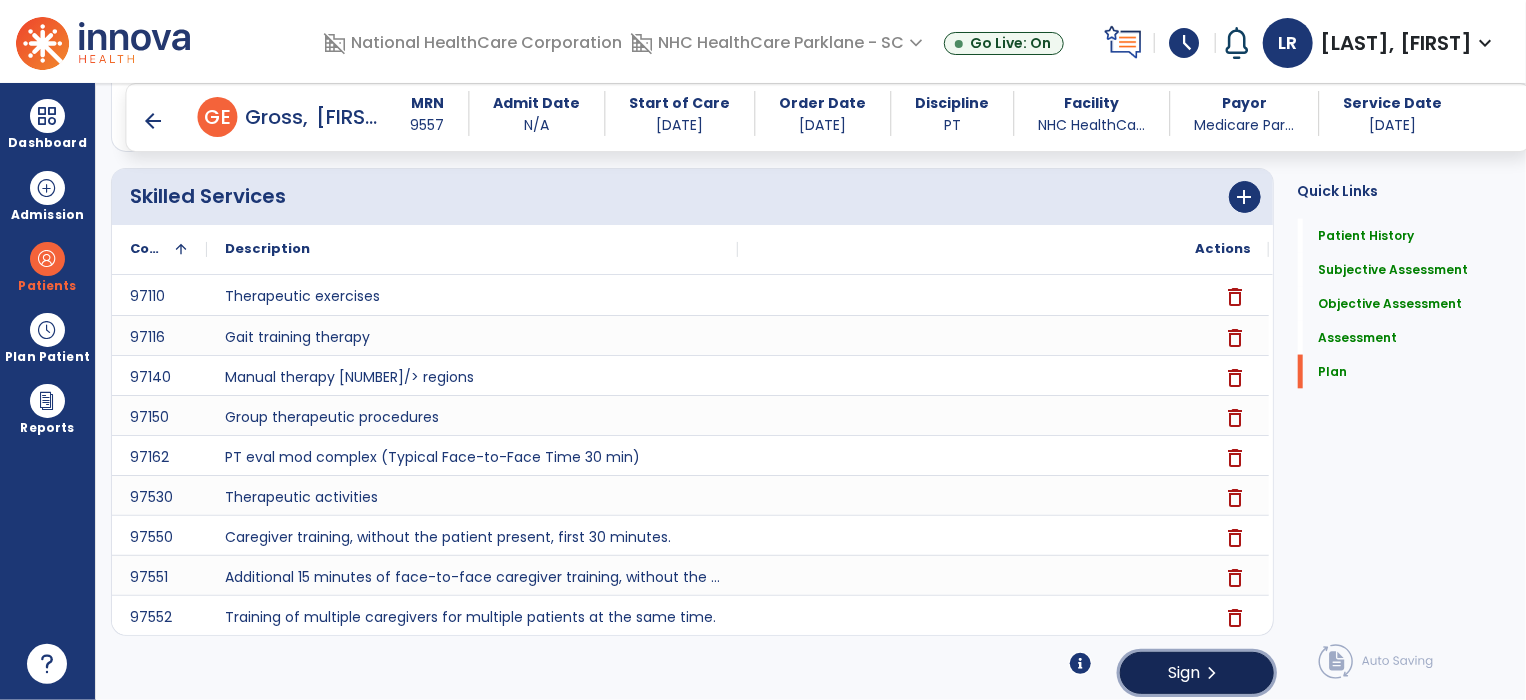 click on "Sign  chevron_right" 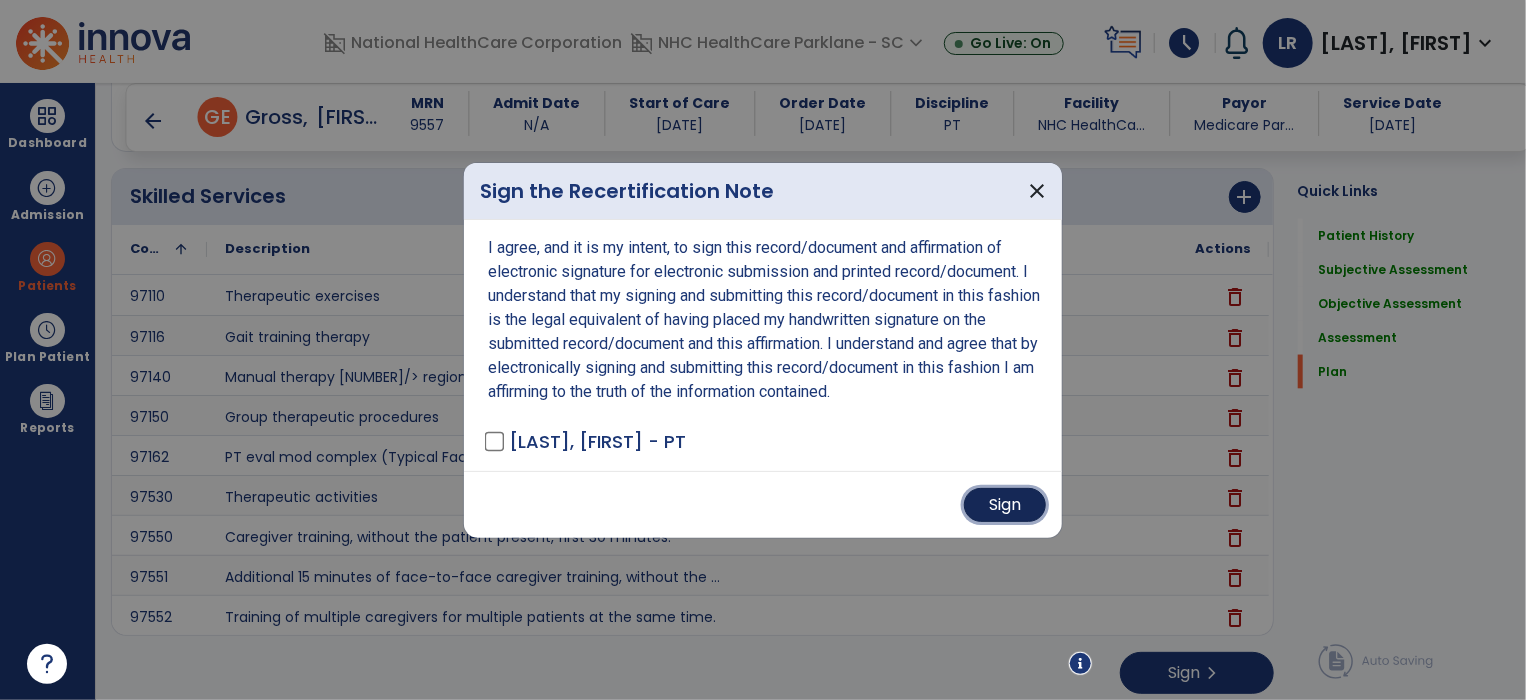 click on "Sign" at bounding box center (1005, 505) 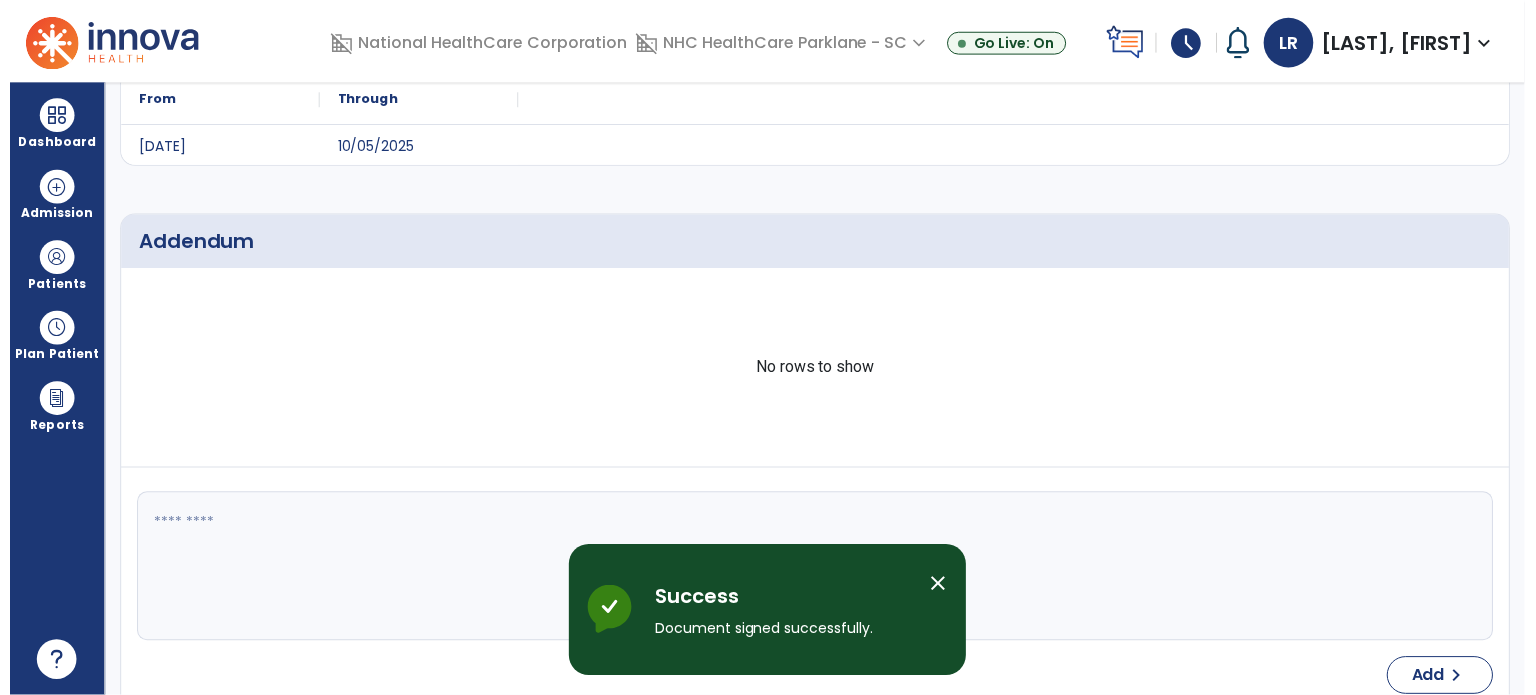 scroll, scrollTop: 0, scrollLeft: 0, axis: both 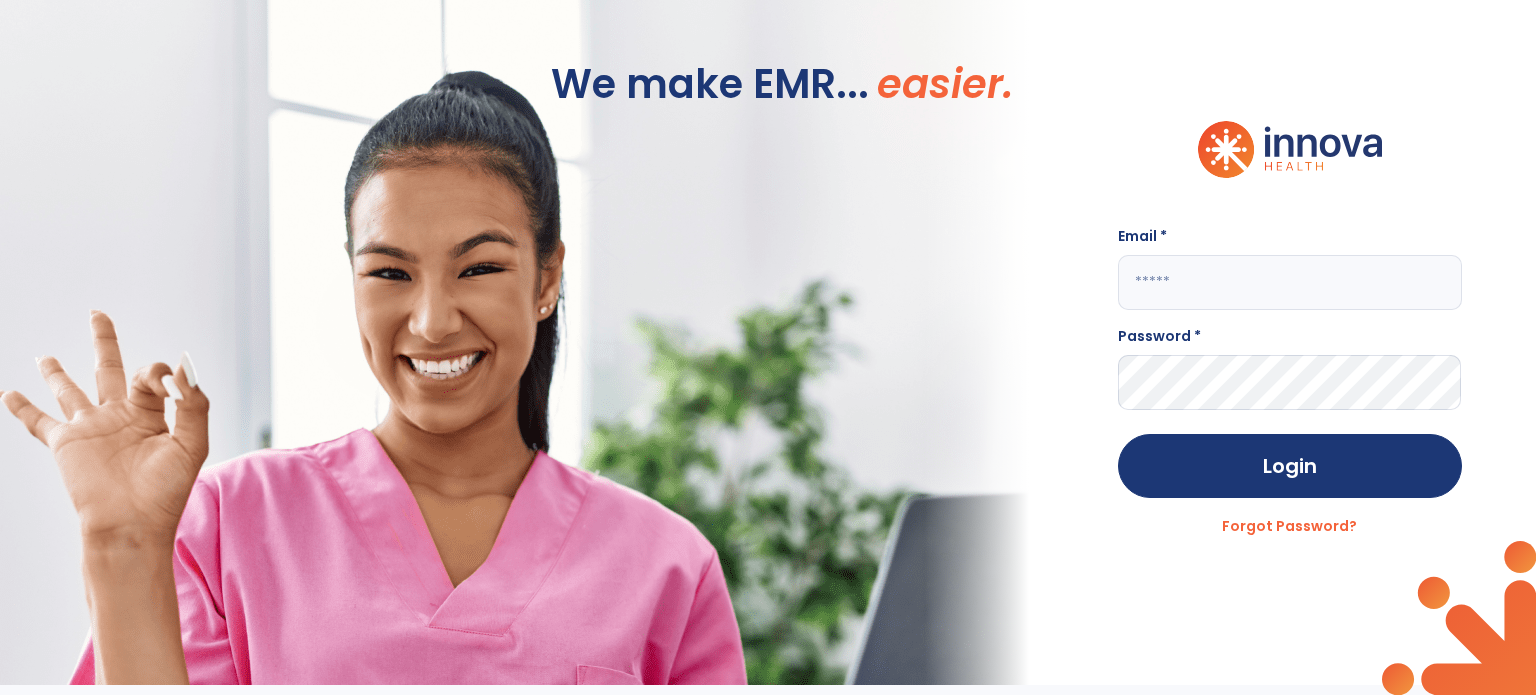 click on "Email * Password * Login Forgot Password?" 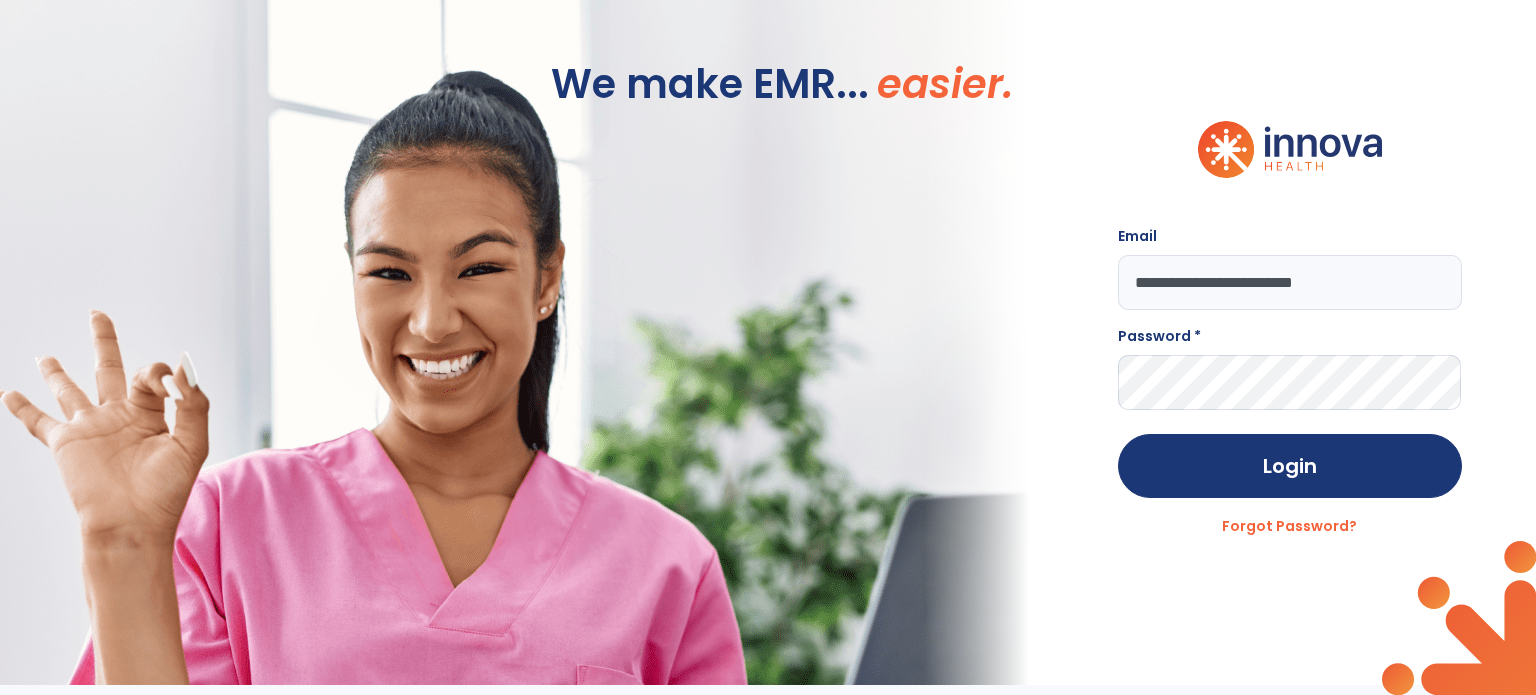 type on "**********" 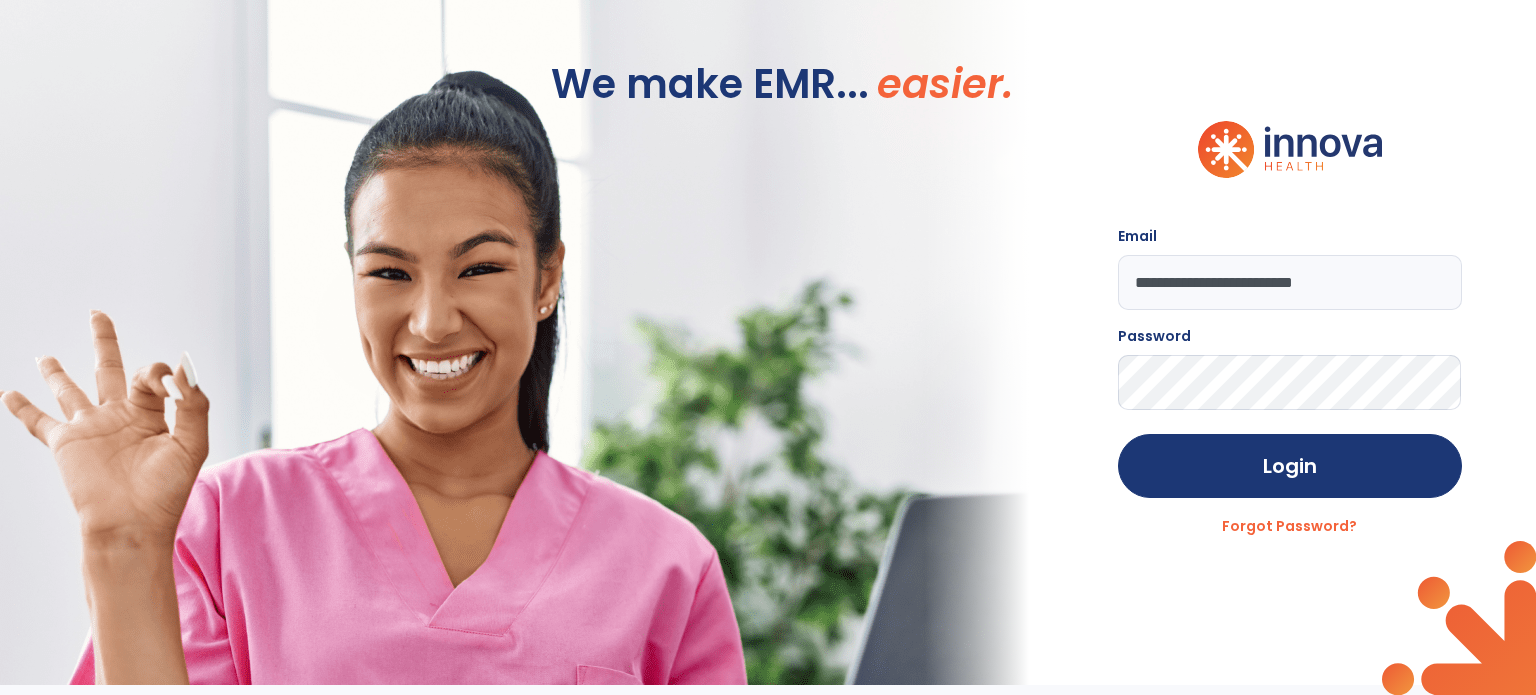 click on "Login" 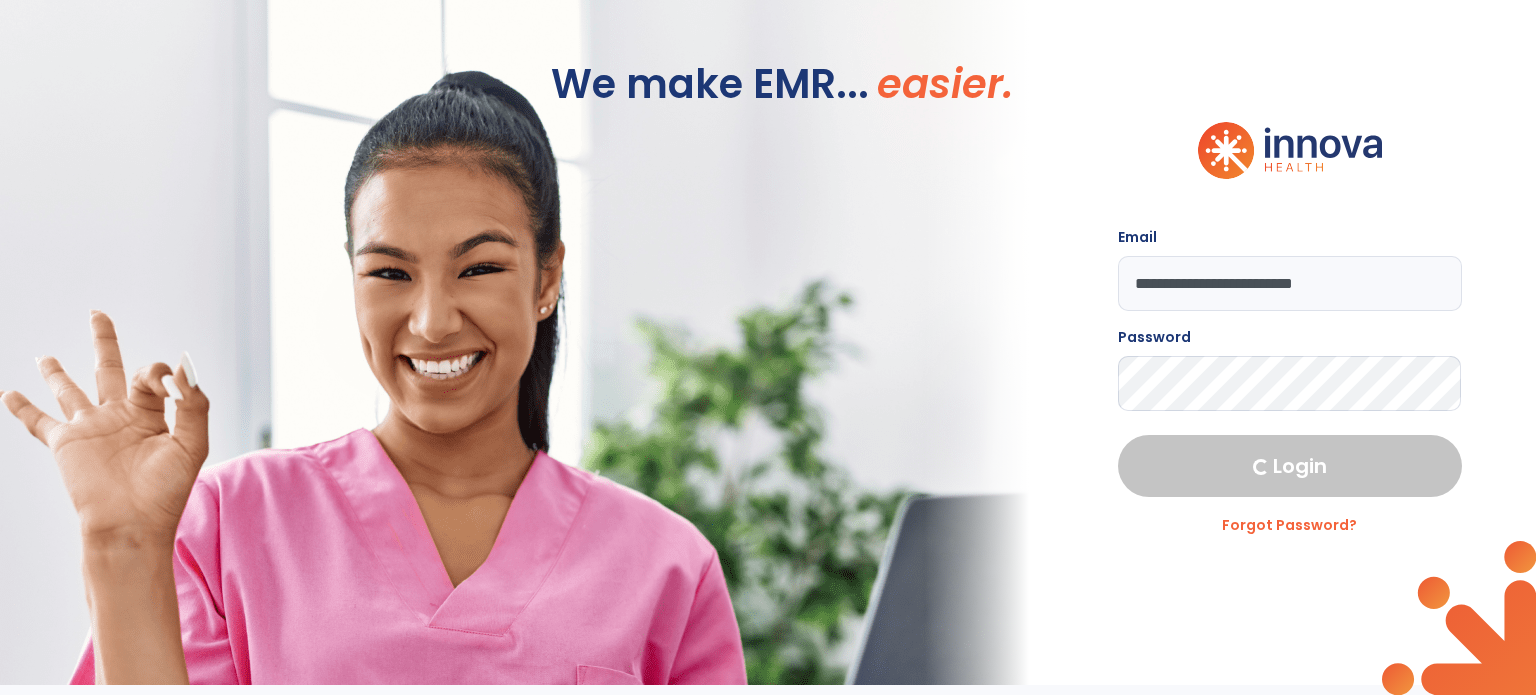 select on "****" 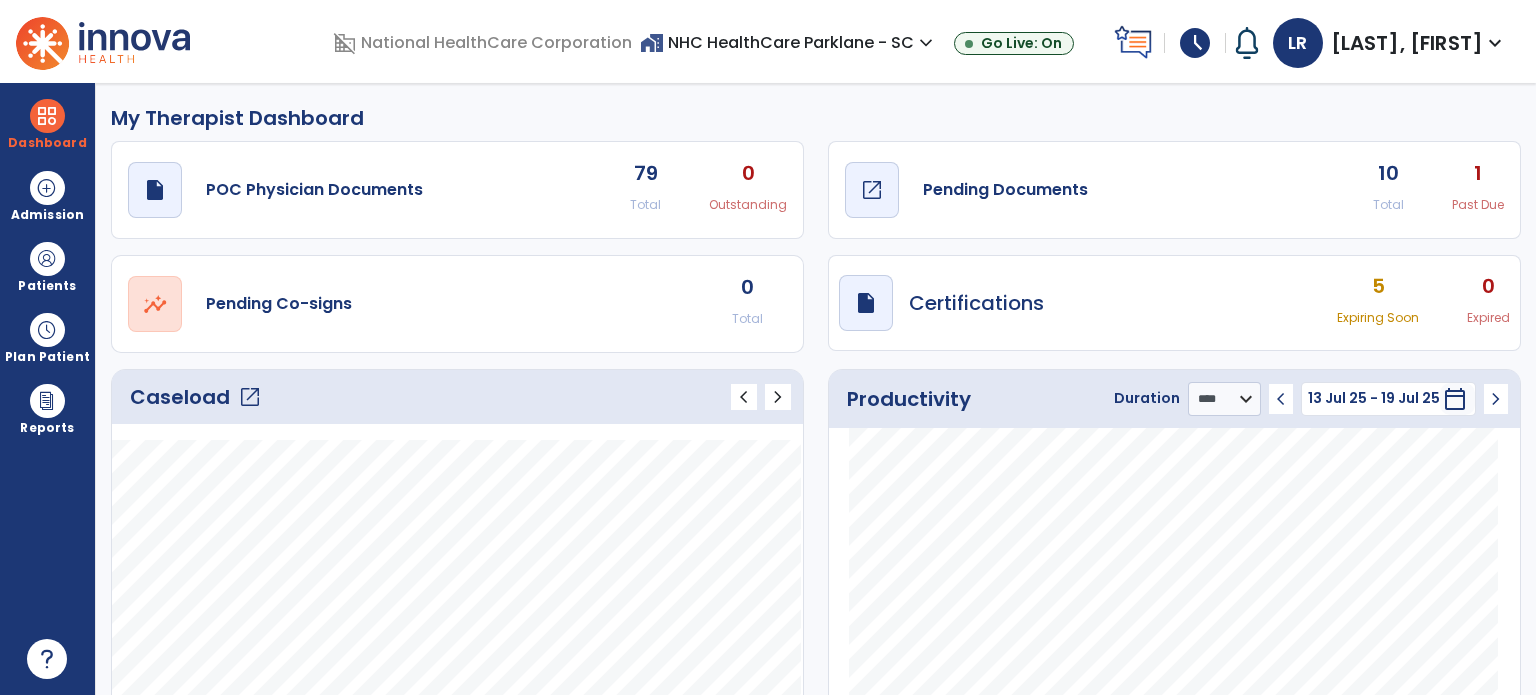 click on "Pending Documents" 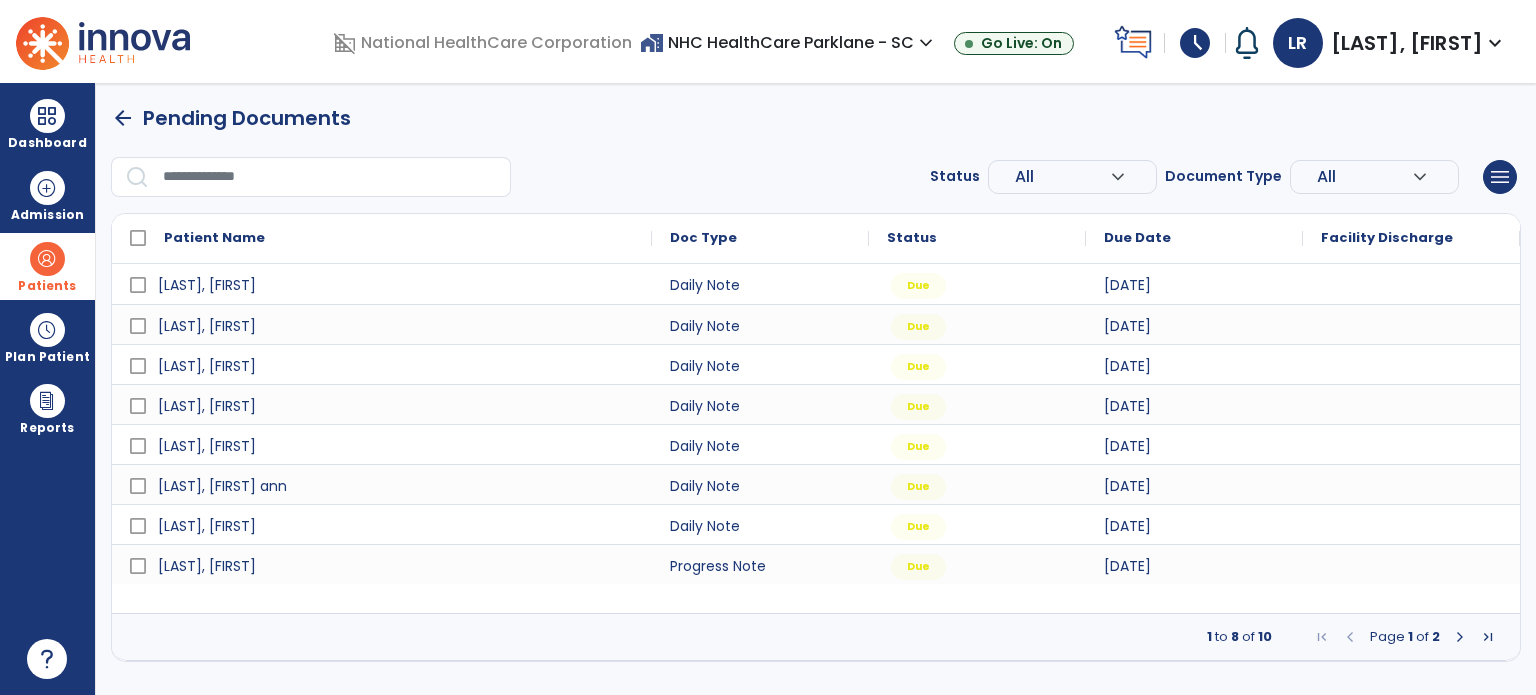 click at bounding box center [47, 259] 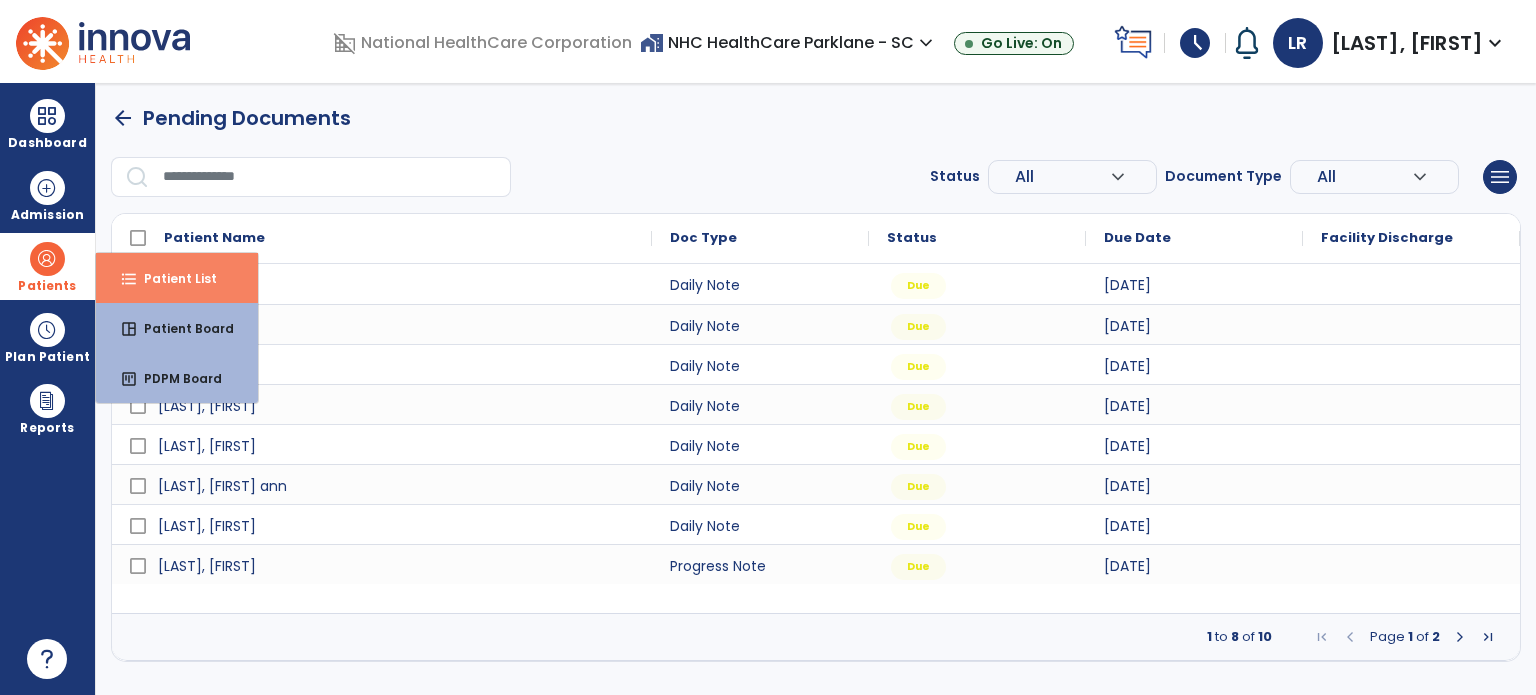 click on "Patient List" at bounding box center (172, 278) 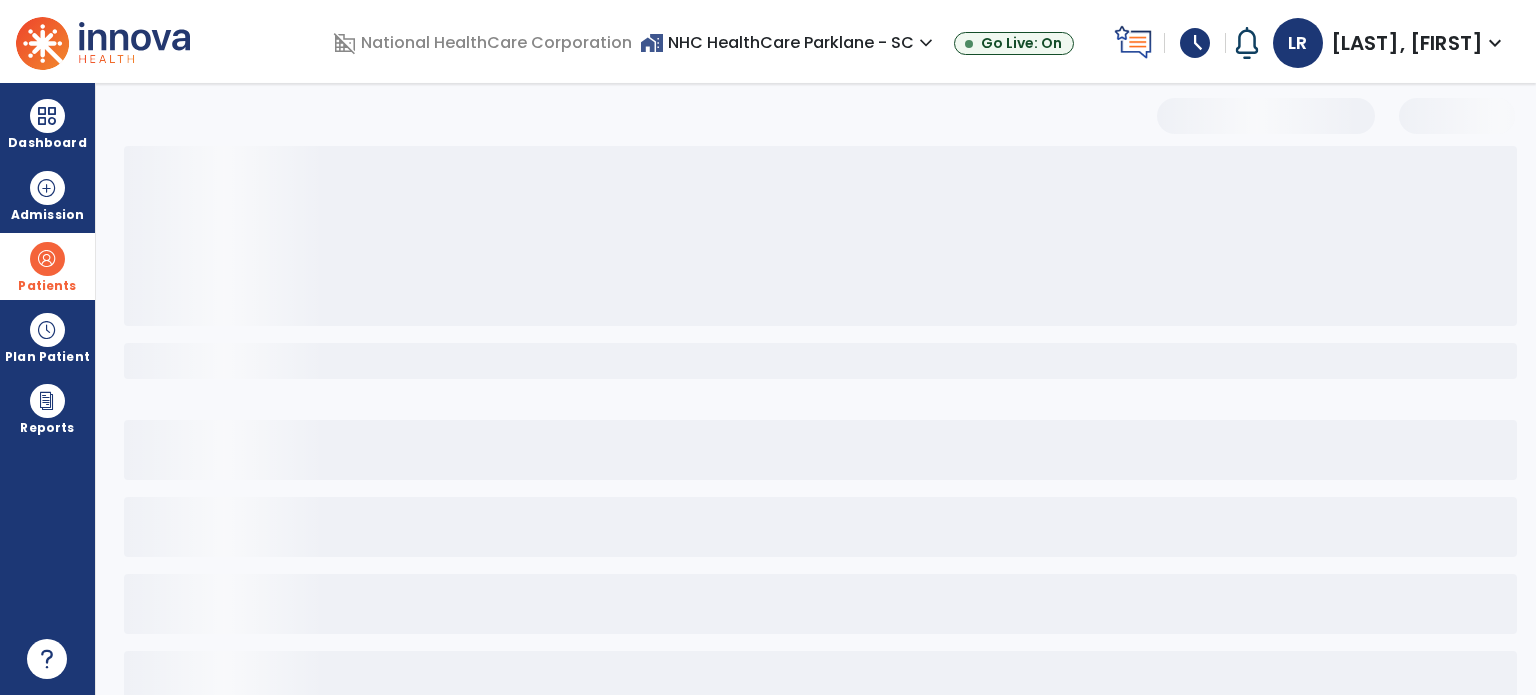 select on "***" 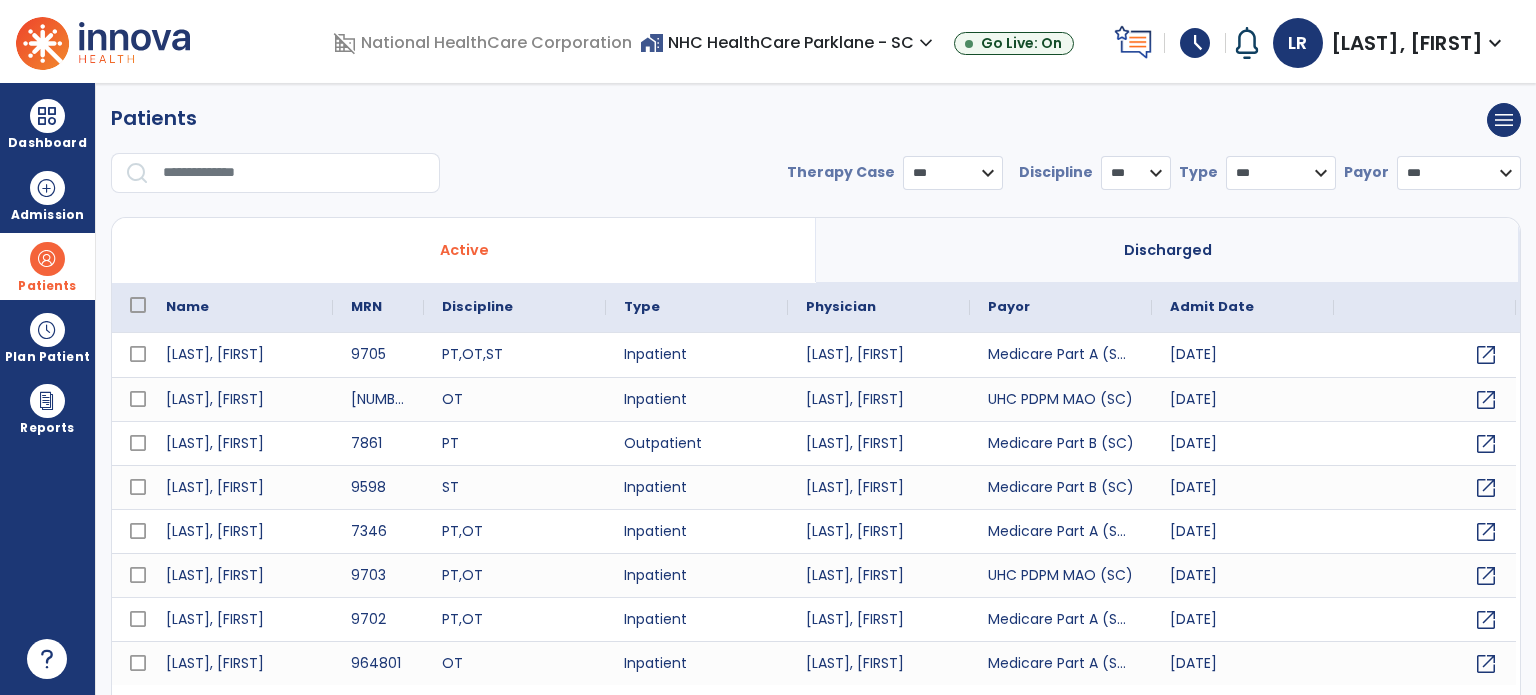 click at bounding box center (294, 173) 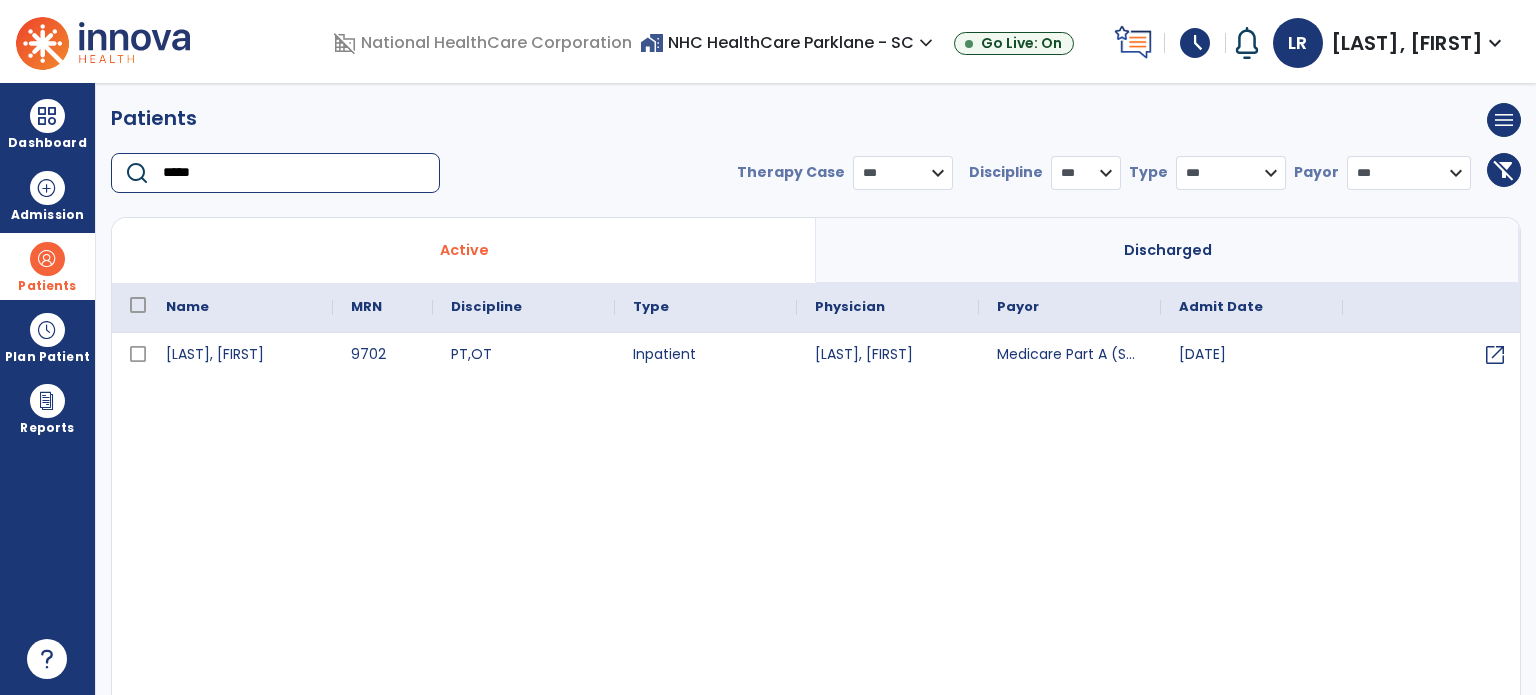 type on "*****" 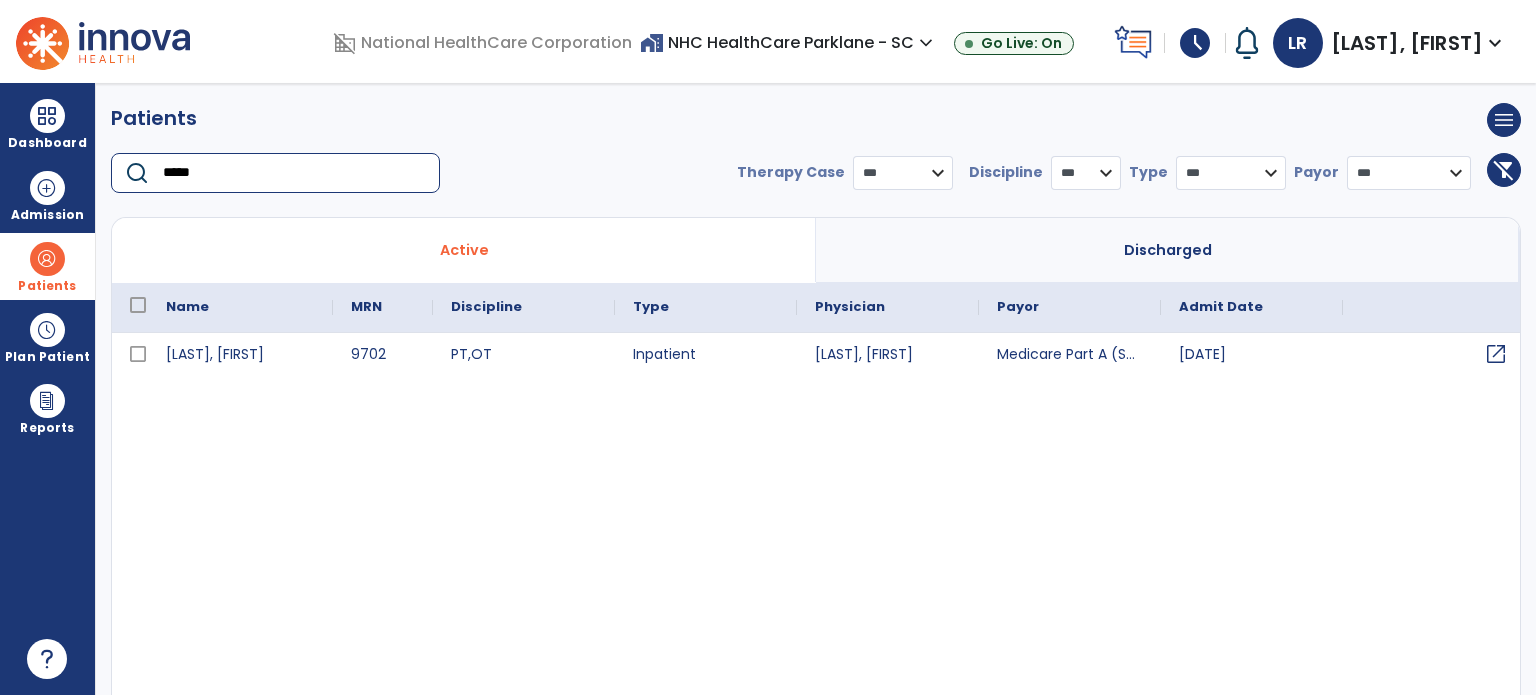 click on "open_in_new" at bounding box center (1496, 354) 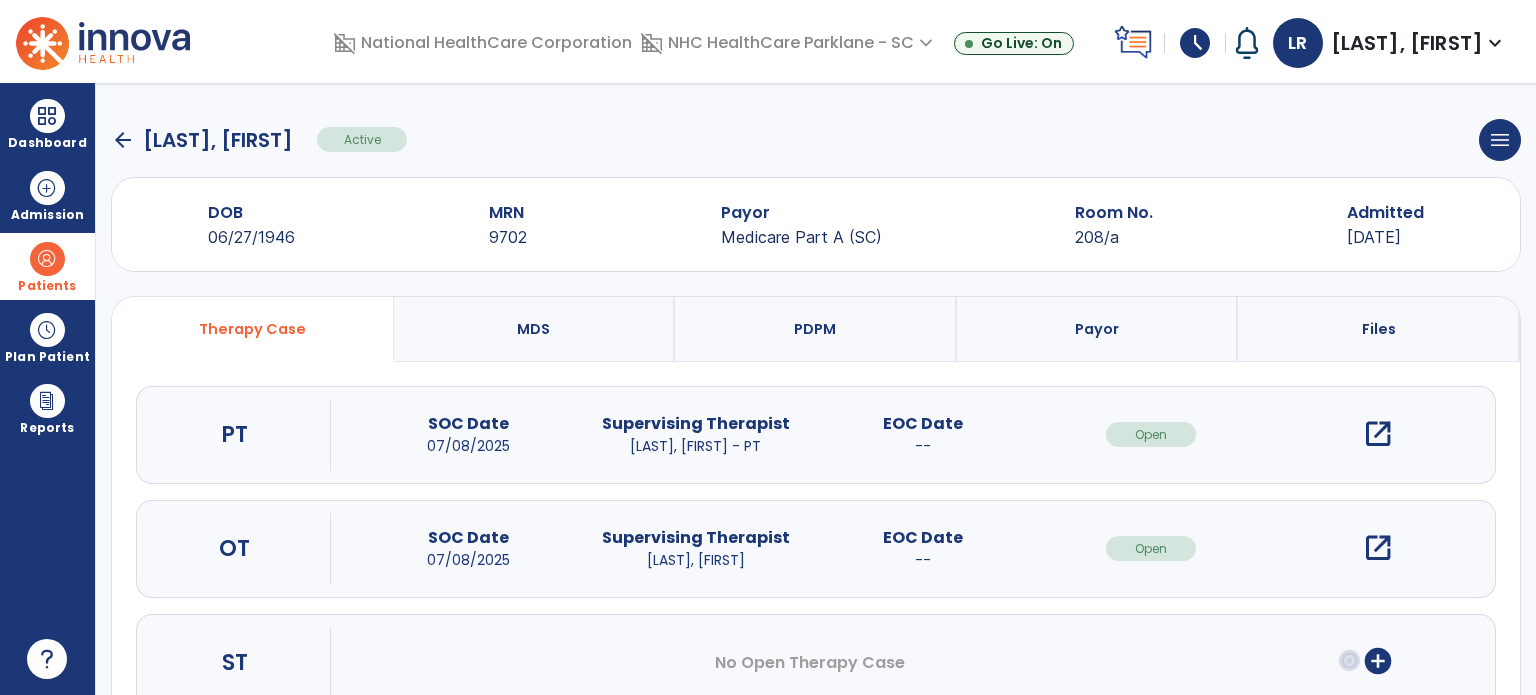 click on "open_in_new" at bounding box center (1378, 434) 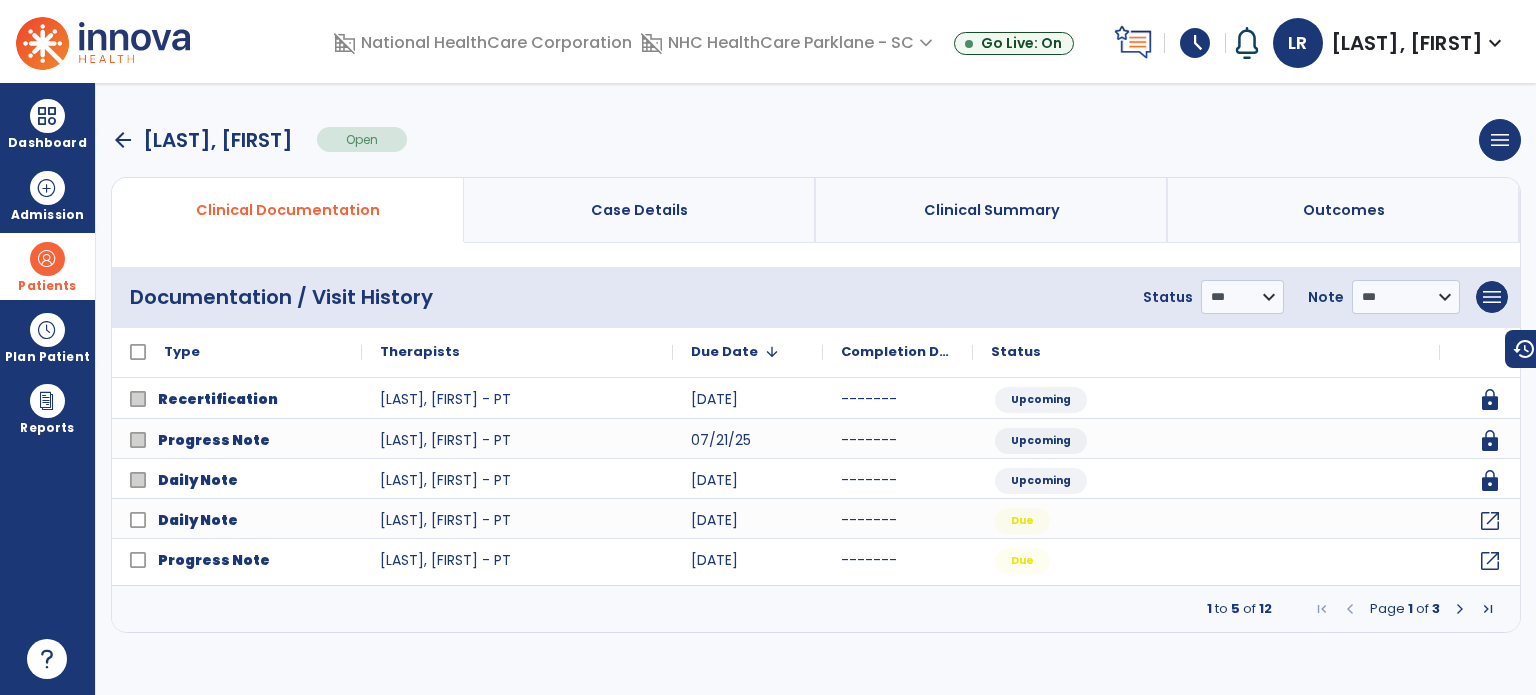click at bounding box center [1460, 609] 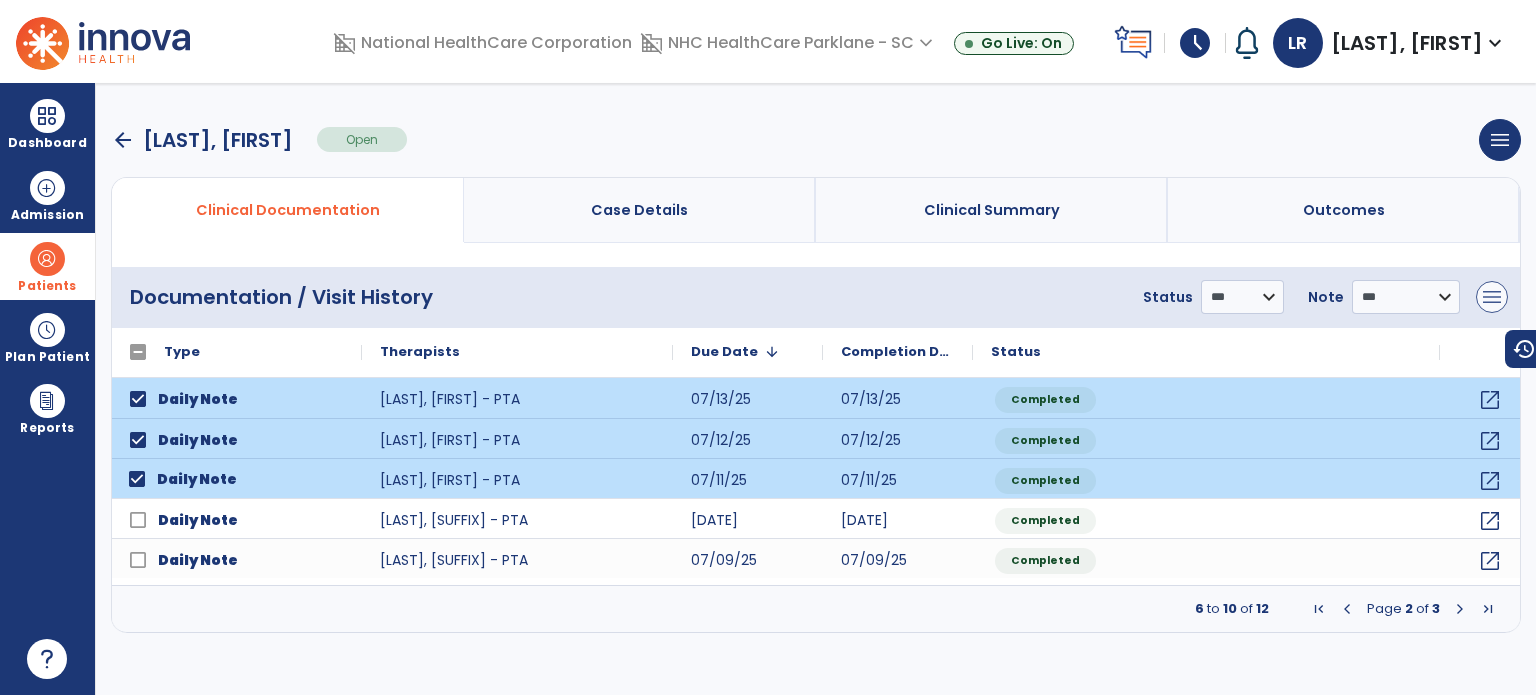 click on "menu" at bounding box center [1492, 297] 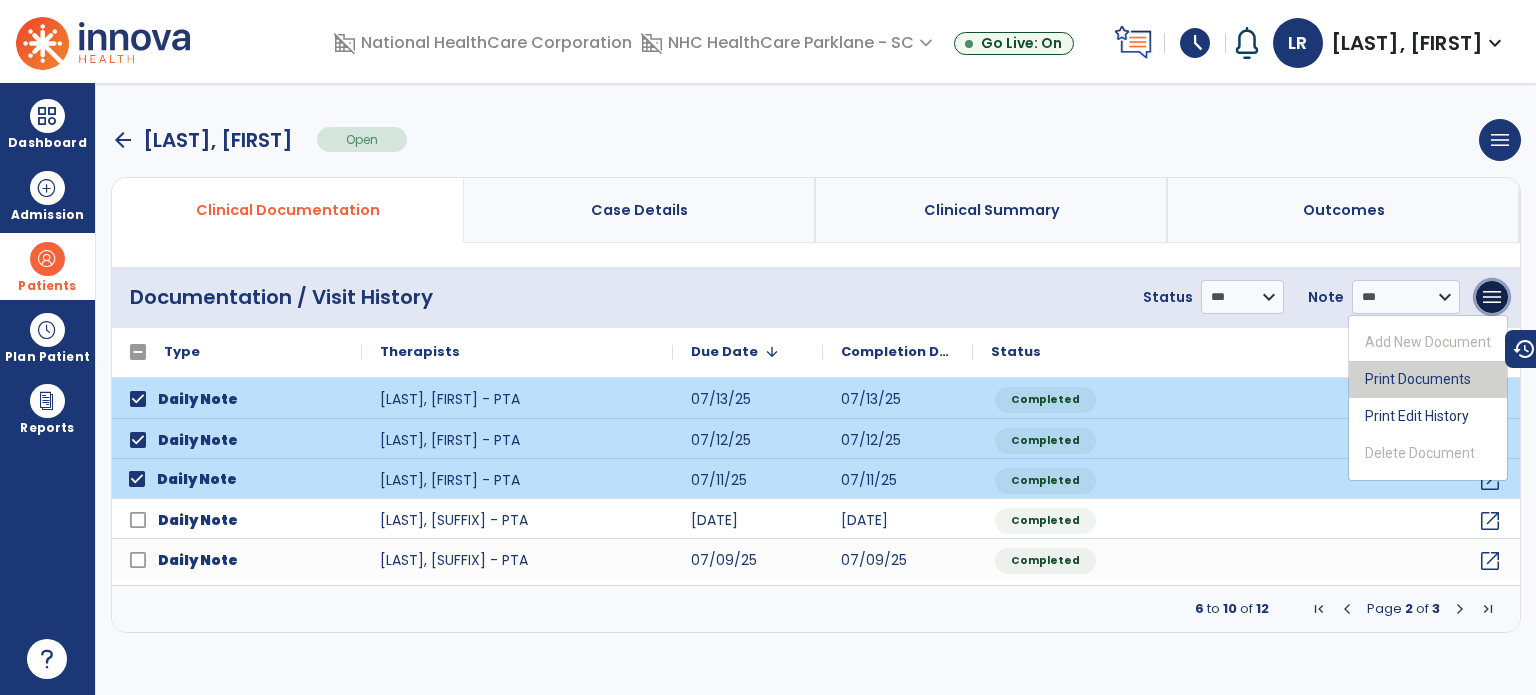 click on "Print Documents" at bounding box center [1428, 379] 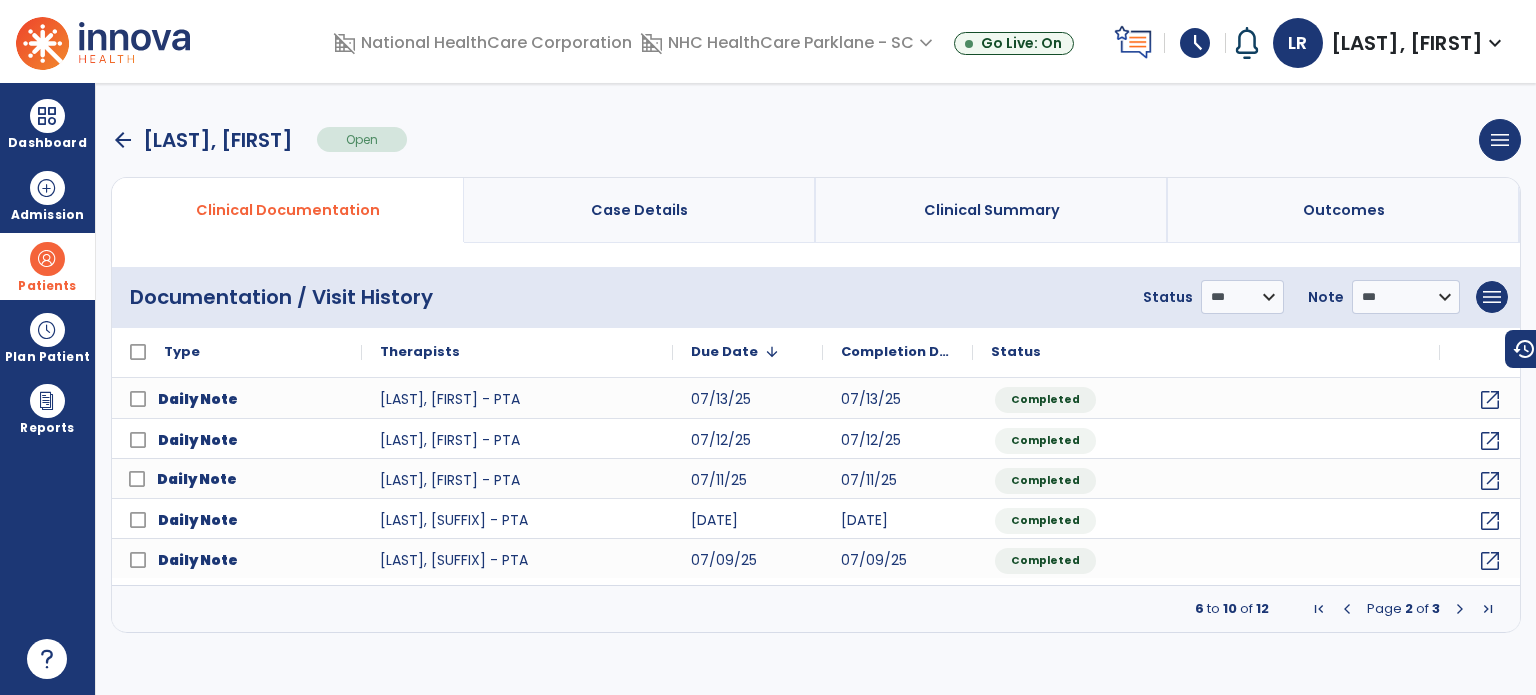 click at bounding box center [1347, 609] 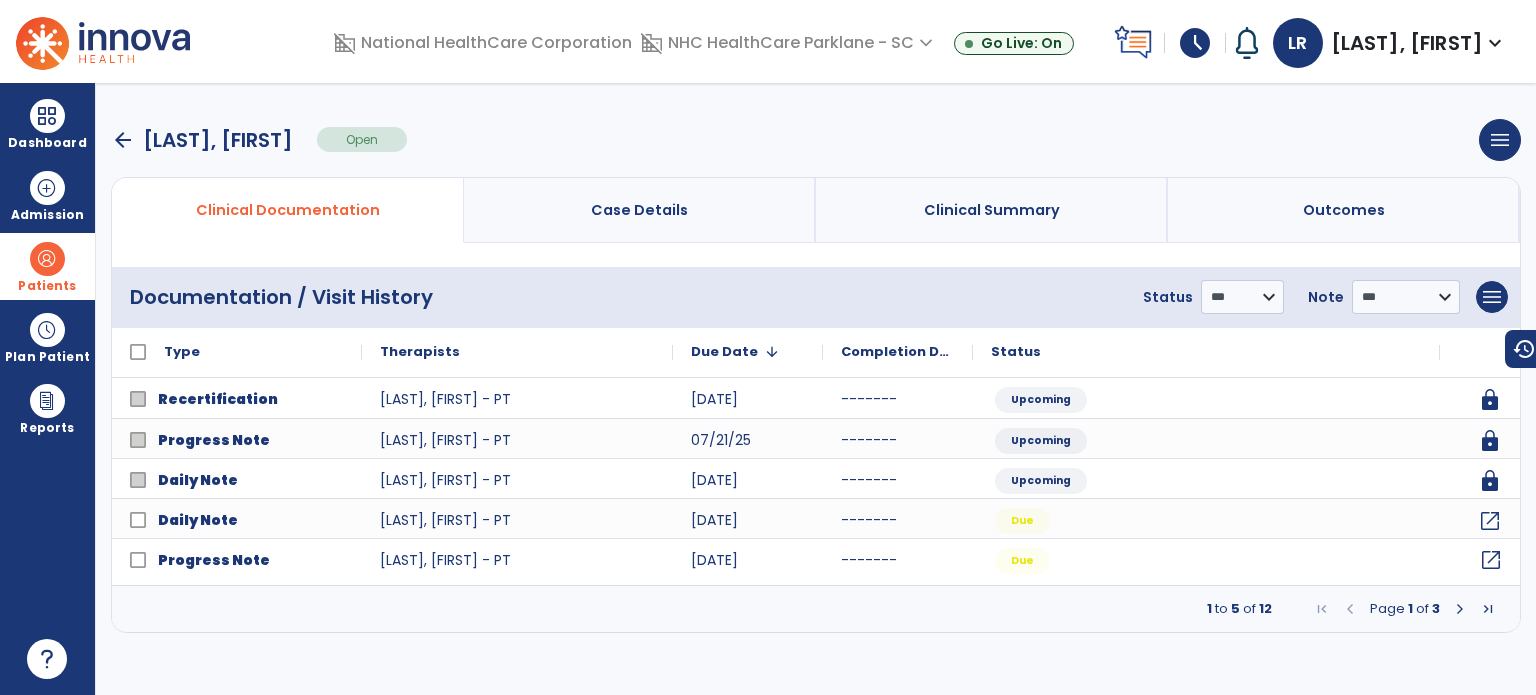 click on "open_in_new" 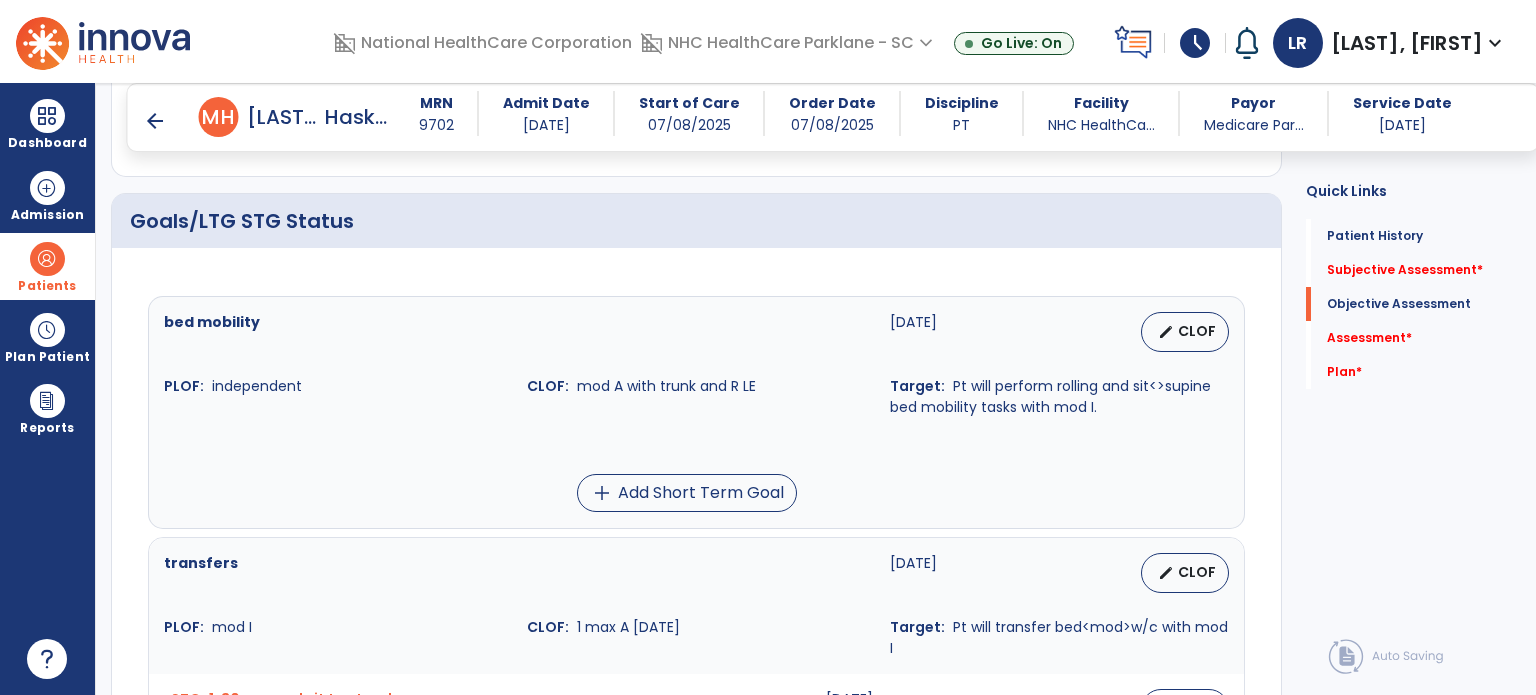scroll, scrollTop: 664, scrollLeft: 0, axis: vertical 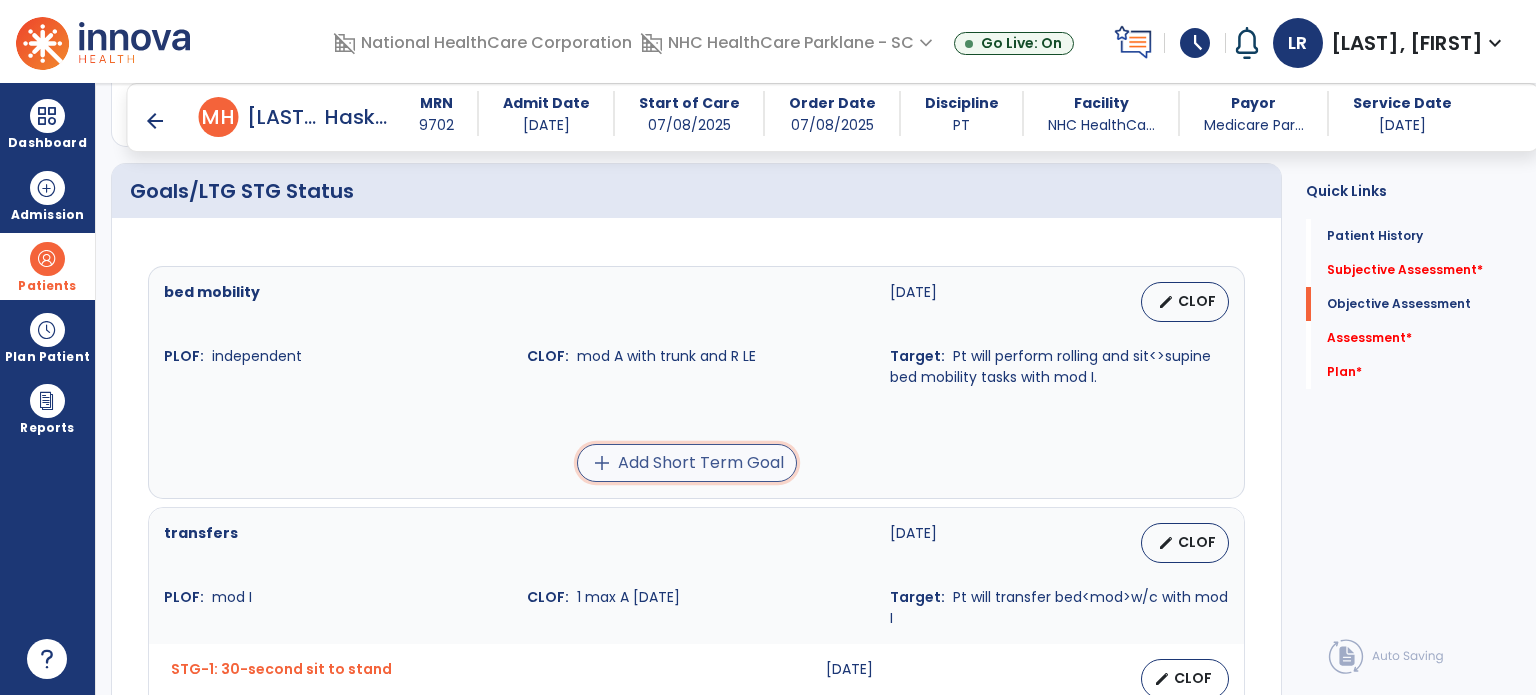 click on "add  Add Short Term Goal" at bounding box center [687, 463] 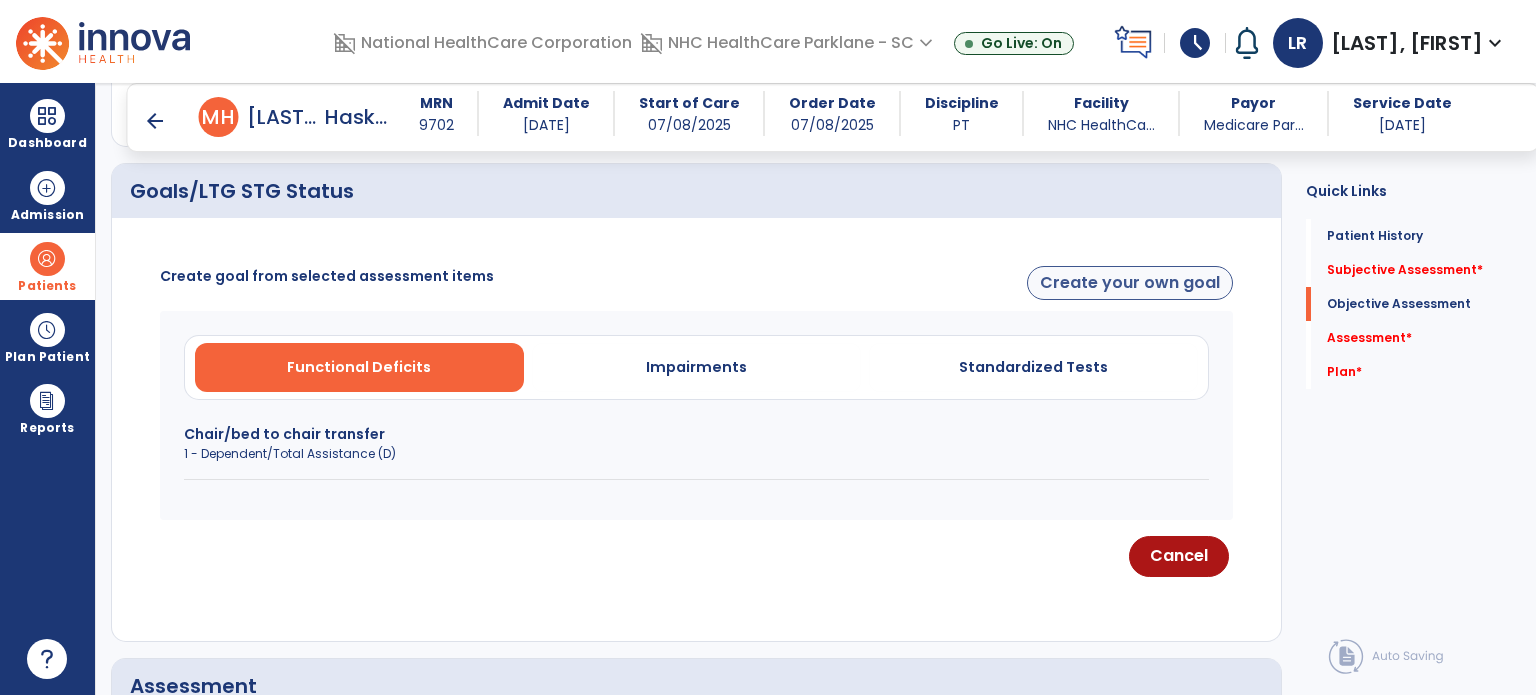 click on "Create your own goal" 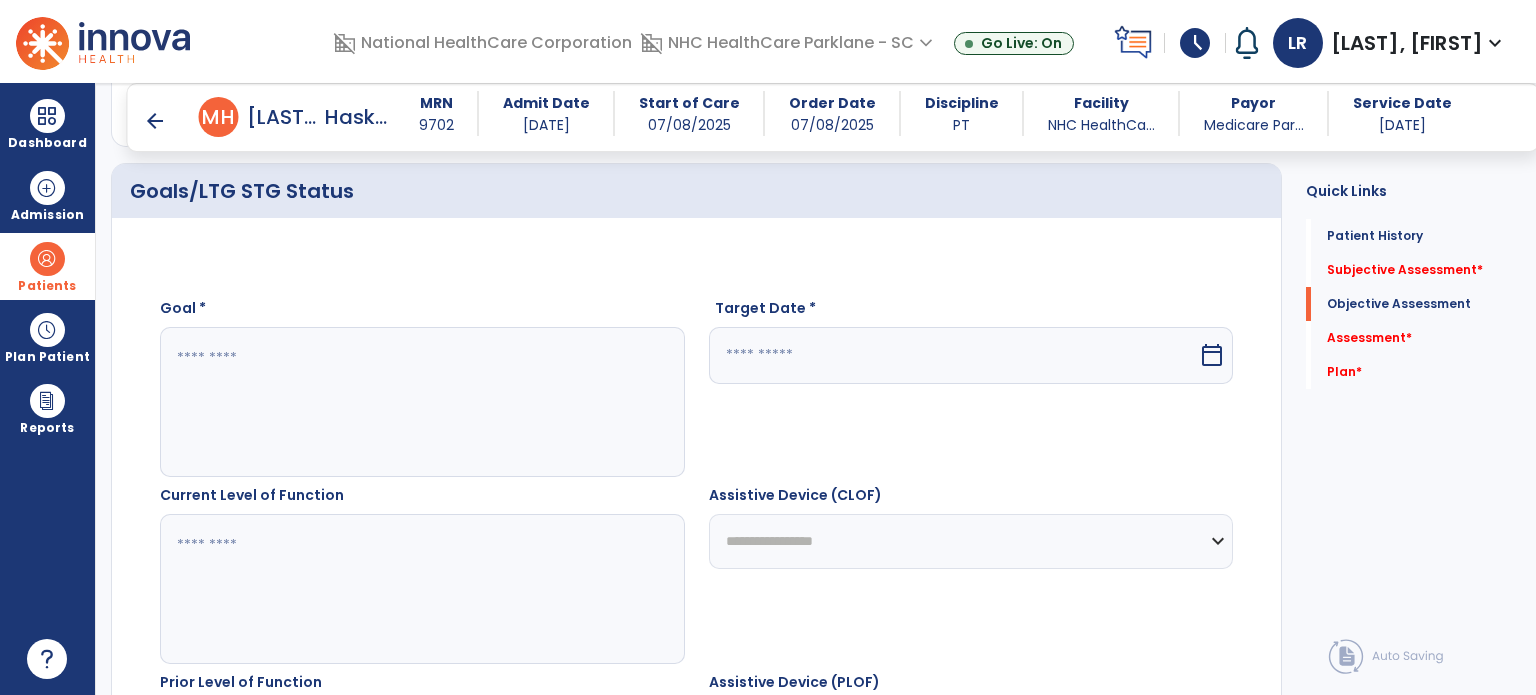 click 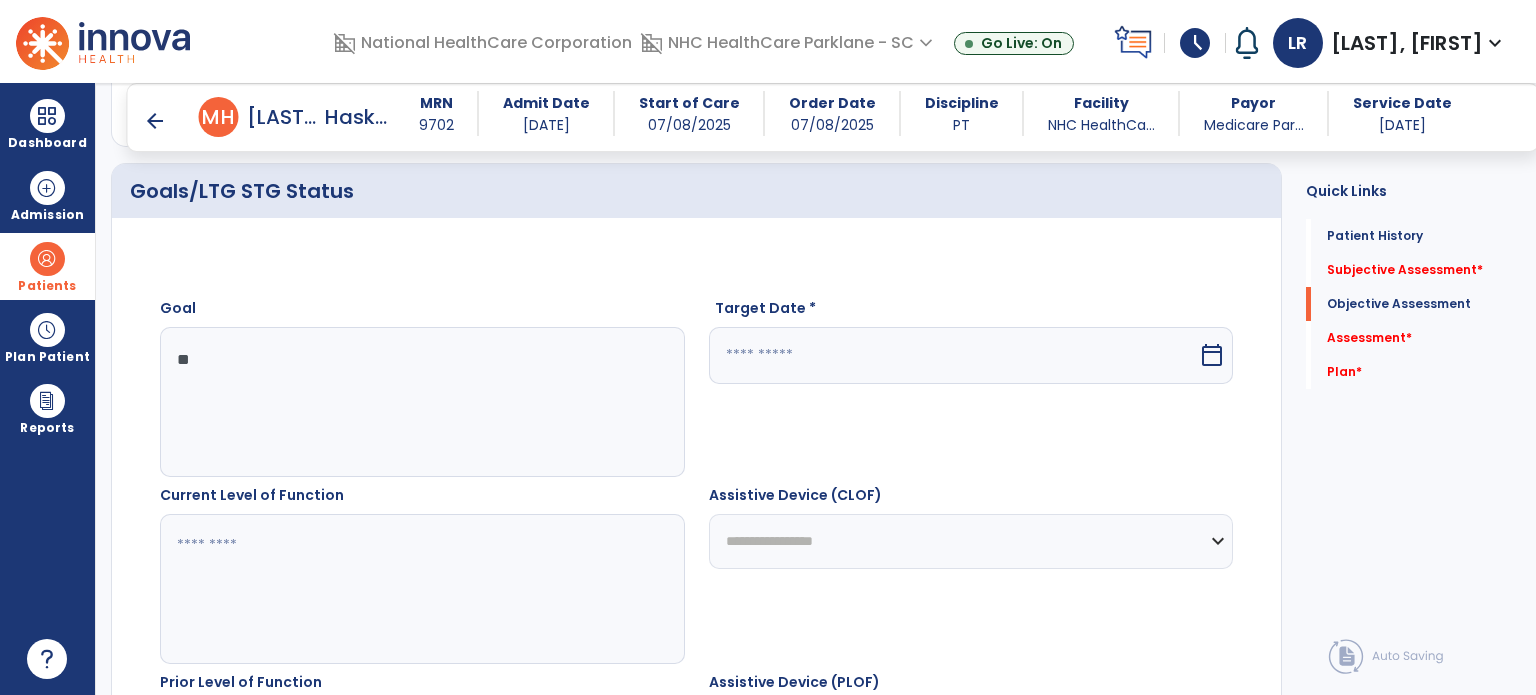 type on "*" 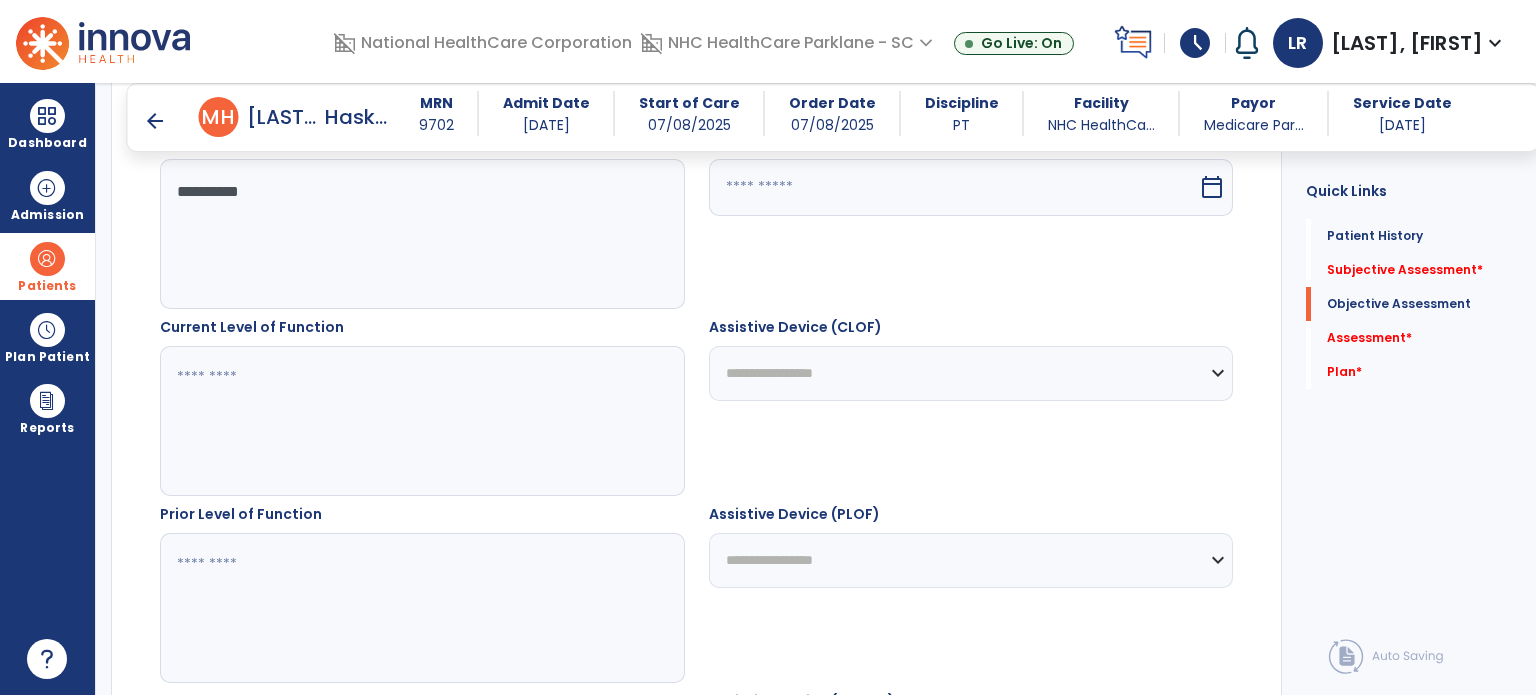 scroll, scrollTop: 832, scrollLeft: 0, axis: vertical 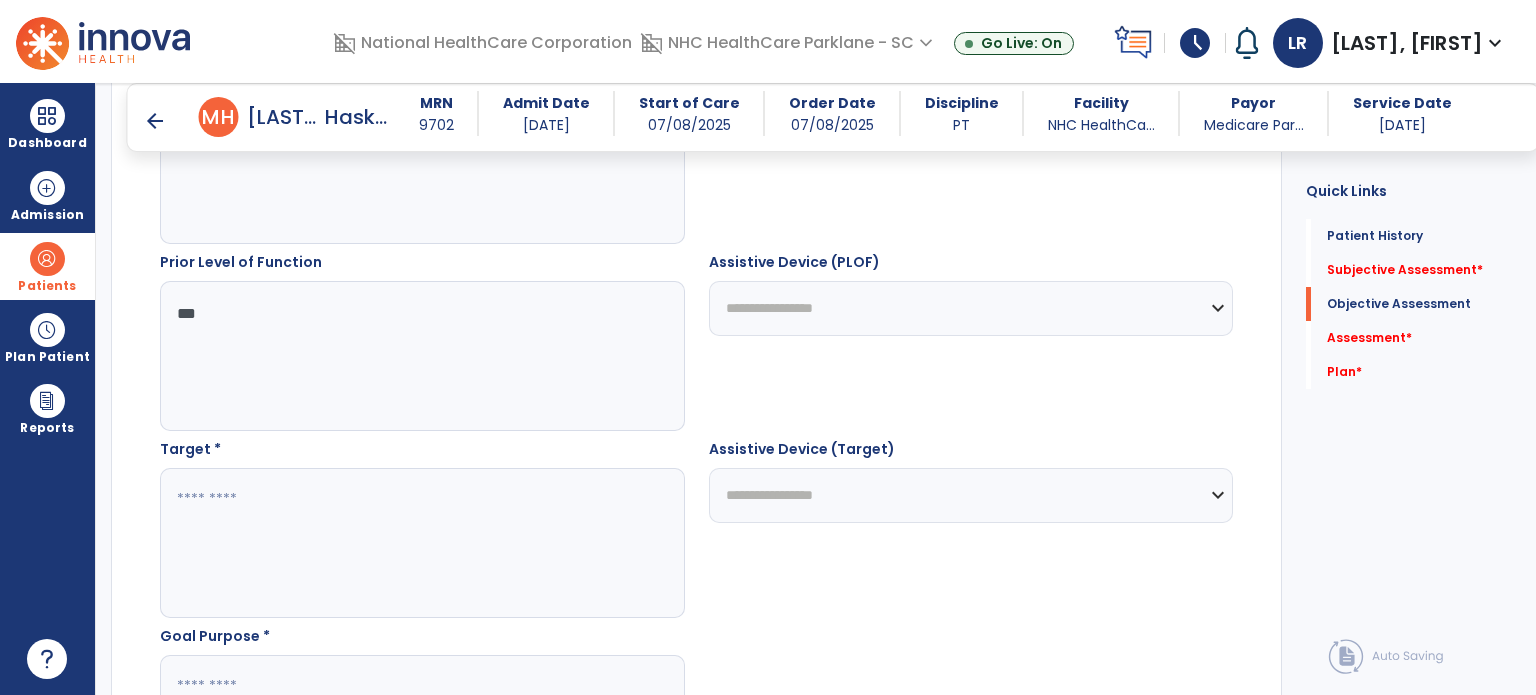 type on "***" 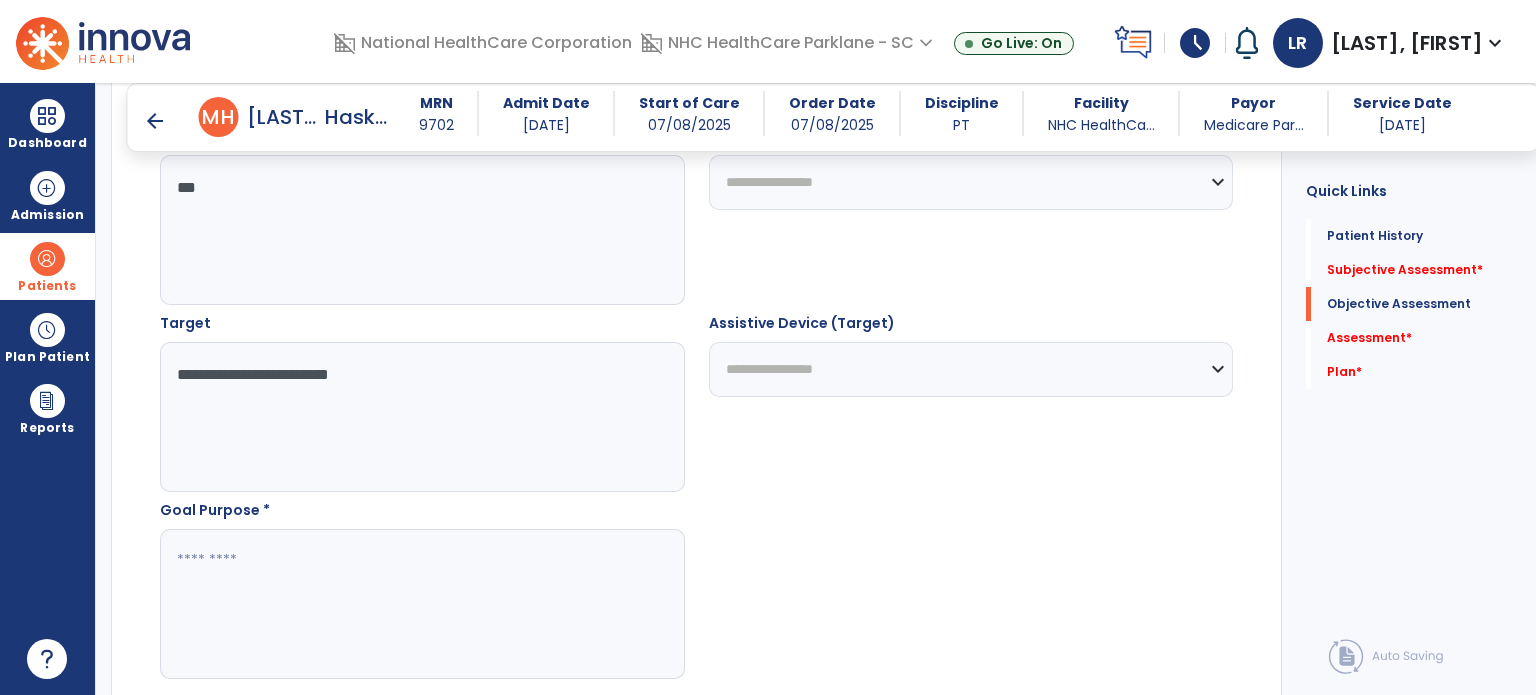 scroll, scrollTop: 1216, scrollLeft: 0, axis: vertical 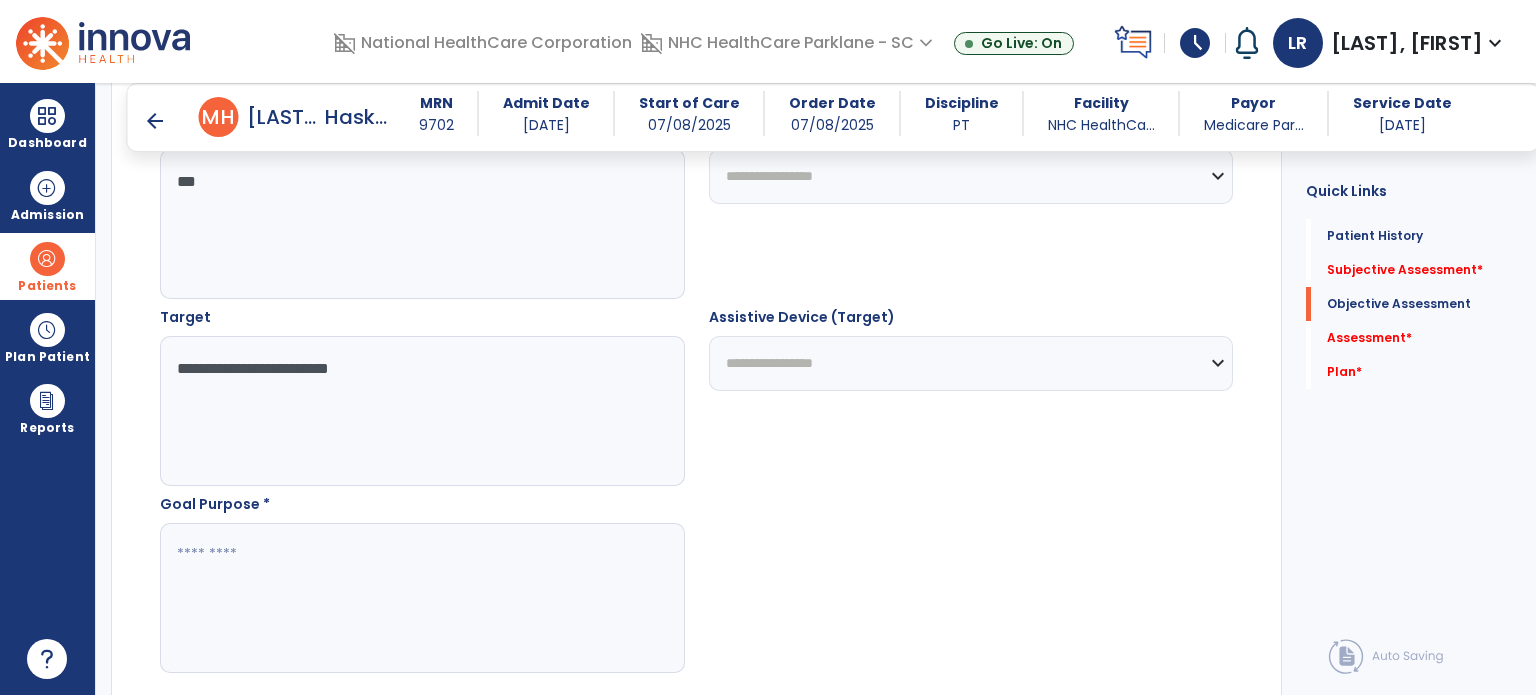 type on "**********" 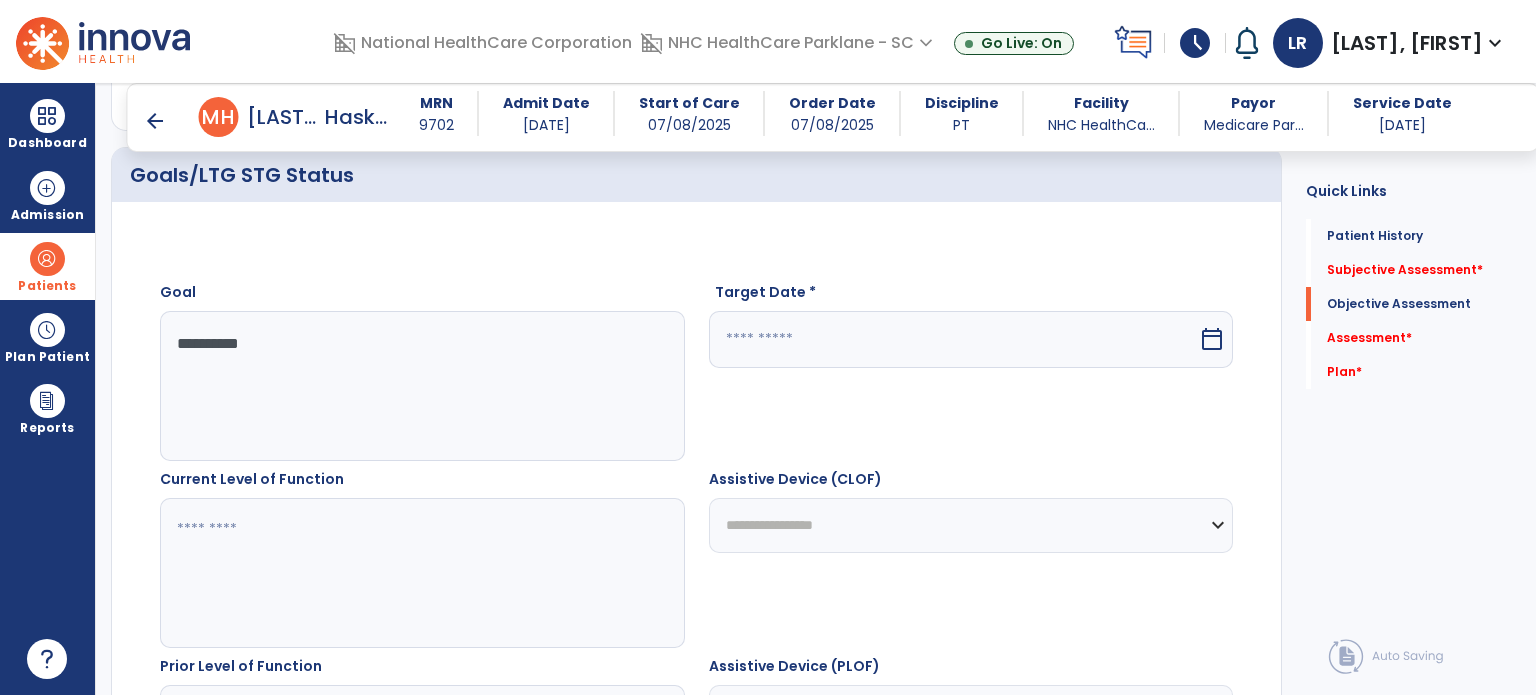 scroll, scrollTop: 680, scrollLeft: 0, axis: vertical 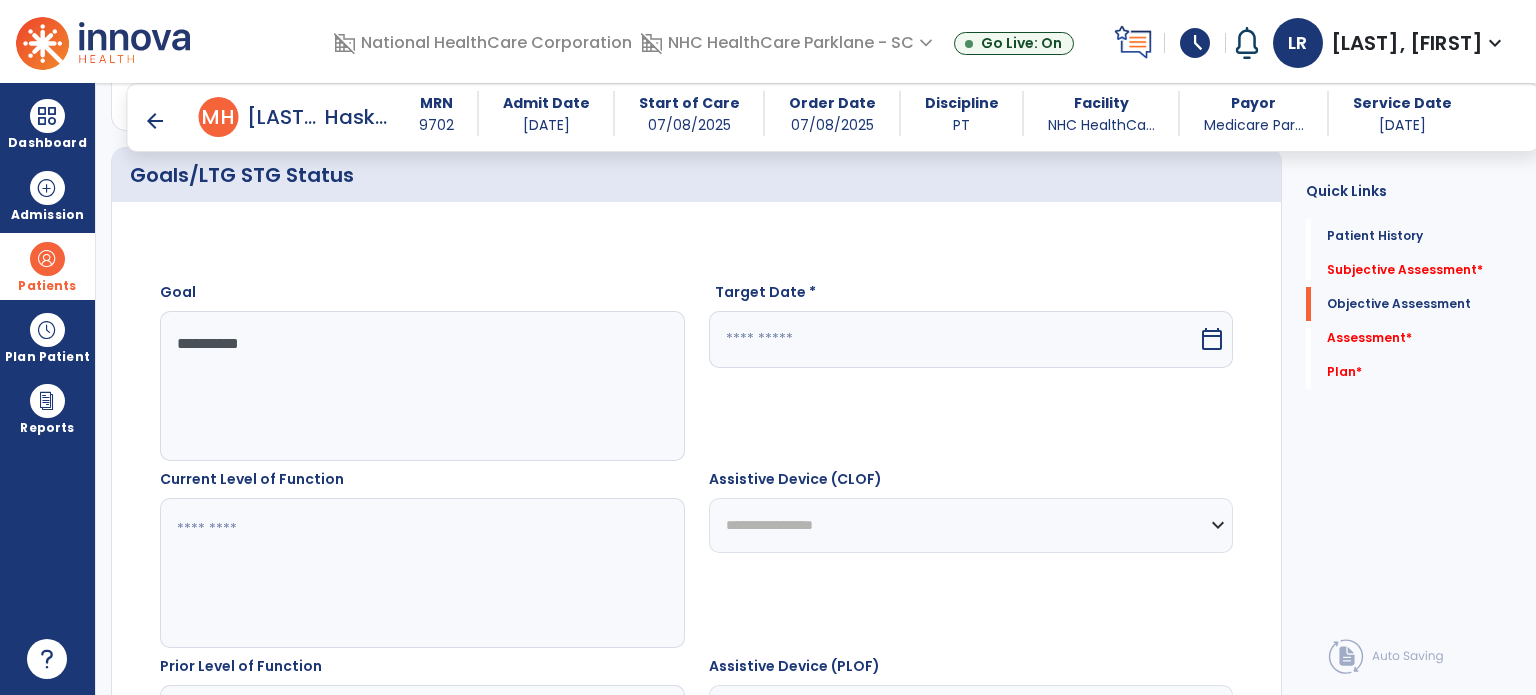 type on "**********" 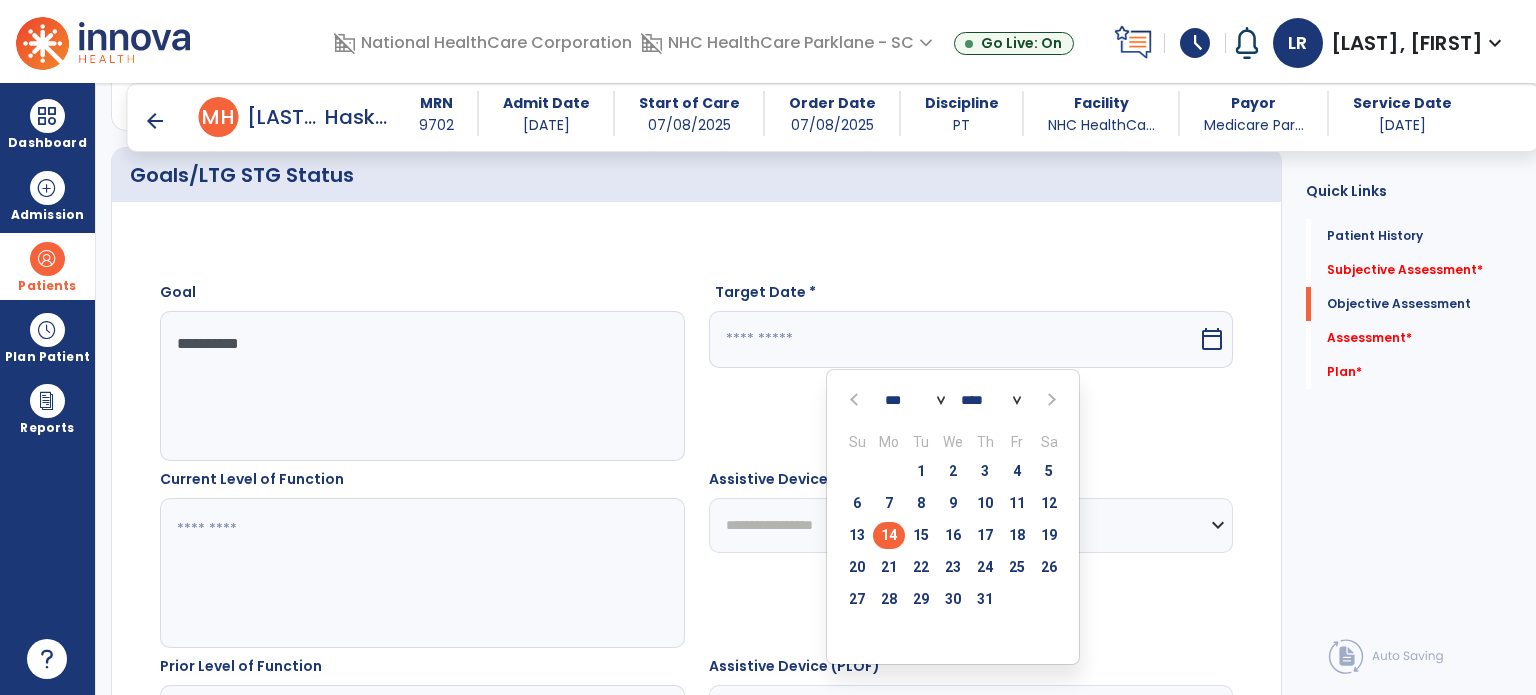 click on "*** *** *** *** *** *** *** *** *** *** *** ***" at bounding box center [915, 400] 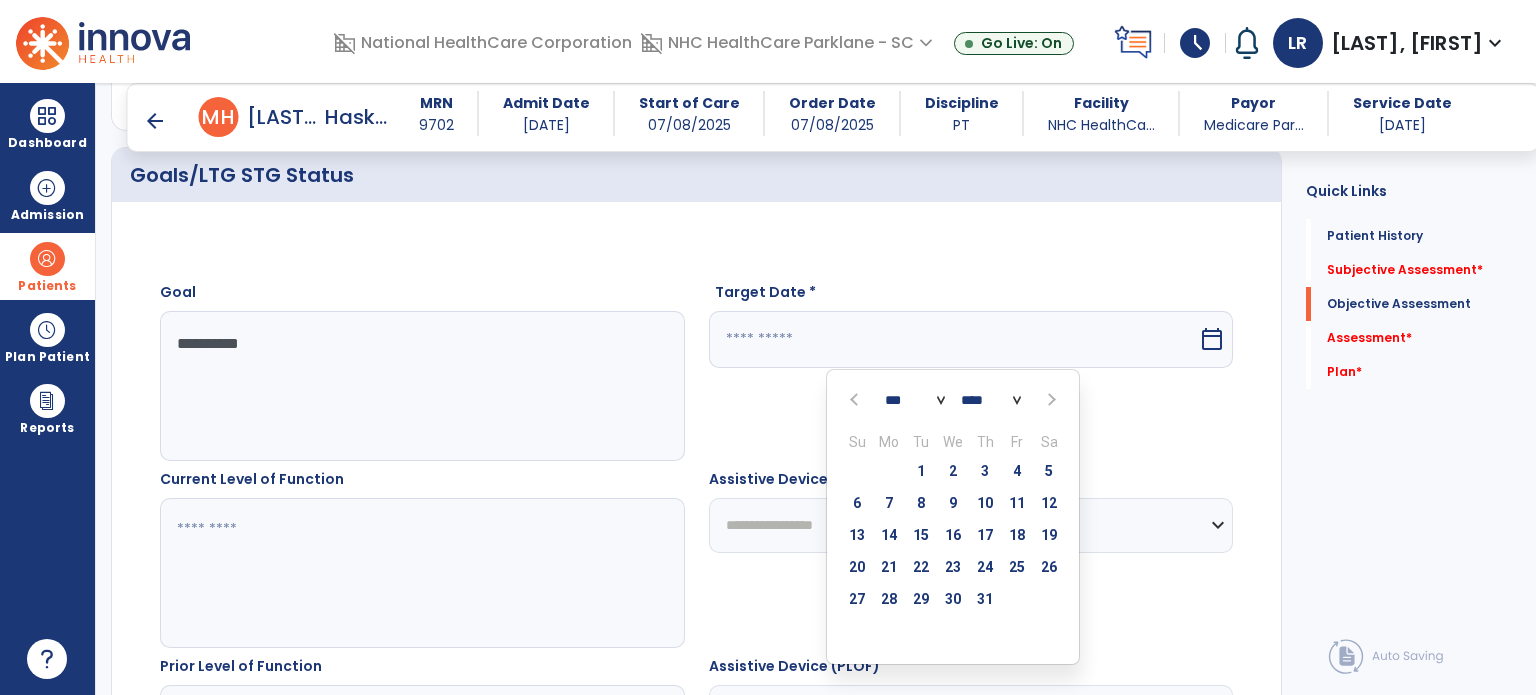 select on "*" 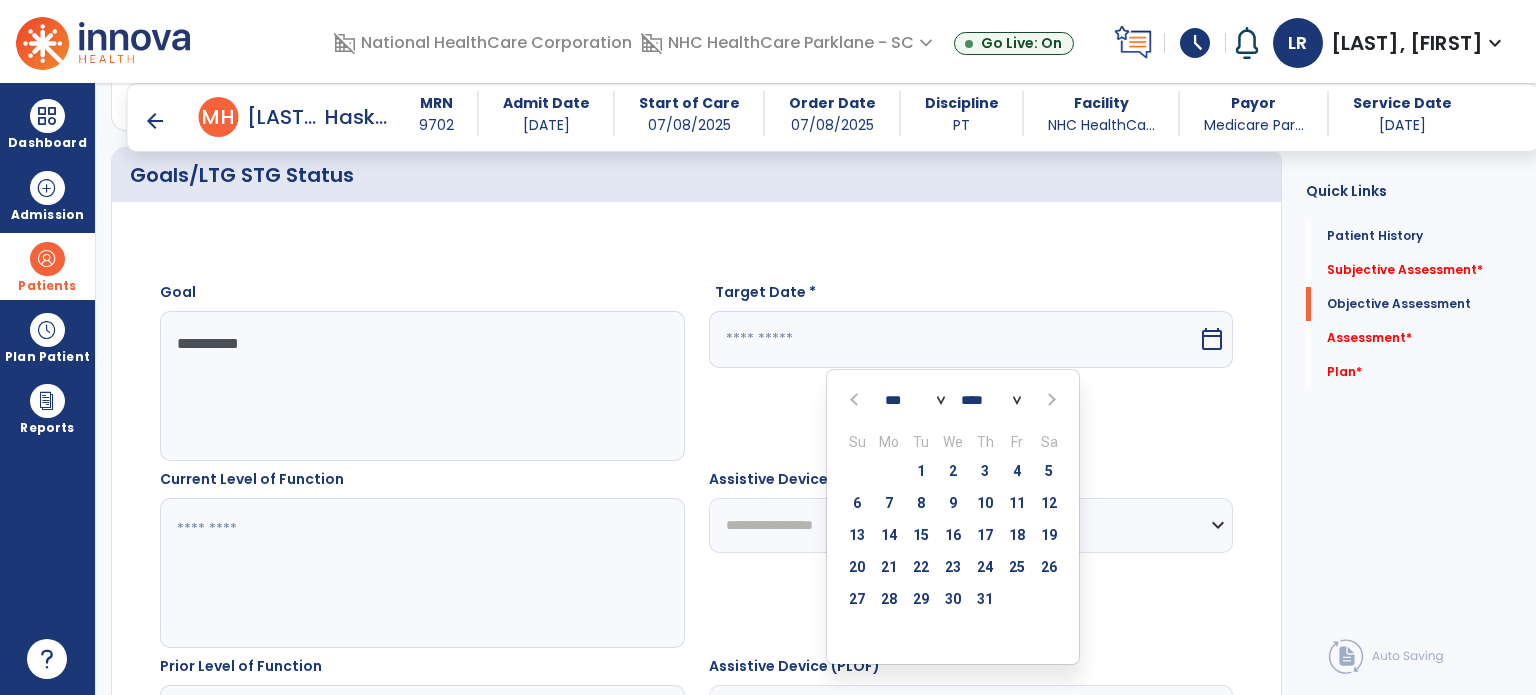 click on "*** *** *** *** *** *** *** *** *** *** *** ***" at bounding box center [915, 400] 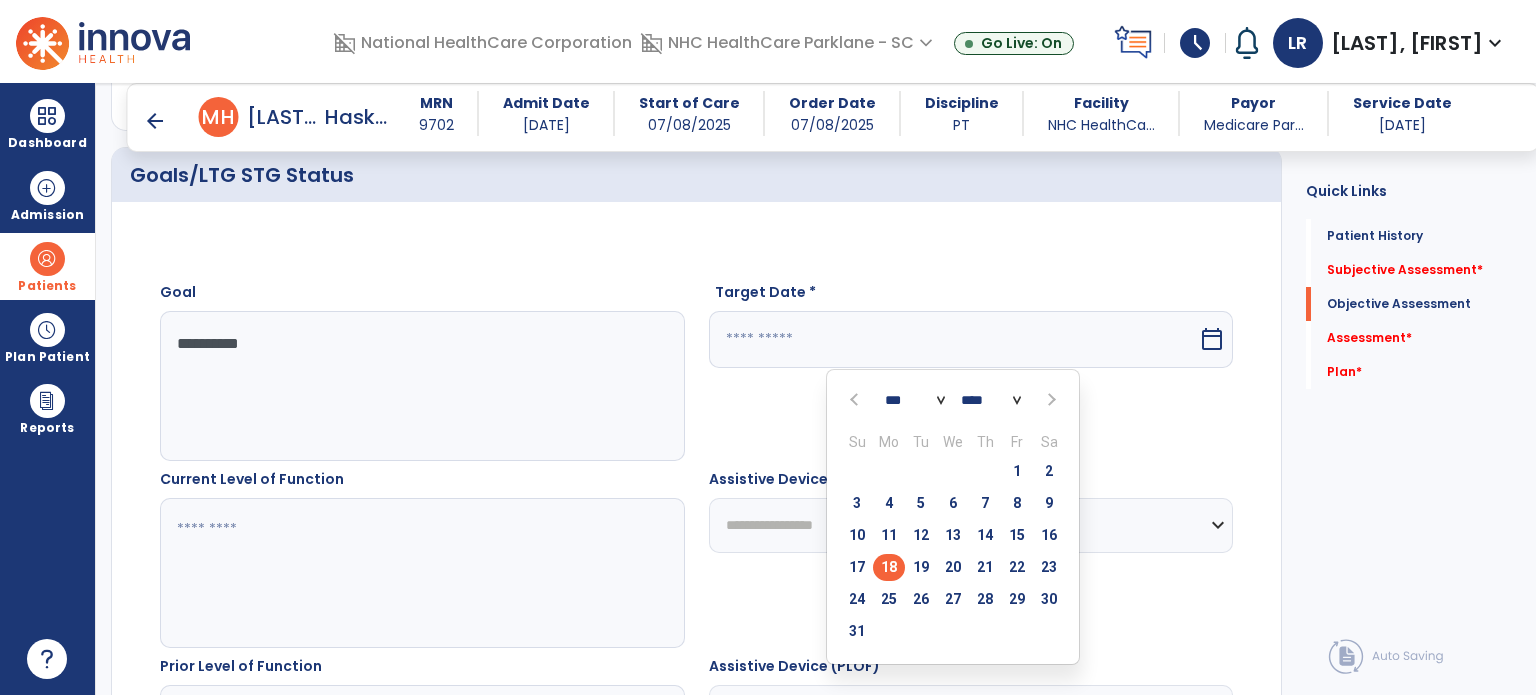 click on "18" at bounding box center [889, 567] 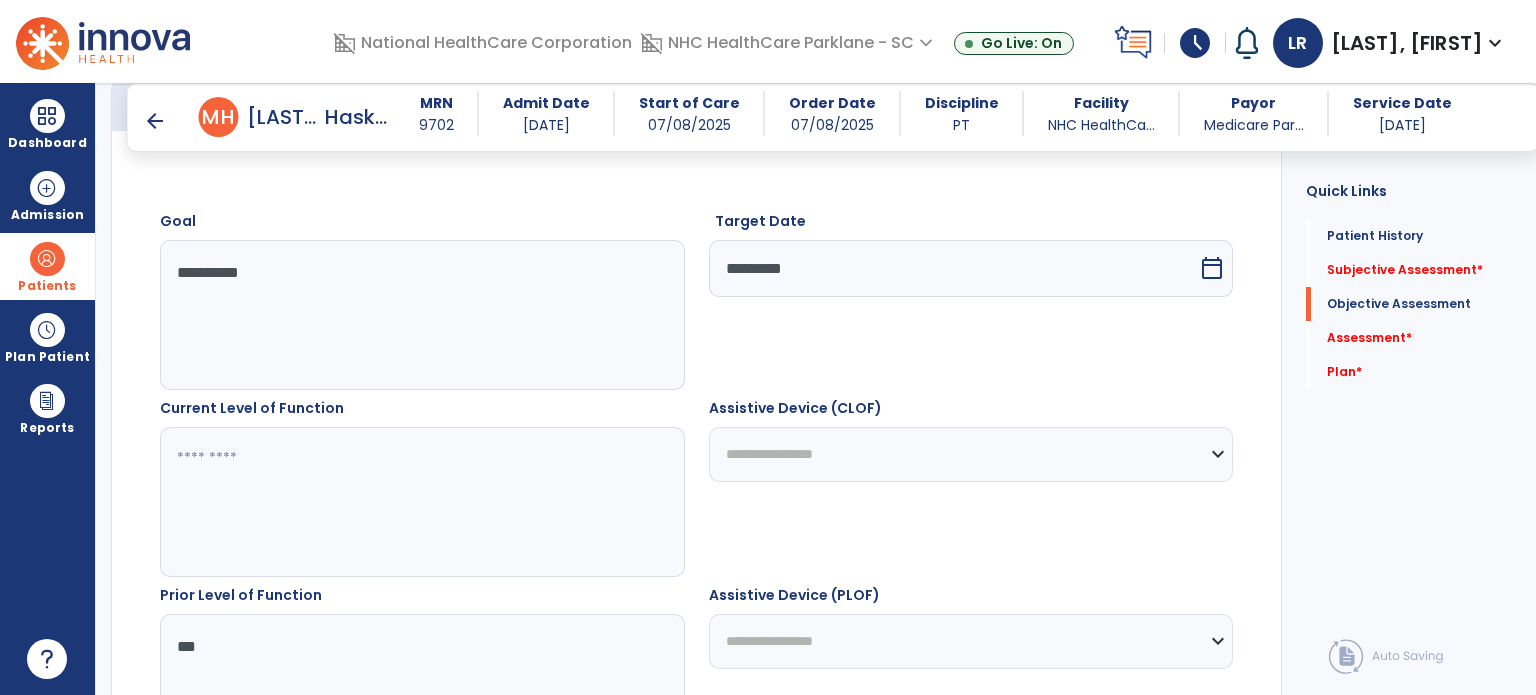 scroll, scrollTop: 784, scrollLeft: 0, axis: vertical 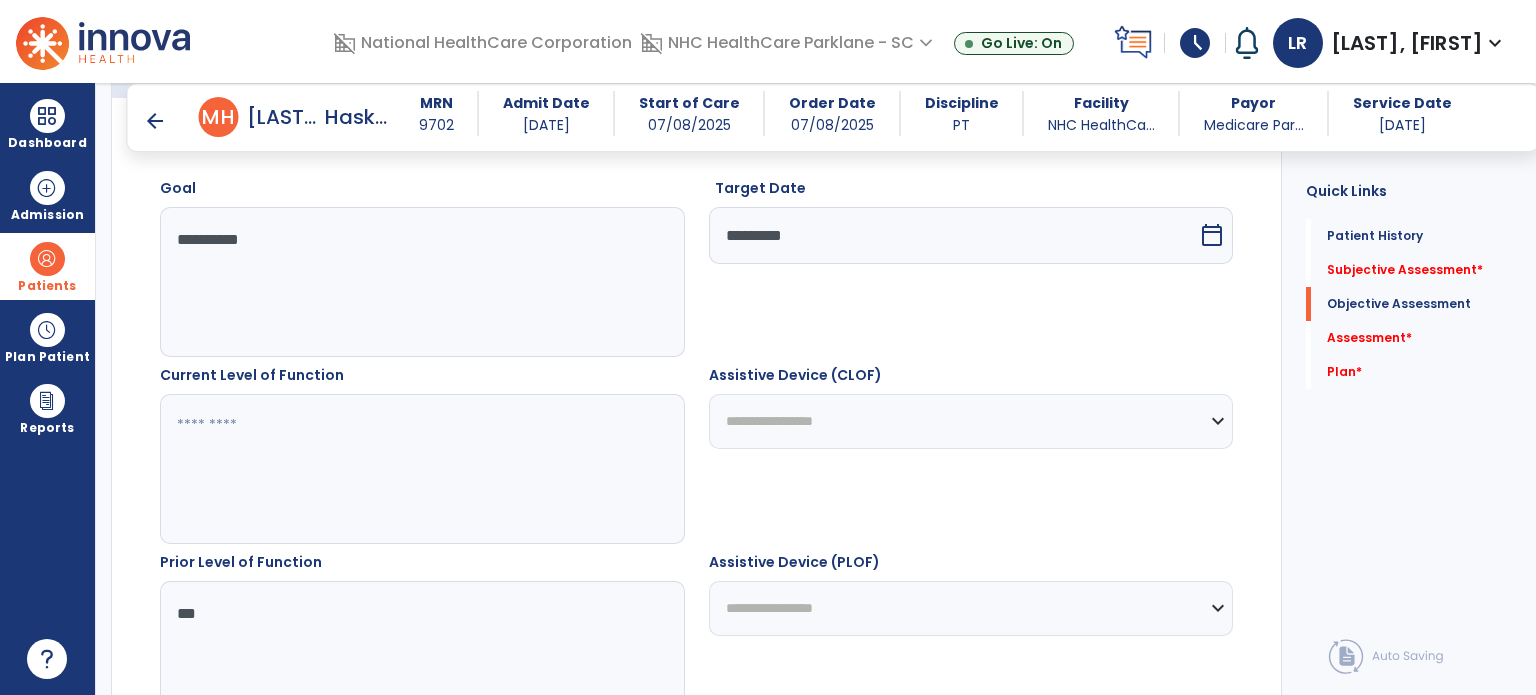 click on "**********" 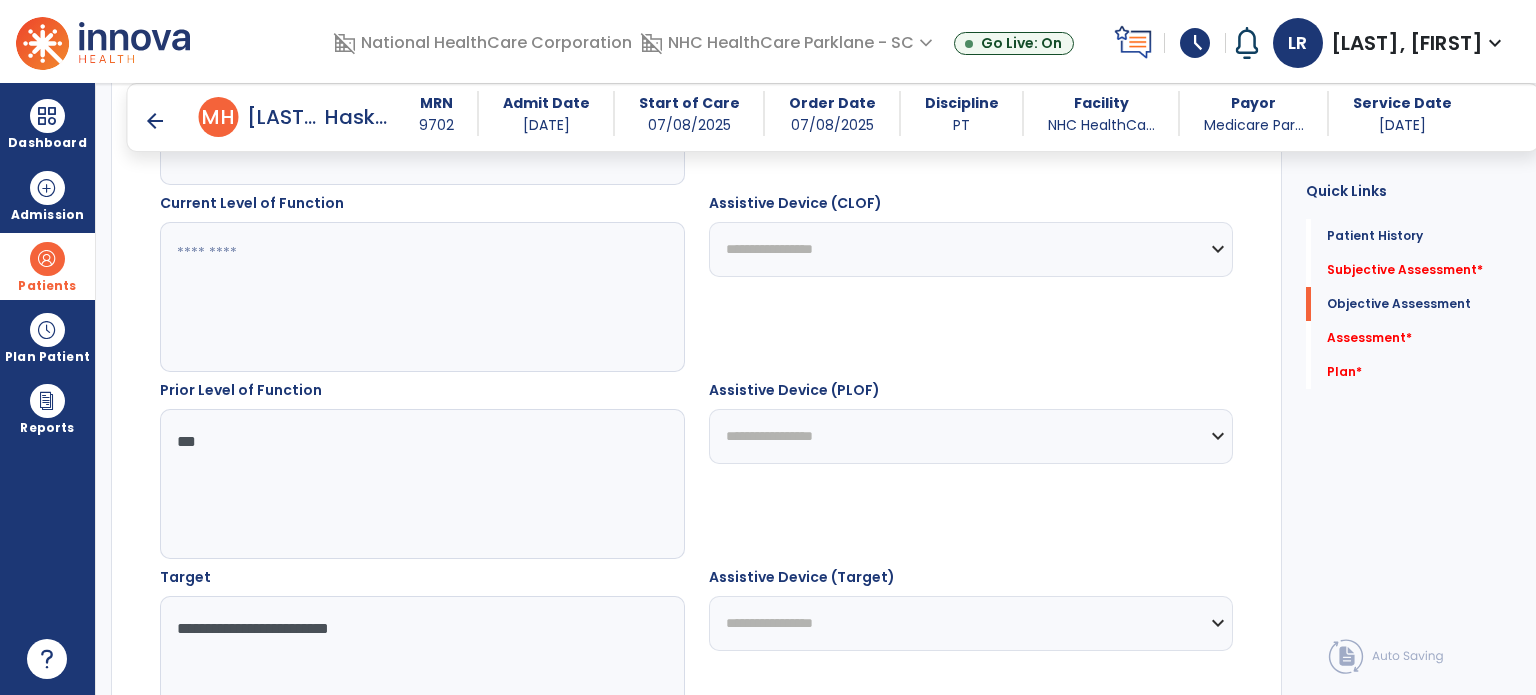 scroll, scrollTop: 1024, scrollLeft: 0, axis: vertical 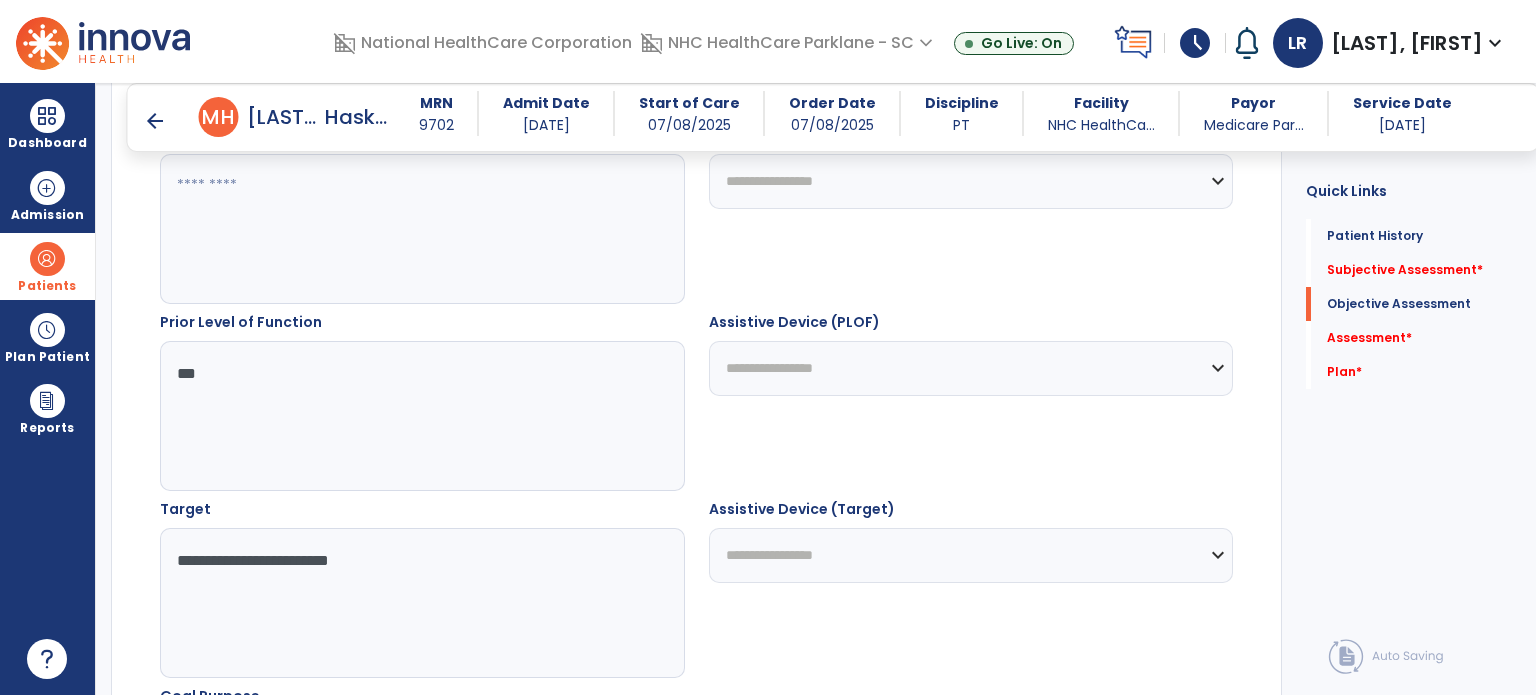 type on "**********" 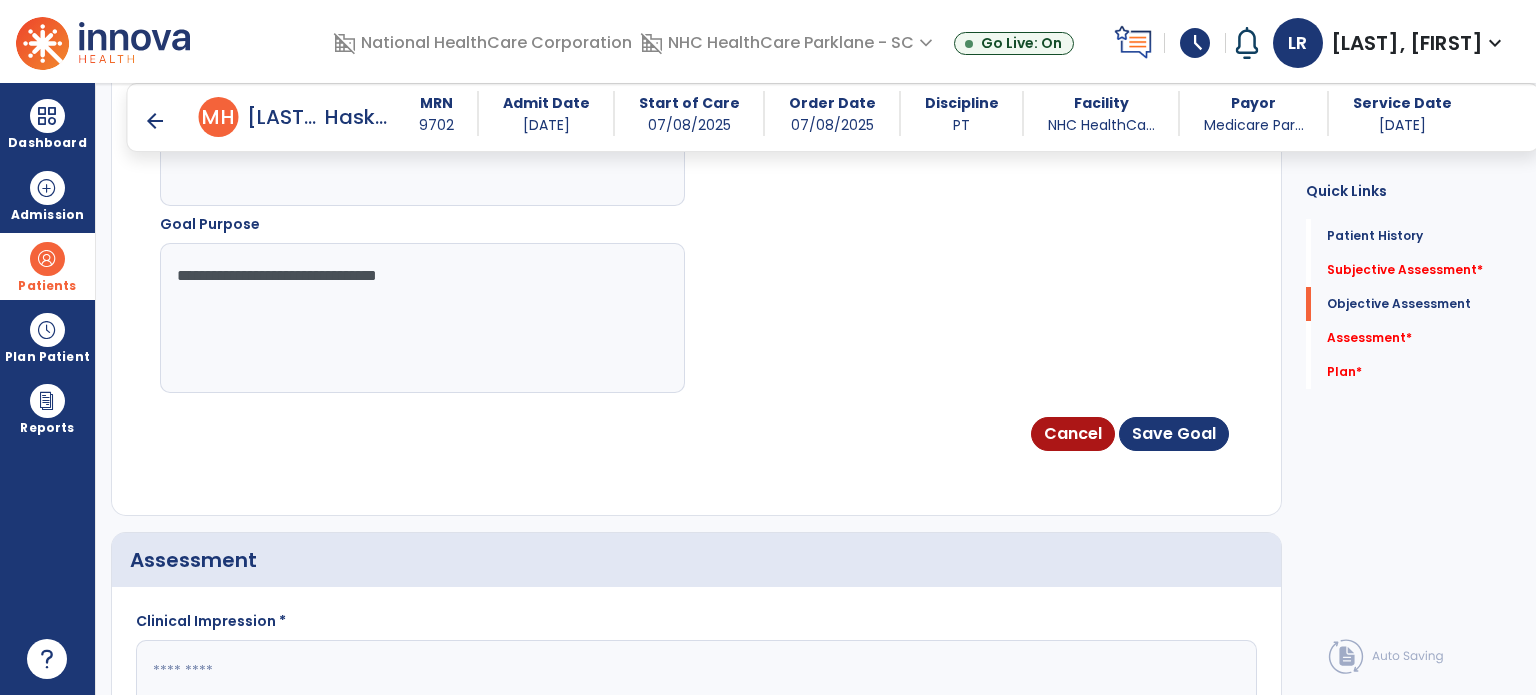 scroll, scrollTop: 1498, scrollLeft: 0, axis: vertical 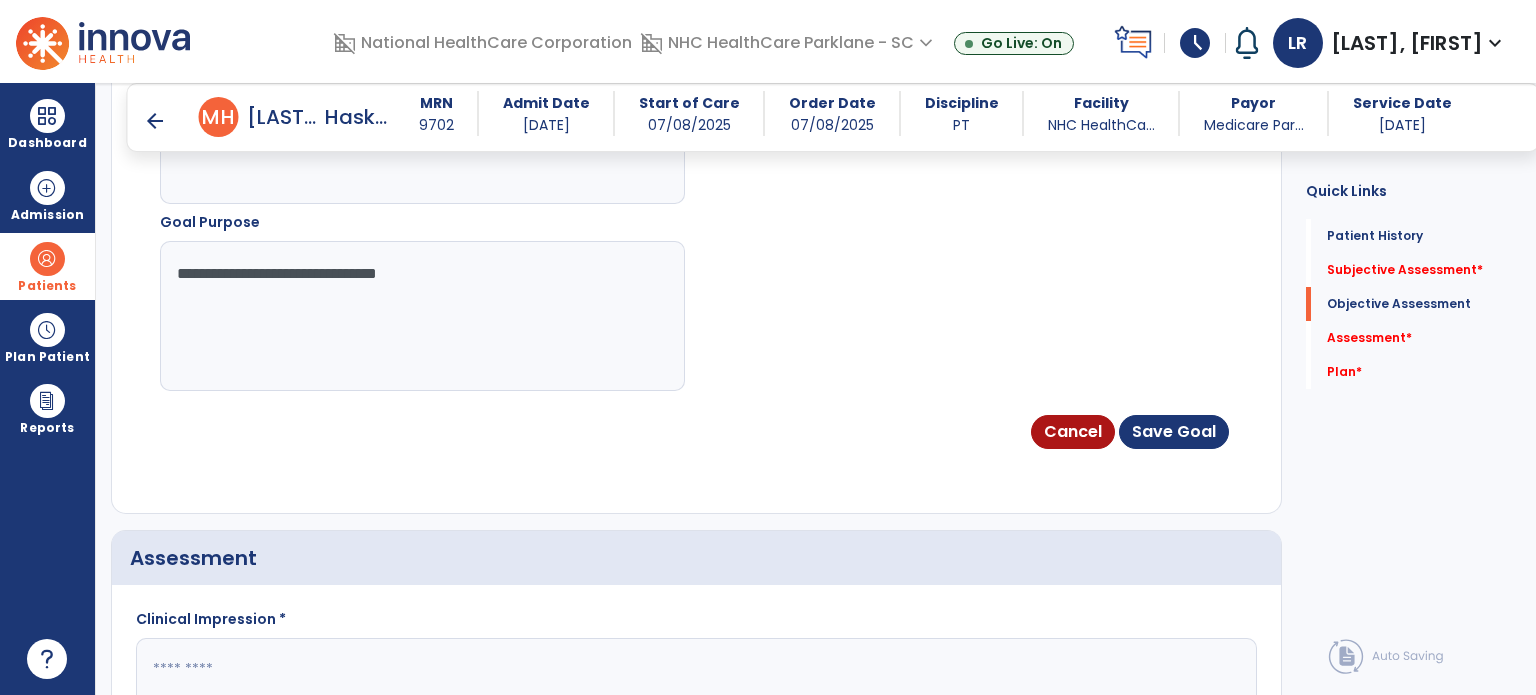 type on "**********" 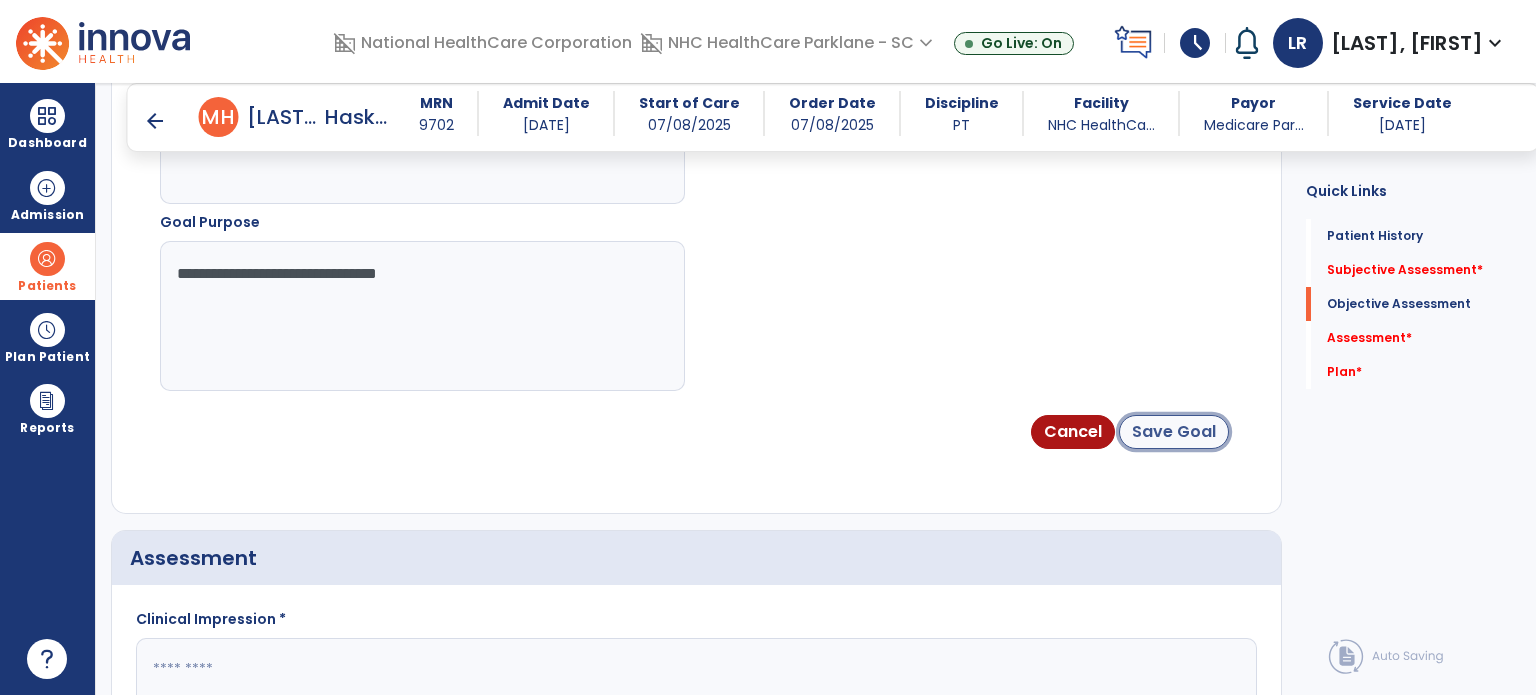 click on "Save Goal" 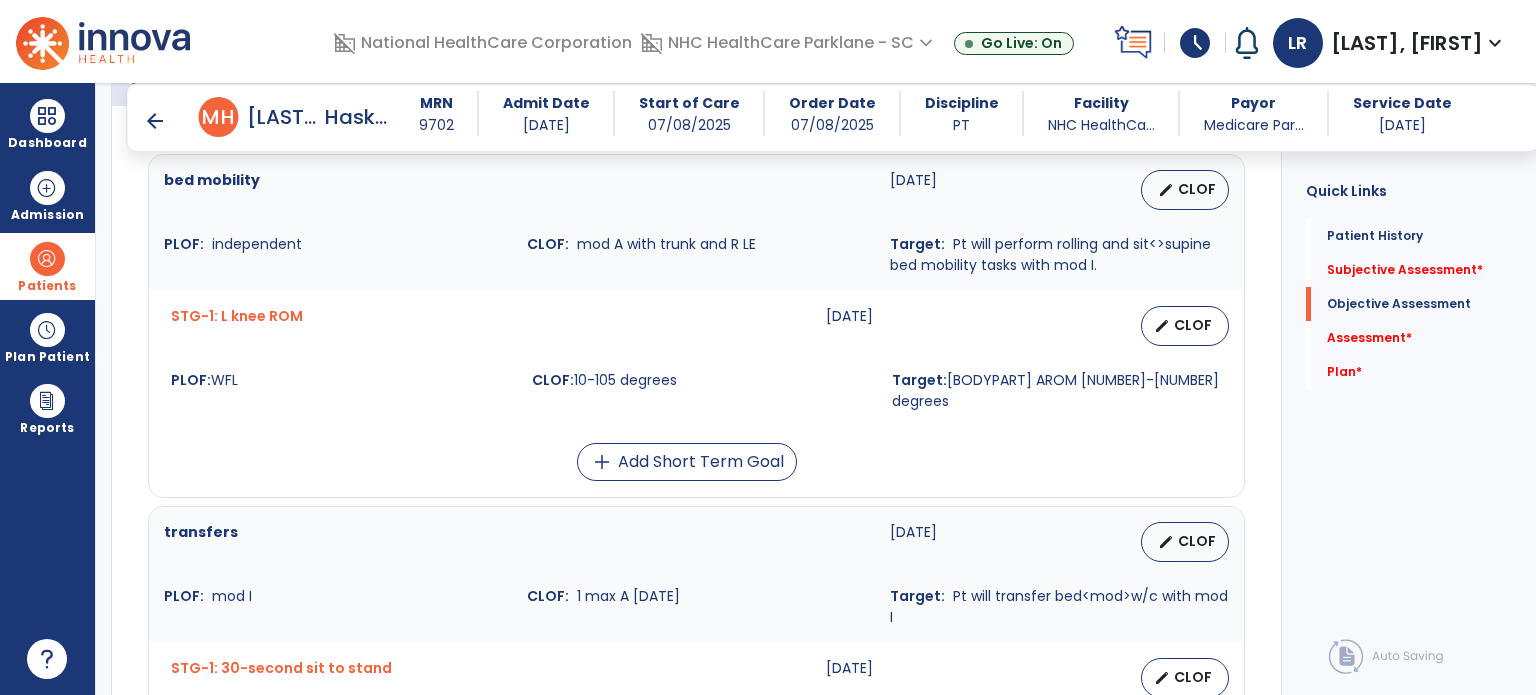 scroll, scrollTop: 774, scrollLeft: 0, axis: vertical 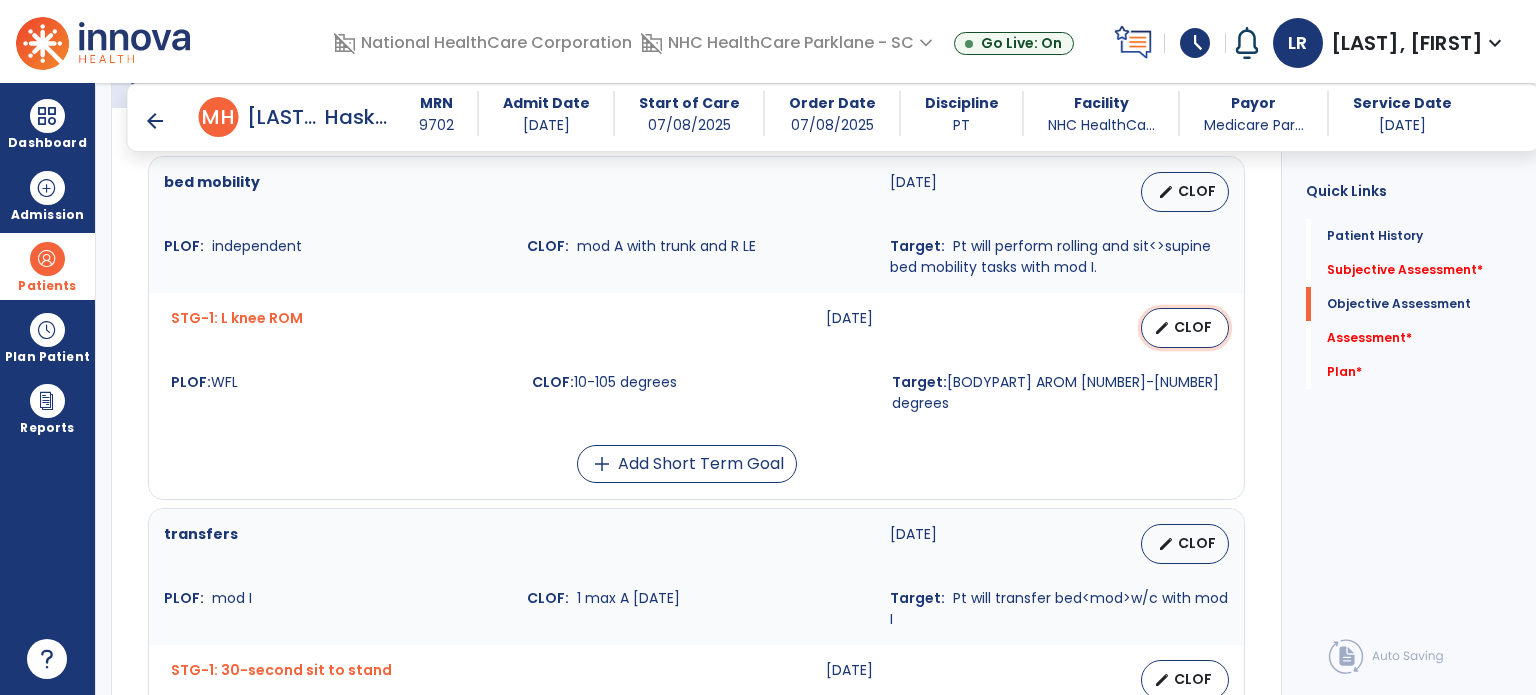 click on "CLOF" at bounding box center (1193, 327) 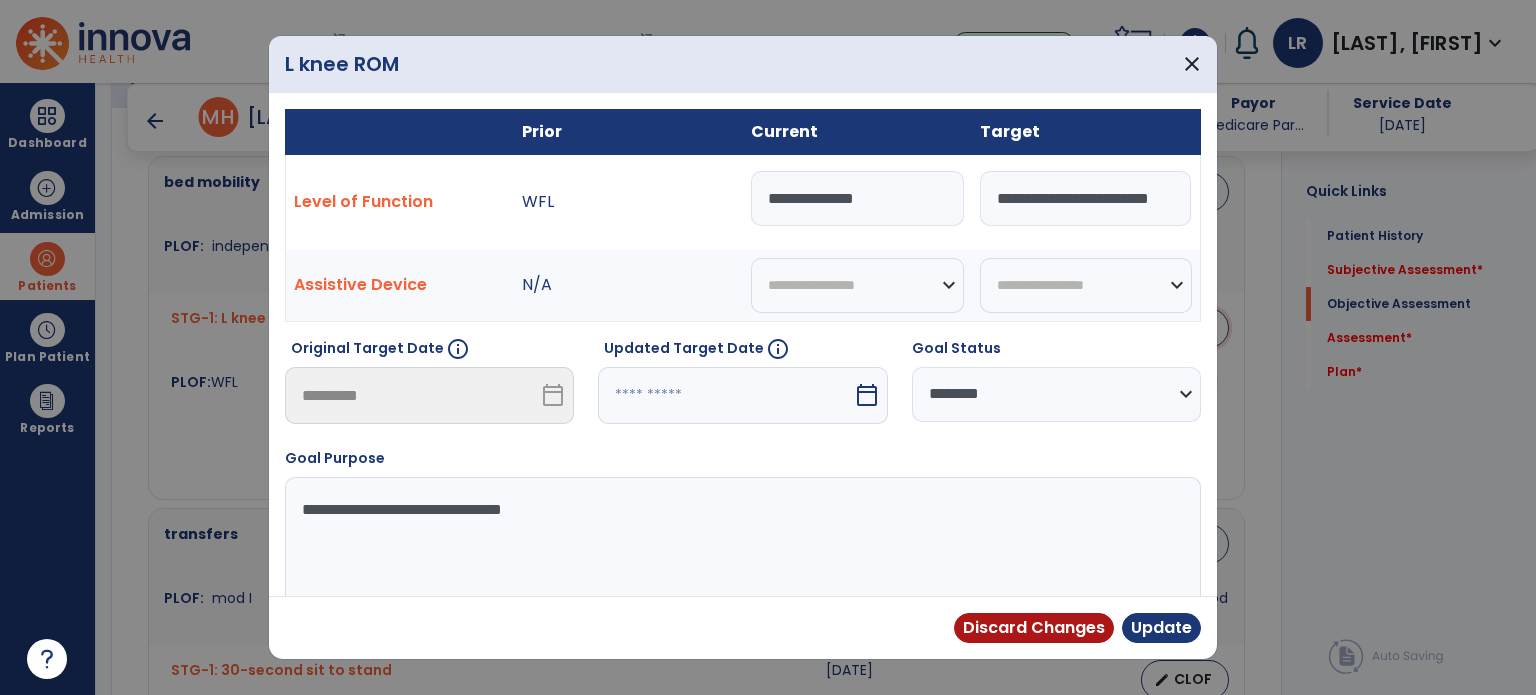 scroll, scrollTop: 0, scrollLeft: 0, axis: both 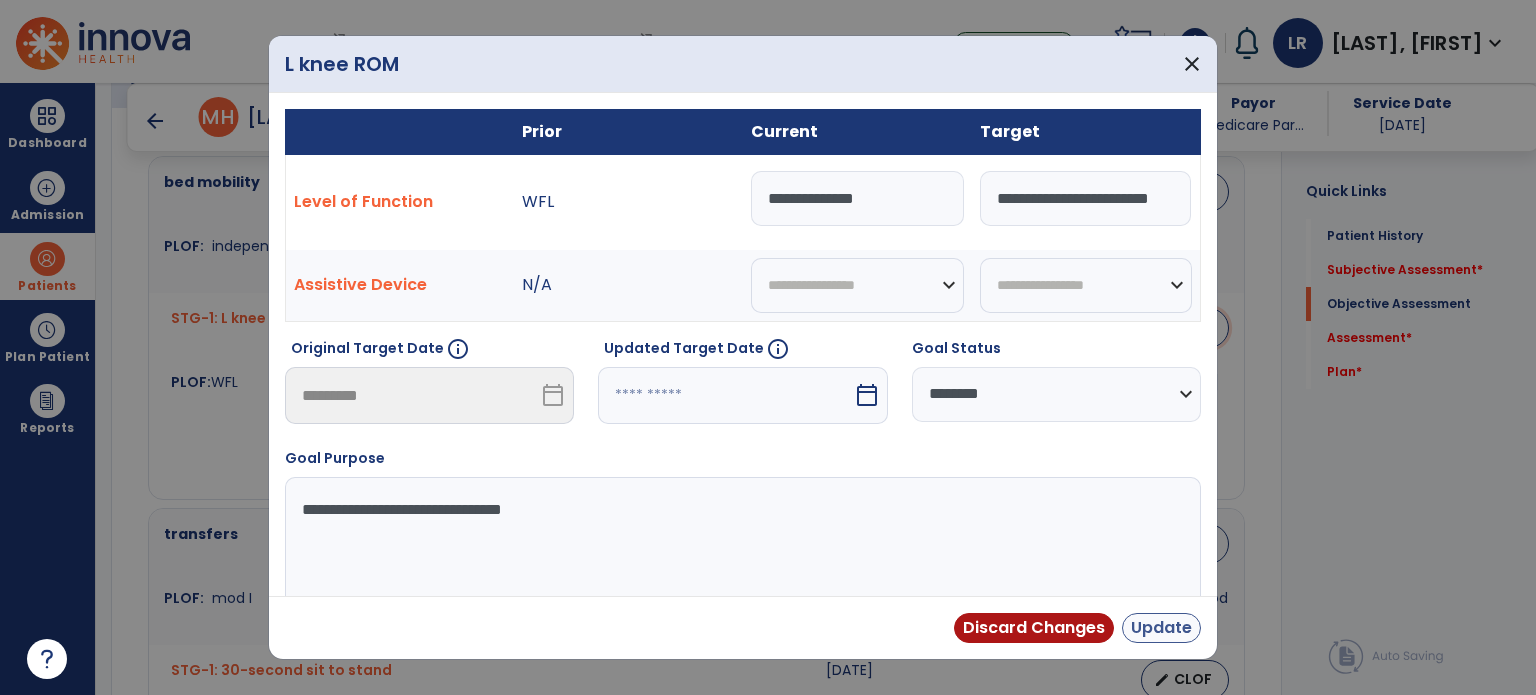 click on "Update" at bounding box center [1161, 628] 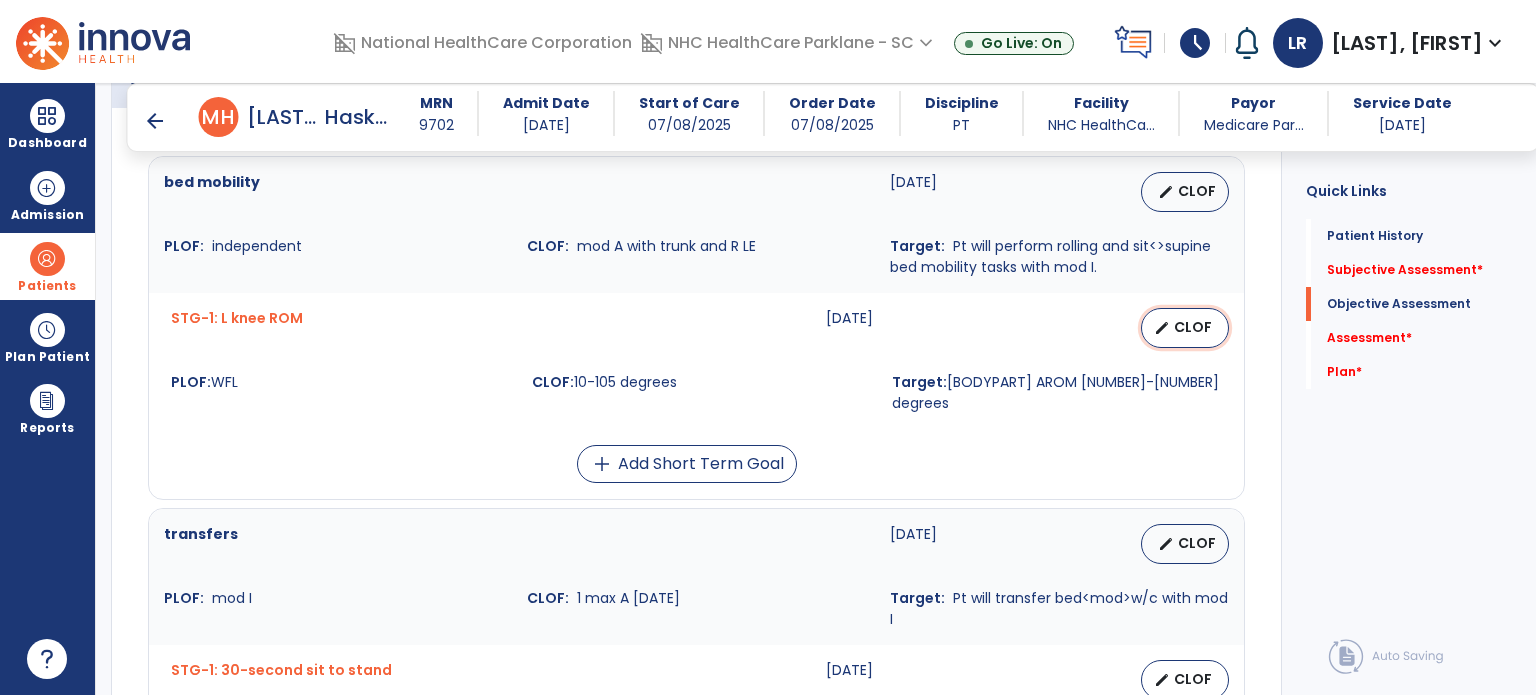 click on "CLOF" at bounding box center (1193, 327) 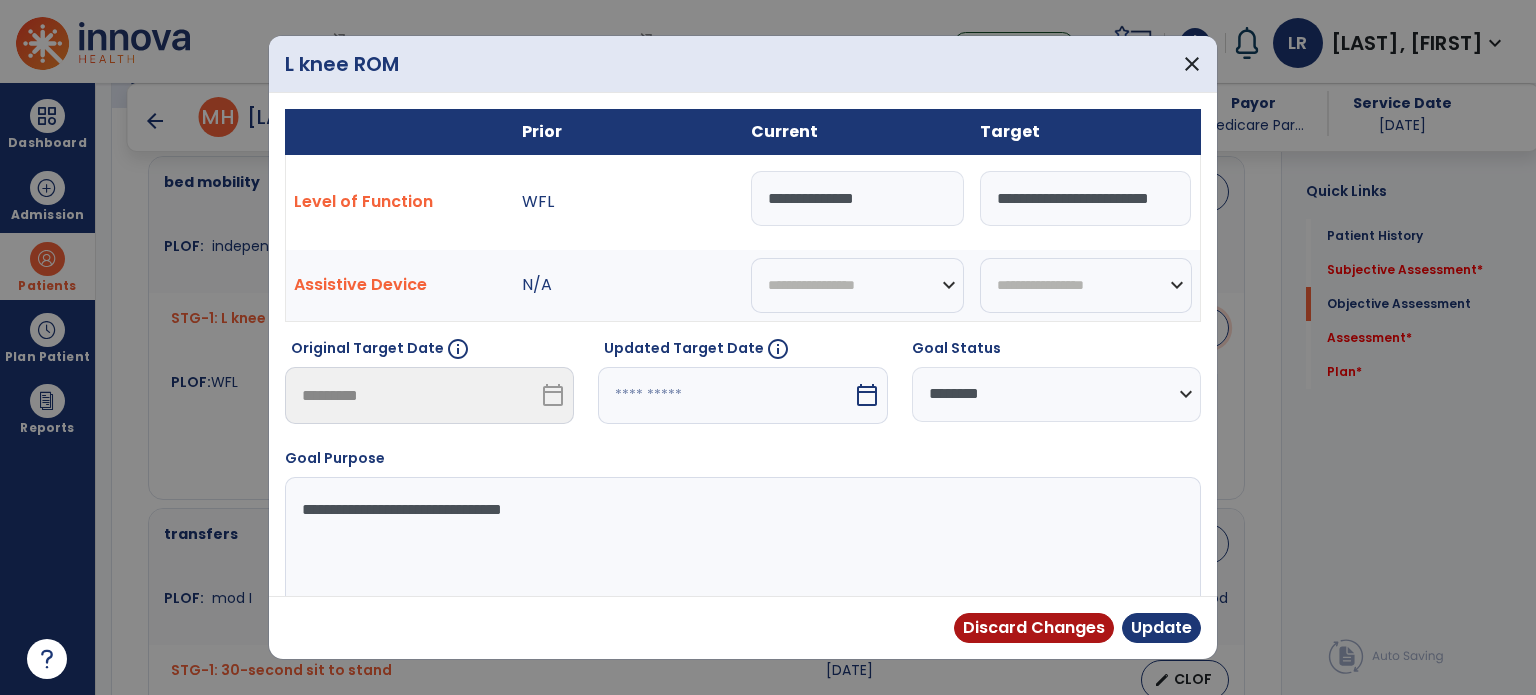 scroll, scrollTop: 0, scrollLeft: 0, axis: both 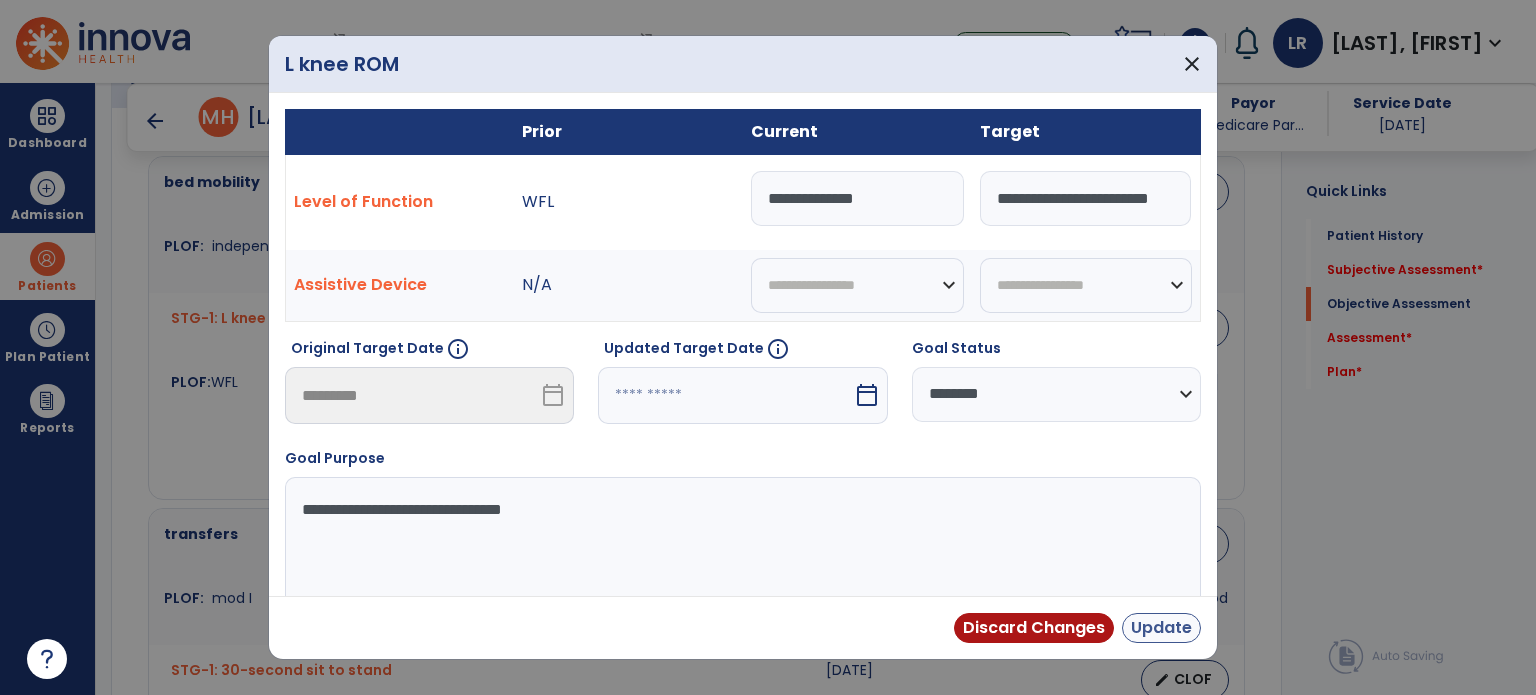 click on "Update" at bounding box center (1161, 628) 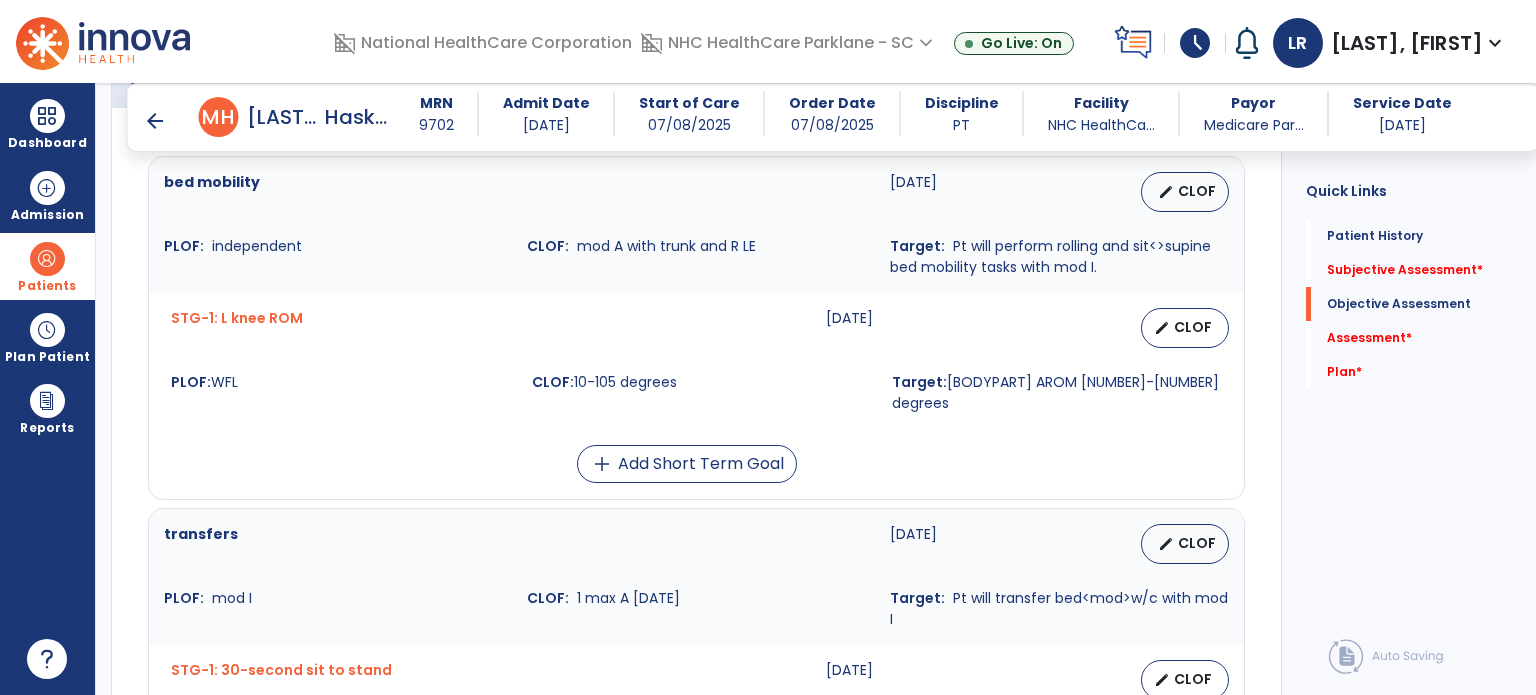click on "STG-1: L knee ROM" at bounding box center [237, 328] 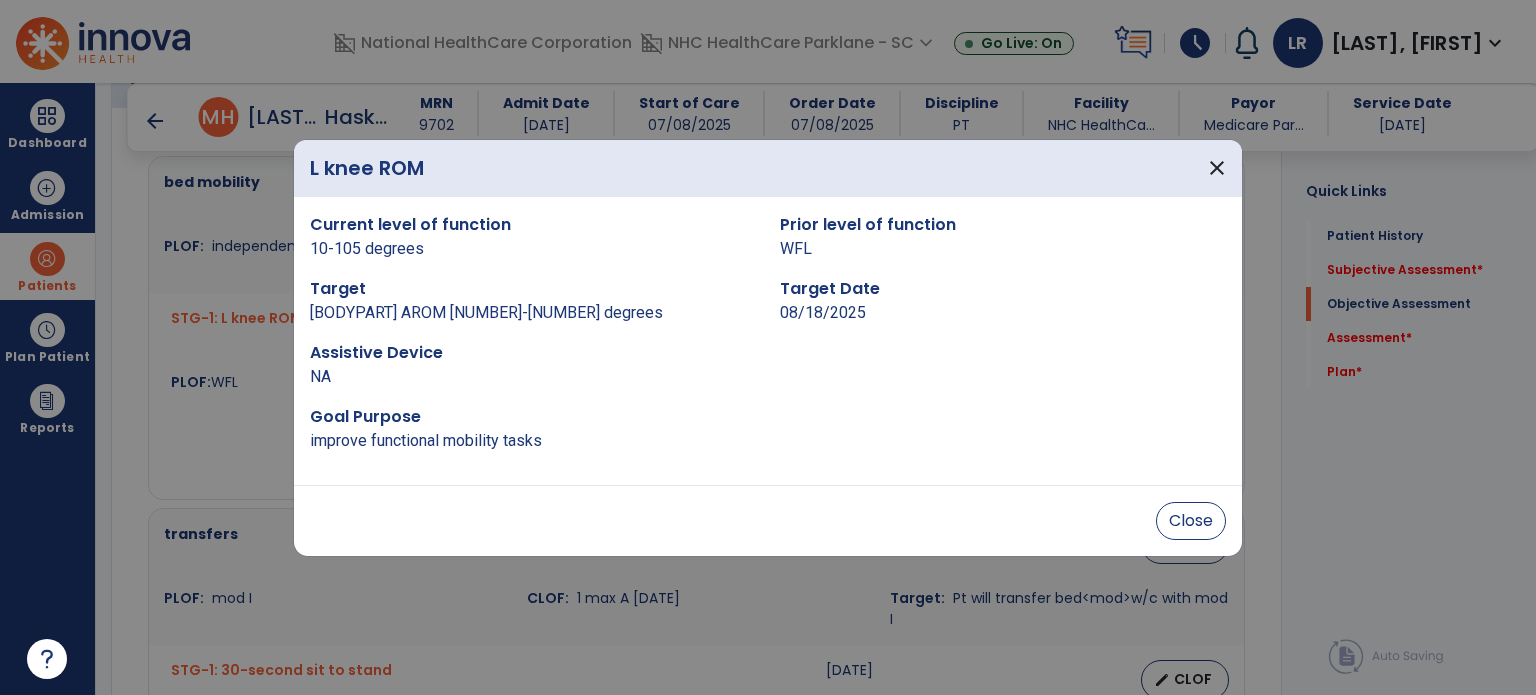 click on "L knee ROM" at bounding box center (367, 168) 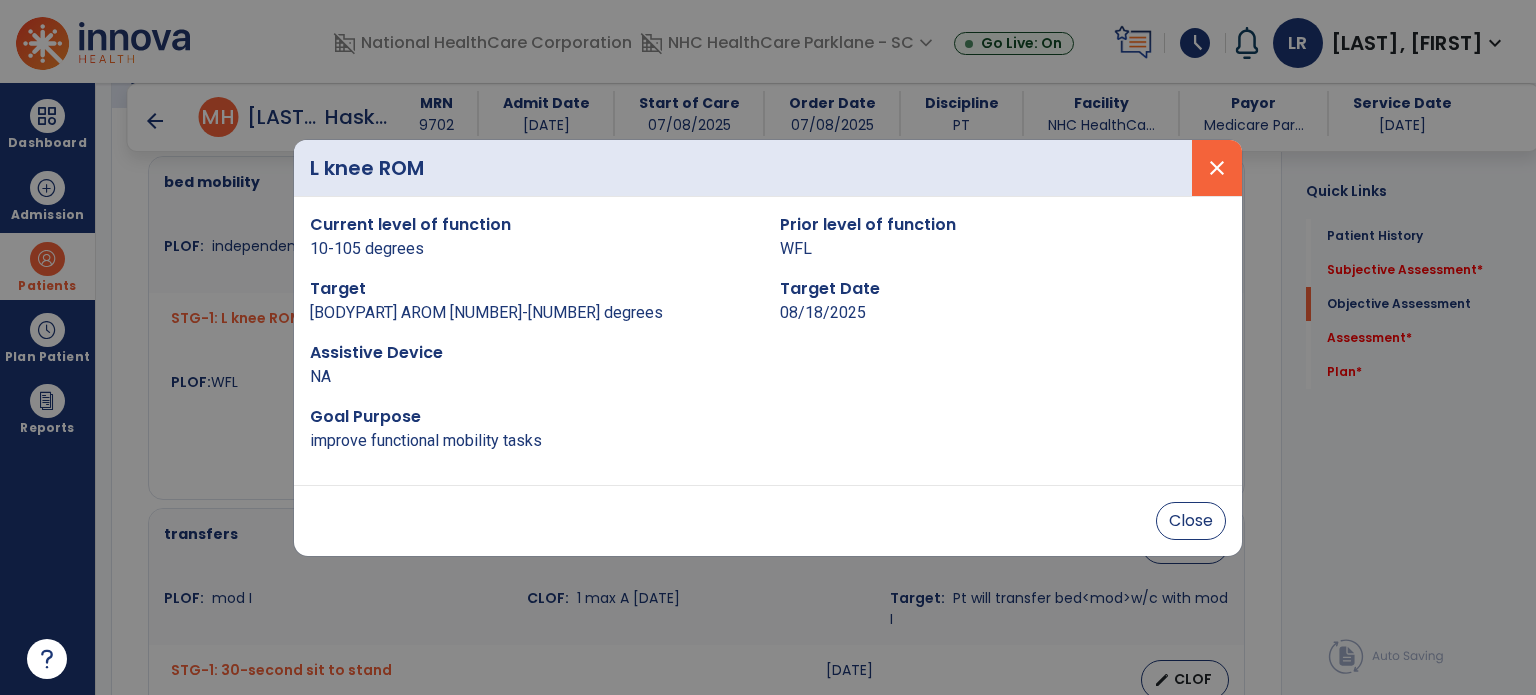 click on "close" at bounding box center (1217, 168) 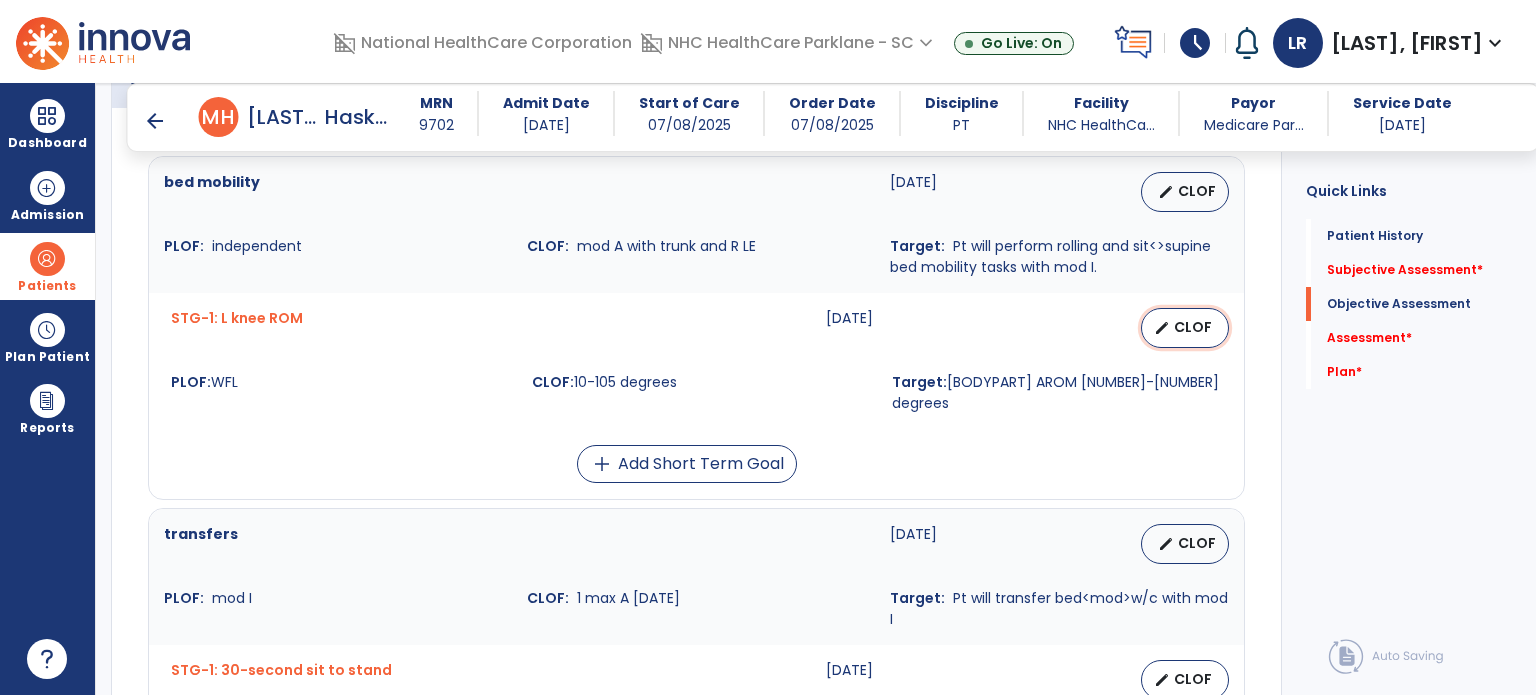 click on "CLOF" at bounding box center [1193, 327] 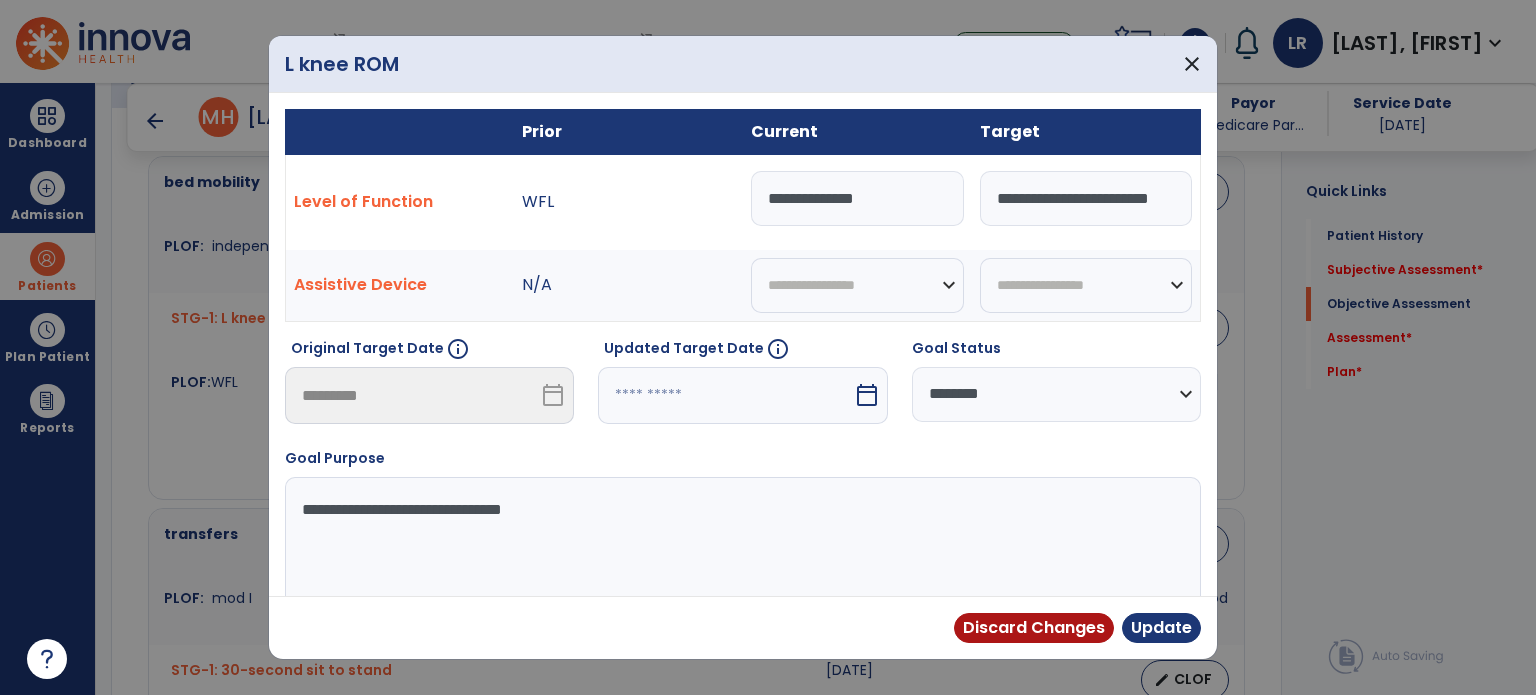 click on "**********" at bounding box center [1086, 198] 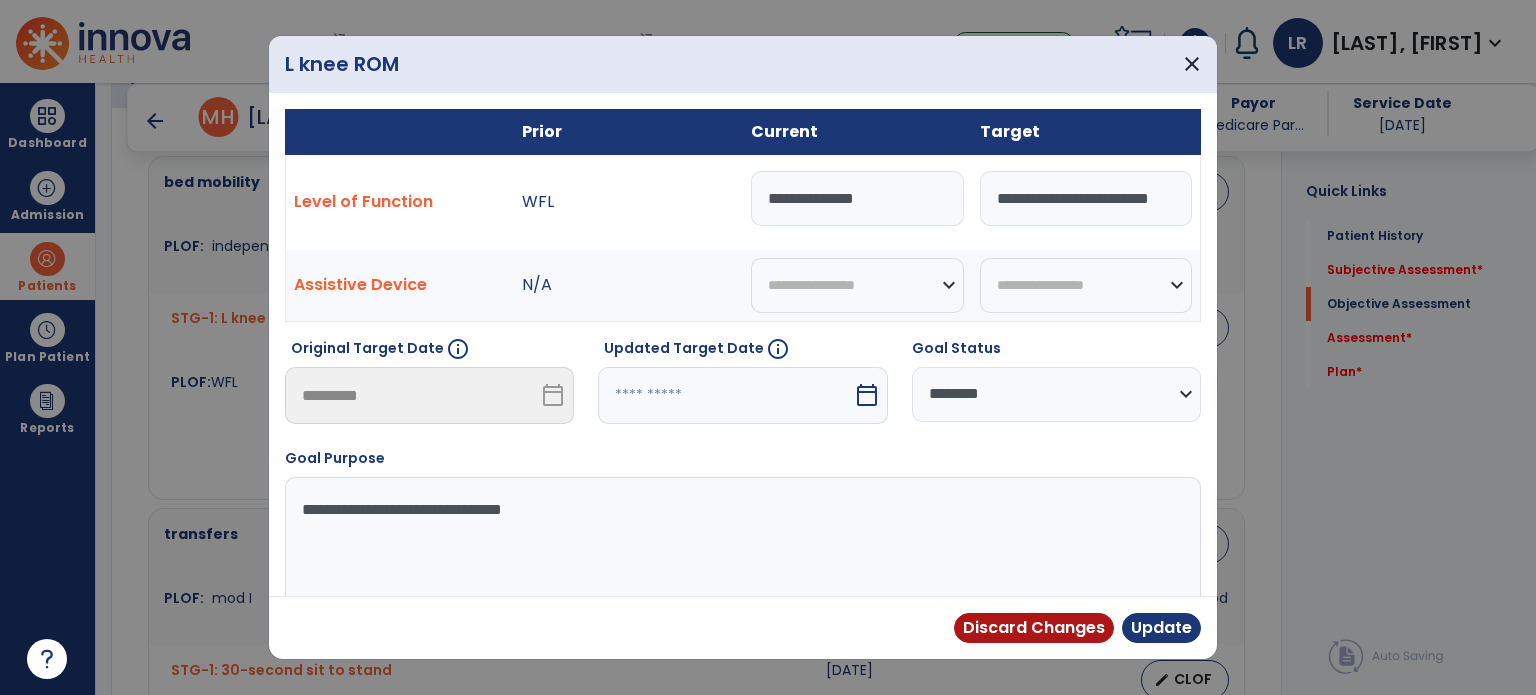 scroll, scrollTop: 0, scrollLeft: 39, axis: horizontal 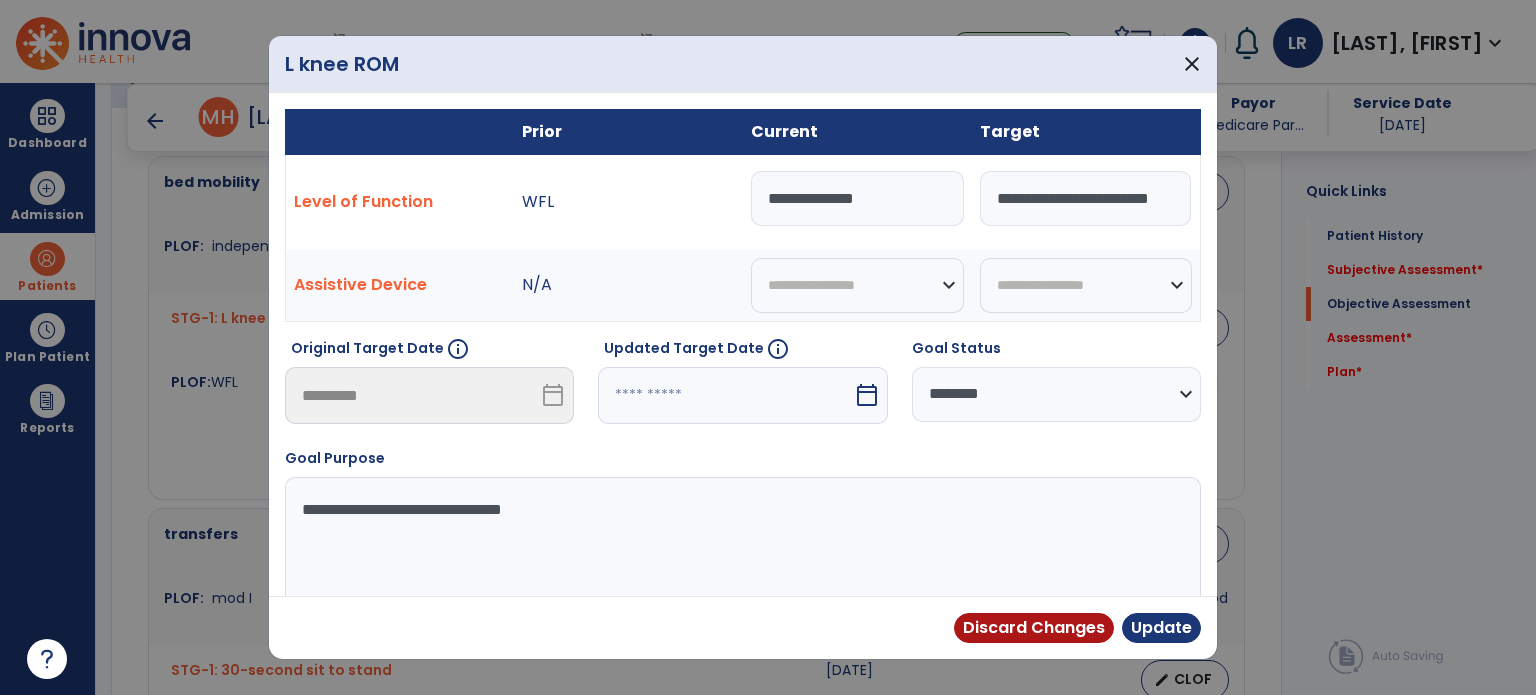 drag, startPoint x: 993, startPoint y: 195, endPoint x: 1190, endPoint y: 180, distance: 197.57024 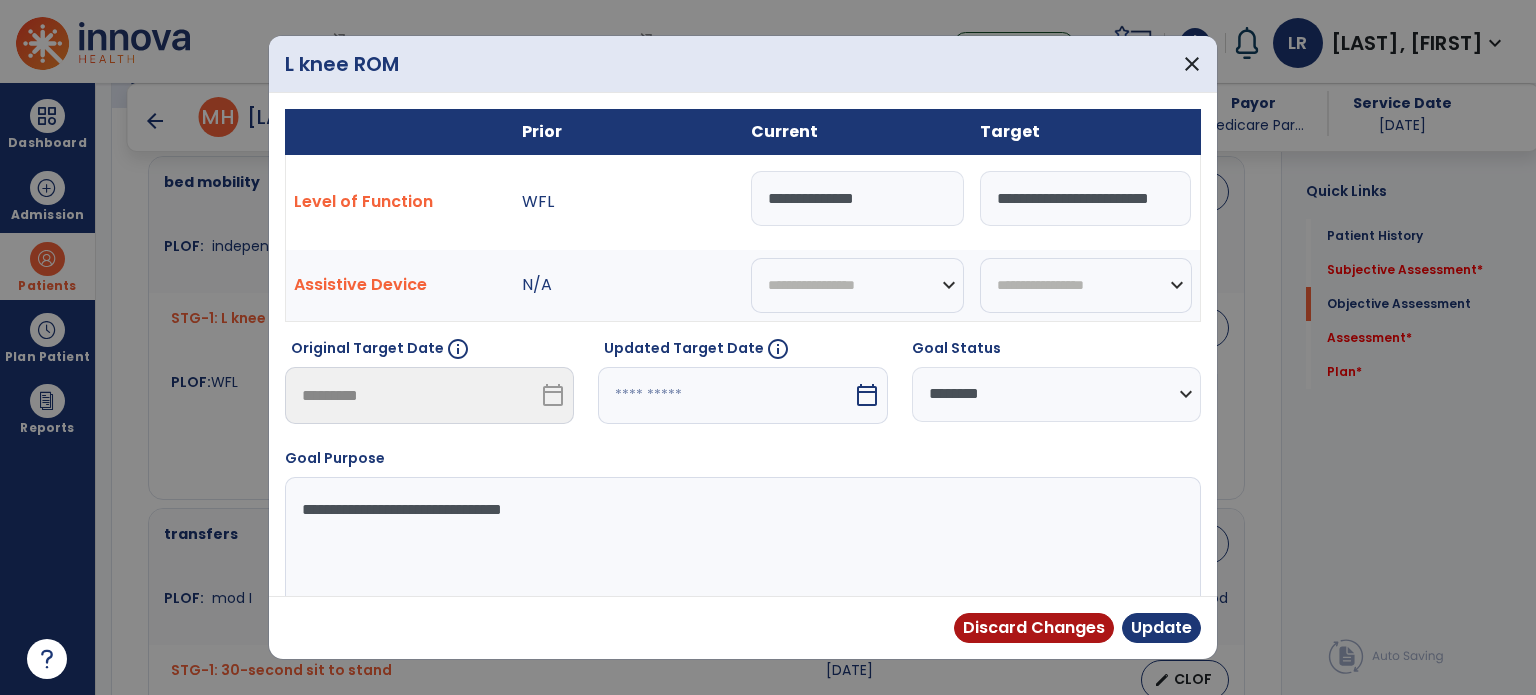 select on "**********" 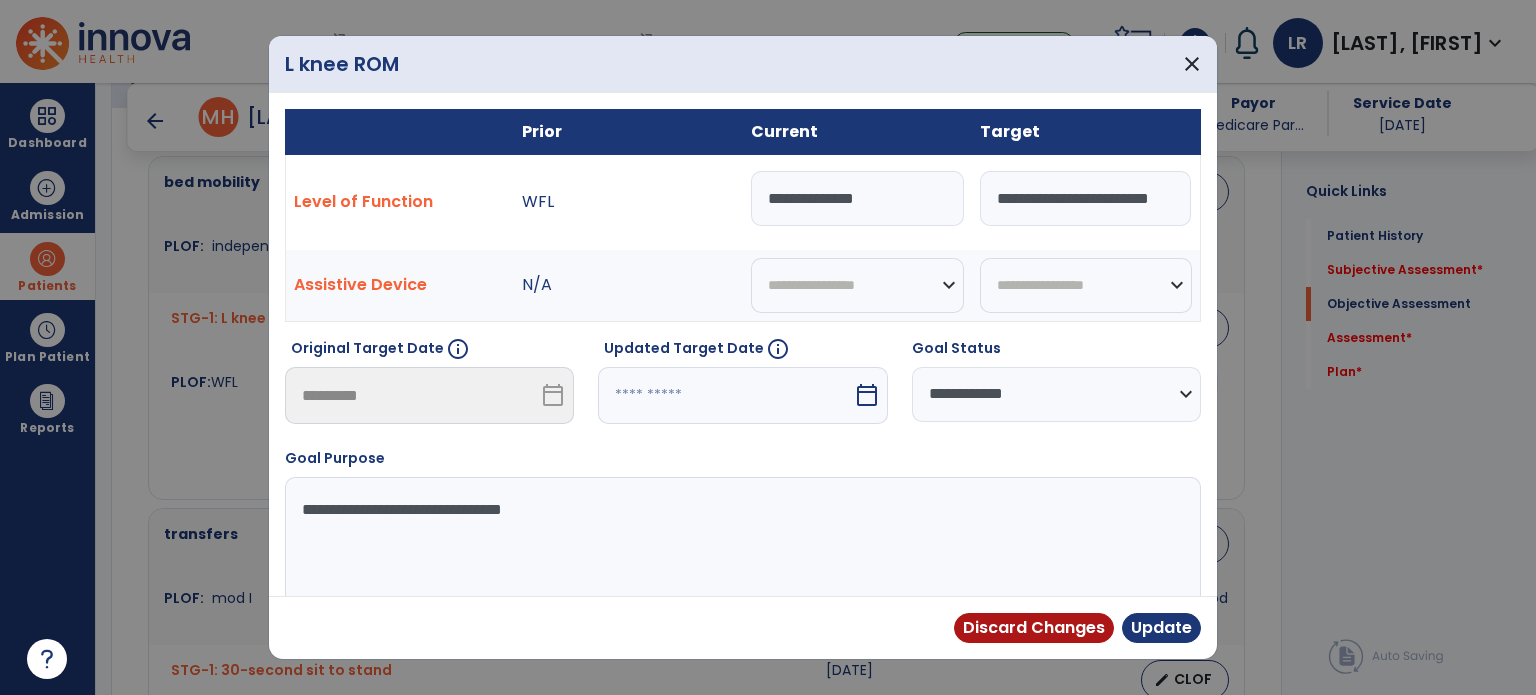 click on "**********" at bounding box center (1056, 394) 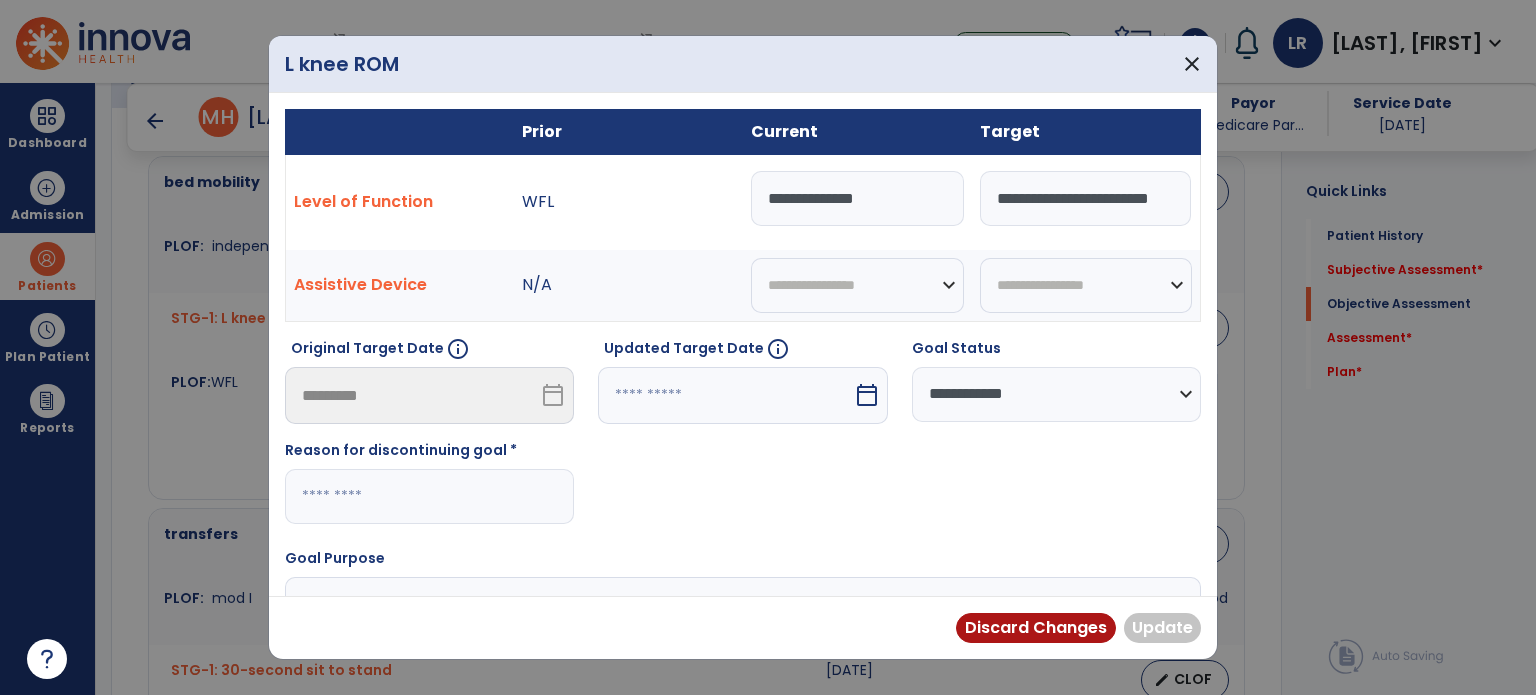 click at bounding box center [429, 496] 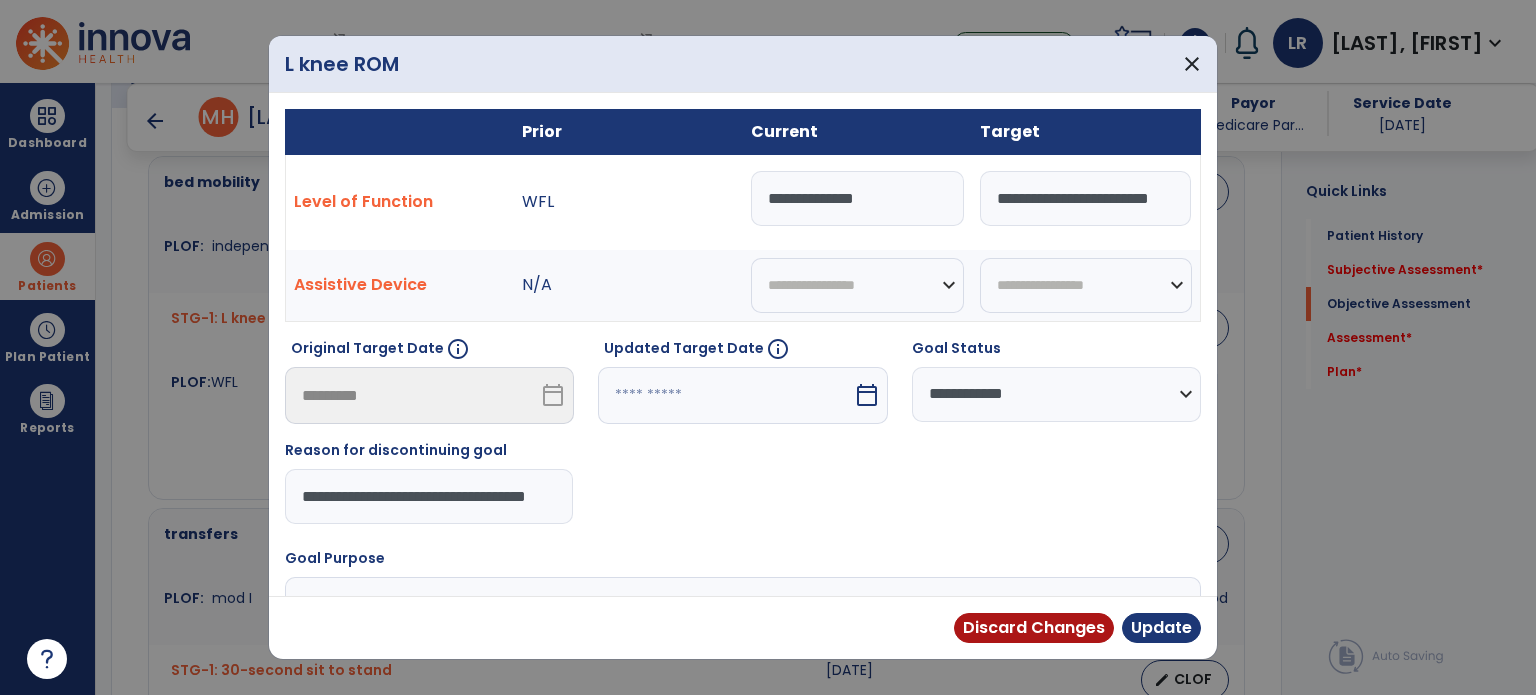 scroll, scrollTop: 0, scrollLeft: 32, axis: horizontal 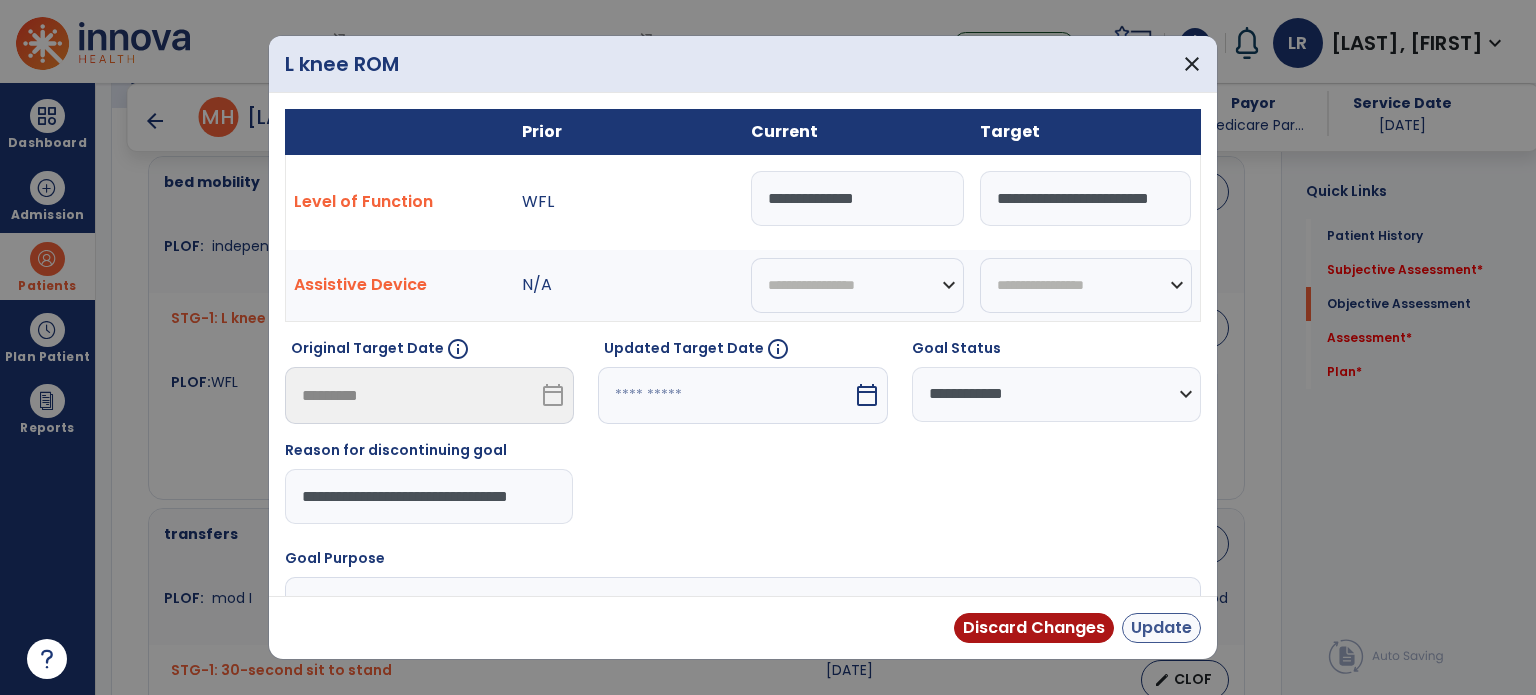 click on "Update" at bounding box center (1161, 628) 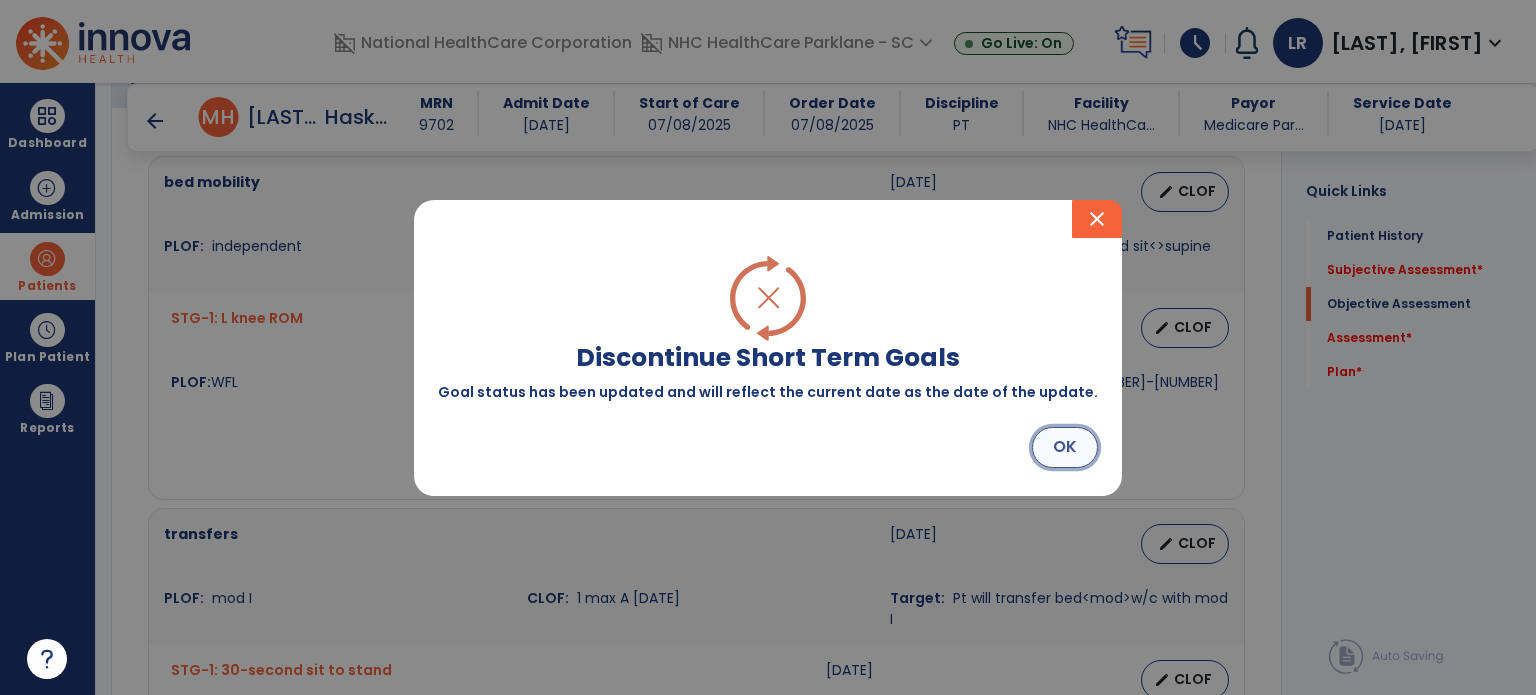 click on "OK" at bounding box center (1065, 447) 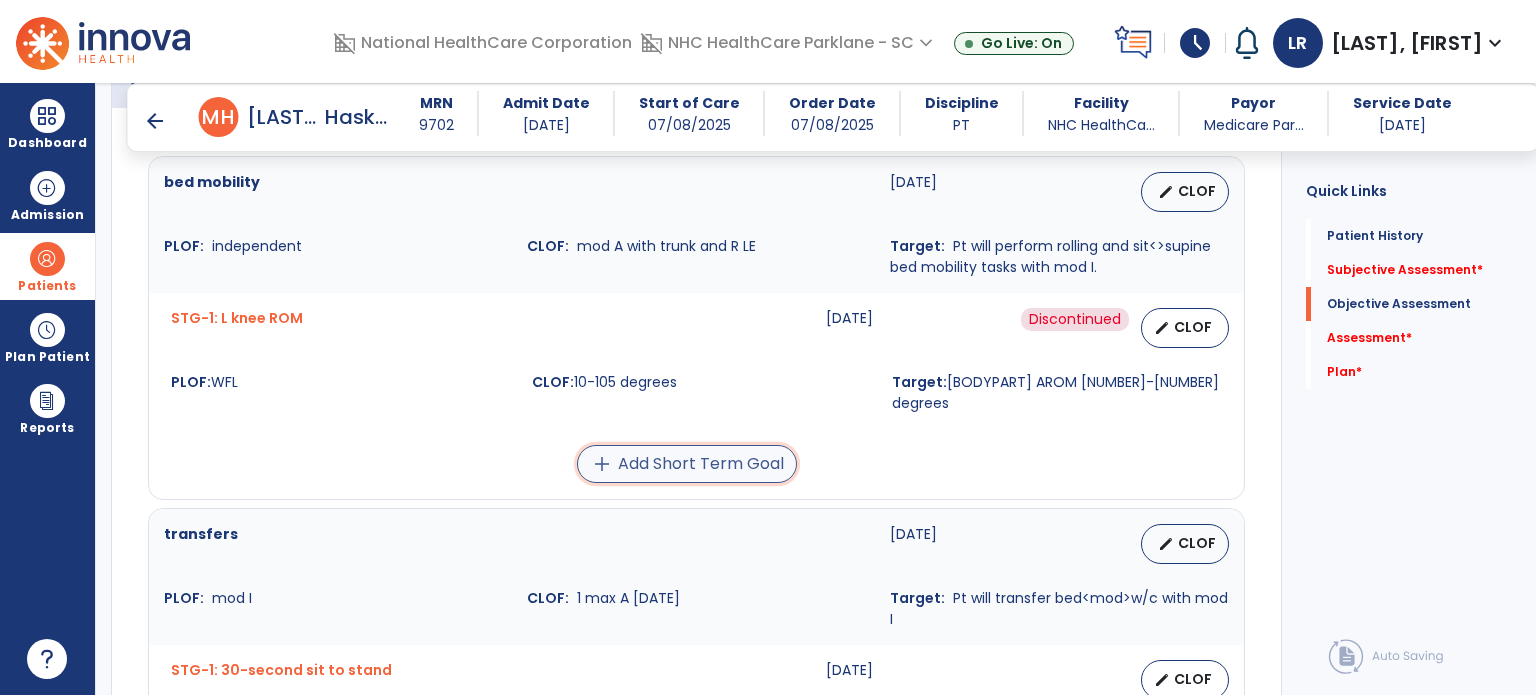 click on "add  Add Short Term Goal" at bounding box center [687, 464] 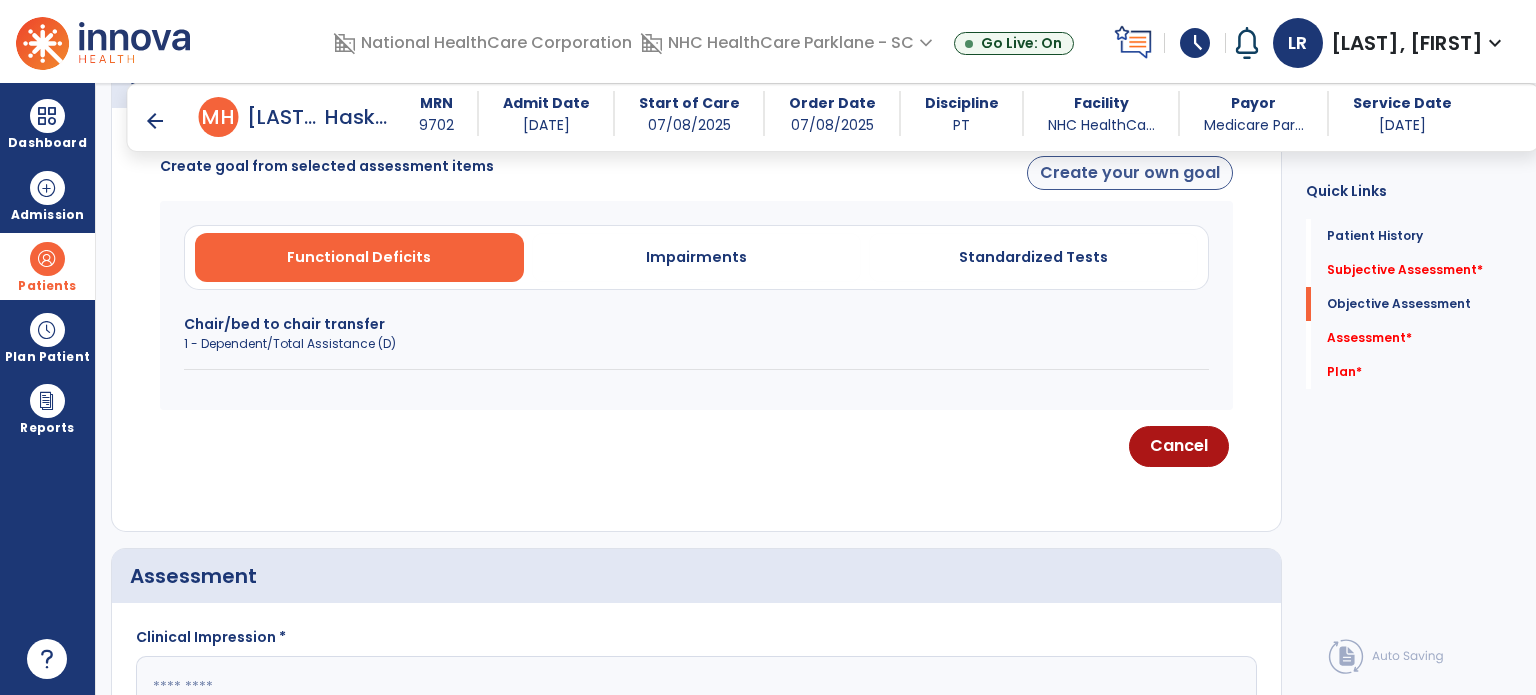 click on "Create your own goal" 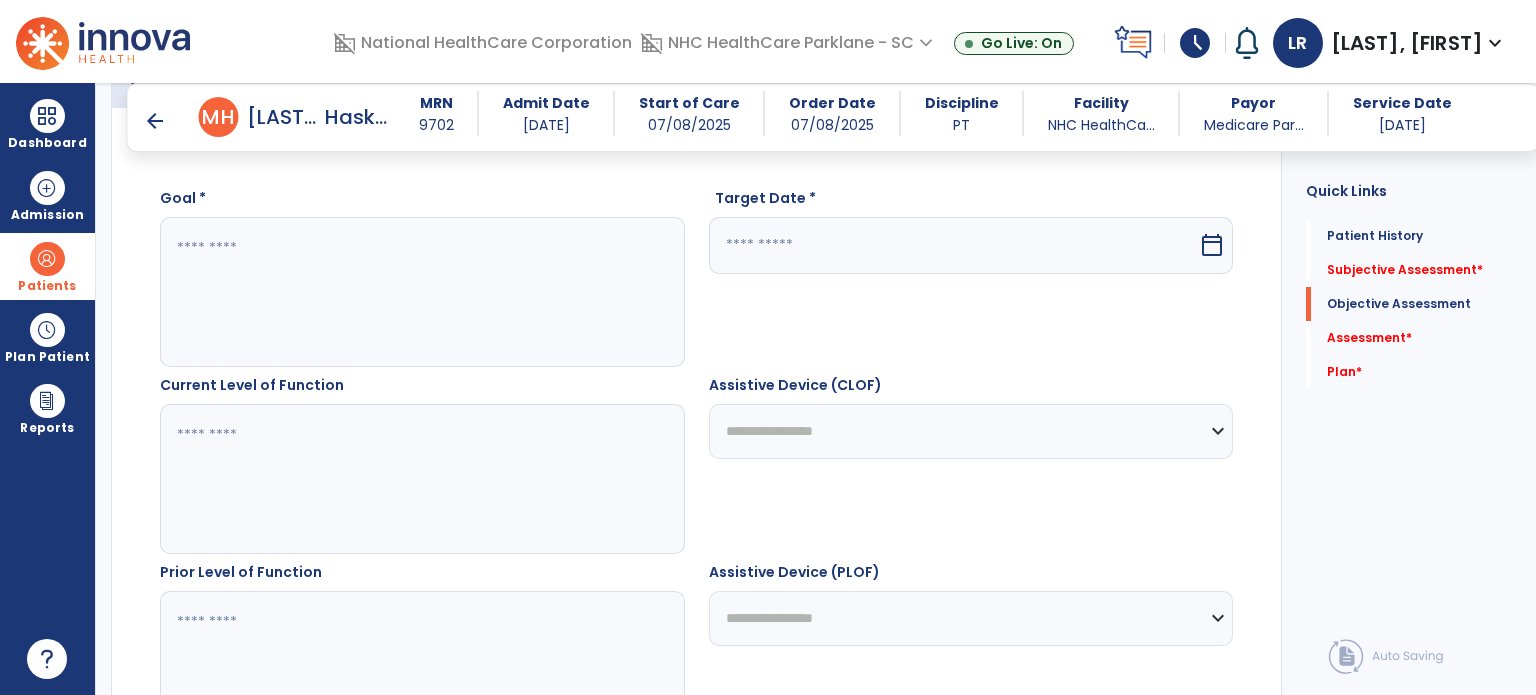 click 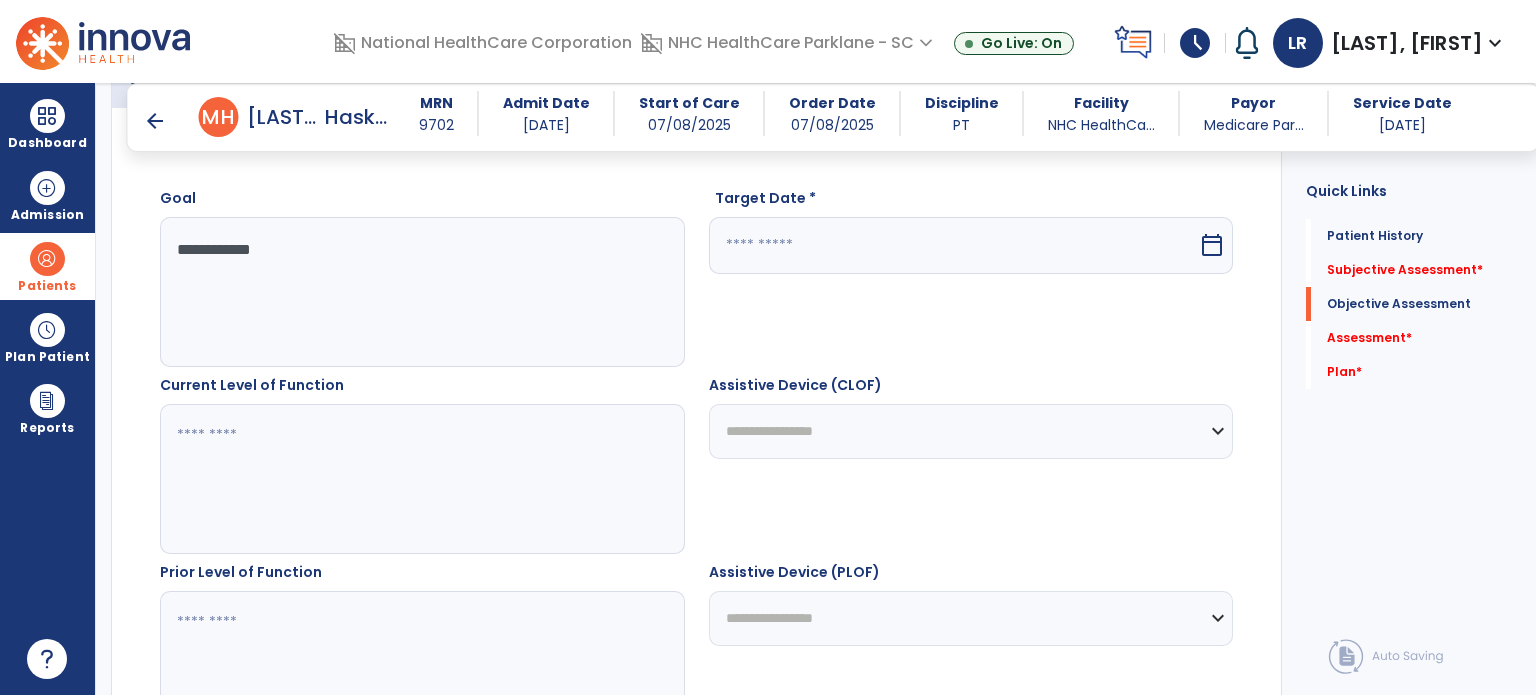 type on "**********" 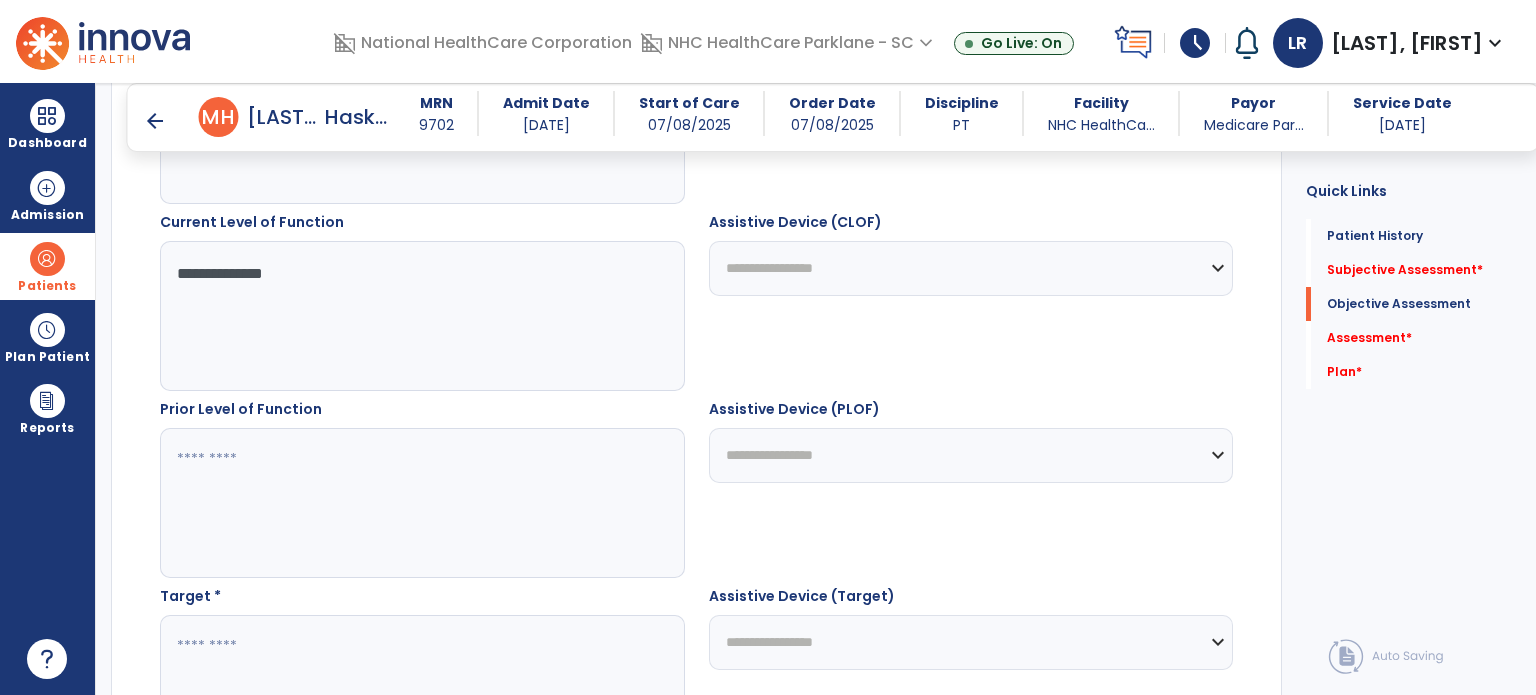 scroll, scrollTop: 938, scrollLeft: 0, axis: vertical 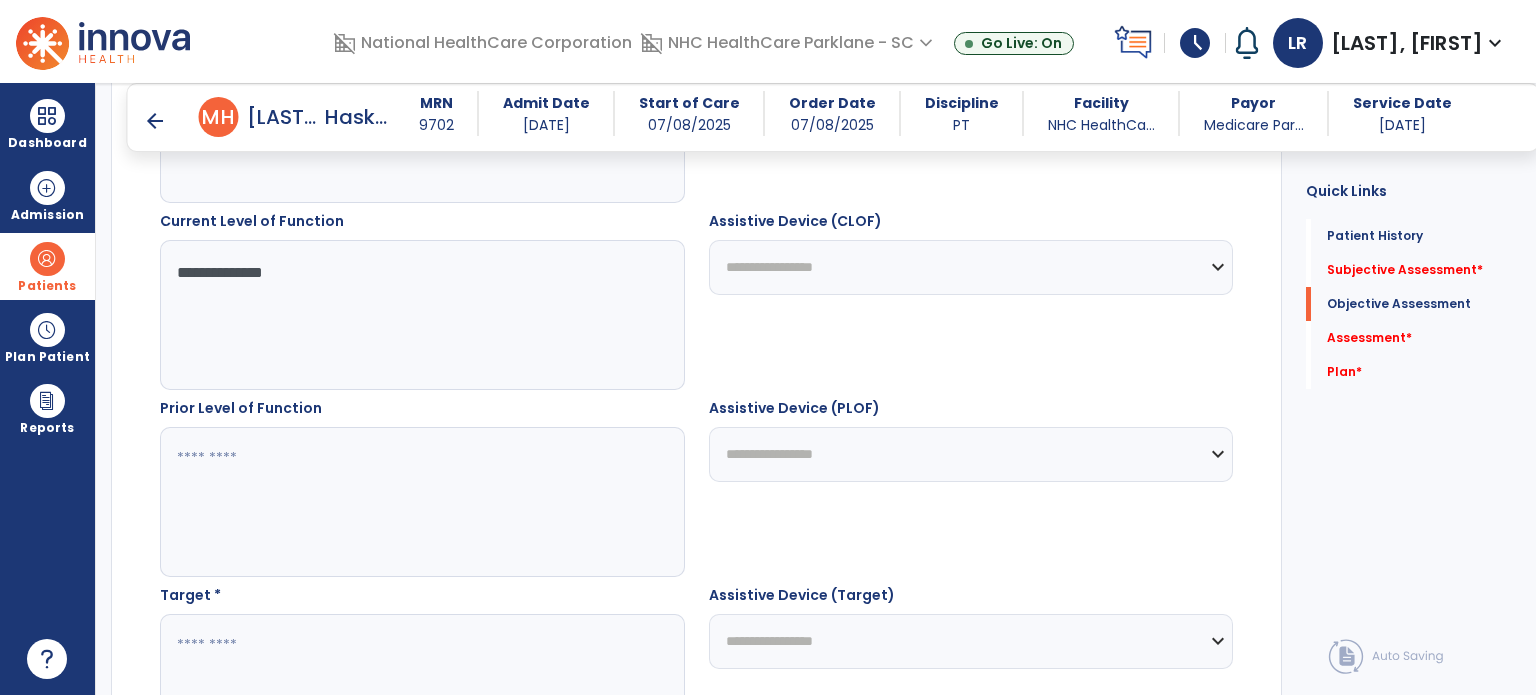 type on "**********" 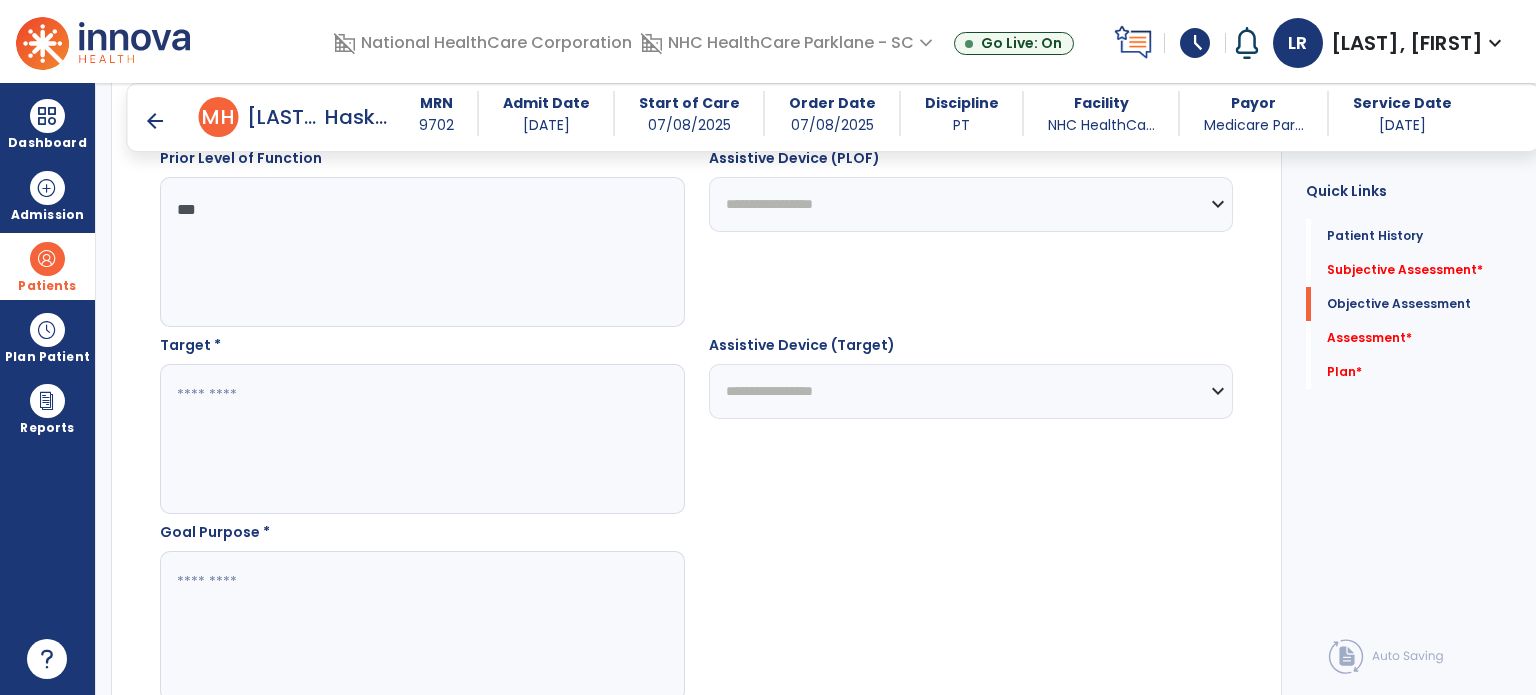scroll, scrollTop: 1190, scrollLeft: 0, axis: vertical 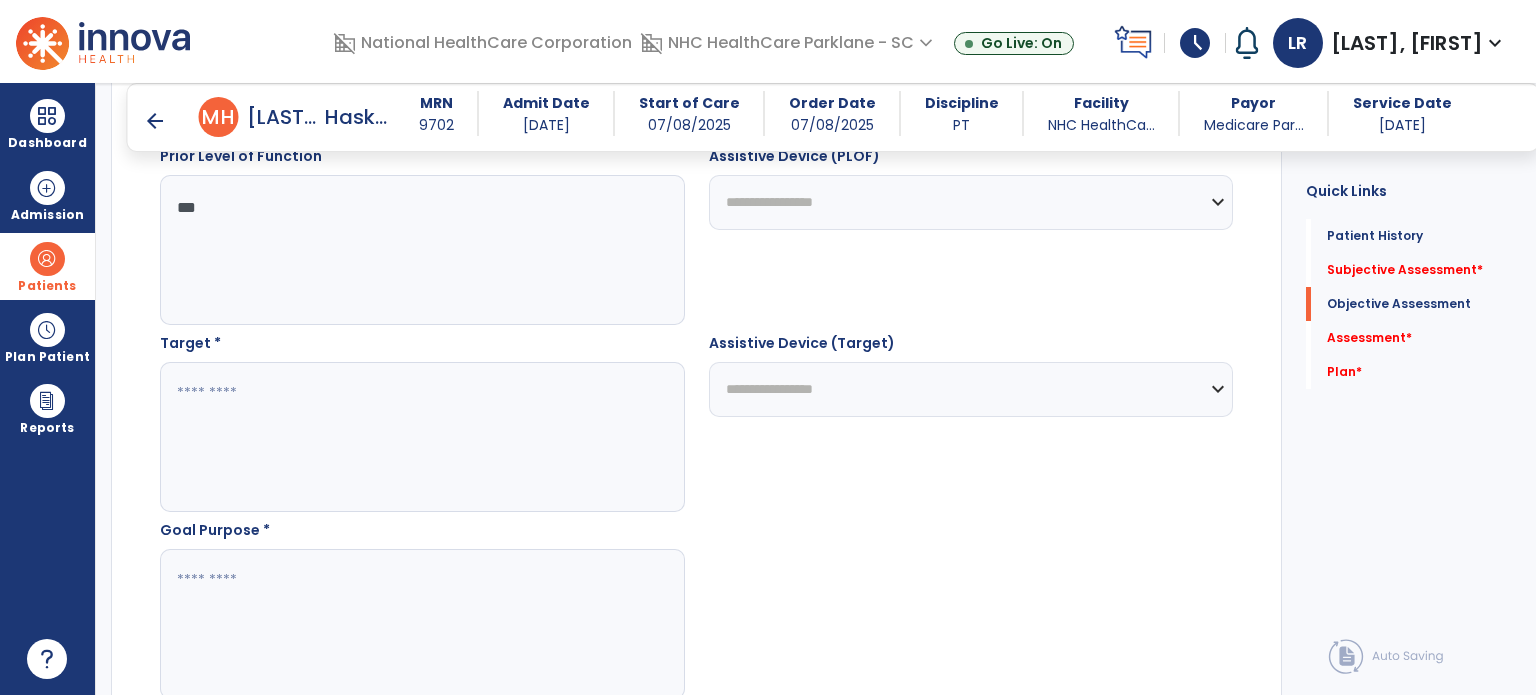 type on "***" 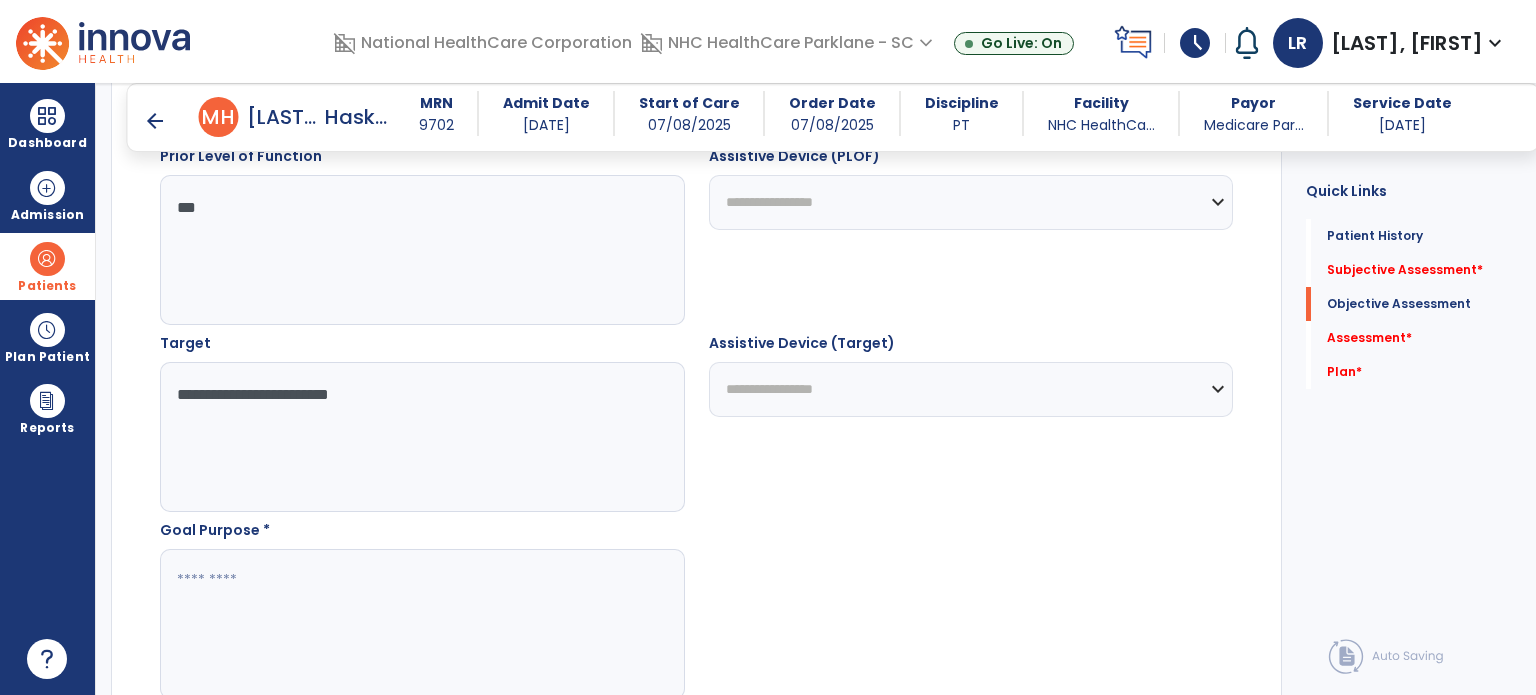 scroll, scrollTop: 1320, scrollLeft: 0, axis: vertical 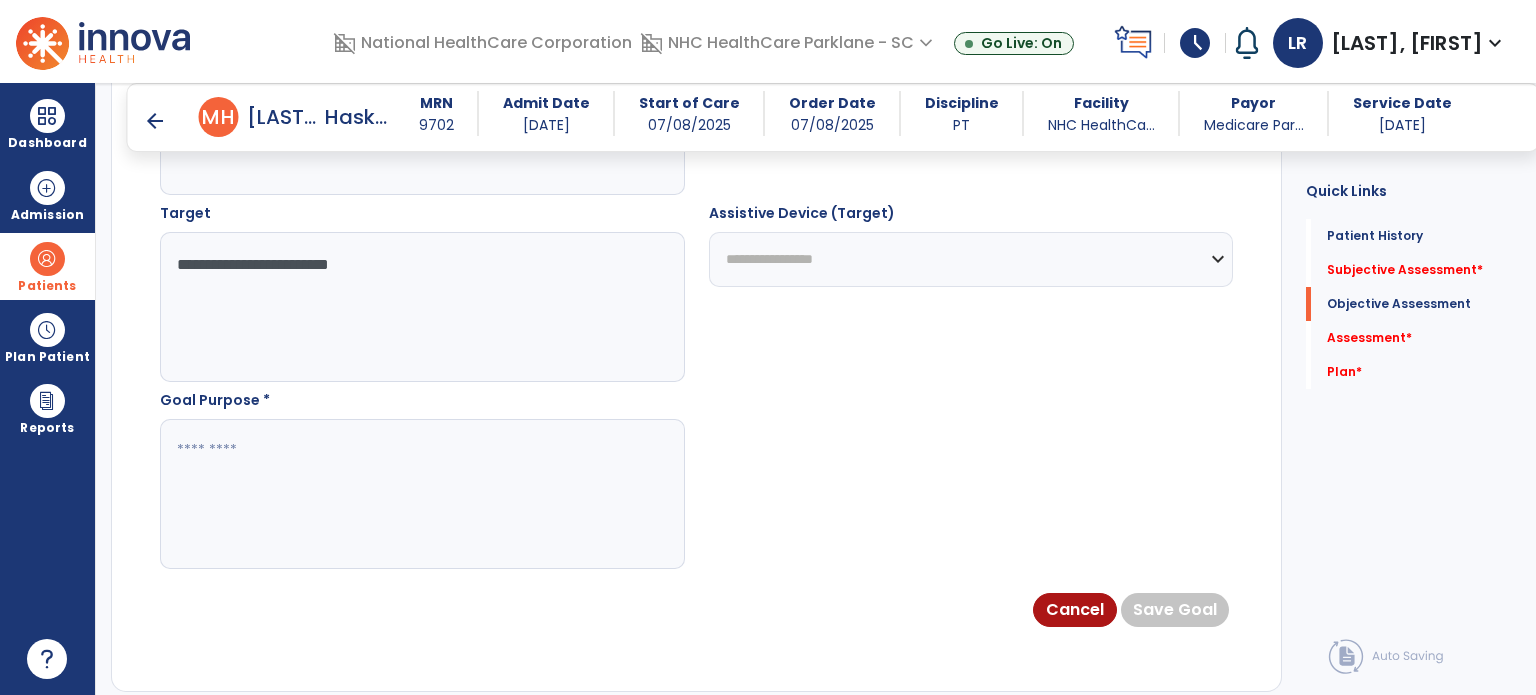 type on "**********" 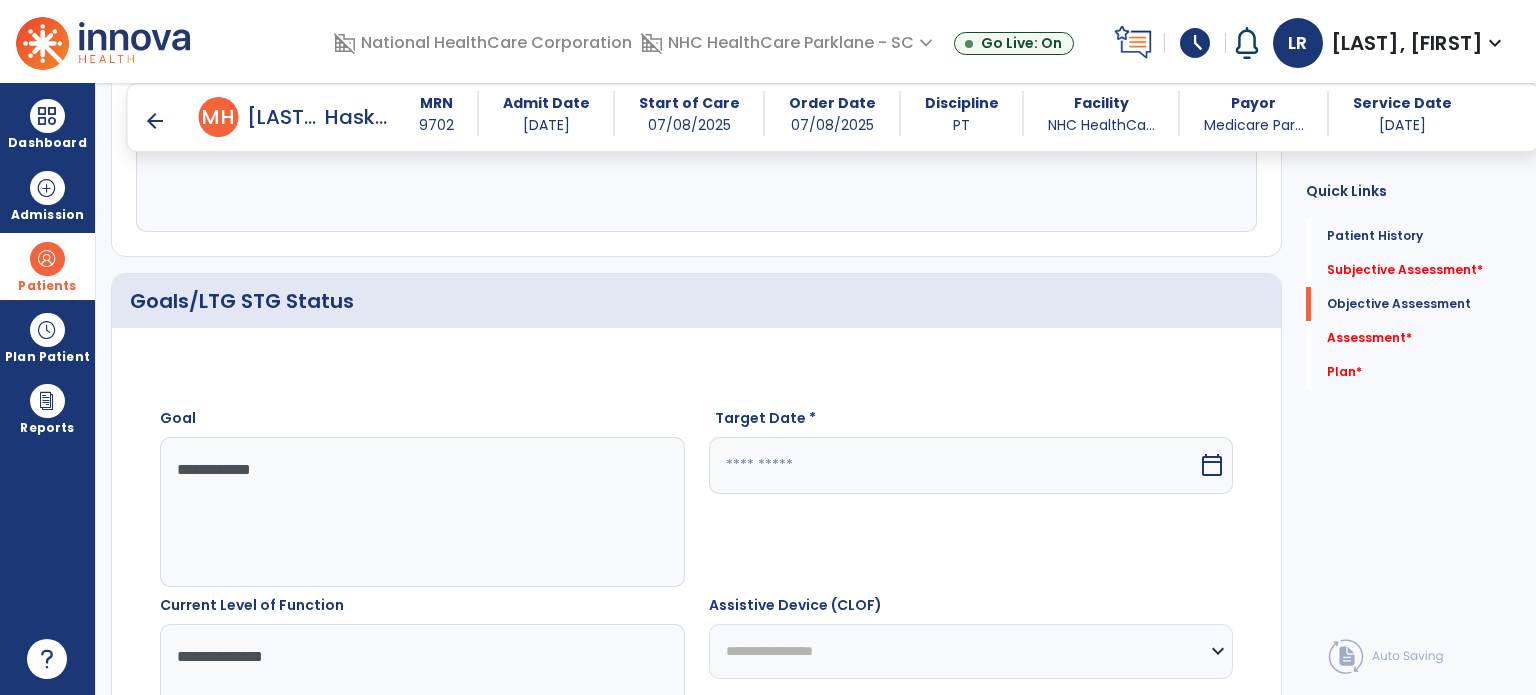 scroll, scrollTop: 604, scrollLeft: 0, axis: vertical 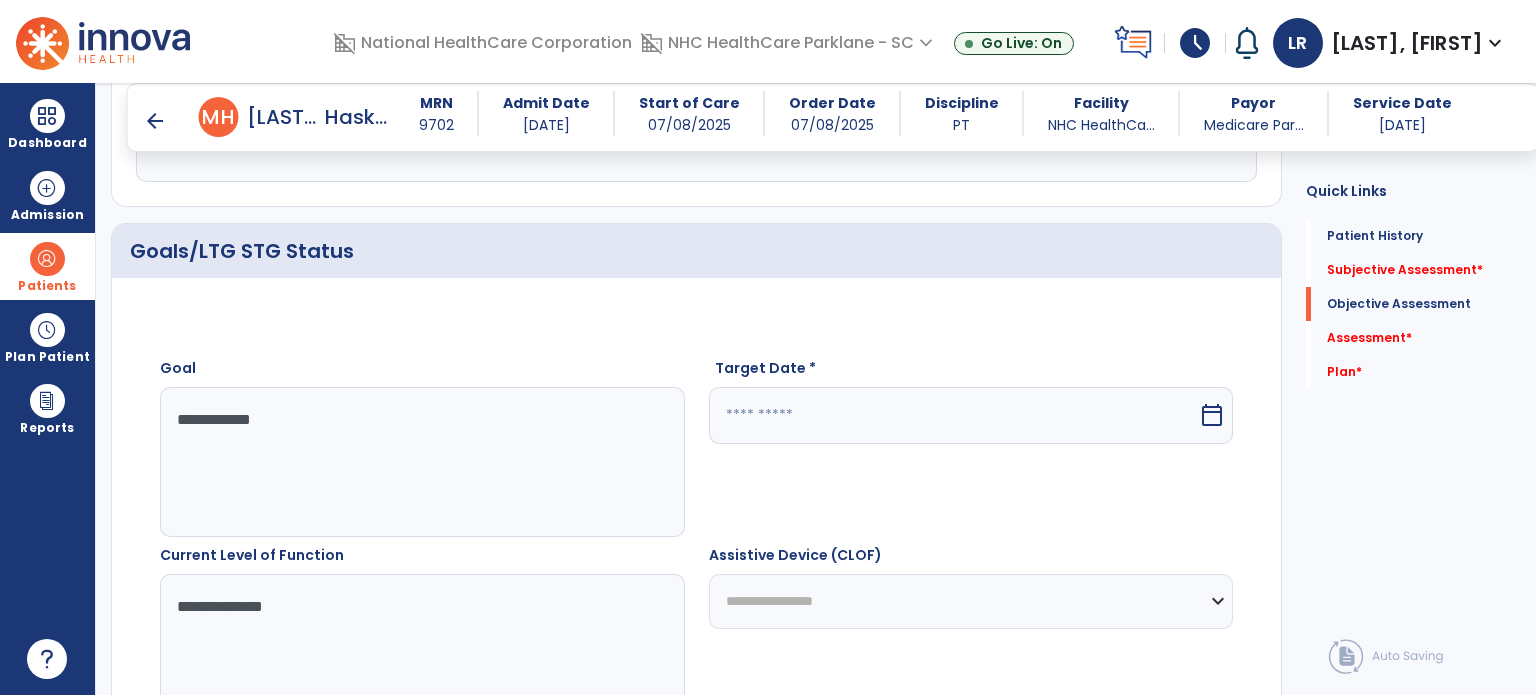 type on "**********" 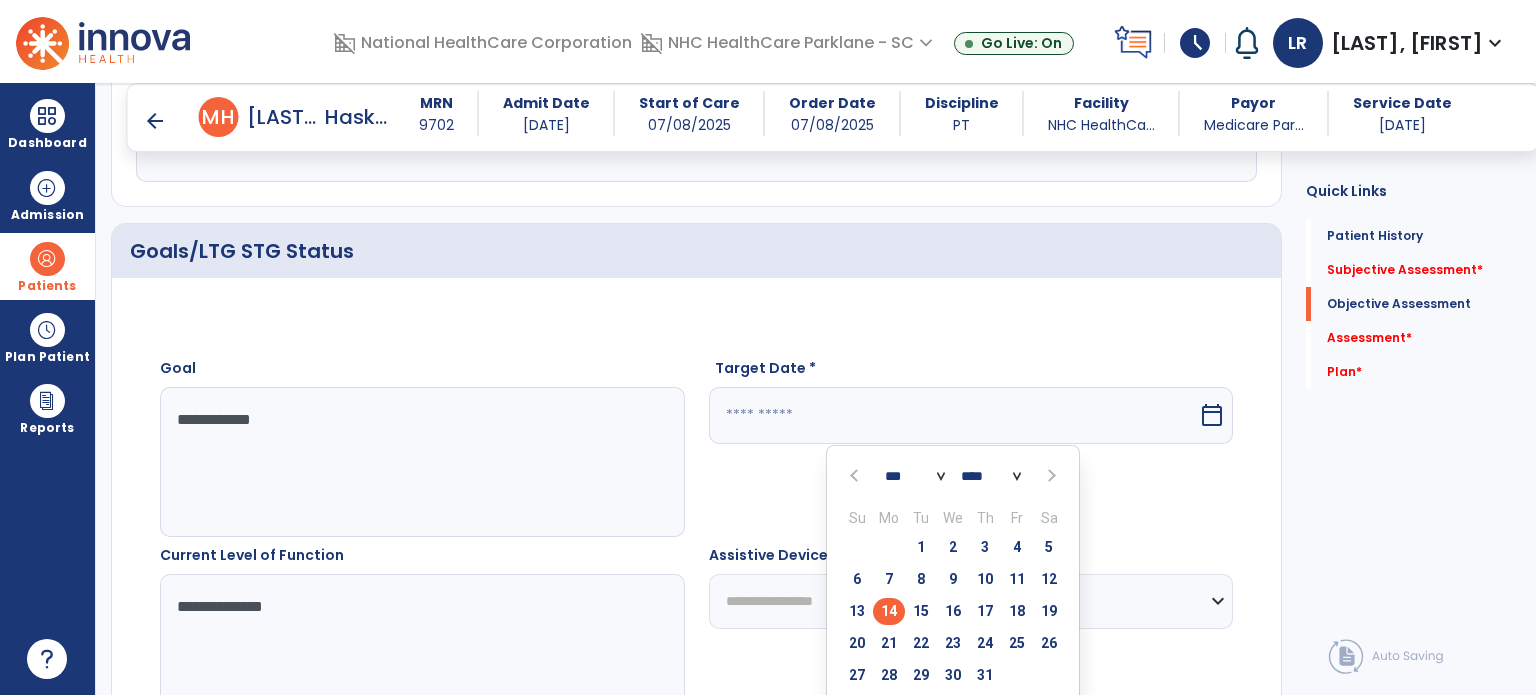 click on "*** *** *** *** *** *** *** *** *** *** *** ***" at bounding box center [915, 476] 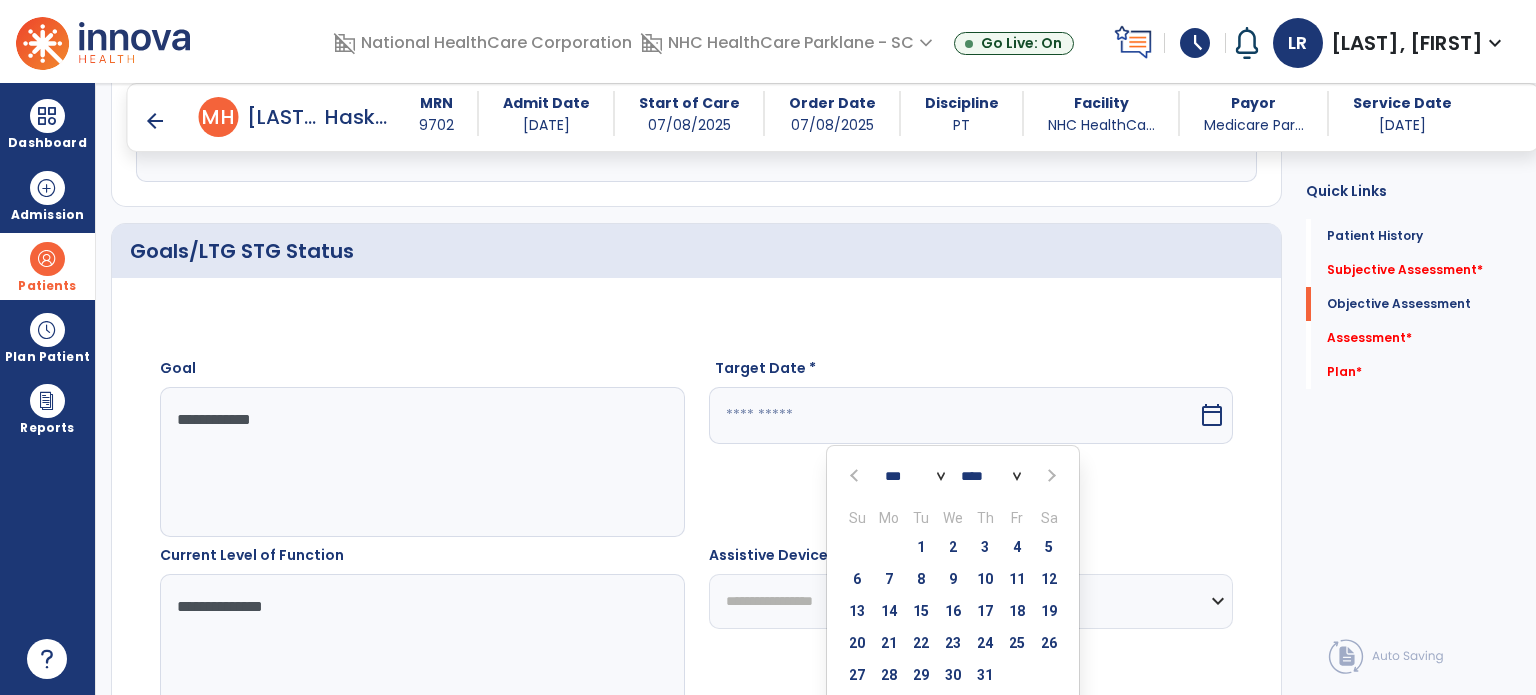 select on "*" 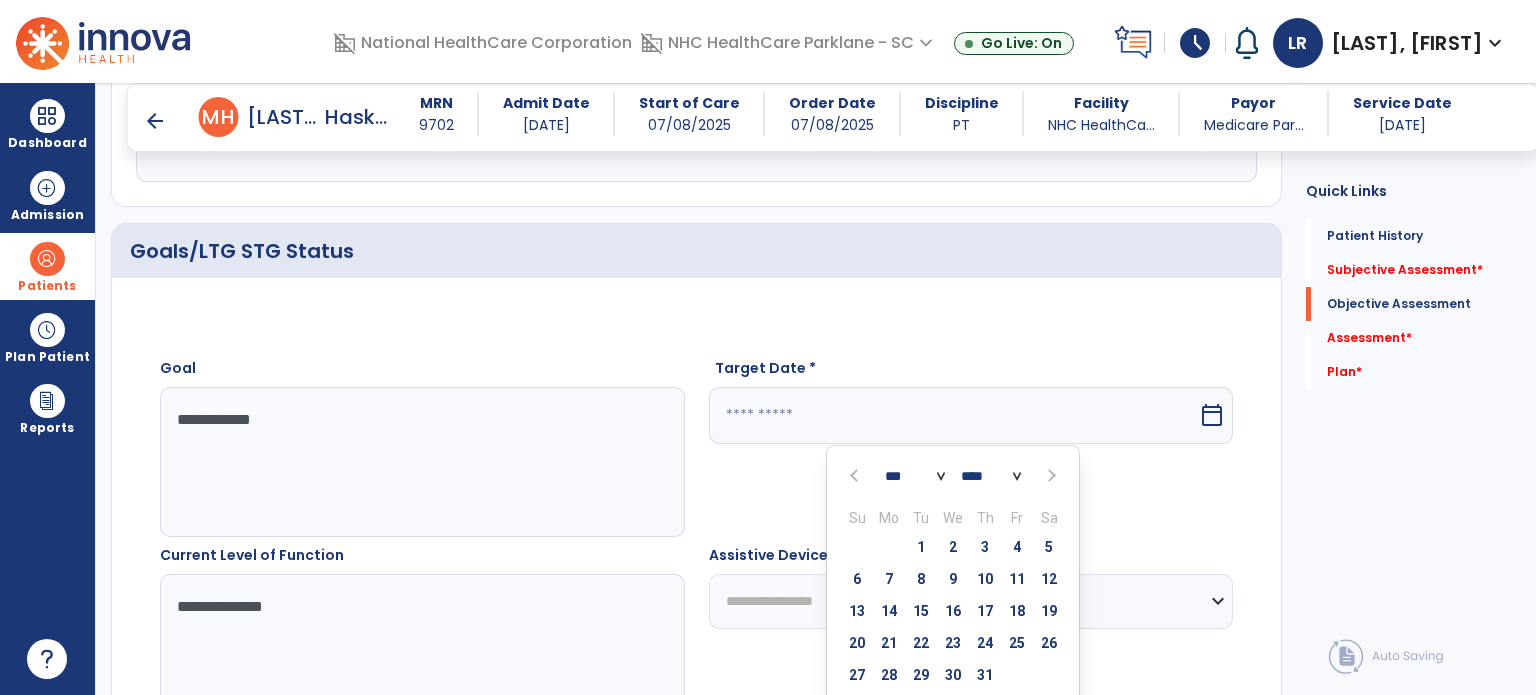 click on "*** *** *** *** *** *** *** *** *** *** *** ***" at bounding box center (915, 476) 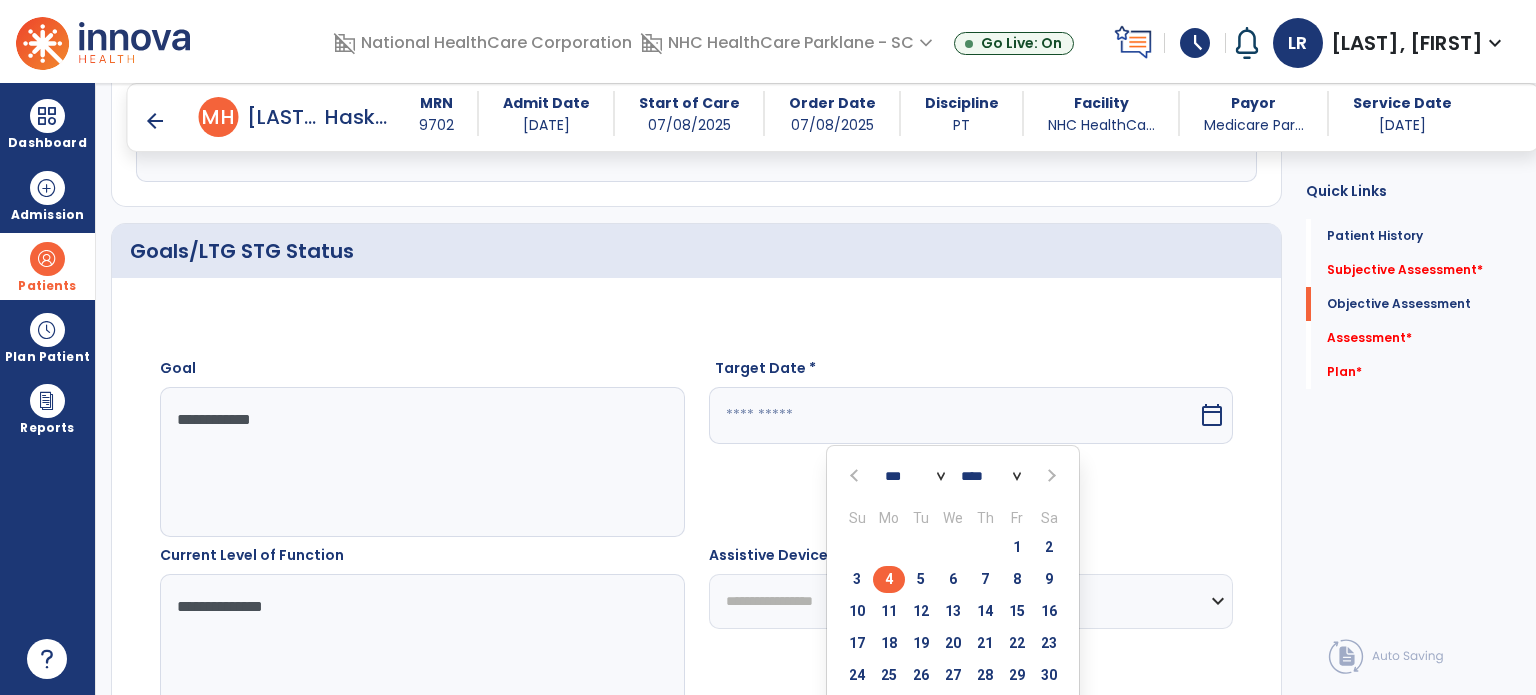 click on "4" at bounding box center (889, 579) 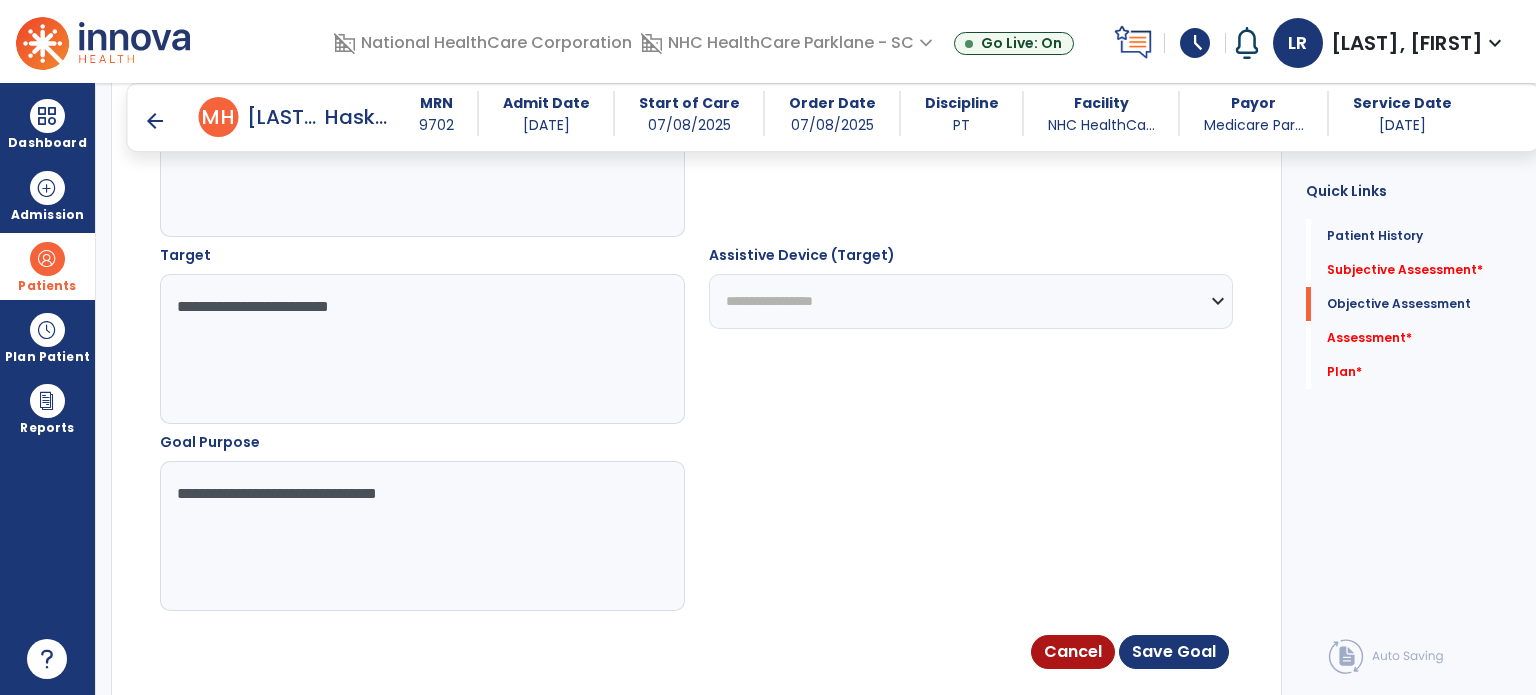 scroll, scrollTop: 1280, scrollLeft: 0, axis: vertical 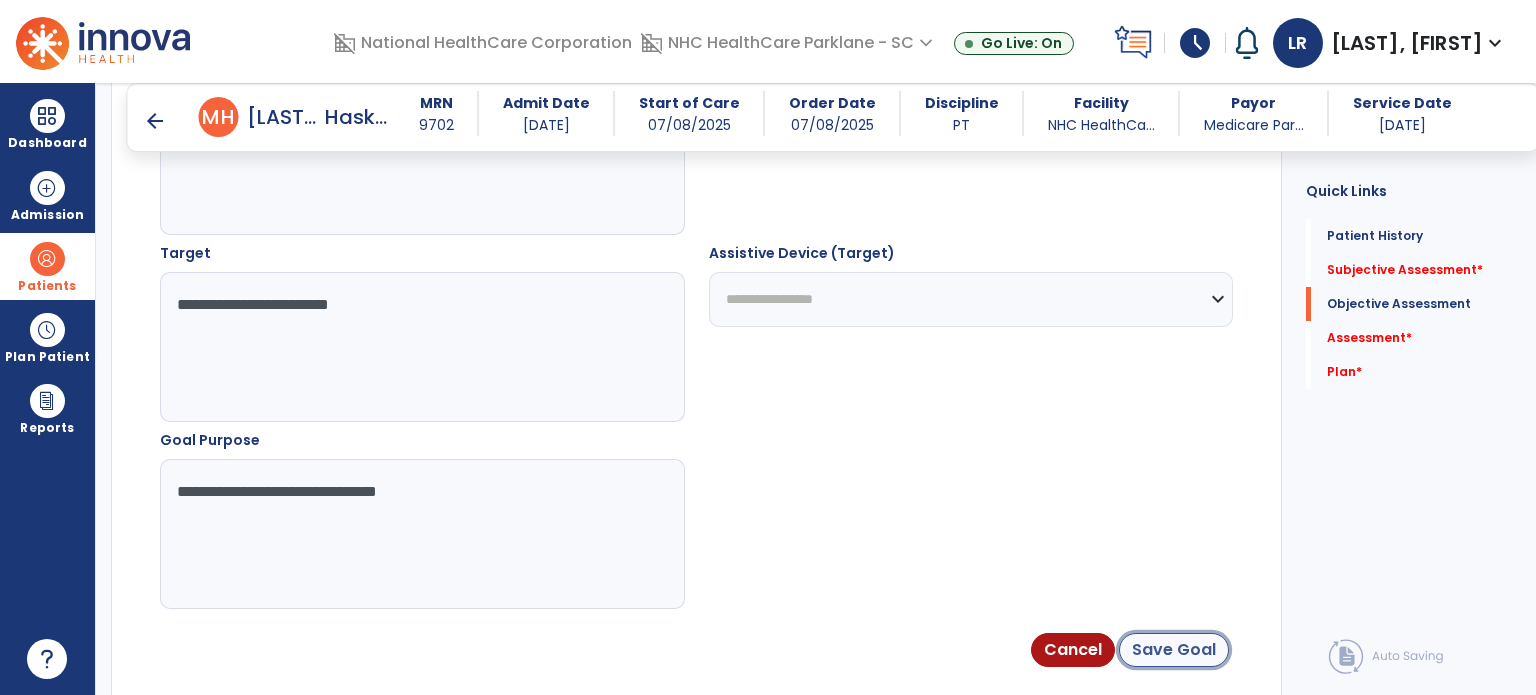 click on "Save Goal" 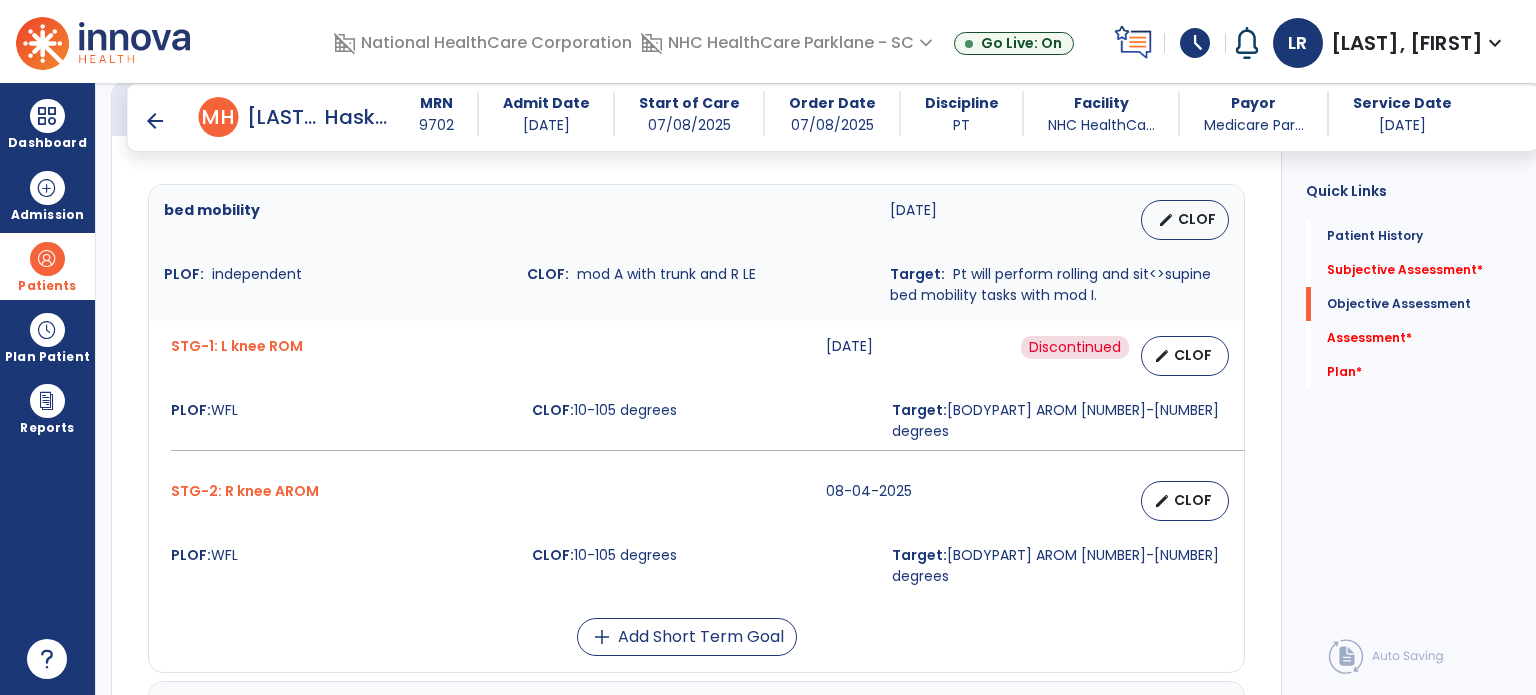 scroll, scrollTop: 745, scrollLeft: 0, axis: vertical 